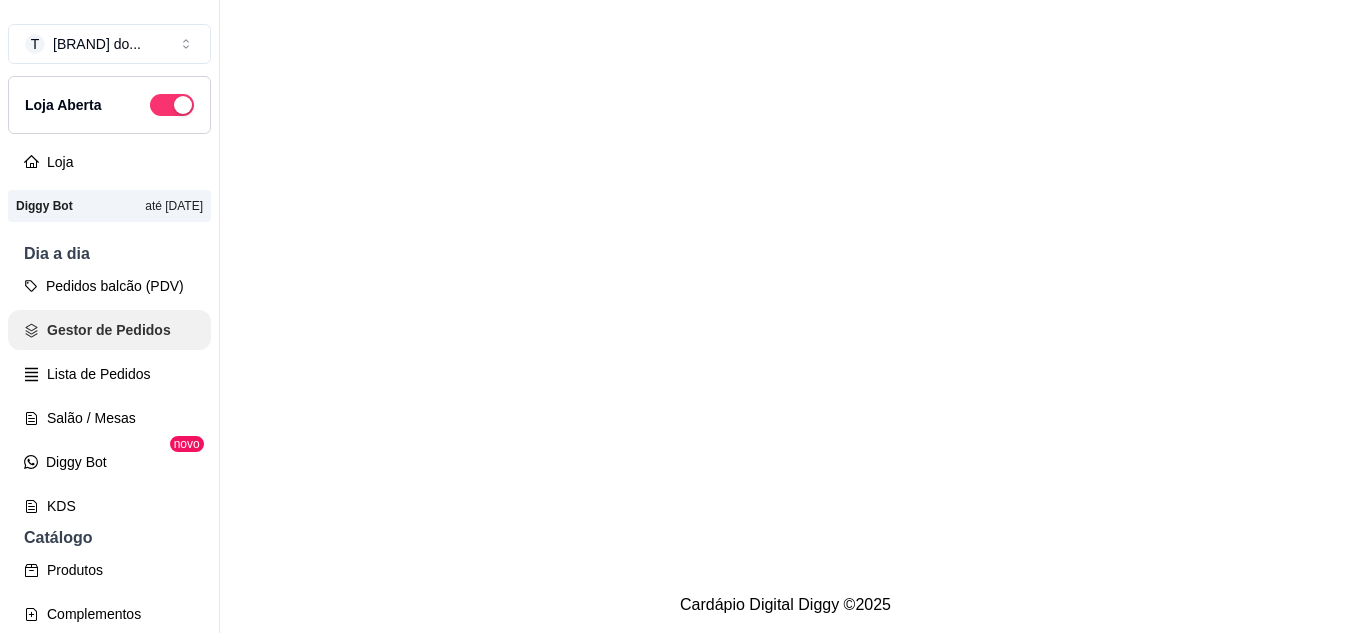 scroll, scrollTop: 0, scrollLeft: 0, axis: both 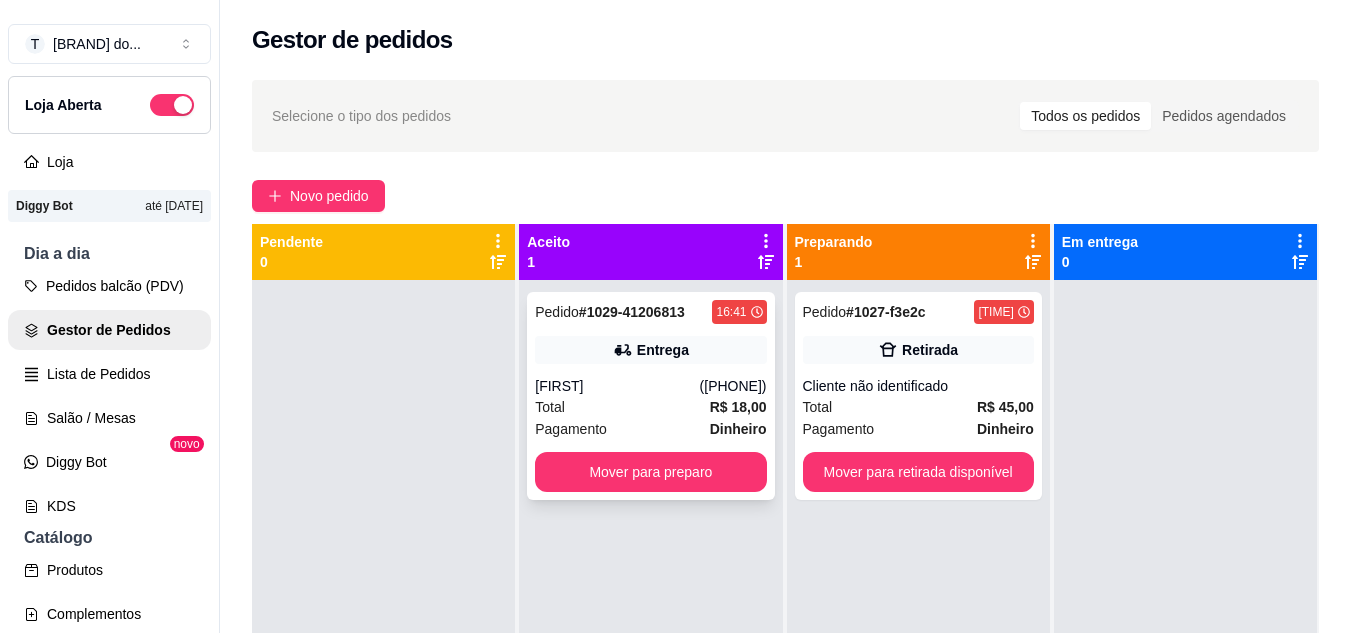 click on "Total R$ 18,00" at bounding box center [650, 407] 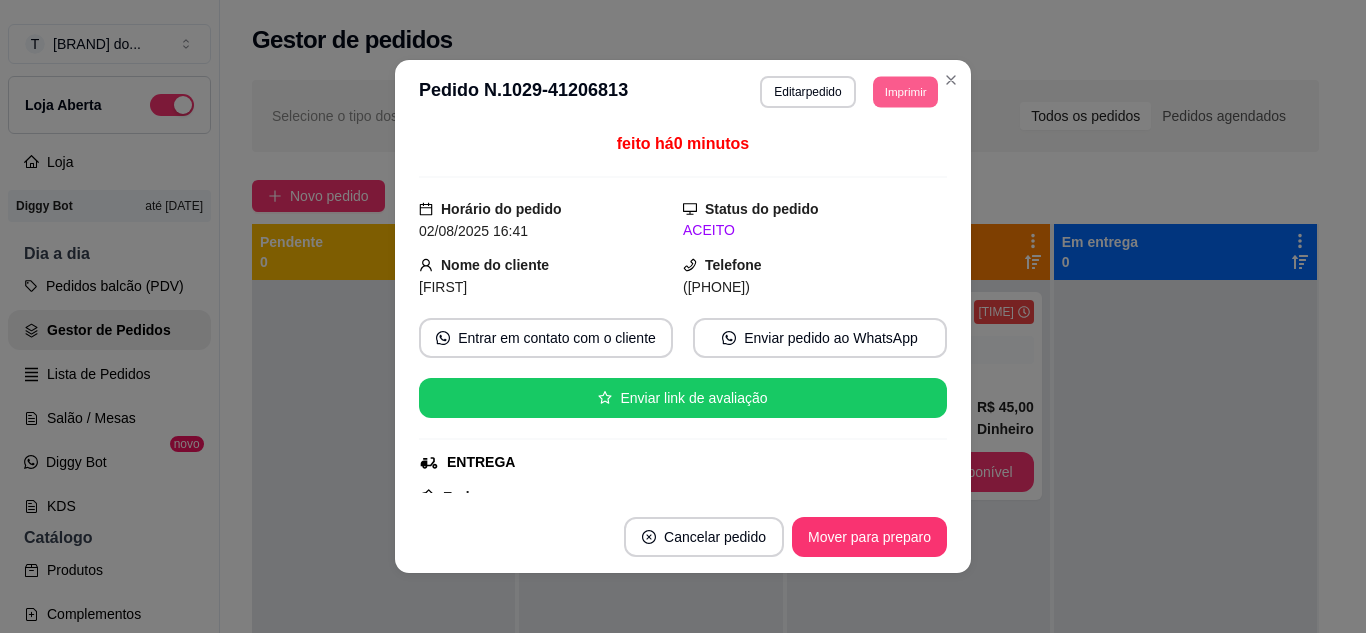 click on "Imprimir" at bounding box center [905, 91] 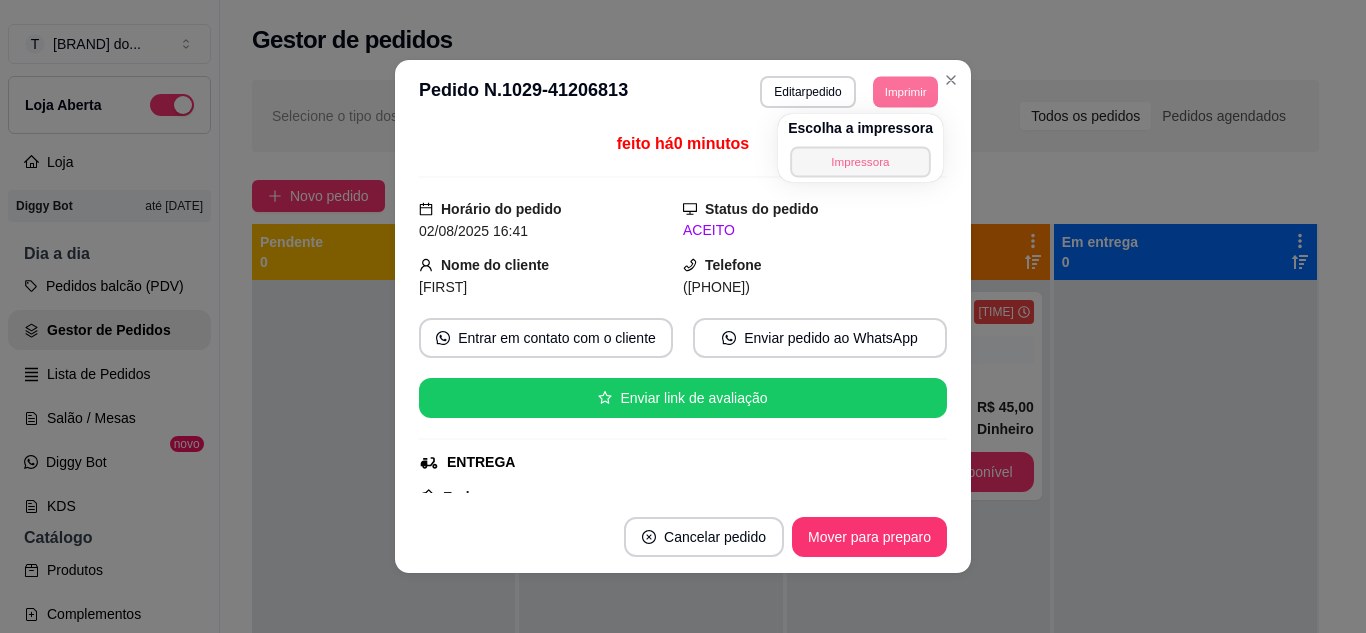 click on "Impressora" at bounding box center (860, 161) 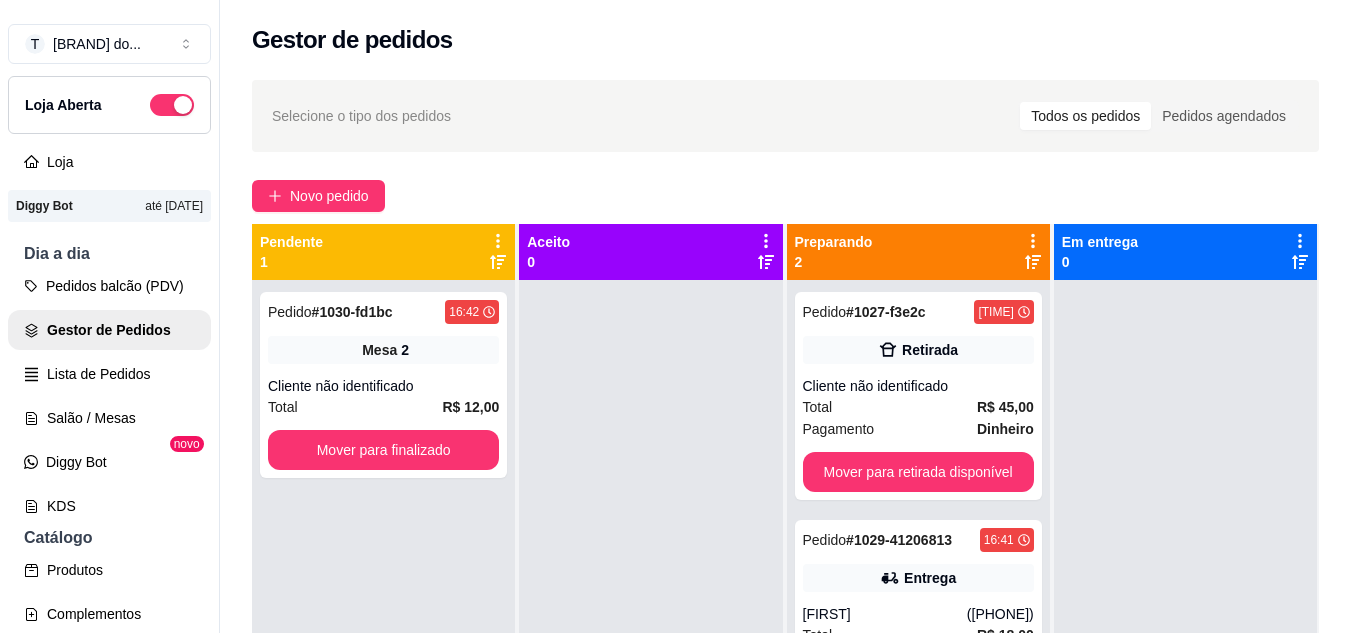 click on "Selecione o tipo dos pedidos Todos os pedidos Pedidos agendados" at bounding box center [785, 116] 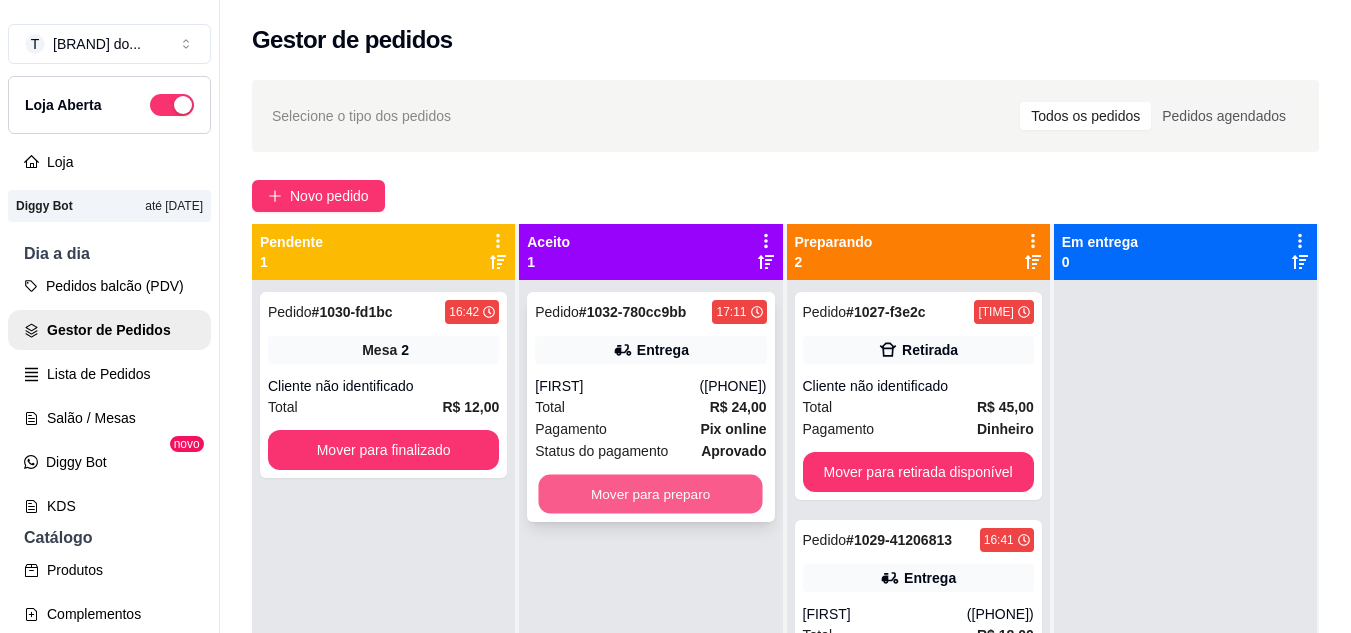 click on "Mover para preparo" at bounding box center (651, 494) 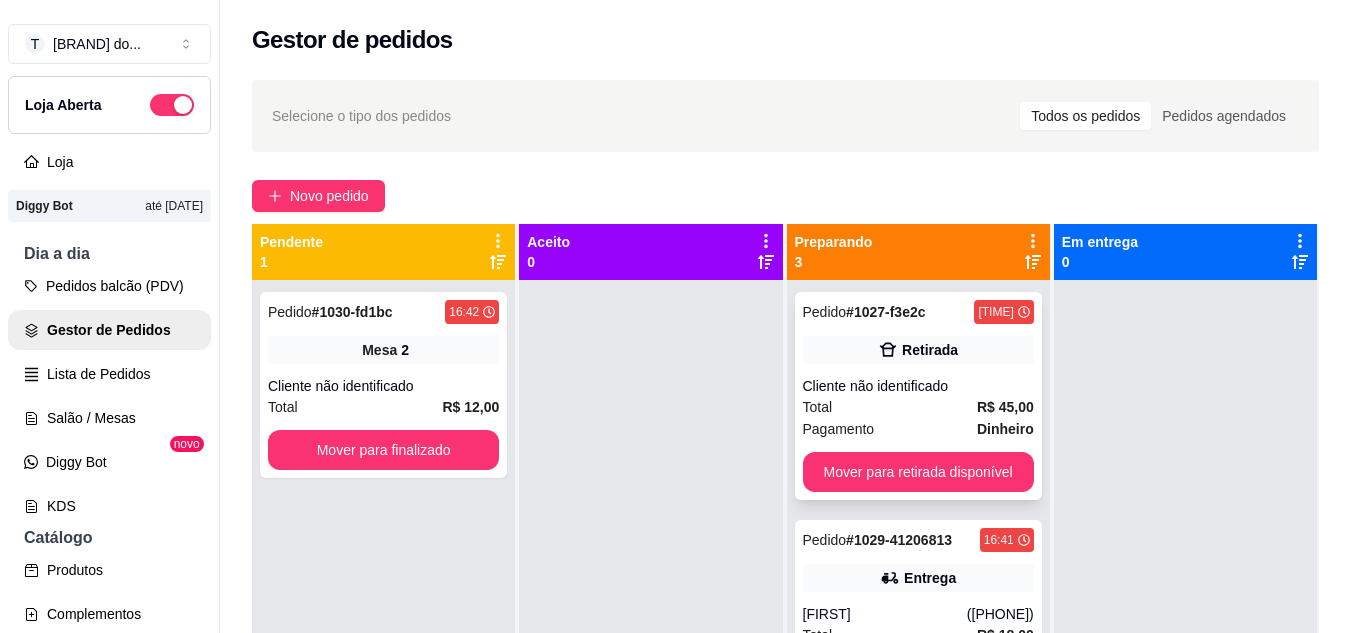 scroll, scrollTop: 93, scrollLeft: 0, axis: vertical 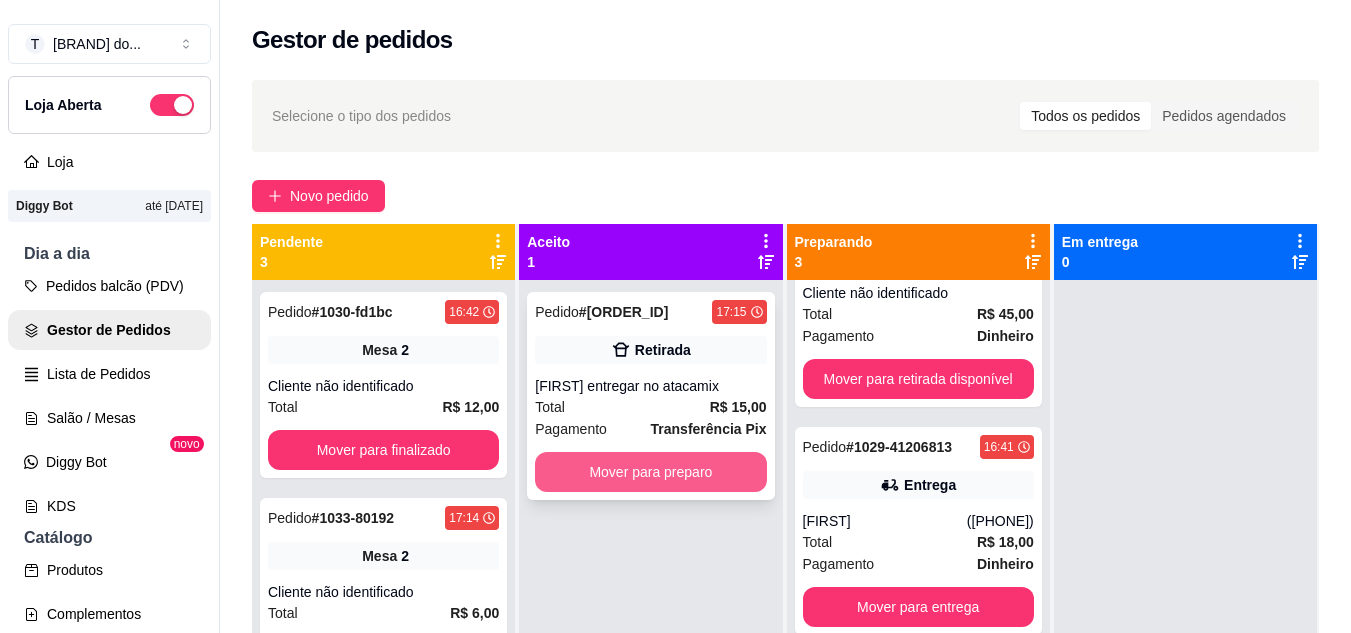 click on "Pedido  # 1035-291c1 17:15 Retirada [FIRST]  entregar no atacamix  Total R$ 15,00 Pagamento Transferência Pix Mover para preparo" at bounding box center [650, 396] 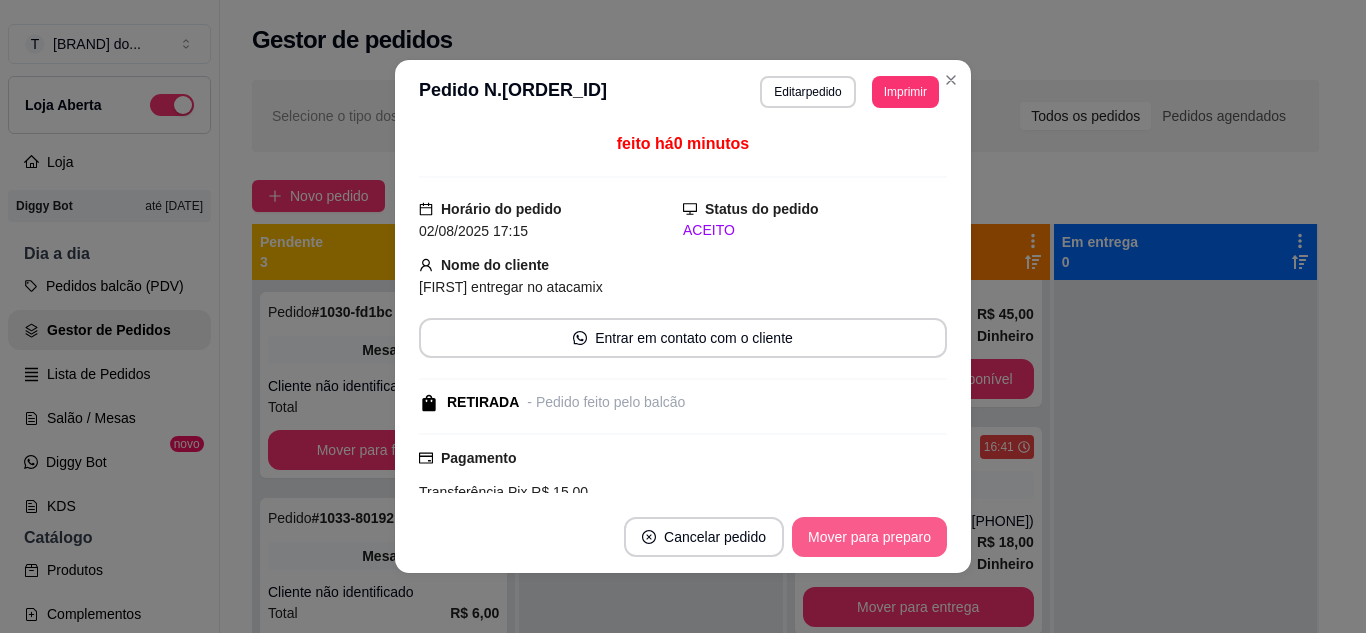click on "Mover para preparo" at bounding box center [869, 537] 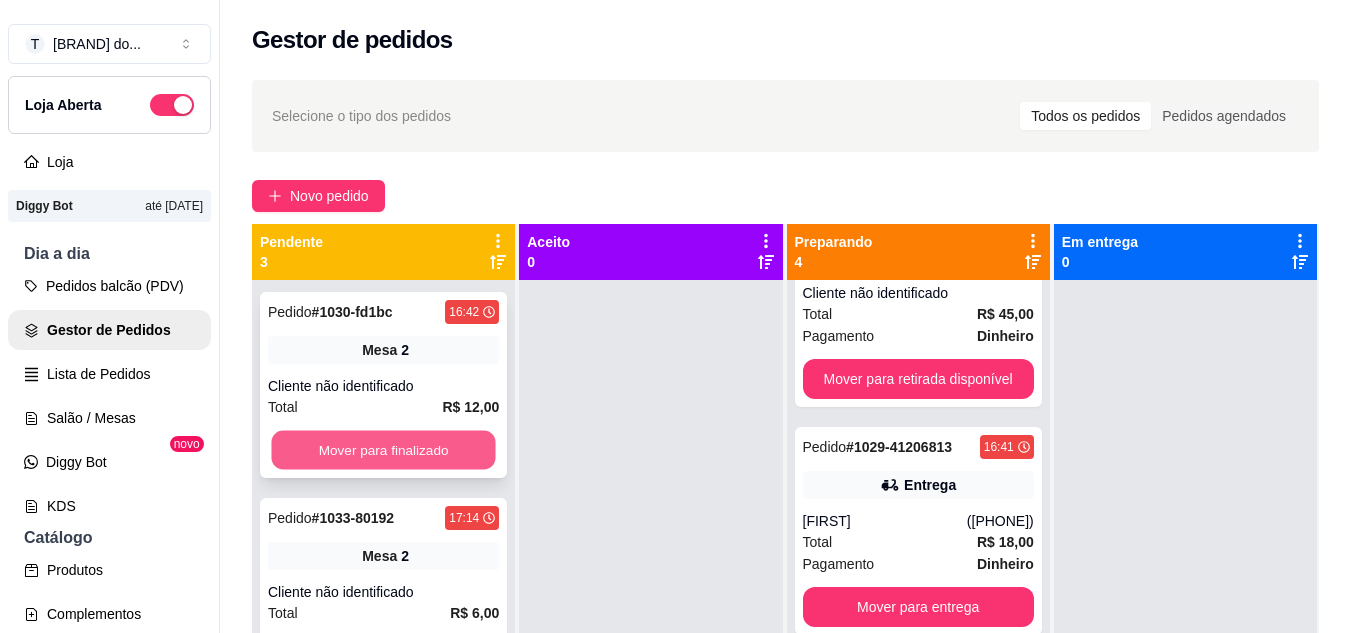 click on "Mover para finalizado" at bounding box center [383, 450] 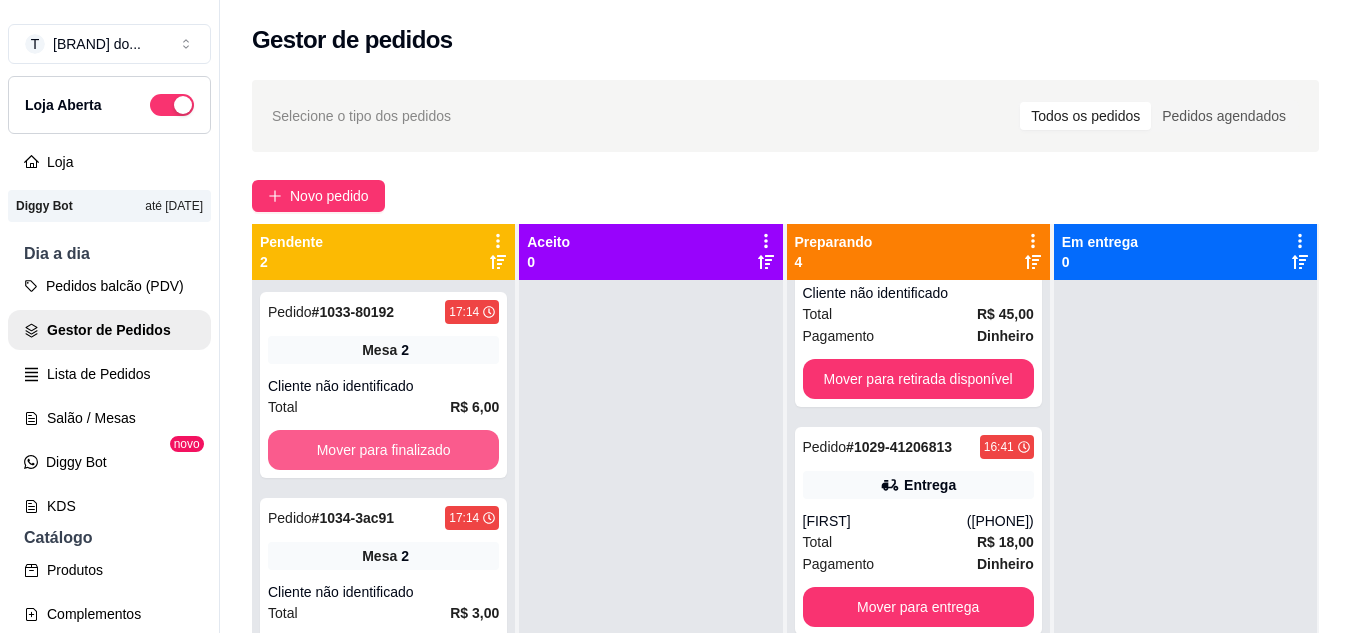 click on "Mover para finalizado" at bounding box center [383, 450] 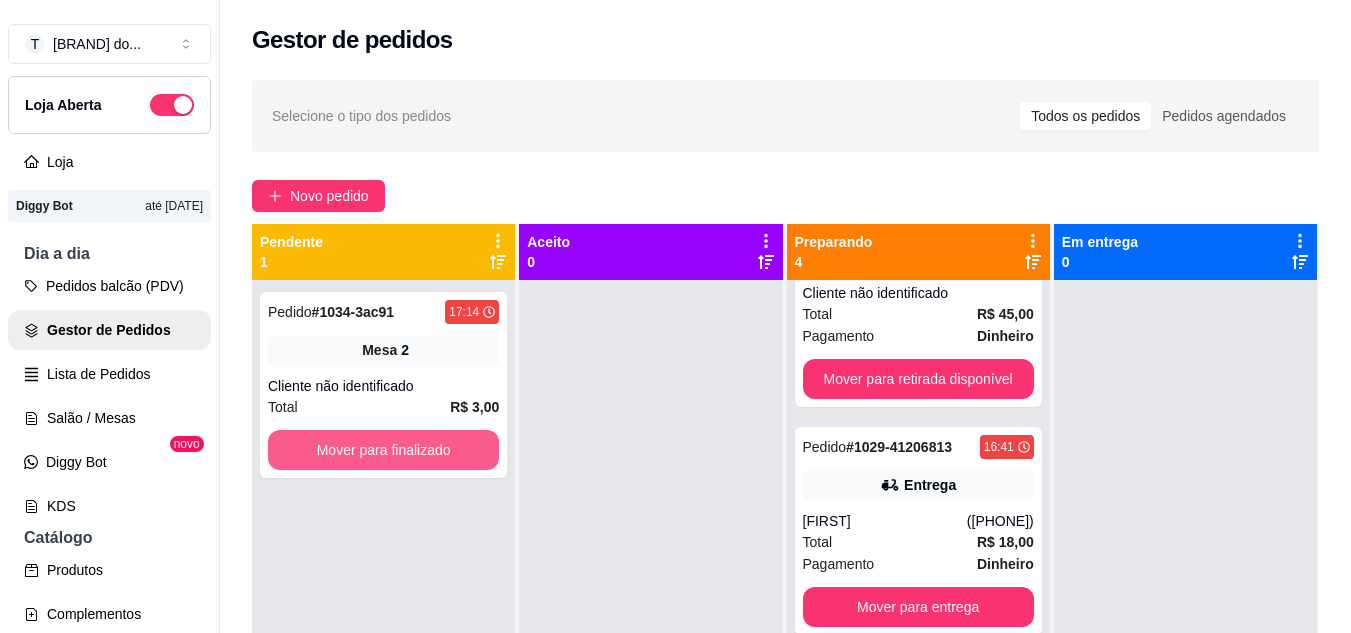click on "Mover para finalizado" at bounding box center [383, 450] 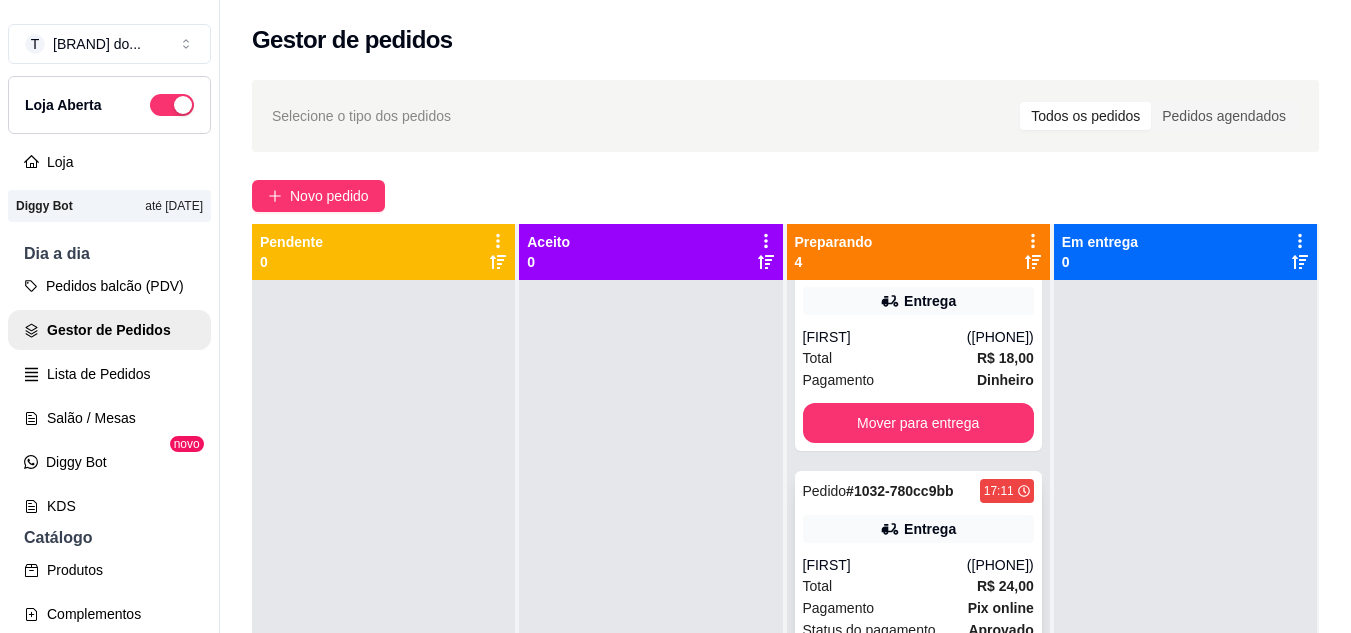 scroll, scrollTop: 321, scrollLeft: 0, axis: vertical 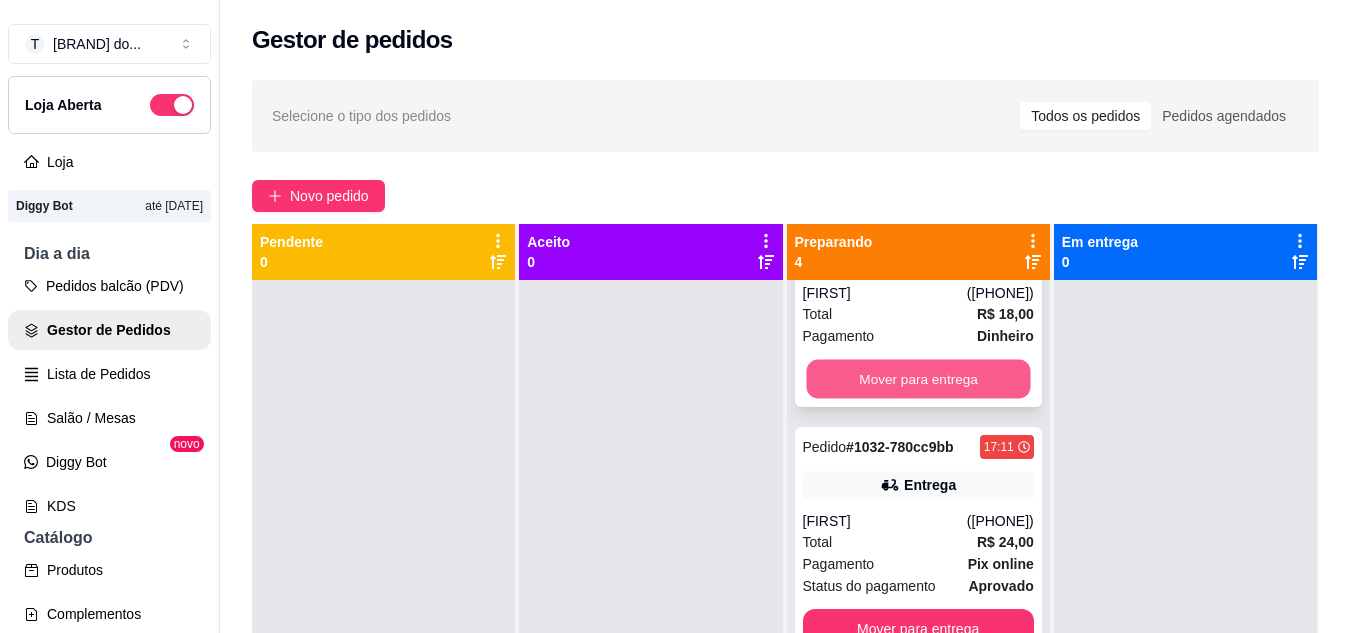 click on "Mover para entrega" at bounding box center (918, 379) 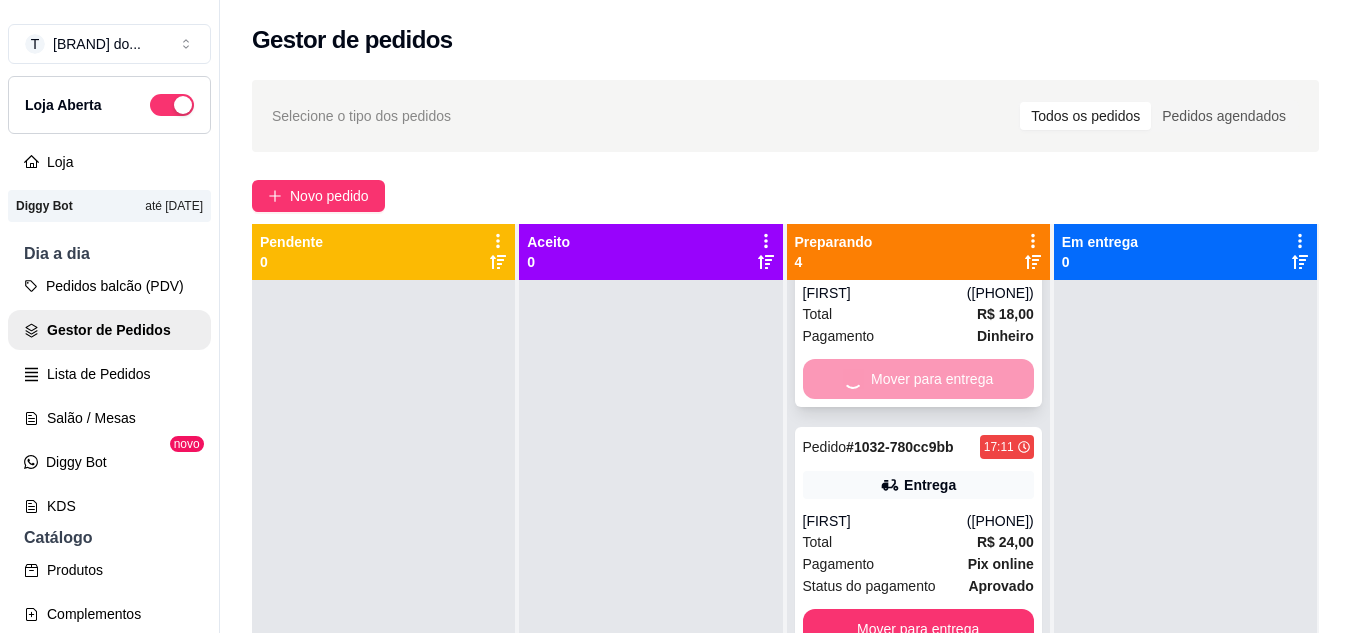scroll, scrollTop: 93, scrollLeft: 0, axis: vertical 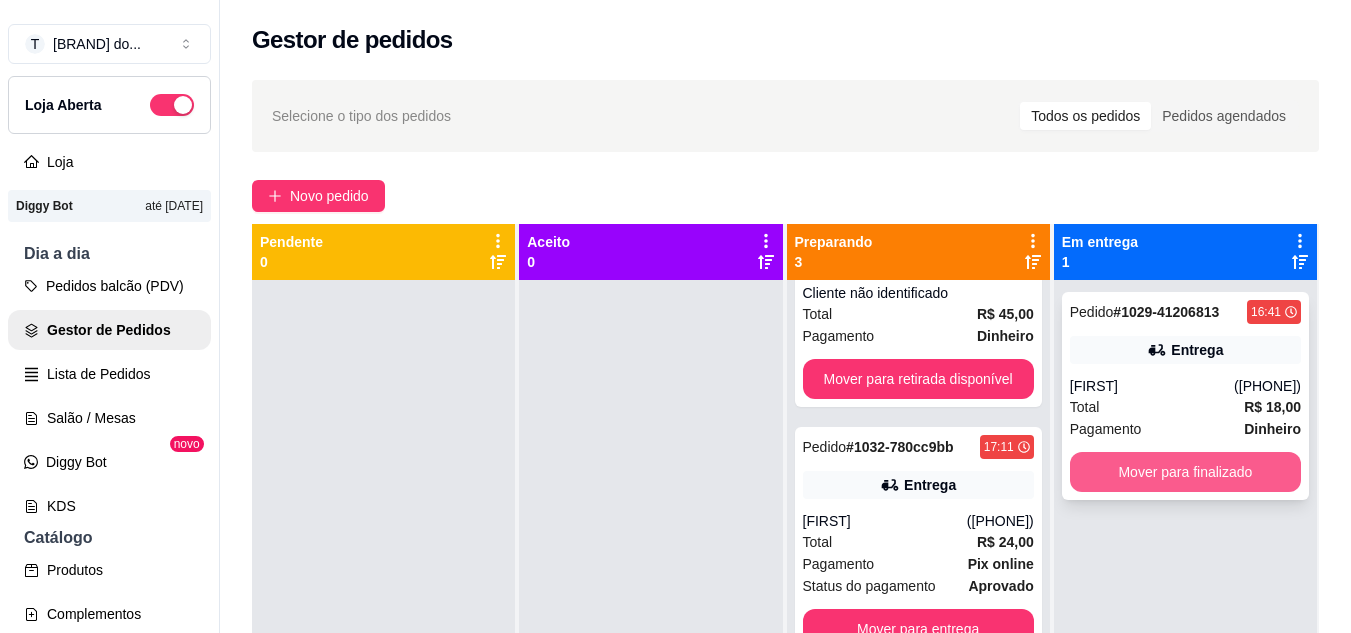 click on "Mover para finalizado" at bounding box center [1185, 472] 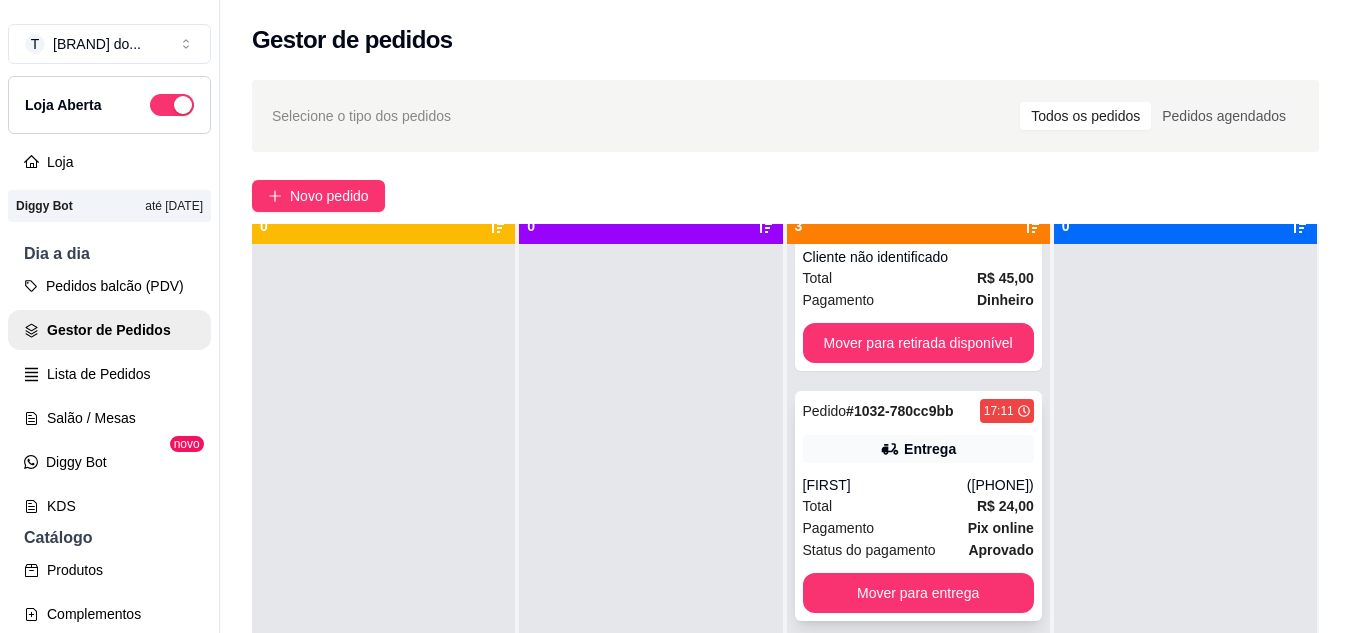scroll, scrollTop: 56, scrollLeft: 0, axis: vertical 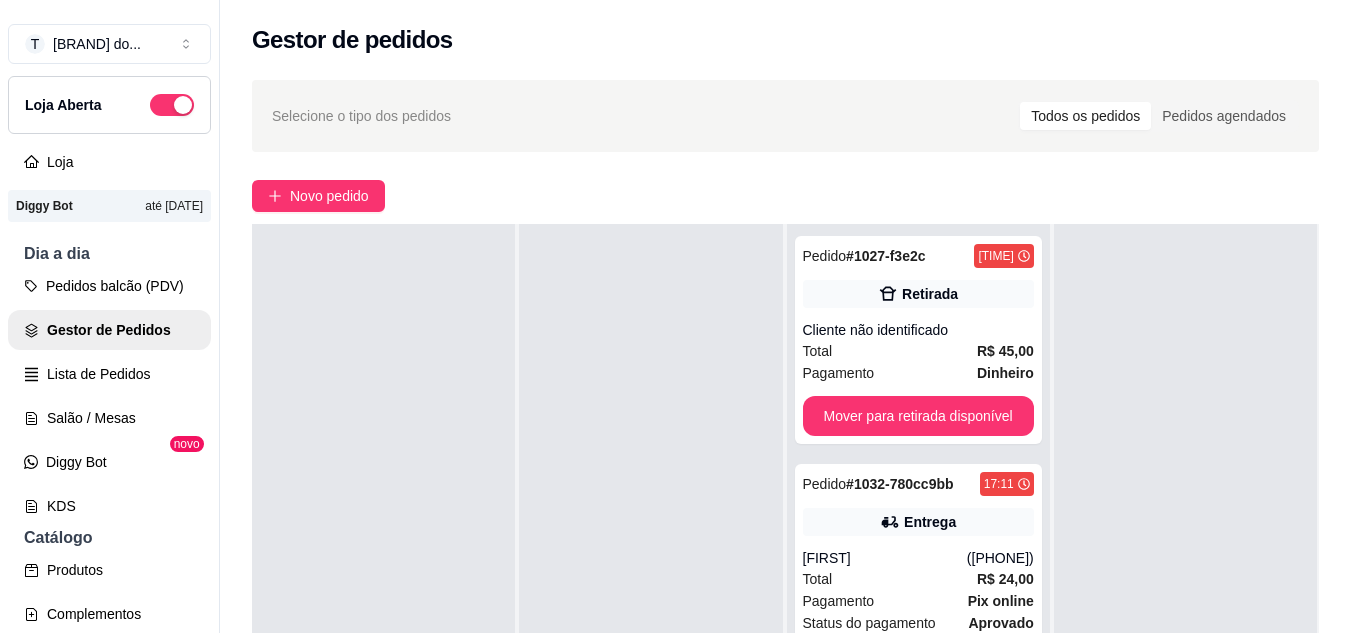 click at bounding box center [650, 540] 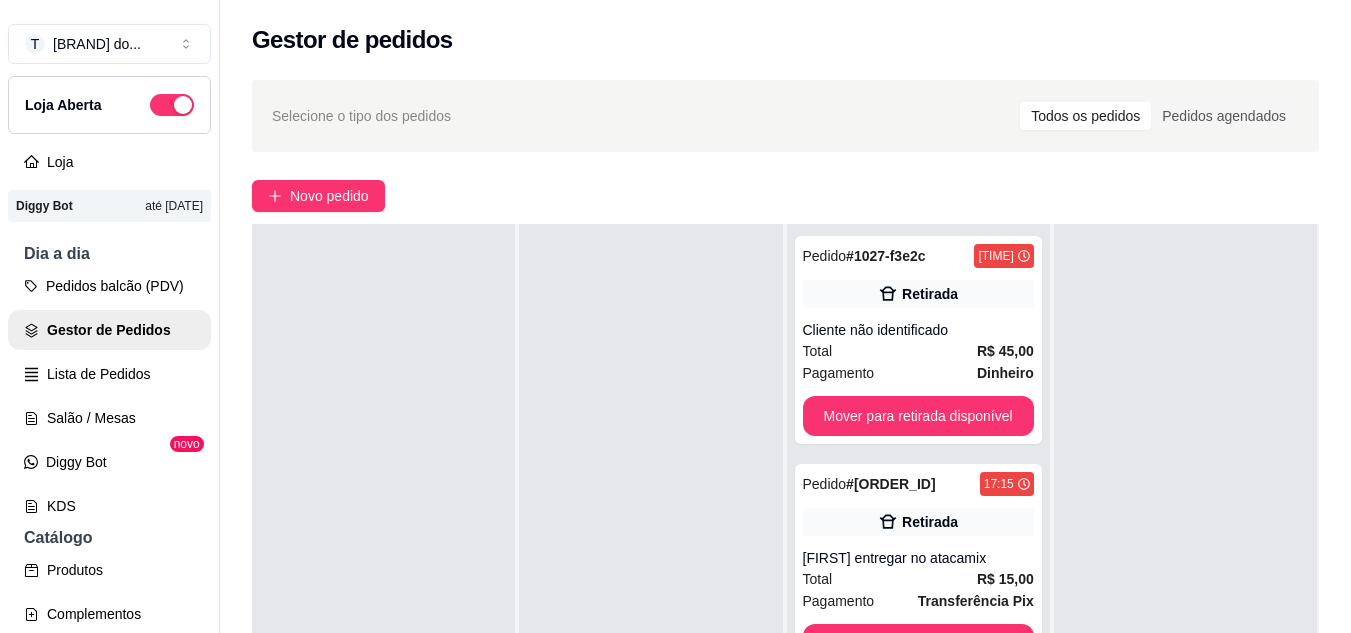 drag, startPoint x: 649, startPoint y: 159, endPoint x: 587, endPoint y: 148, distance: 62.968246 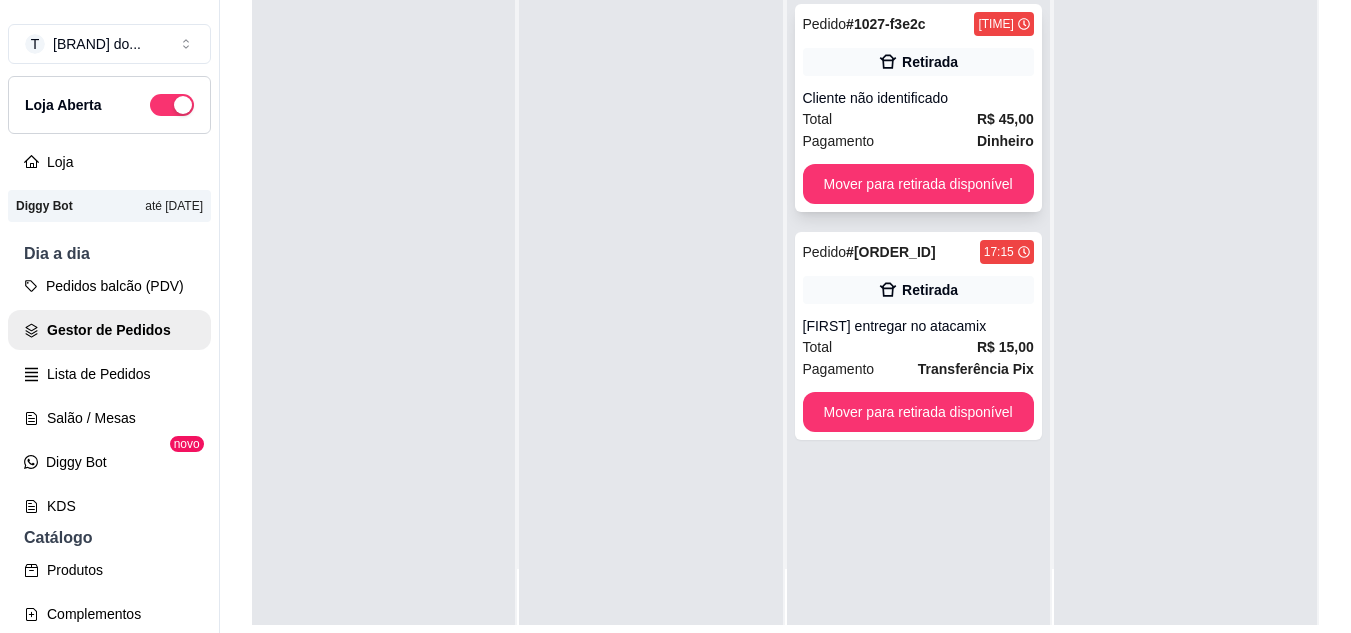 scroll, scrollTop: 319, scrollLeft: 0, axis: vertical 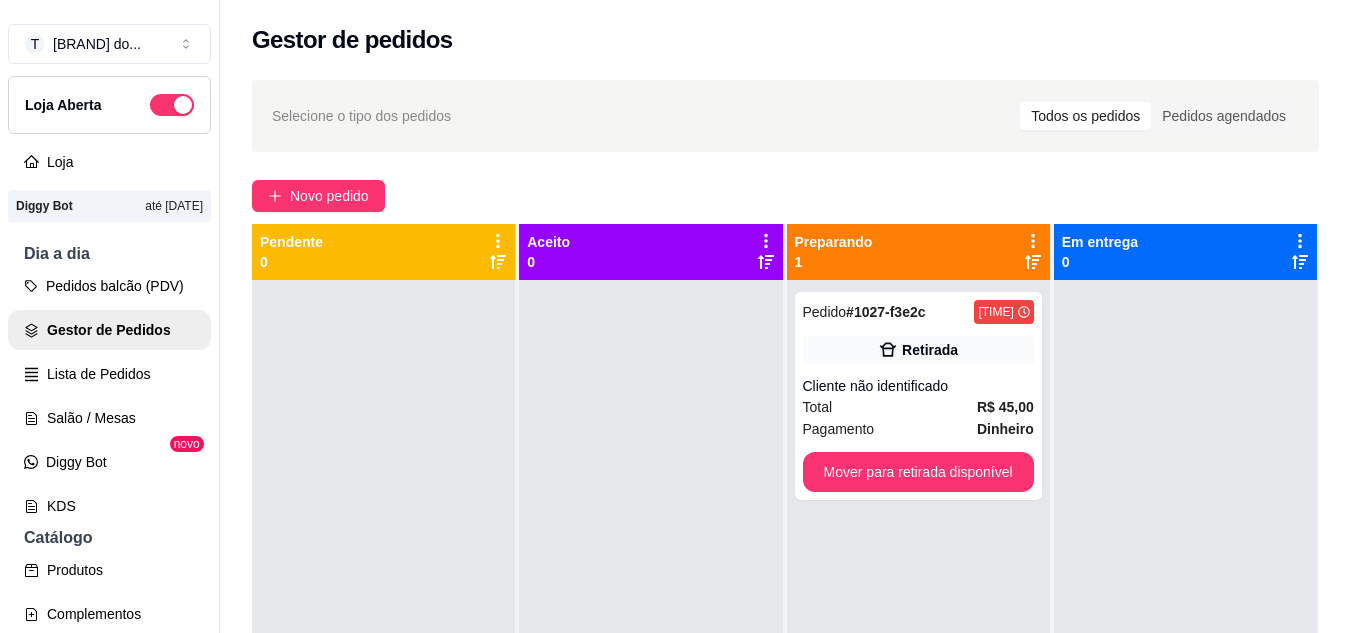 click on "Selecione o tipo dos pedidos Todos os pedidos Pedidos agendados Novo pedido Pendente 0 Aceito 0 Preparando 1 Pedido # [ORDER_ID] [TIME] Retirada Cliente não identificado Total [CURRENCY] [PRICE] Pagamento Dinheiro Mover para retirada disponível Em entrega 0" at bounding box center [785, 474] 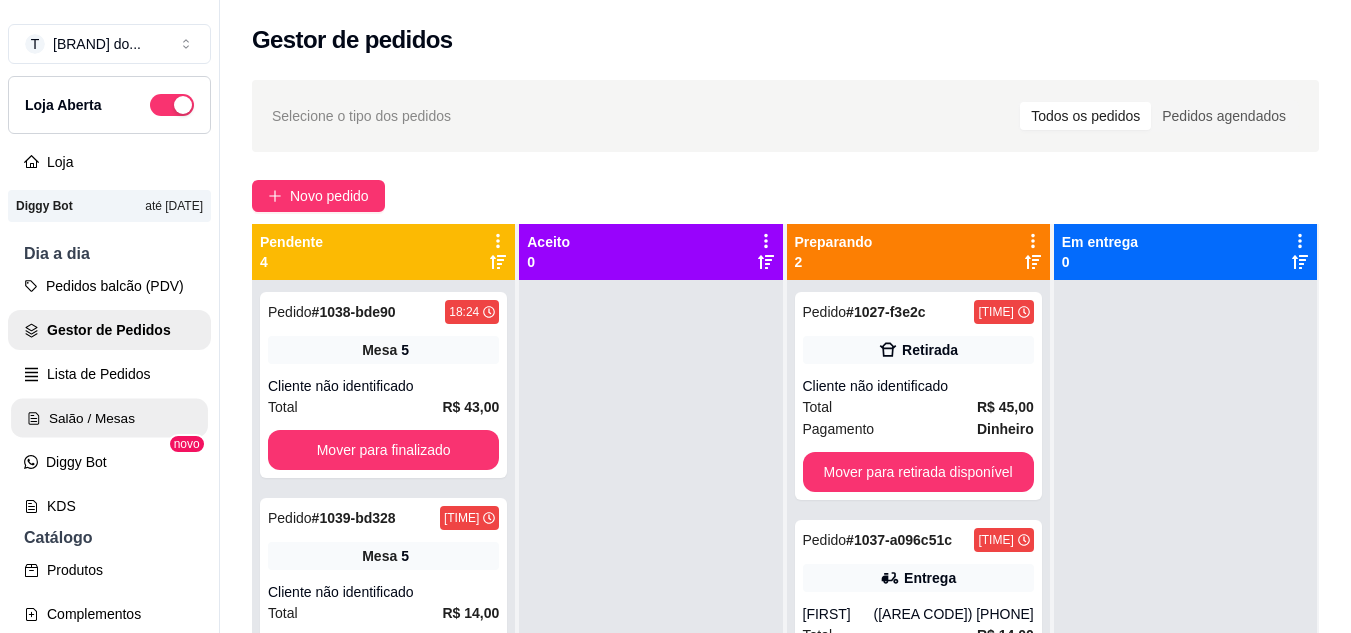 click on "Salão / Mesas" at bounding box center [109, 418] 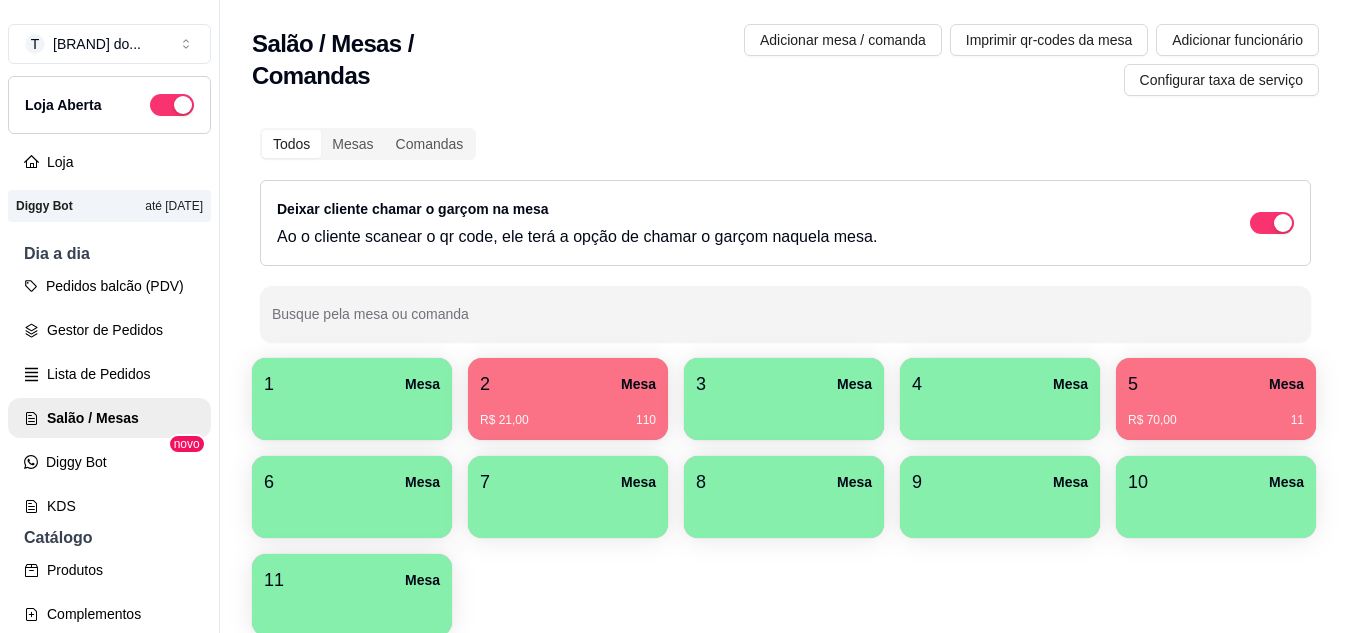 click on "R$ 70,00 11" at bounding box center [1216, 413] 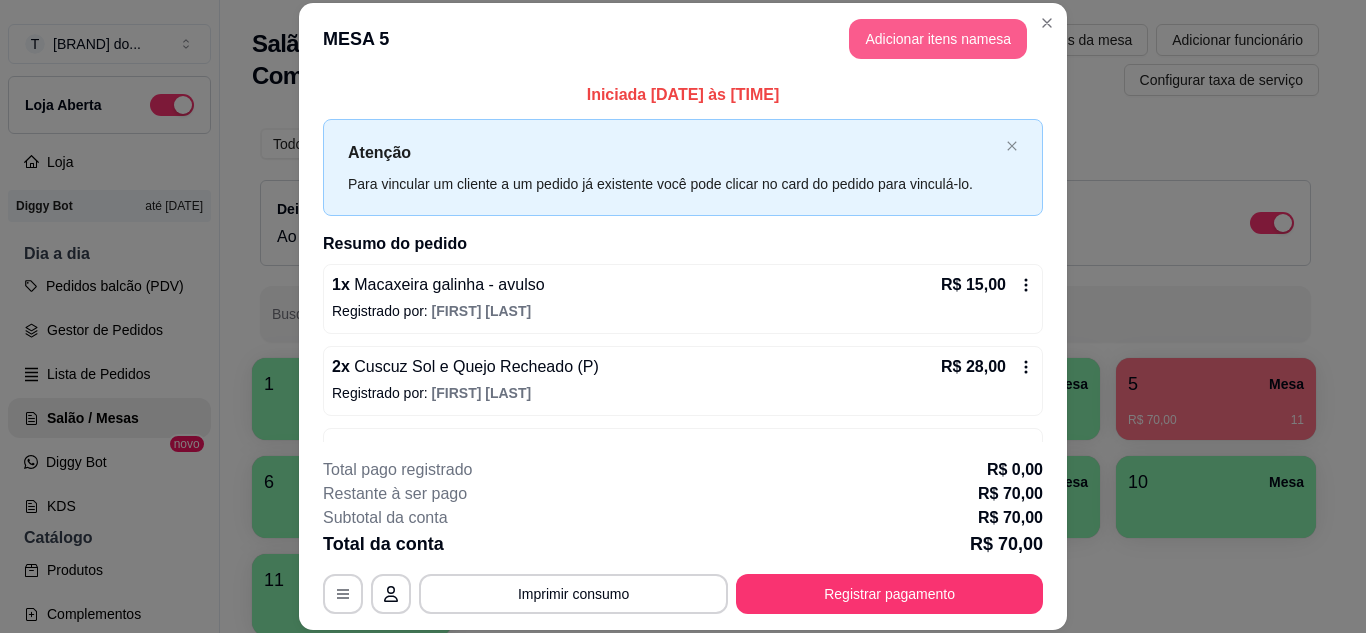 click on "Adicionar itens na  mesa" at bounding box center (938, 39) 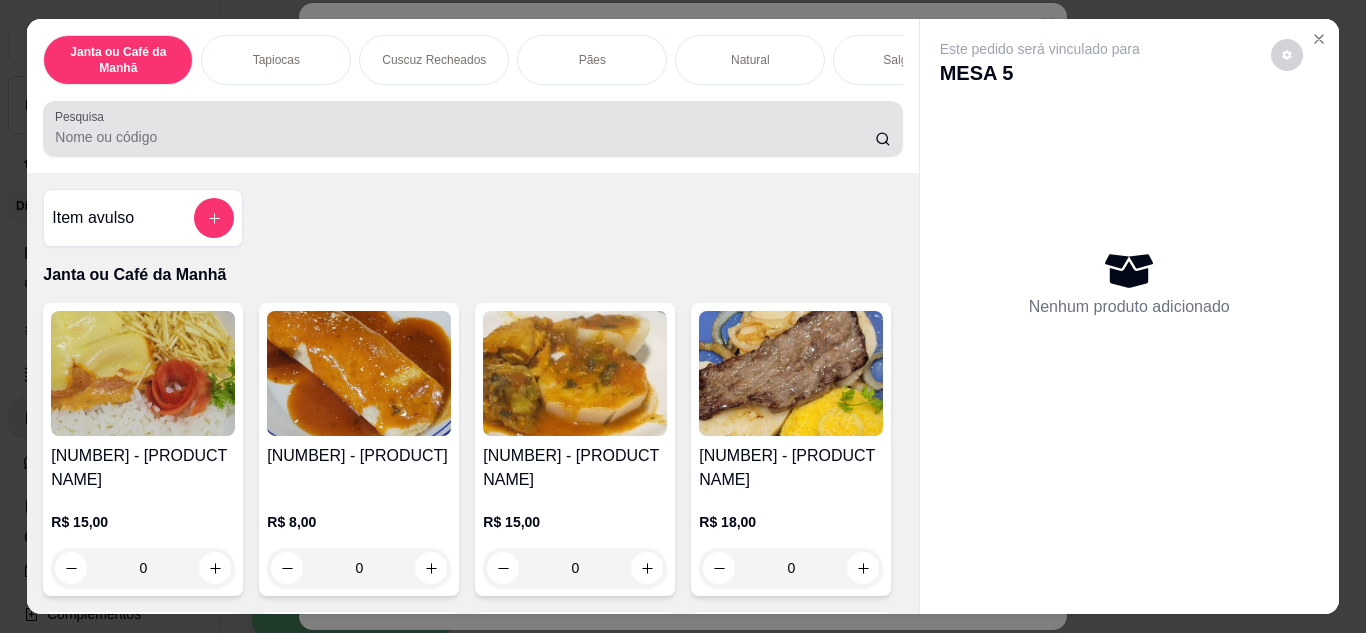 click on "Pesquisa" at bounding box center [465, 137] 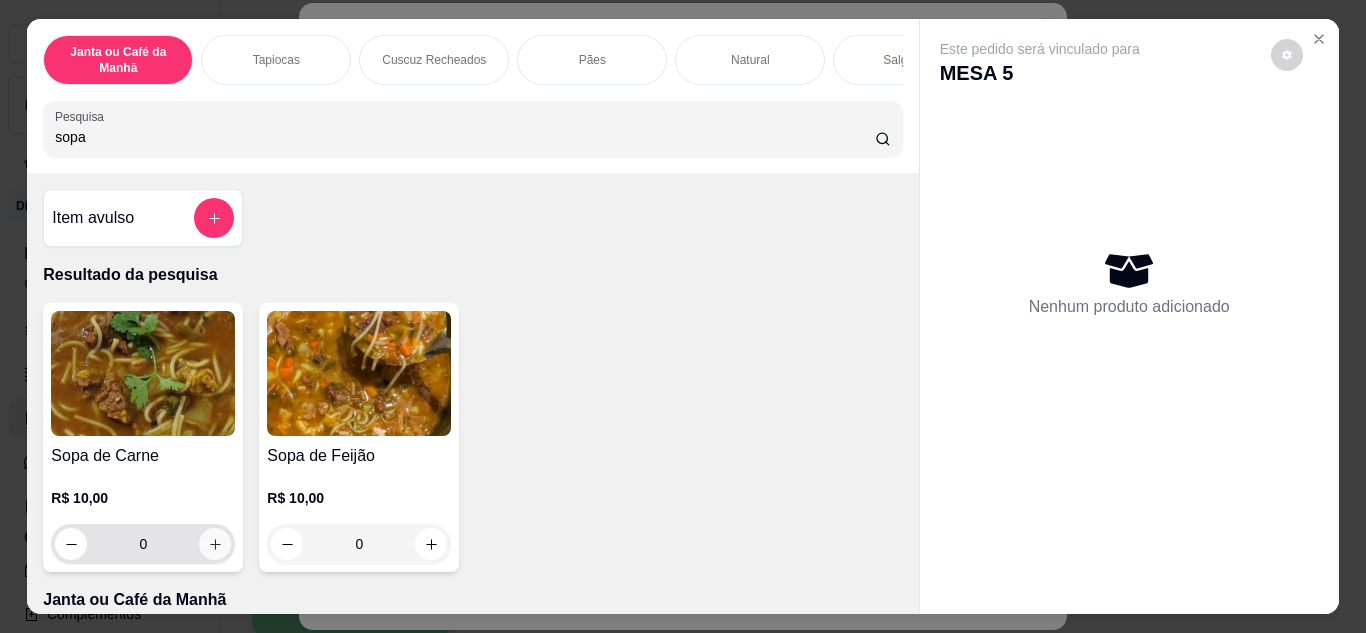 type on "sopa" 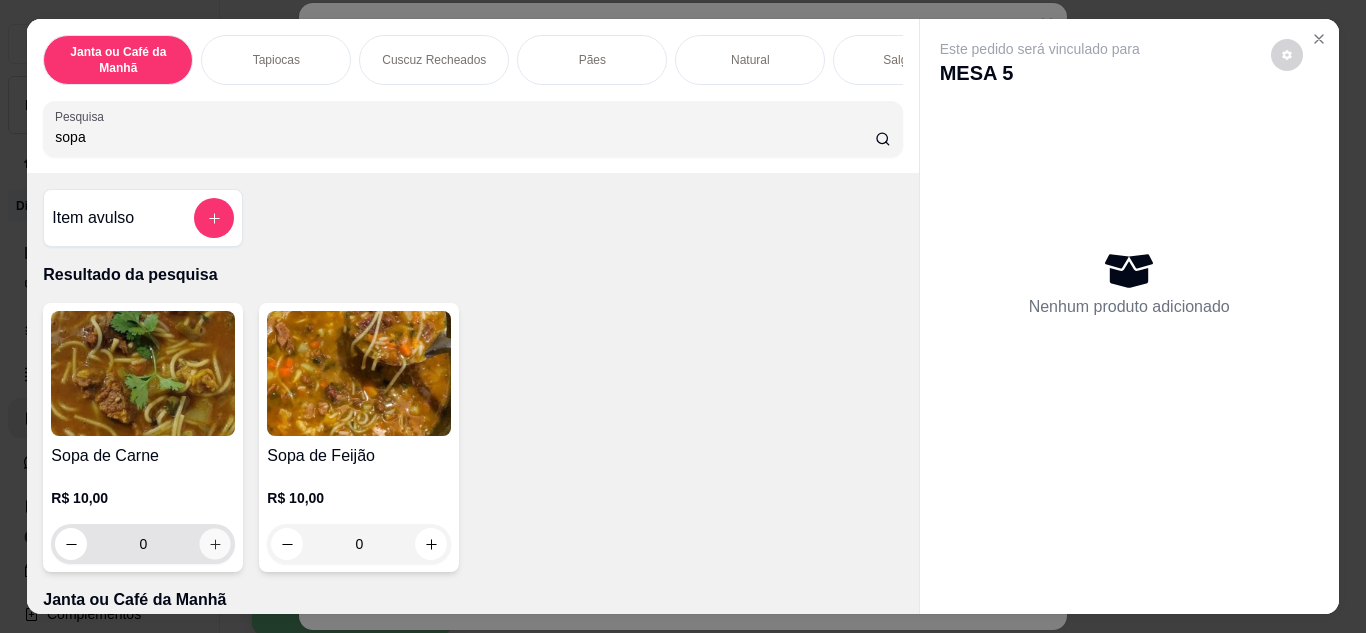 click 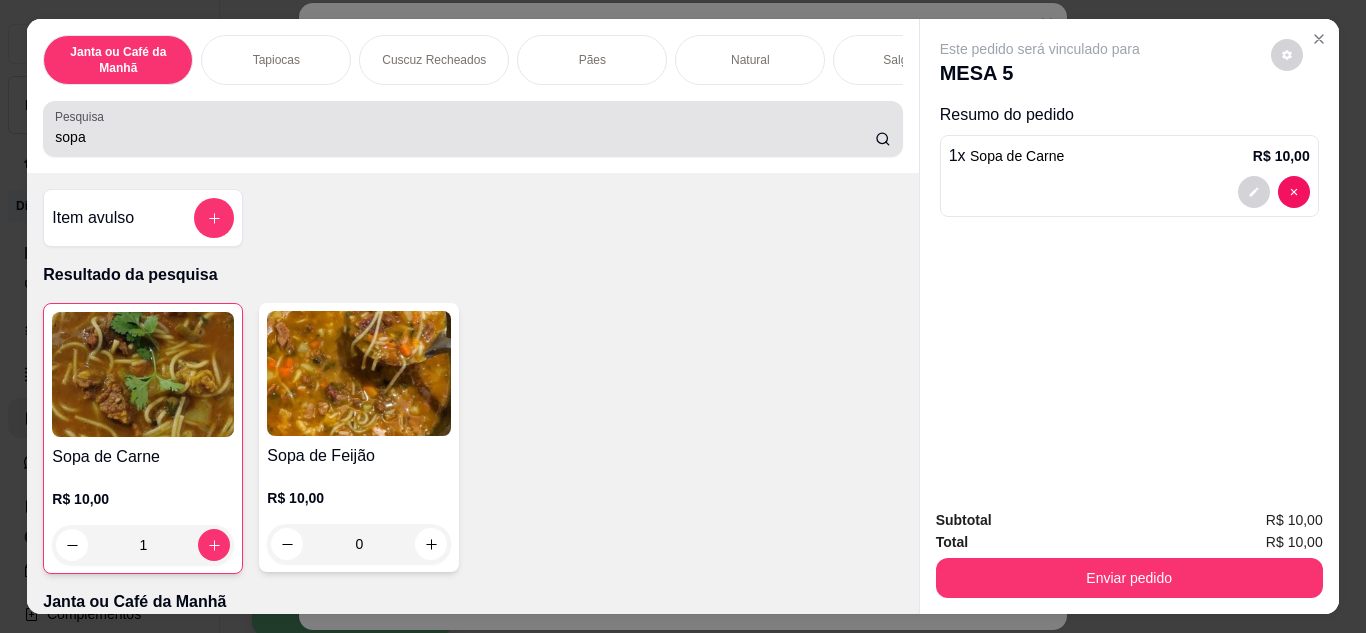 click on "sopa" at bounding box center [472, 129] 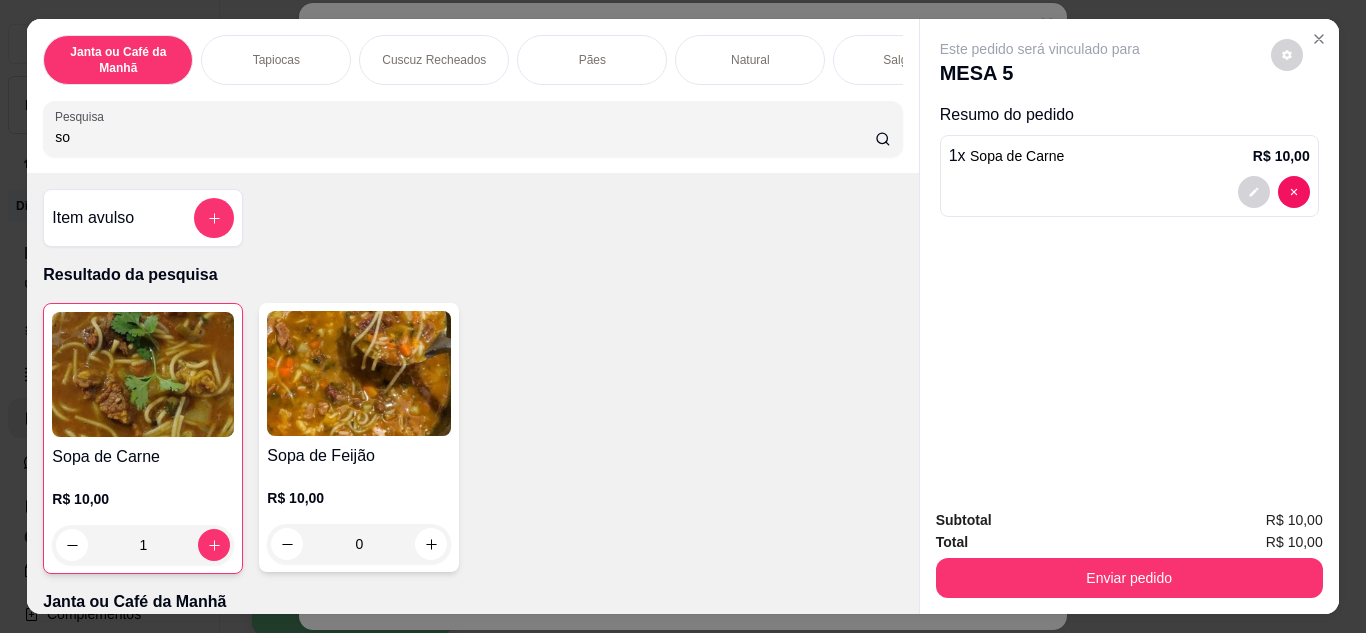 type on "s" 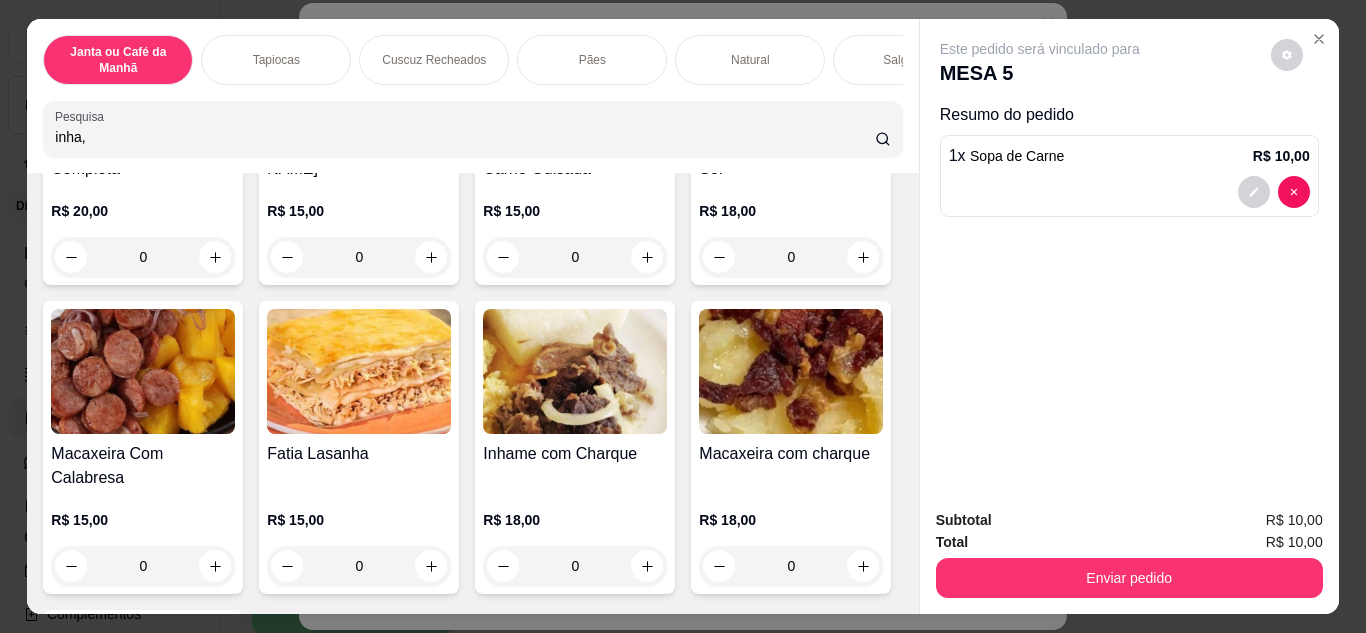 scroll, scrollTop: 800, scrollLeft: 0, axis: vertical 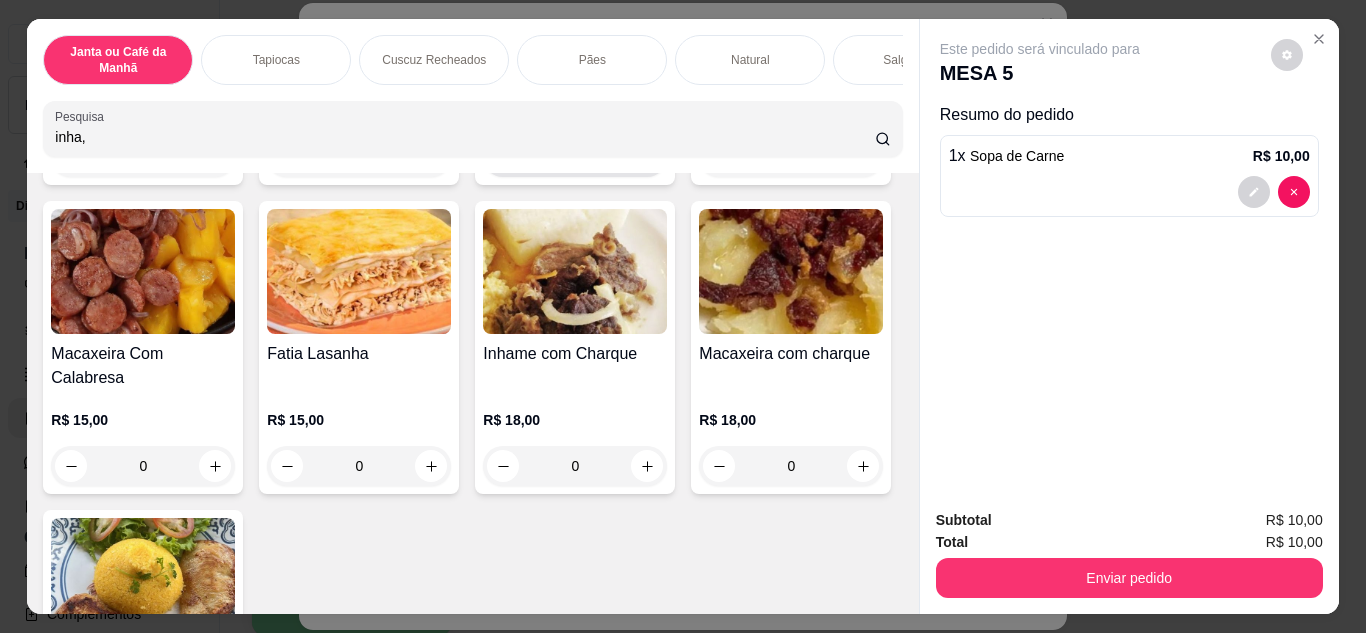 type on "inha," 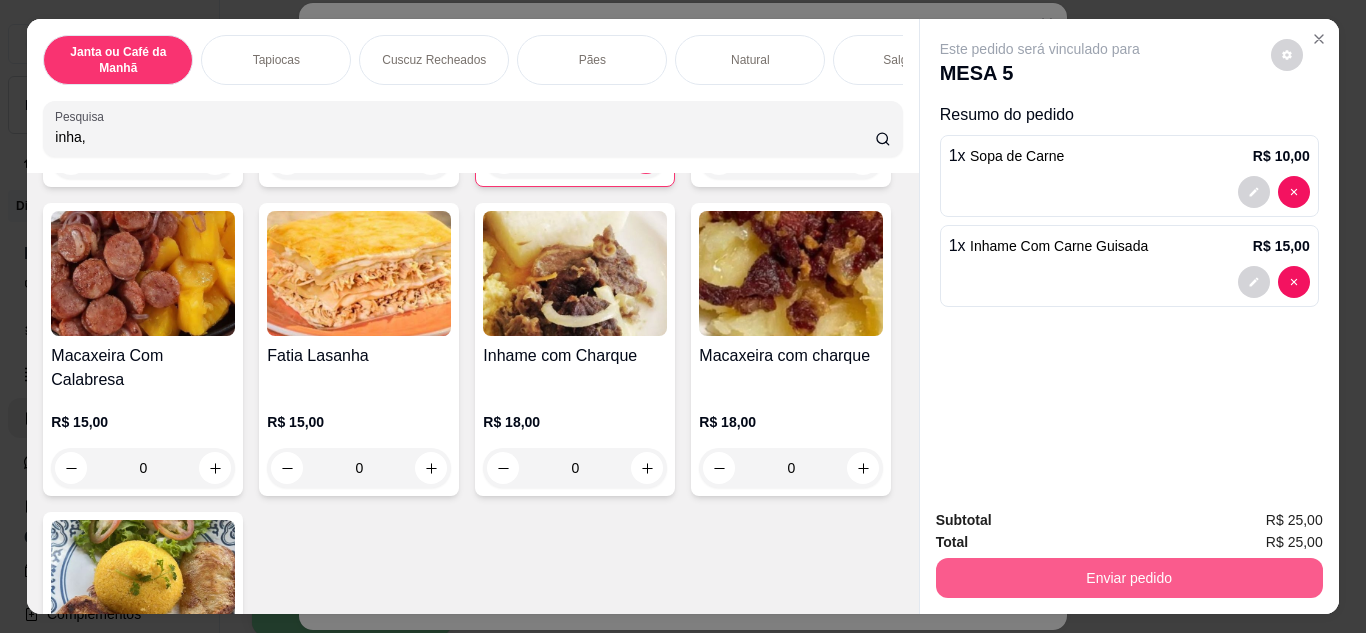 click on "Enviar pedido" at bounding box center (1129, 578) 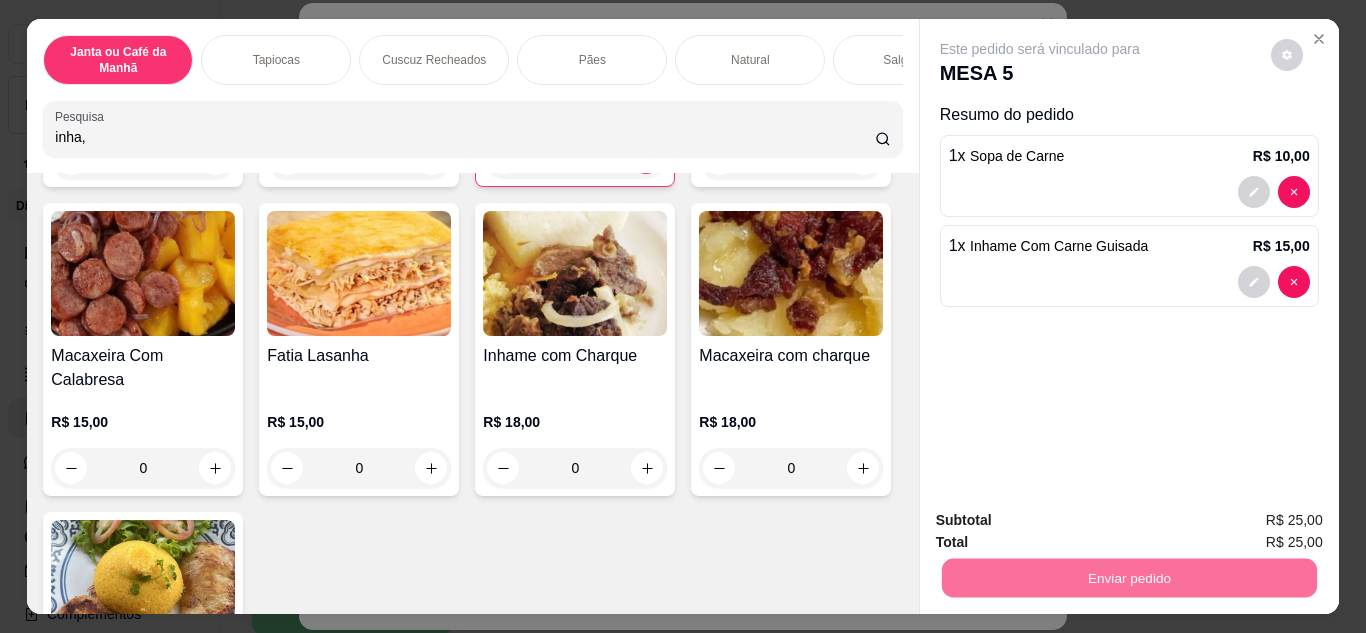 click on "Não registrar e enviar pedido" at bounding box center [1063, 522] 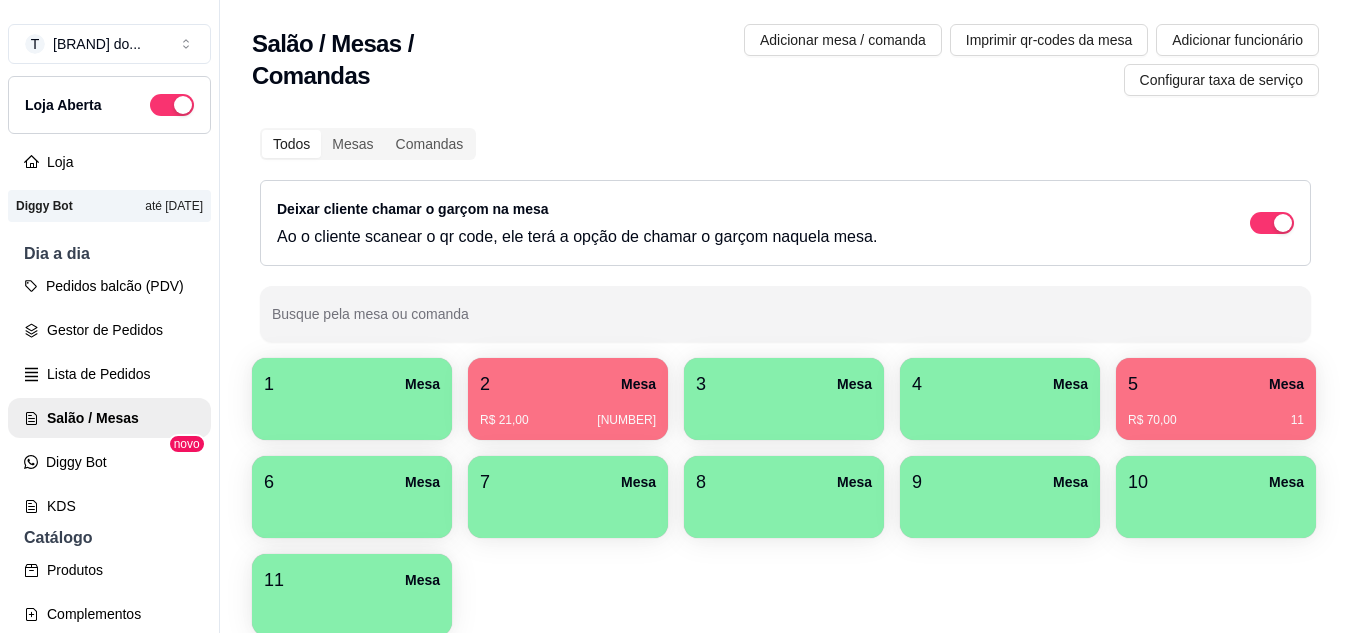 click on "R$ 21,00 111" at bounding box center (568, 413) 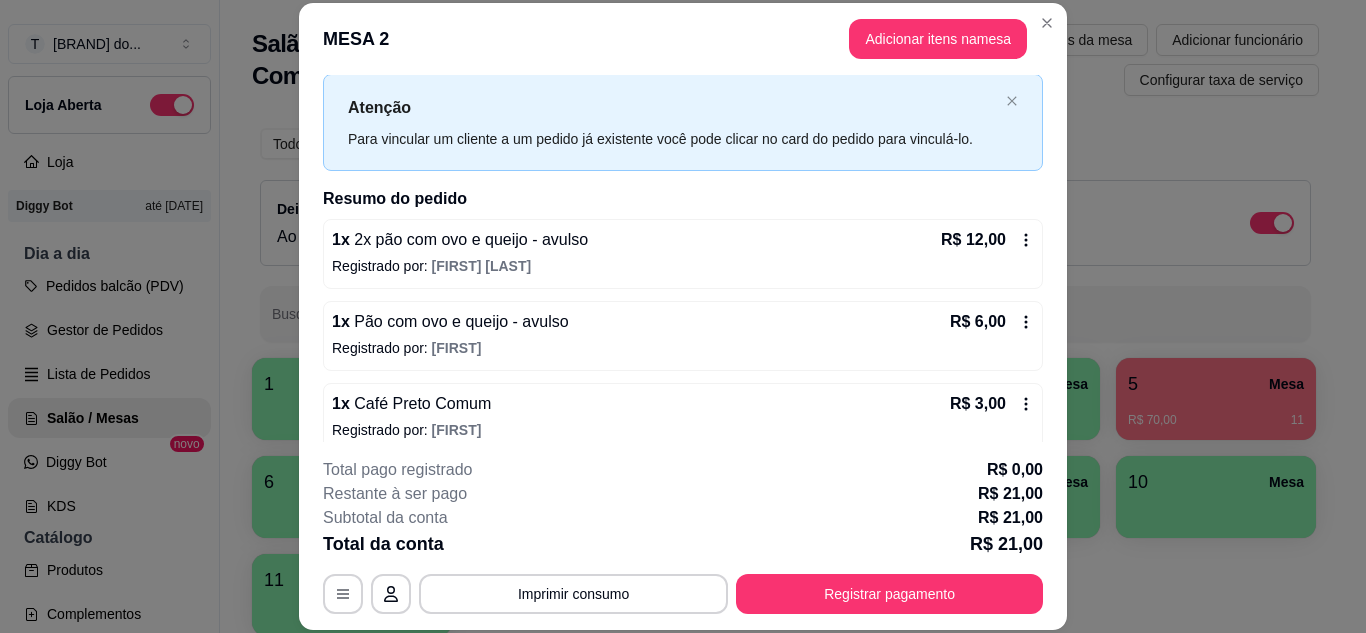 scroll, scrollTop: 64, scrollLeft: 0, axis: vertical 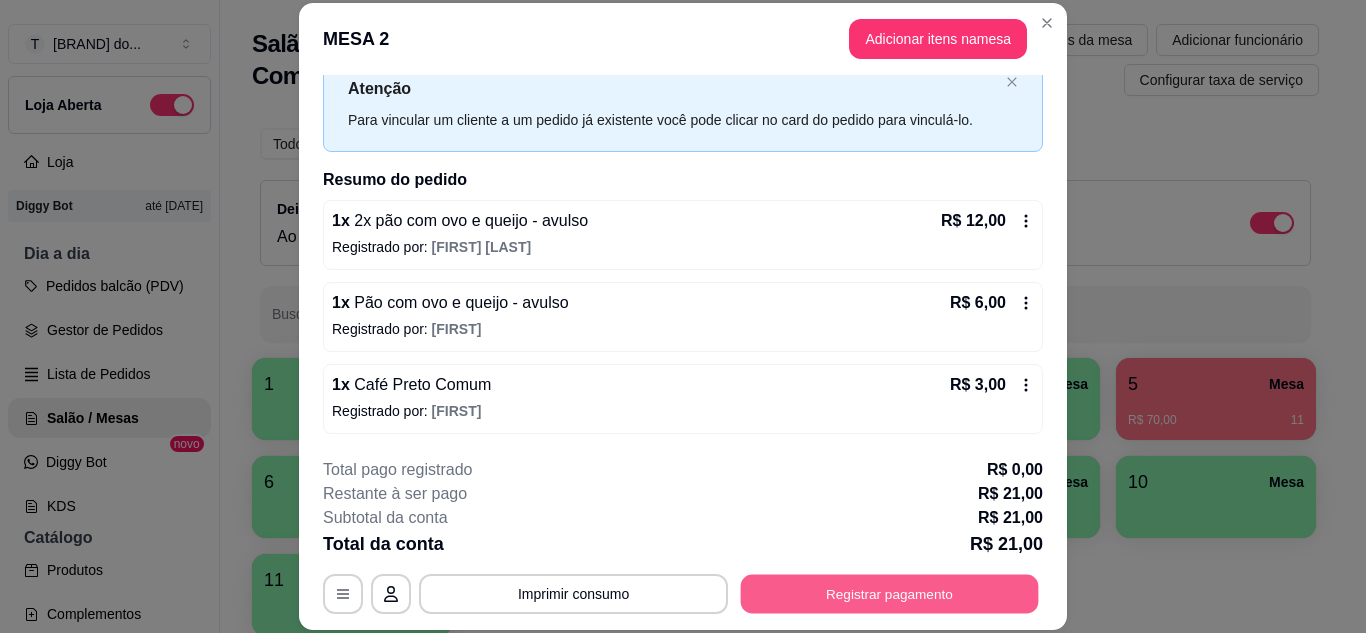 click on "Registrar pagamento" at bounding box center (890, 593) 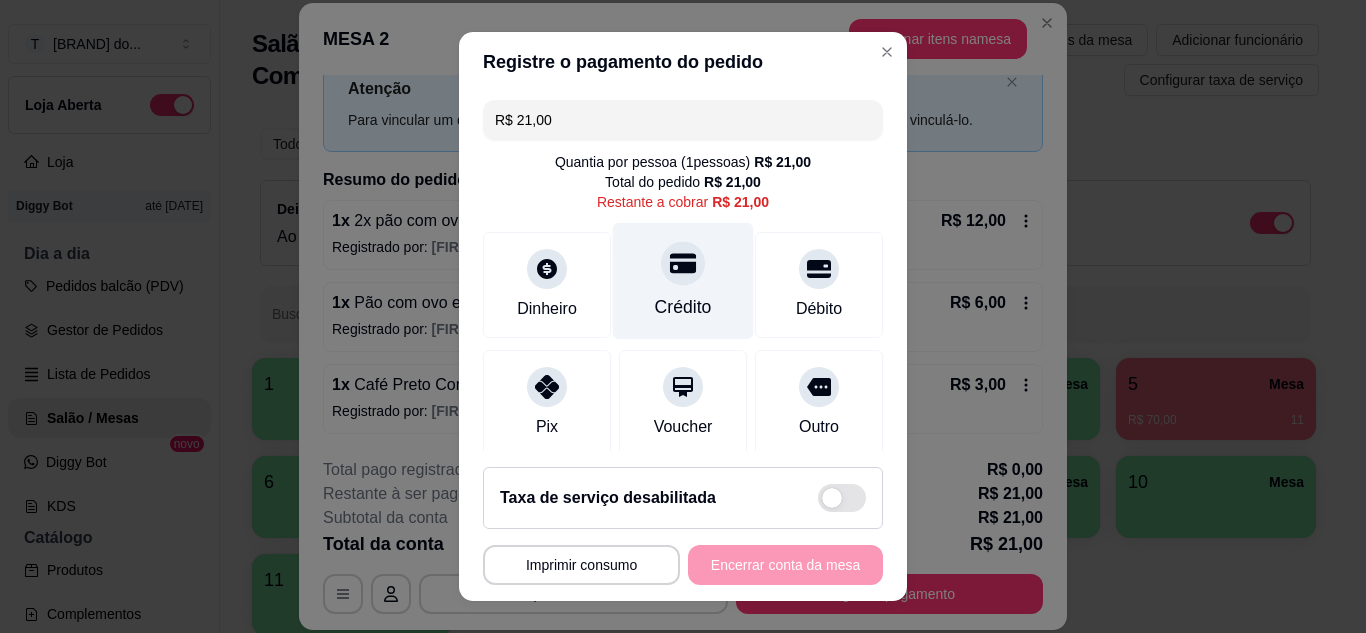 click on "Crédito" at bounding box center [683, 307] 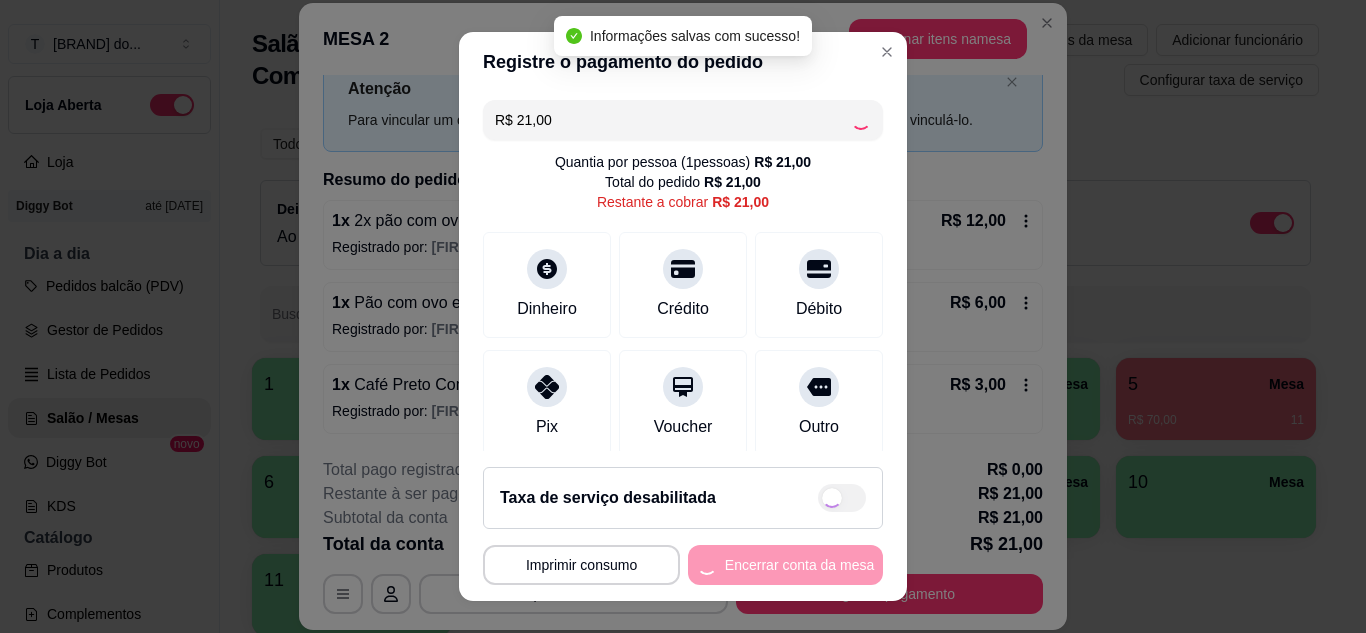 type on "R$ 0,00" 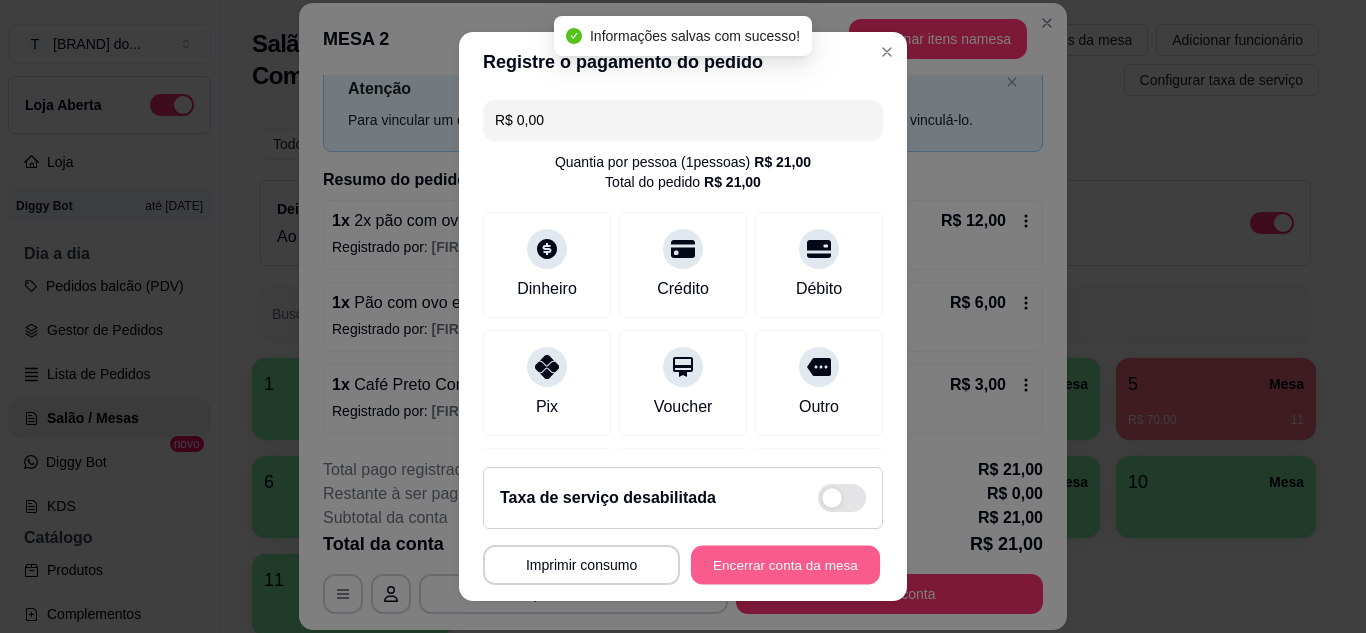 click on "Encerrar conta da mesa" at bounding box center [785, 565] 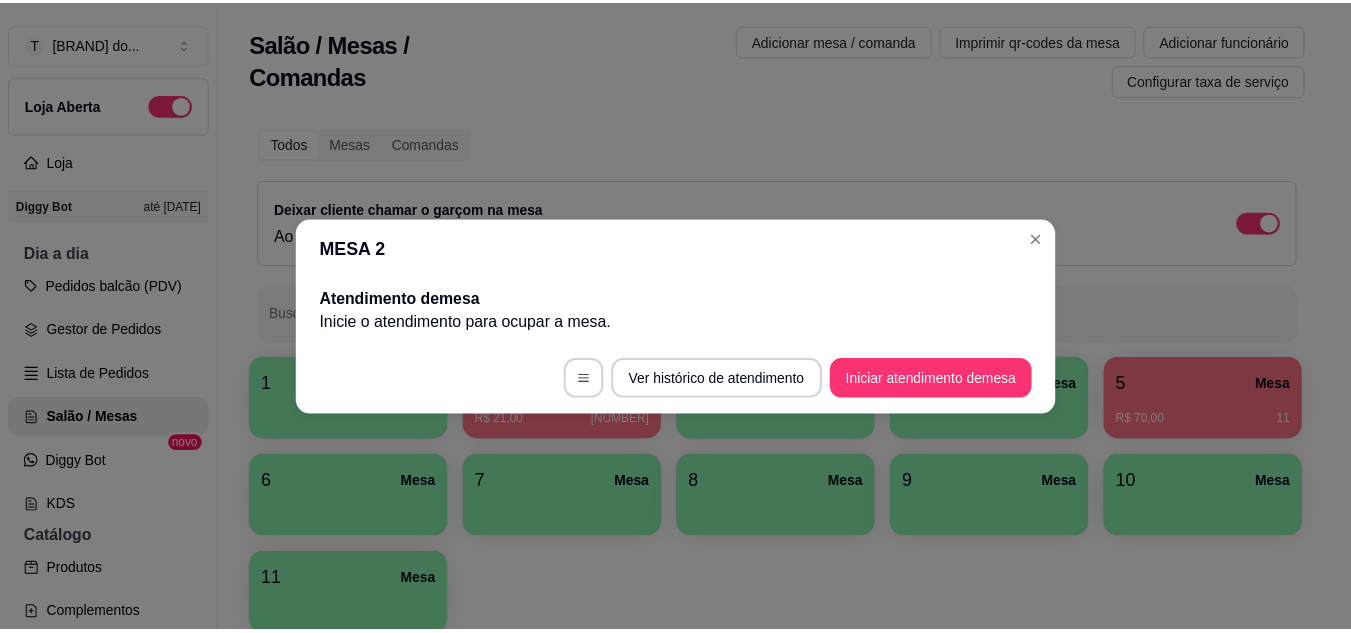scroll, scrollTop: 0, scrollLeft: 0, axis: both 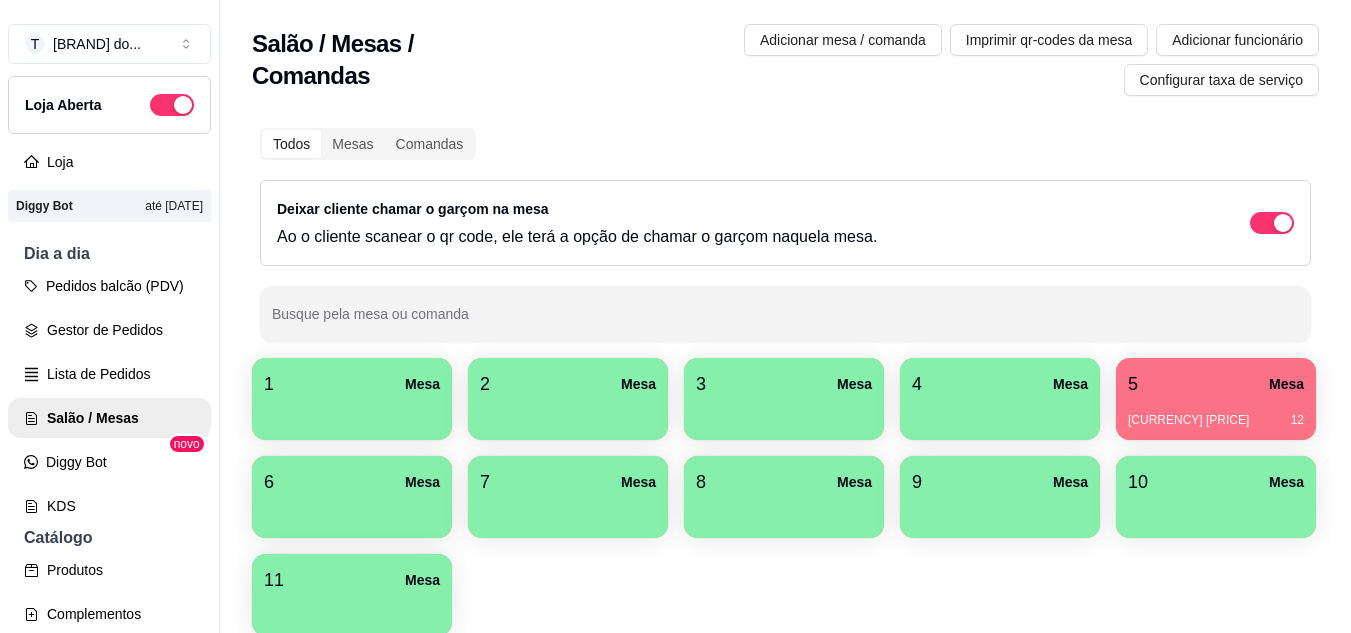 click at bounding box center [352, 413] 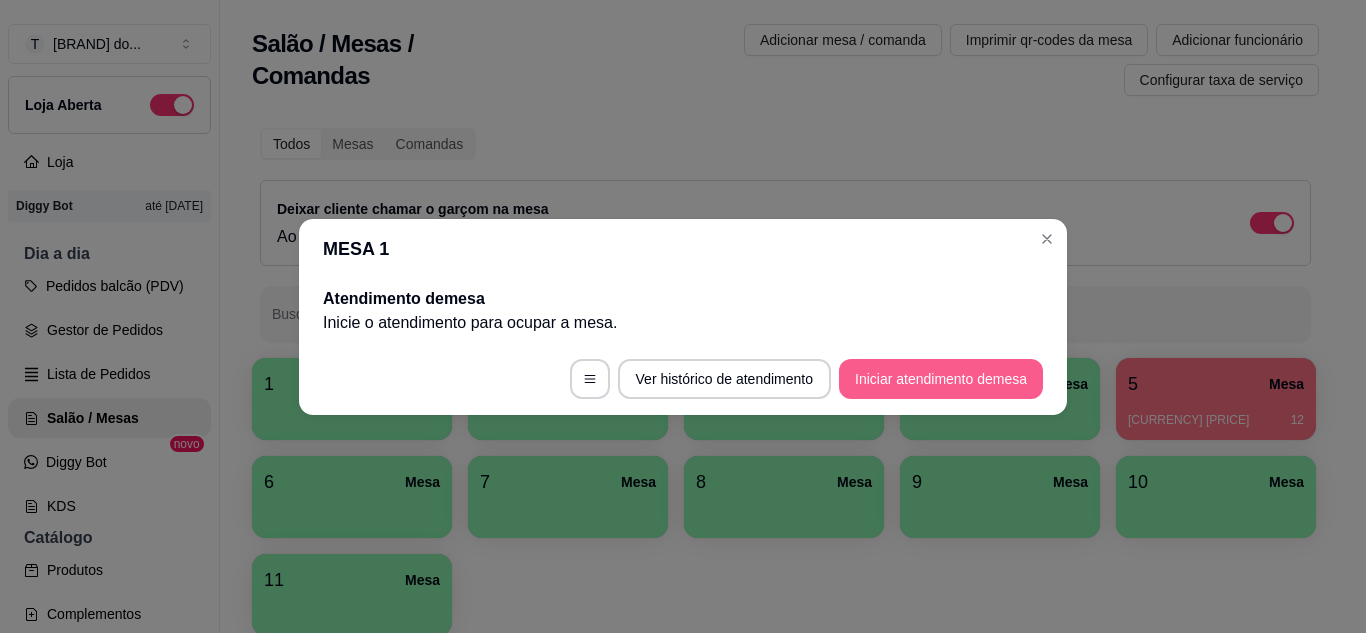 click on "Iniciar atendimento de  mesa" at bounding box center [941, 379] 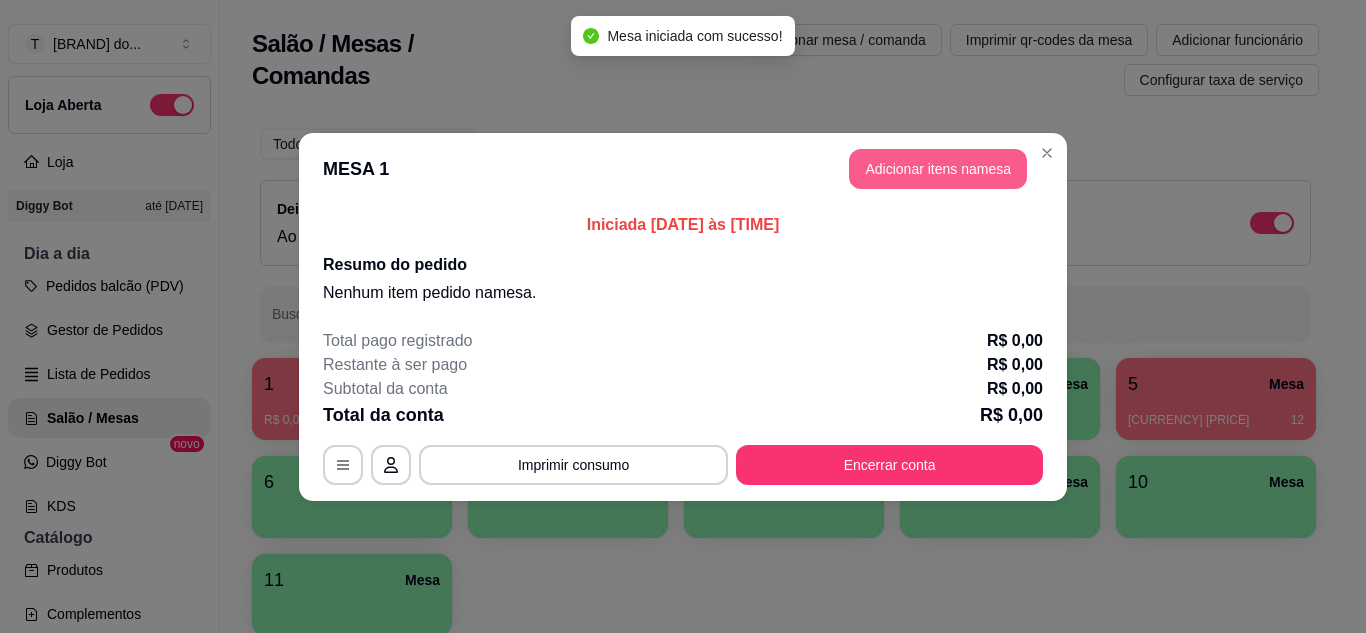 click on "Adicionar itens na  mesa" at bounding box center (938, 169) 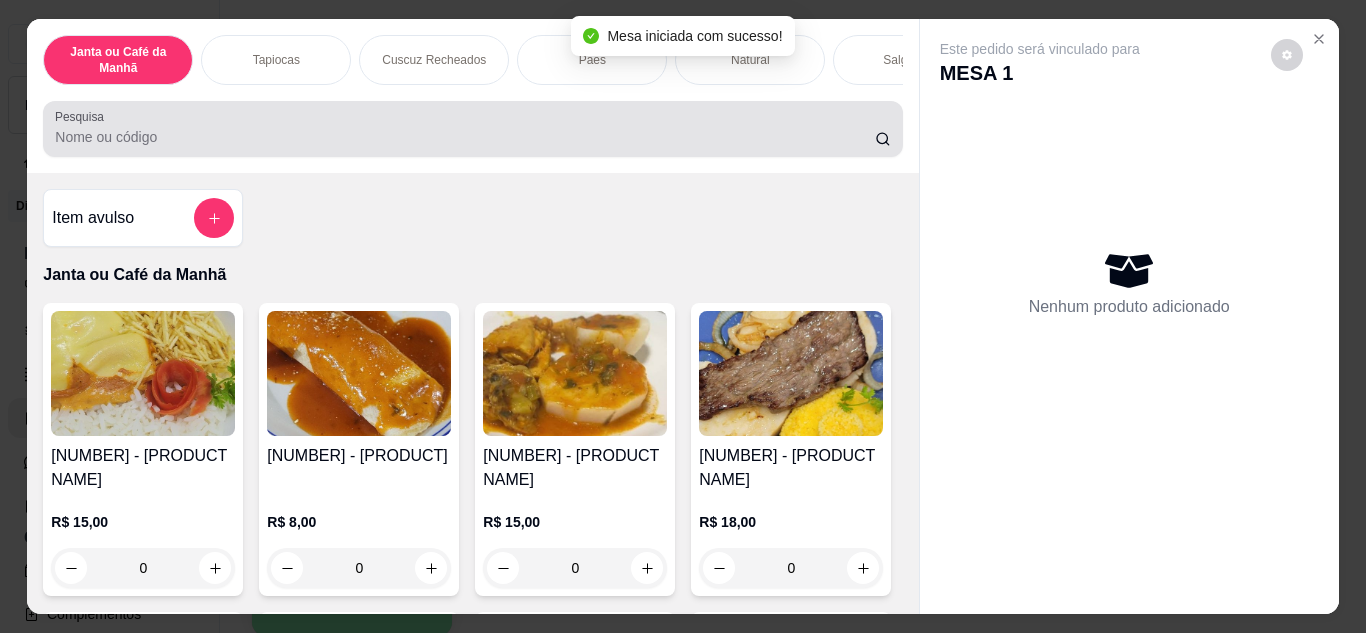 click on "Pesquisa" at bounding box center (465, 137) 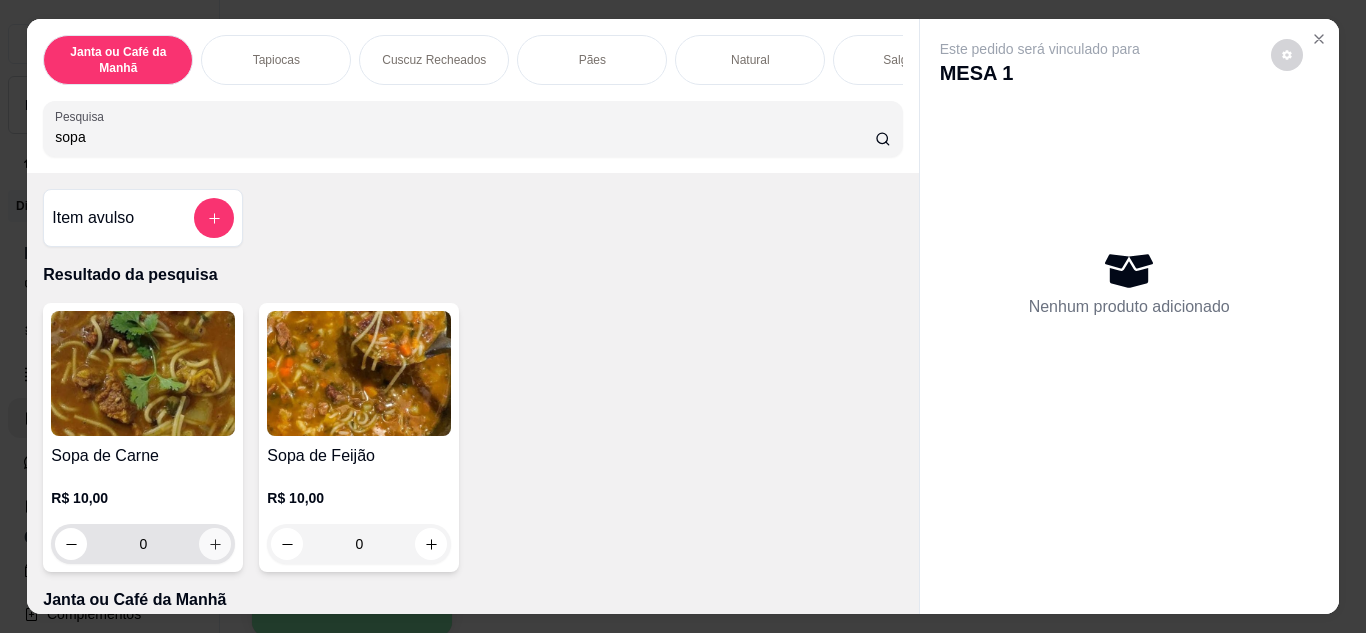 type on "sopa" 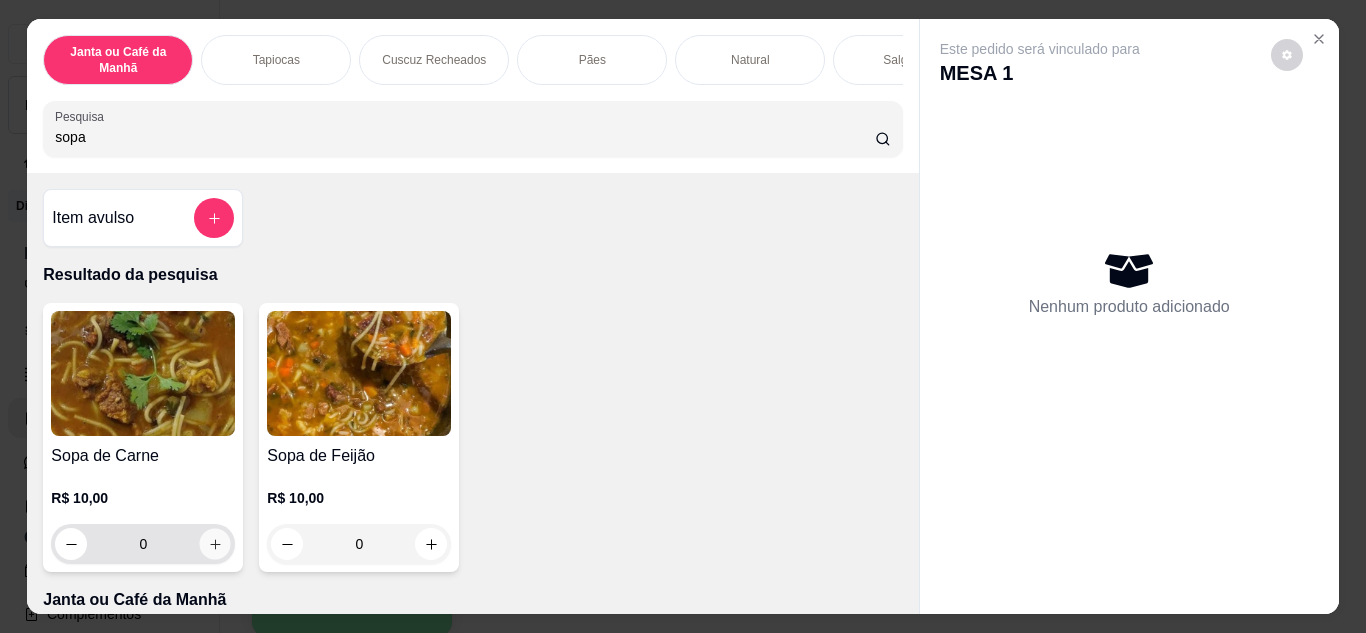 click 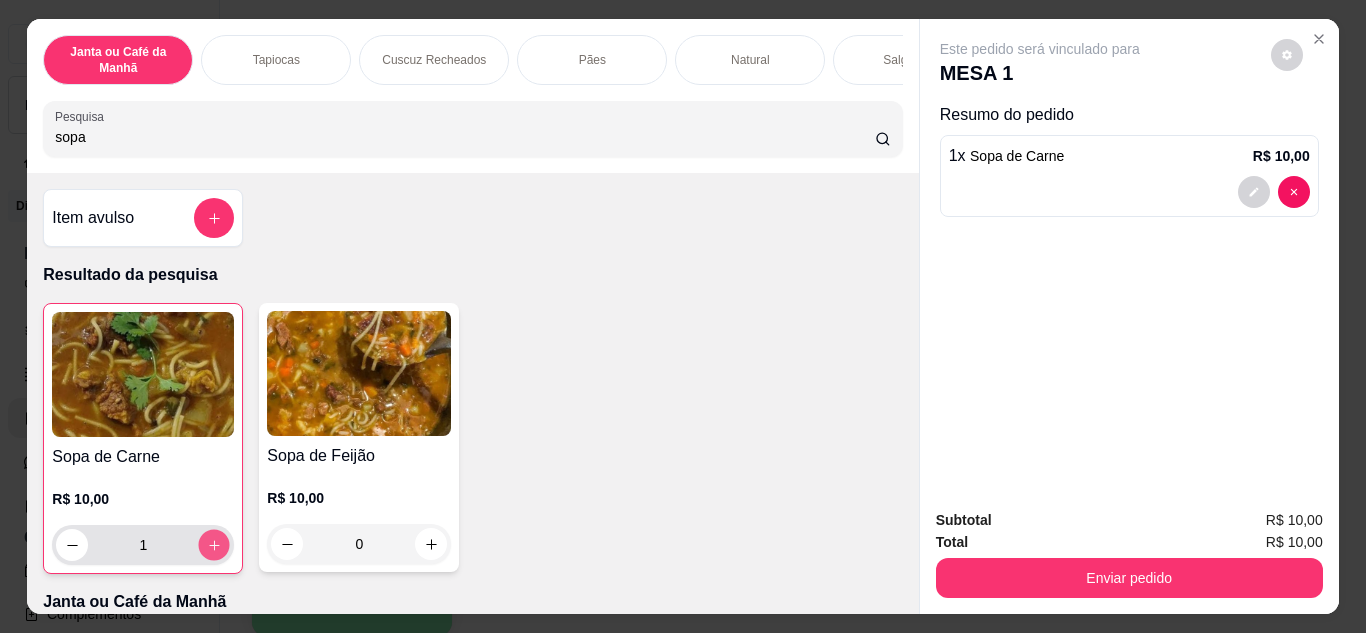 click 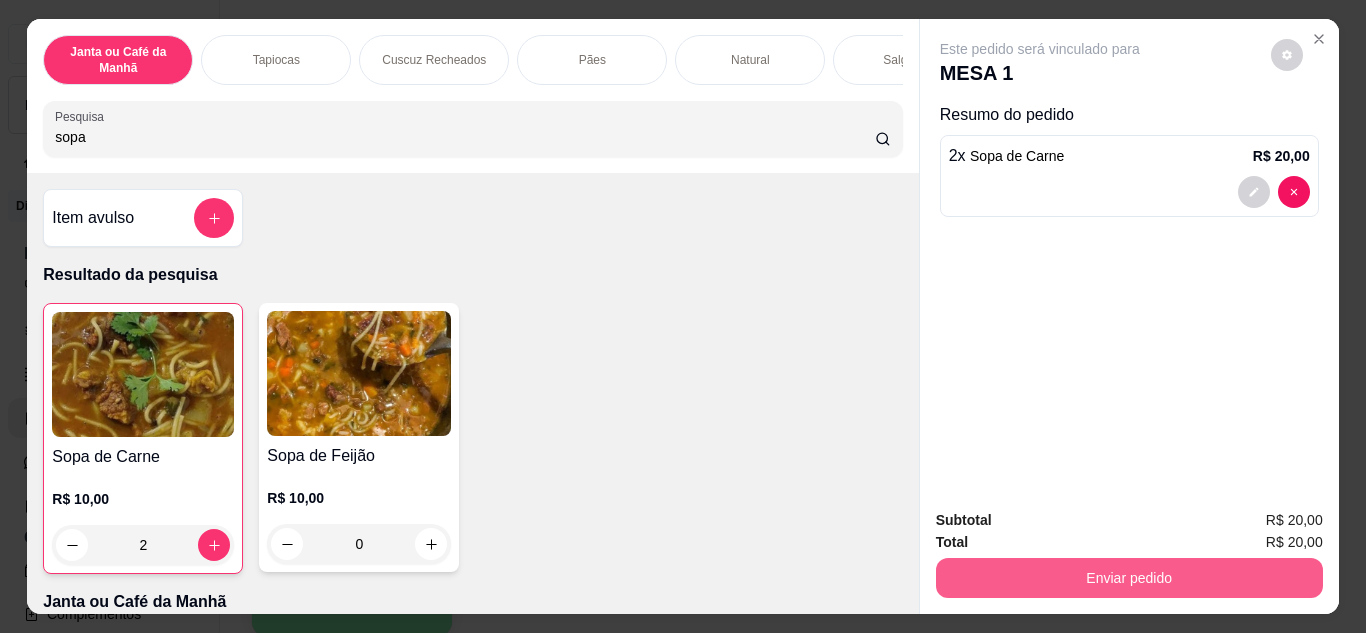 click on "Enviar pedido" at bounding box center (1129, 578) 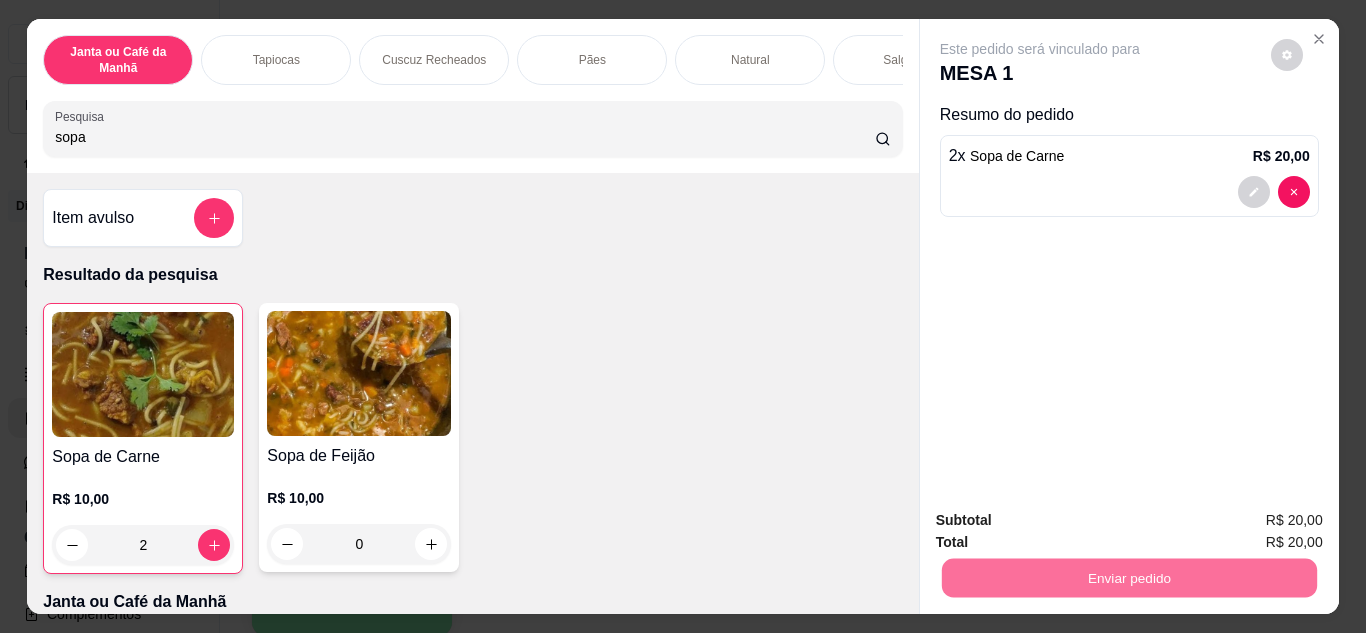 click on "Não registrar e enviar pedido" at bounding box center [1063, 521] 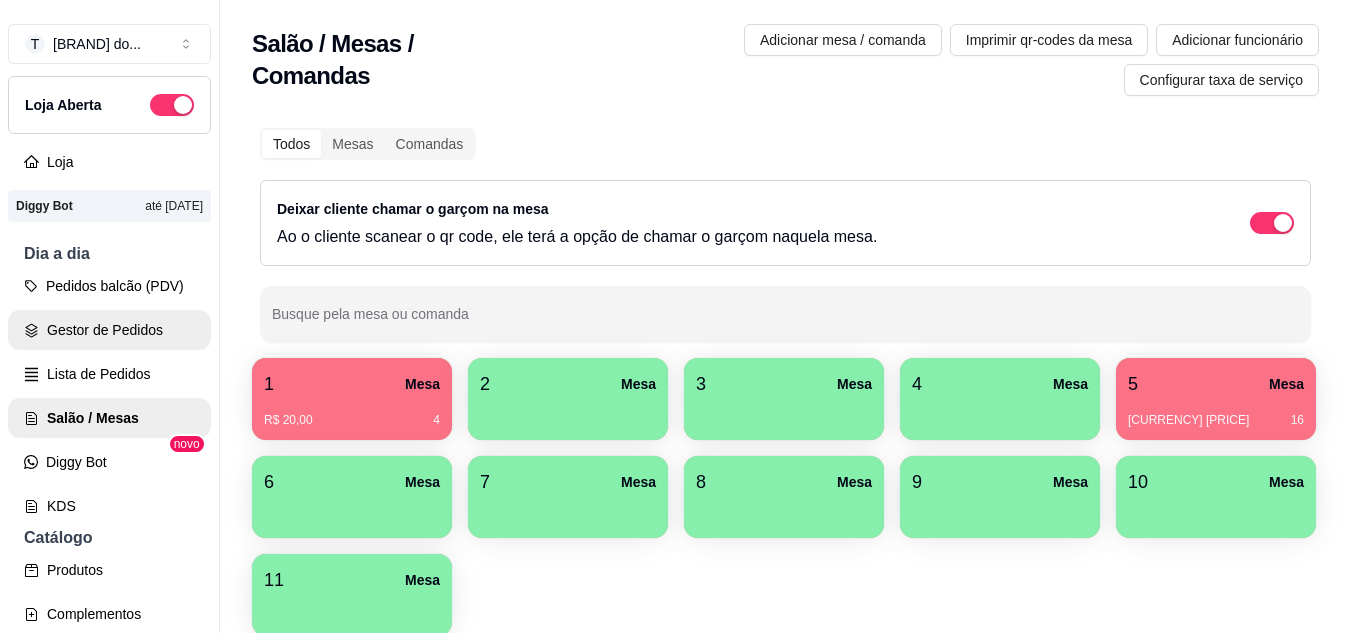 click on "Gestor de Pedidos" at bounding box center (109, 330) 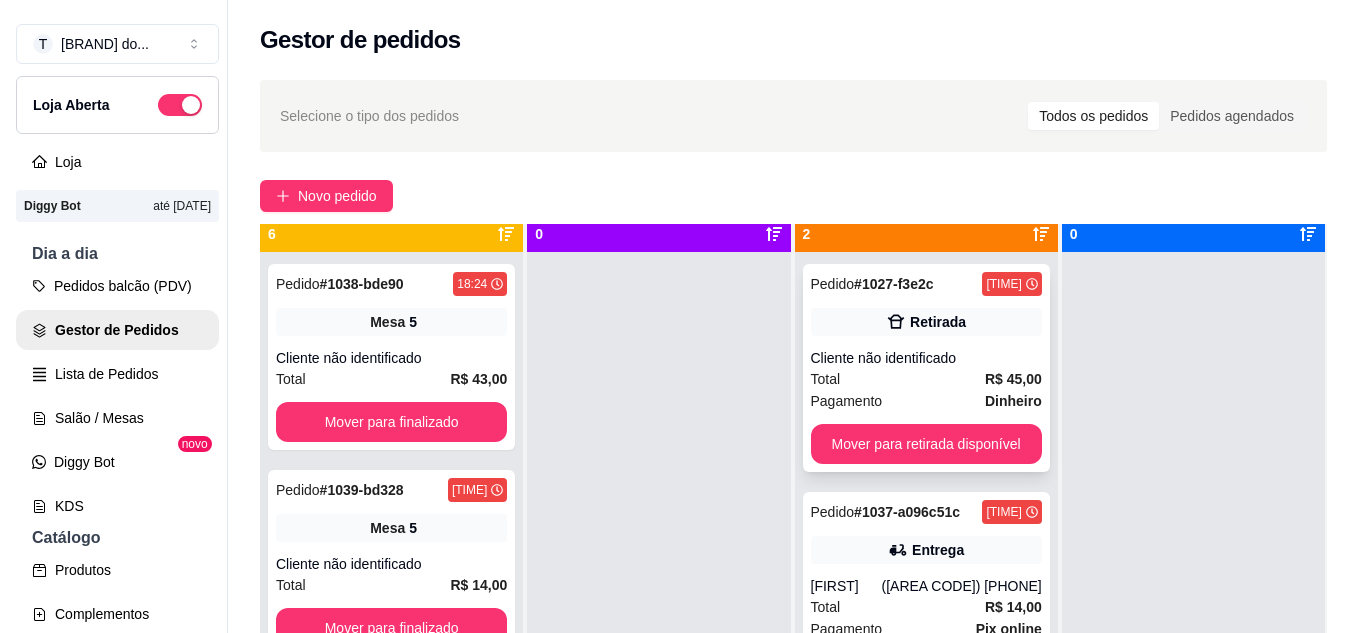 scroll, scrollTop: 56, scrollLeft: 0, axis: vertical 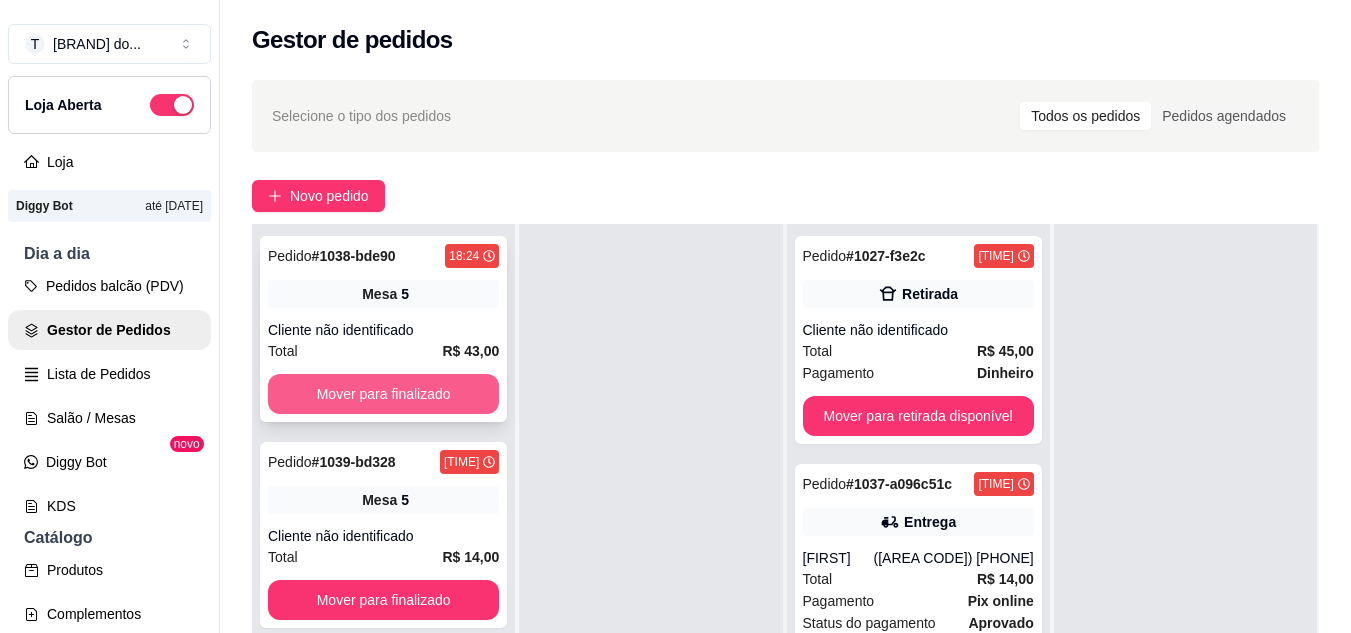 click on "Mover para finalizado" at bounding box center (383, 394) 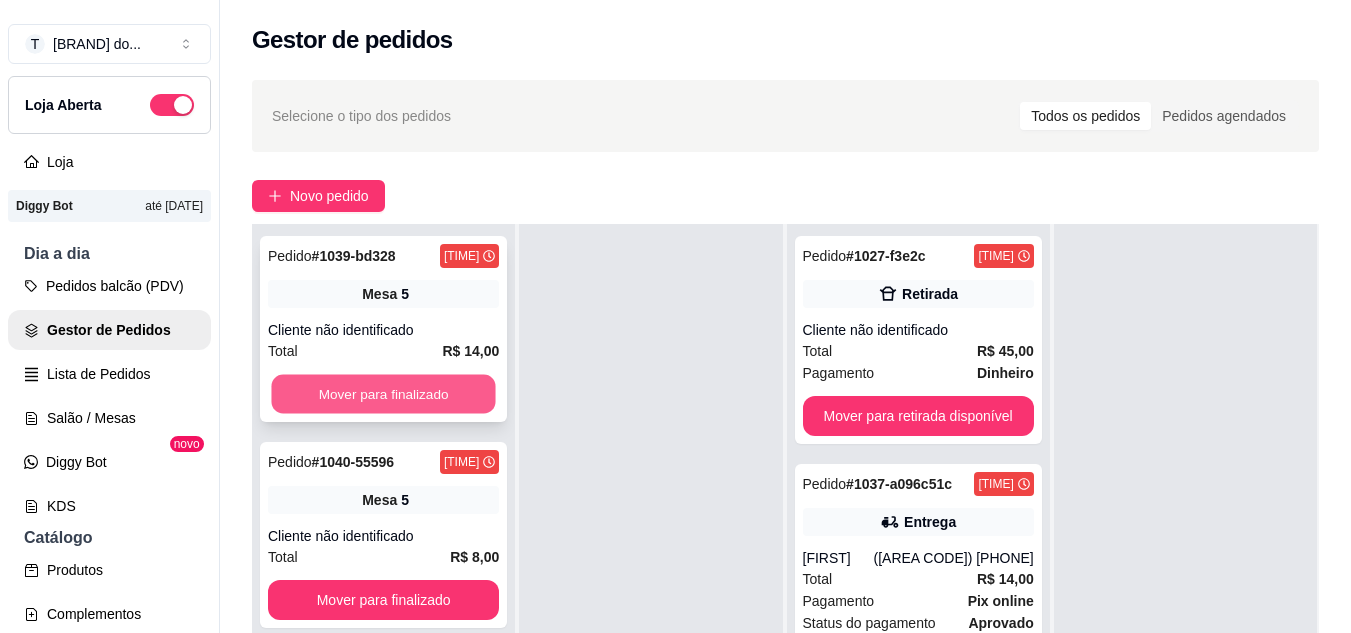 click on "Mover para finalizado" at bounding box center (383, 394) 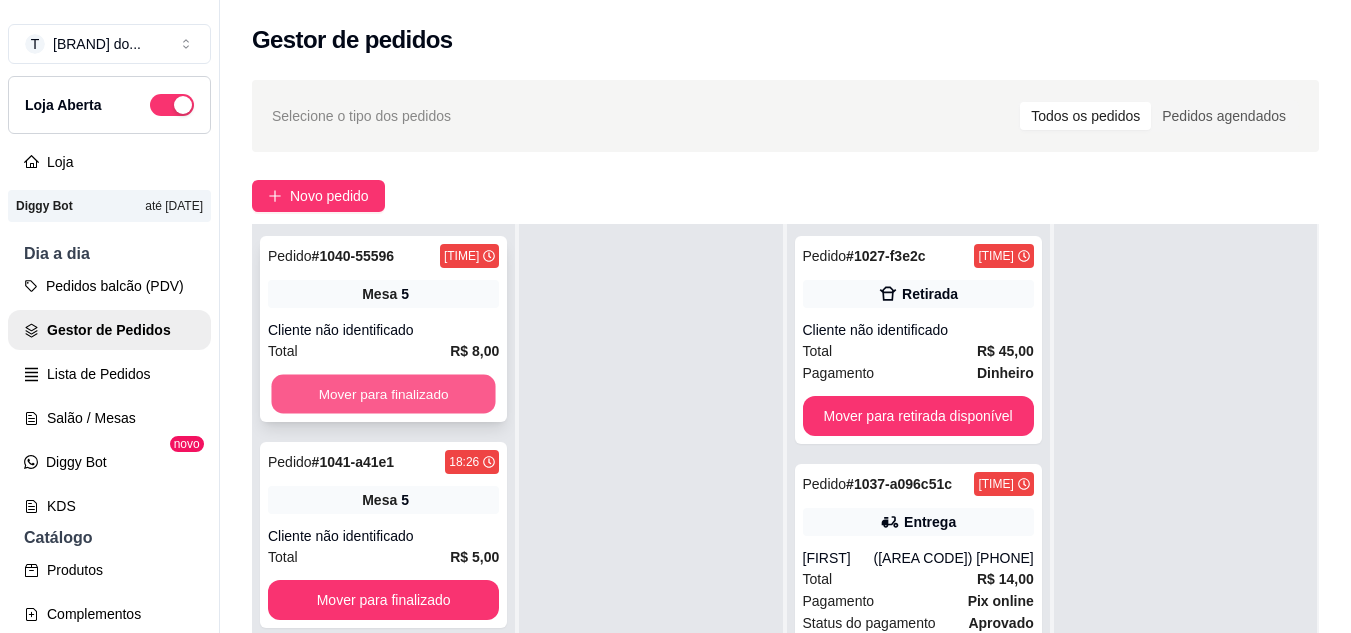 click on "Mover para finalizado" at bounding box center [383, 394] 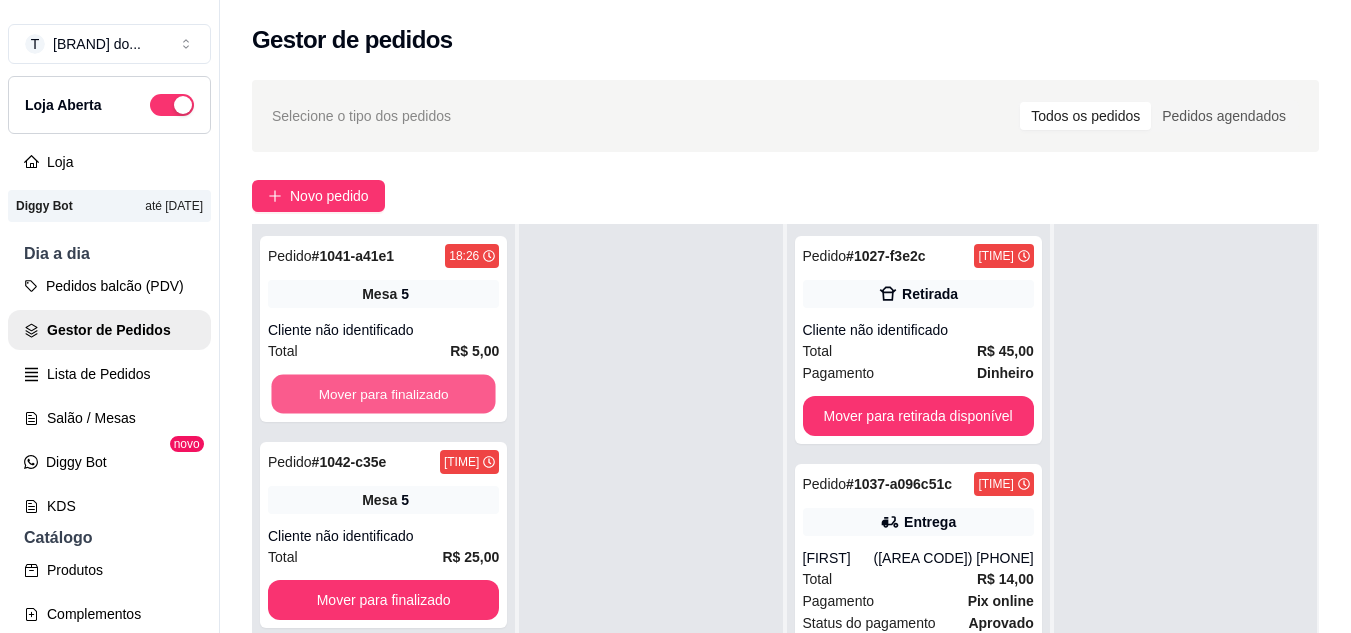 click on "Mover para finalizado" at bounding box center [383, 394] 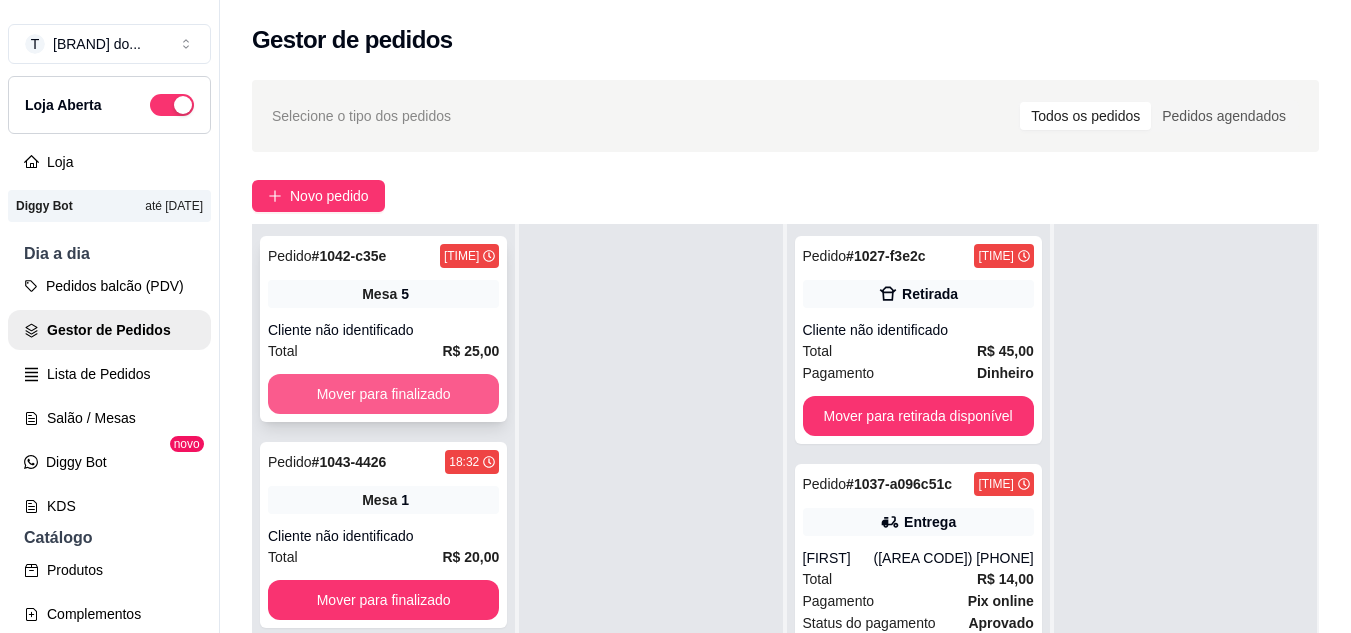 click on "Mover para finalizado" at bounding box center (383, 394) 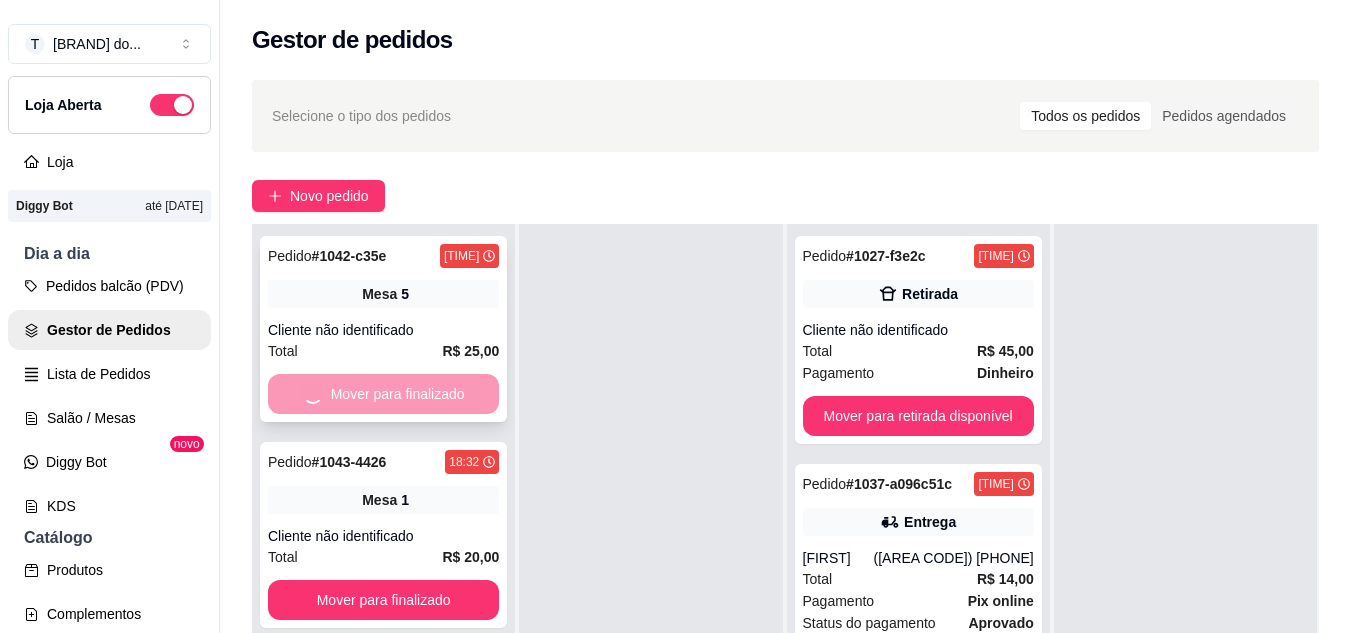click on "Mover para finalizado" at bounding box center (383, 600) 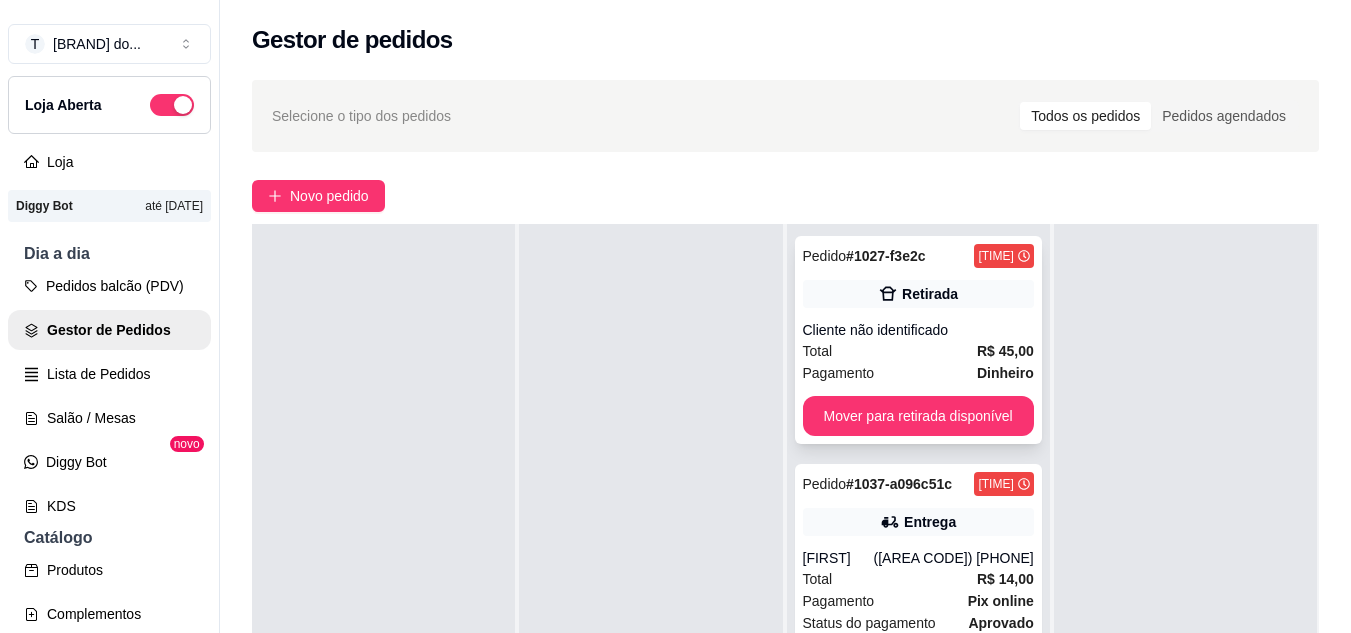 click on "Pedido # [ORDER_ID] [TIME] Retirada Cliente não identificado Total [CURRENCY] [PRICE] Pagamento Dinheiro Mover para retirada disponível" at bounding box center [918, 340] 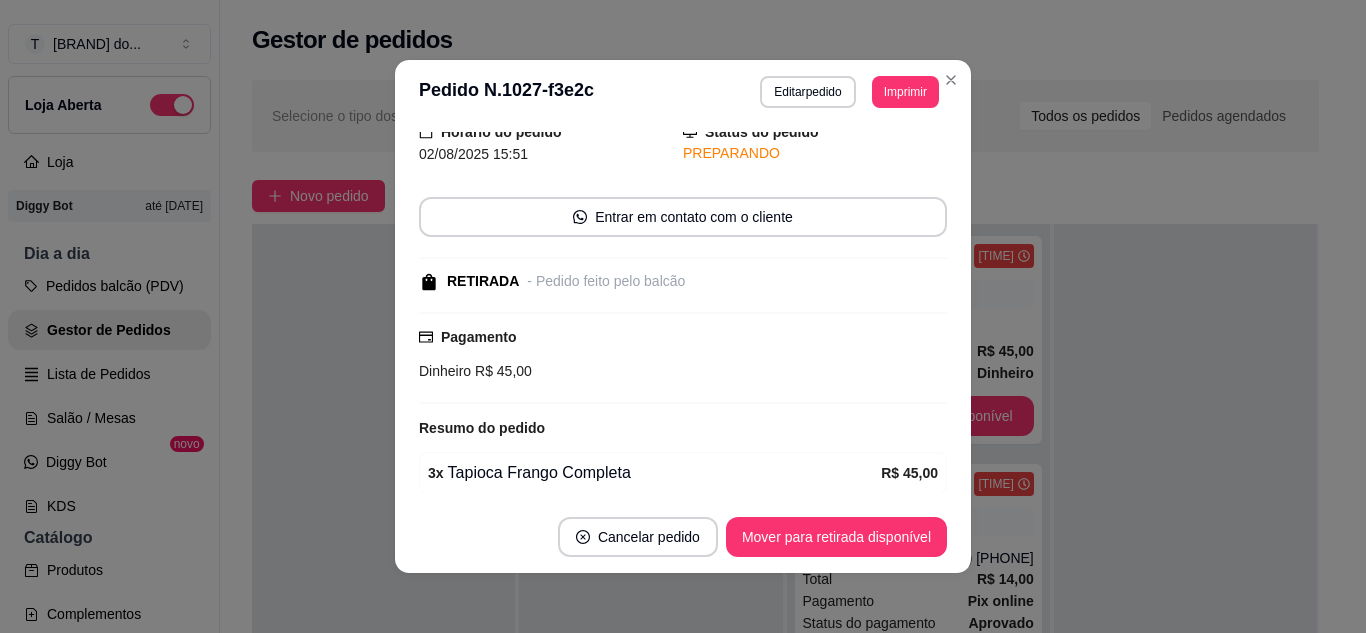 scroll, scrollTop: 156, scrollLeft: 0, axis: vertical 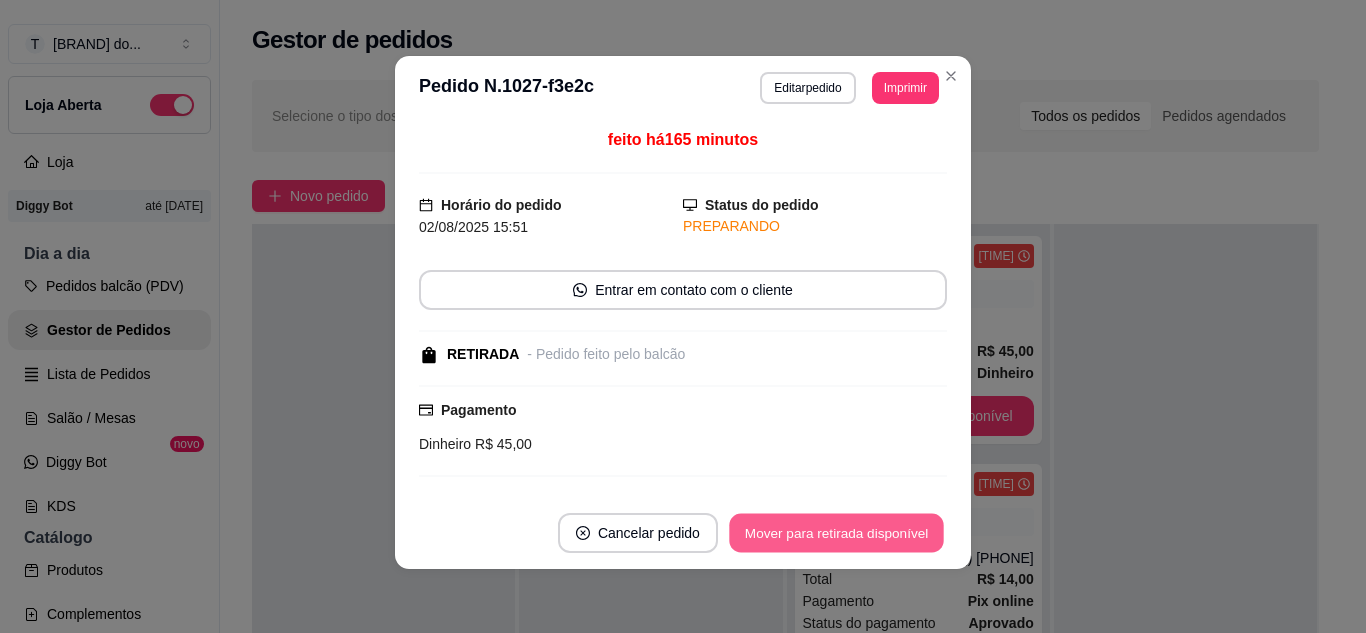 click on "Mover para retirada disponível" at bounding box center (836, 533) 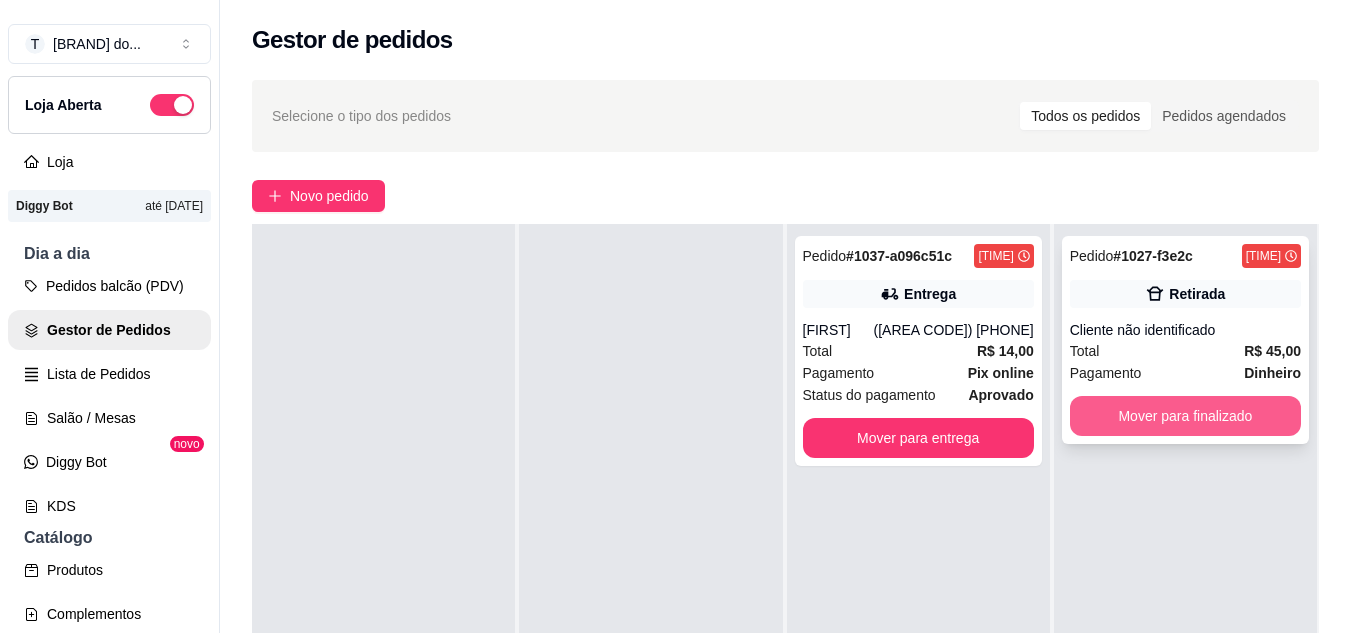 click on "Mover para finalizado" at bounding box center [1185, 416] 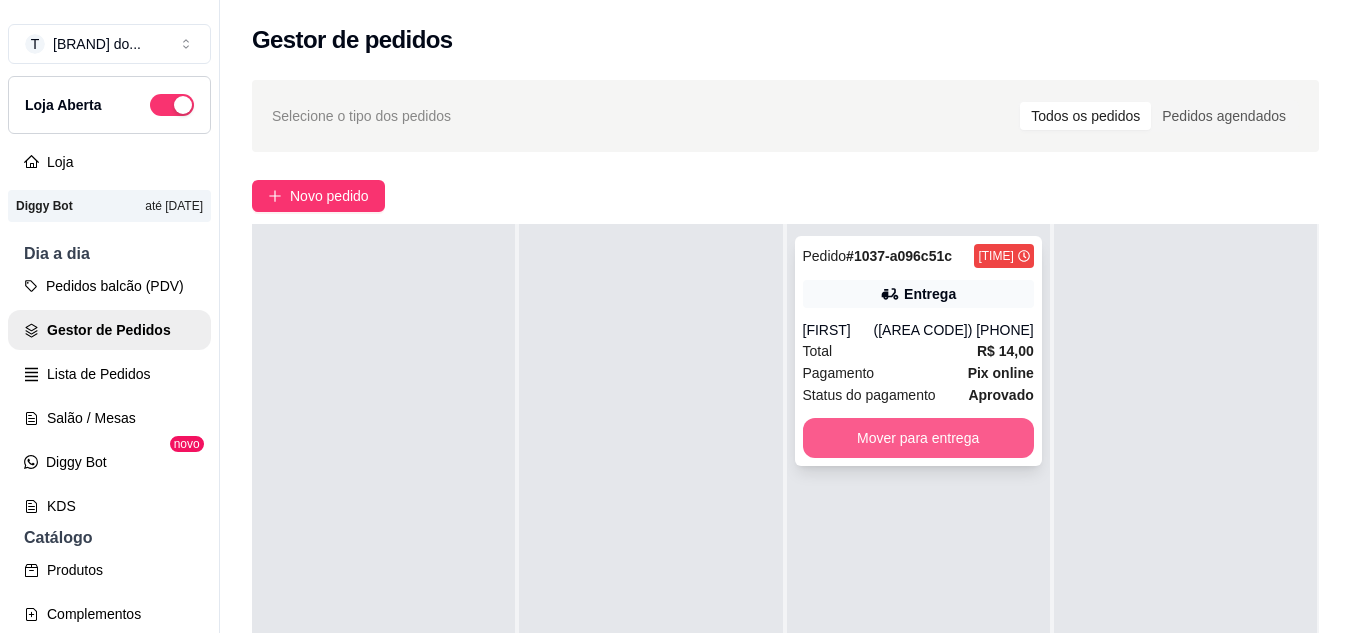 click on "Mover para entrega" at bounding box center [918, 438] 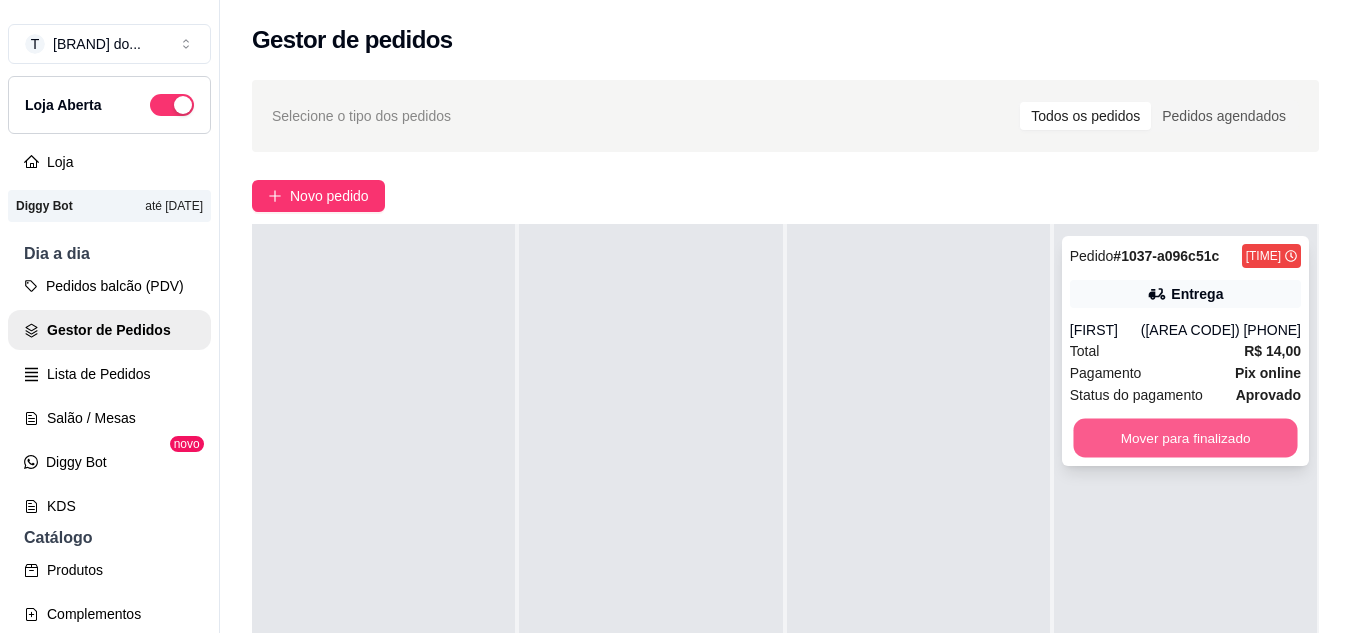 click on "Mover para finalizado" at bounding box center [1185, 438] 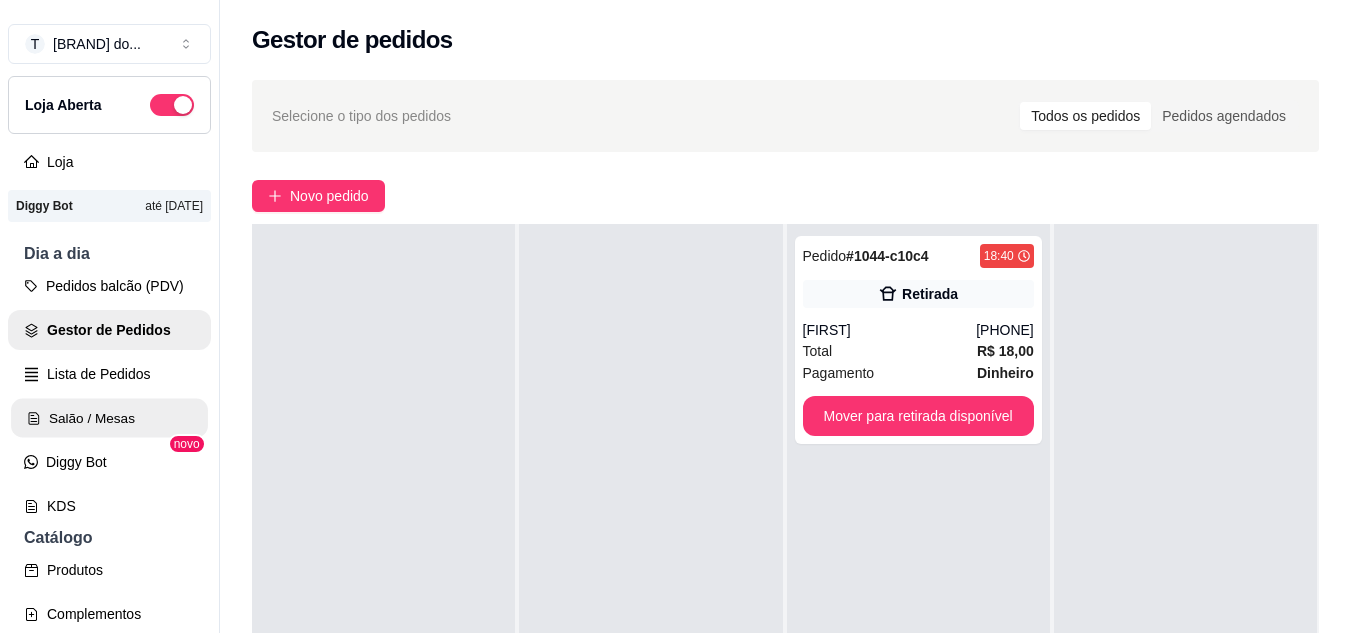 click on "Salão / Mesas" at bounding box center [109, 418] 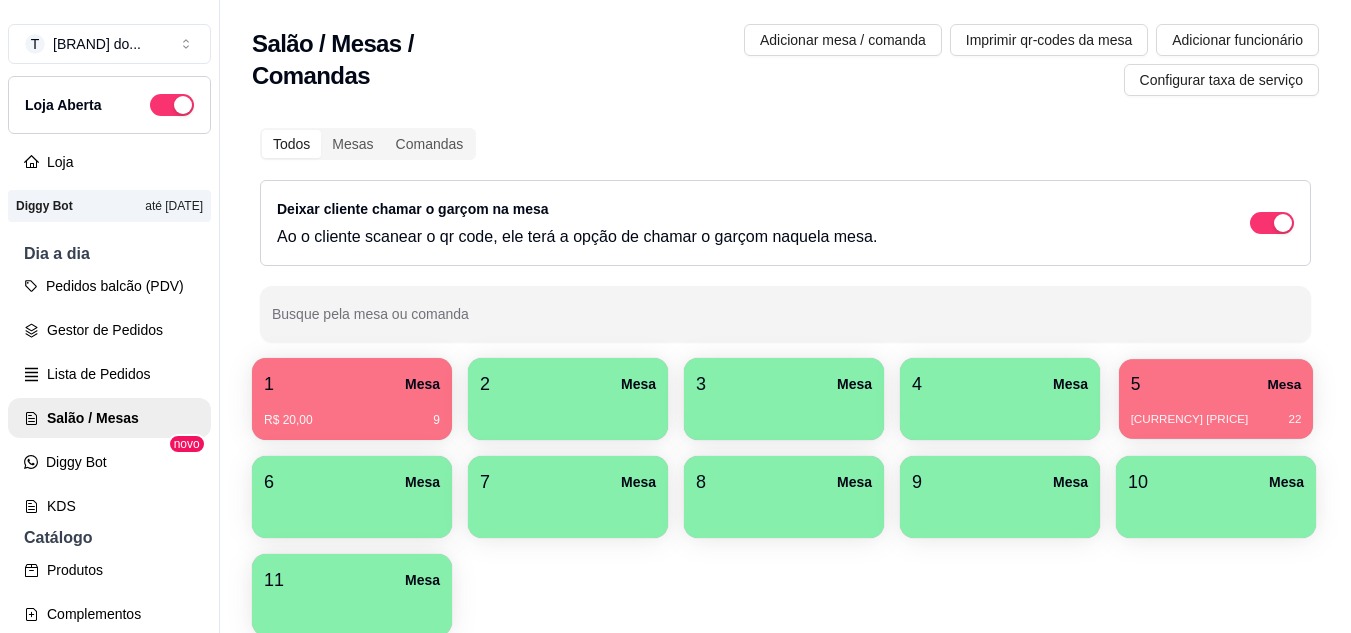 click on "1 Mesa [CURRENCY] [PRICE] [NUMBER] 2 Mesa 3 Mesa 4 Mesa 5 Mesa [CURRENCY] [PRICE] 22 6 Mesa 7 Mesa 8 Mesa 9 Mesa 10 Mesa 11 Mesa" at bounding box center [785, 497] 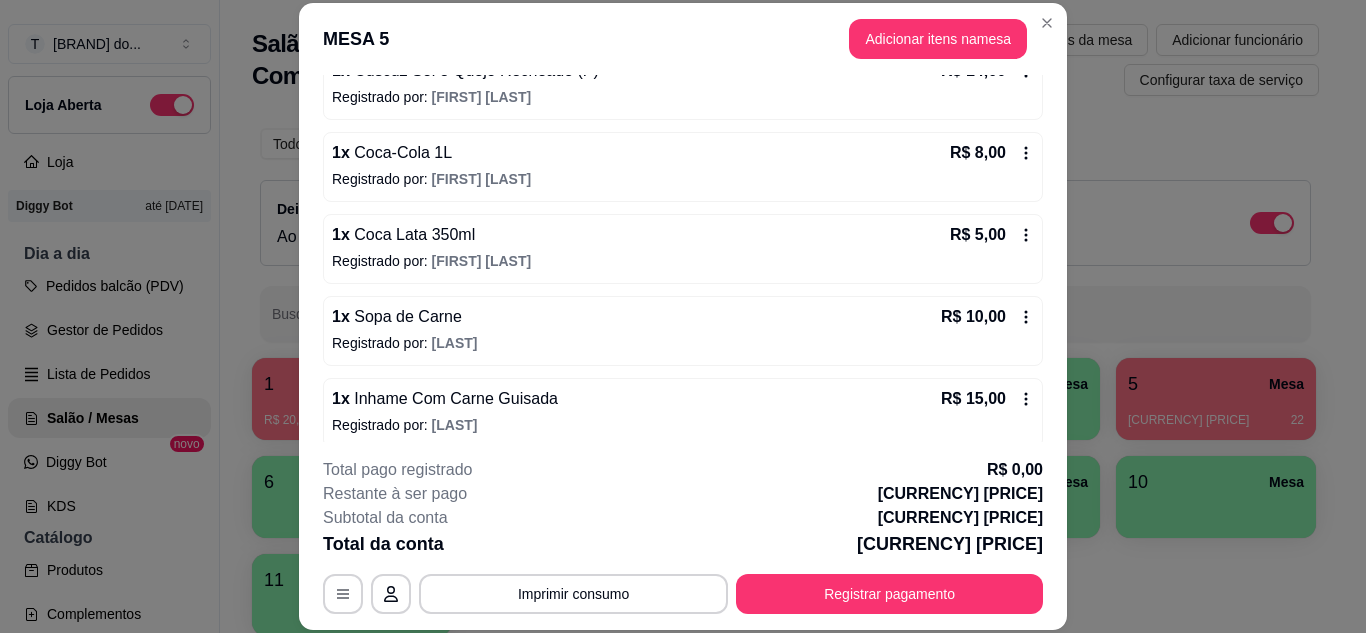 scroll, scrollTop: 392, scrollLeft: 0, axis: vertical 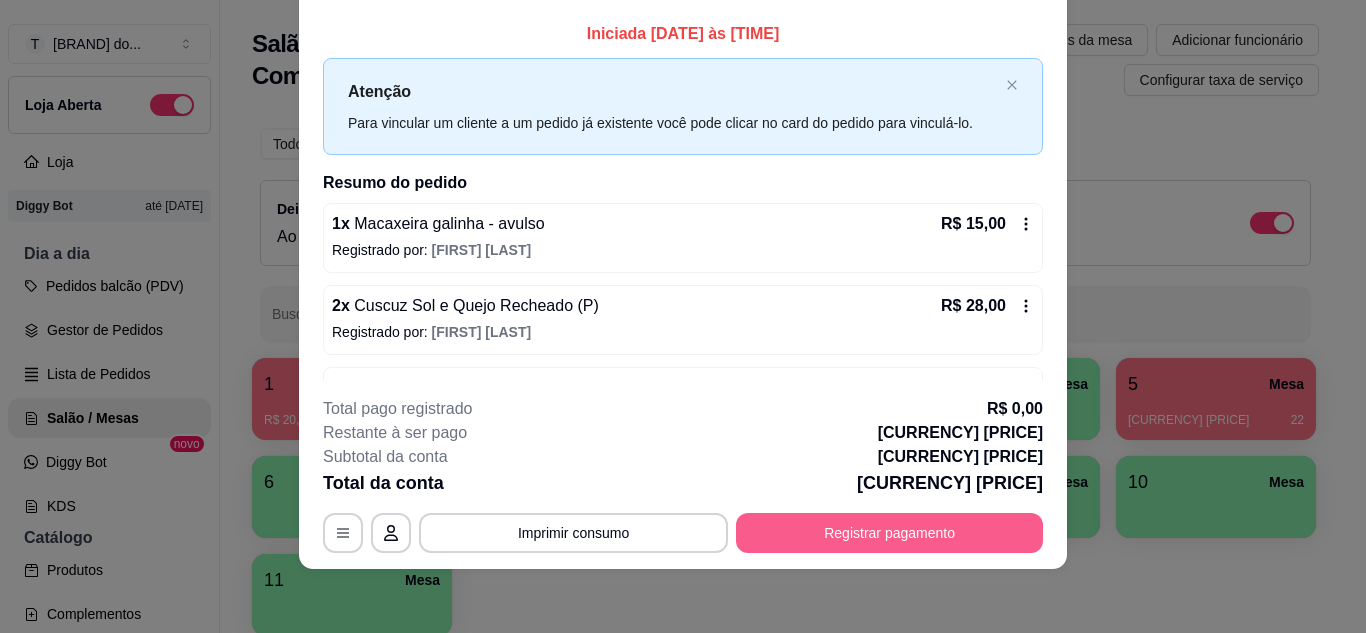 click on "Registrar pagamento" at bounding box center (889, 533) 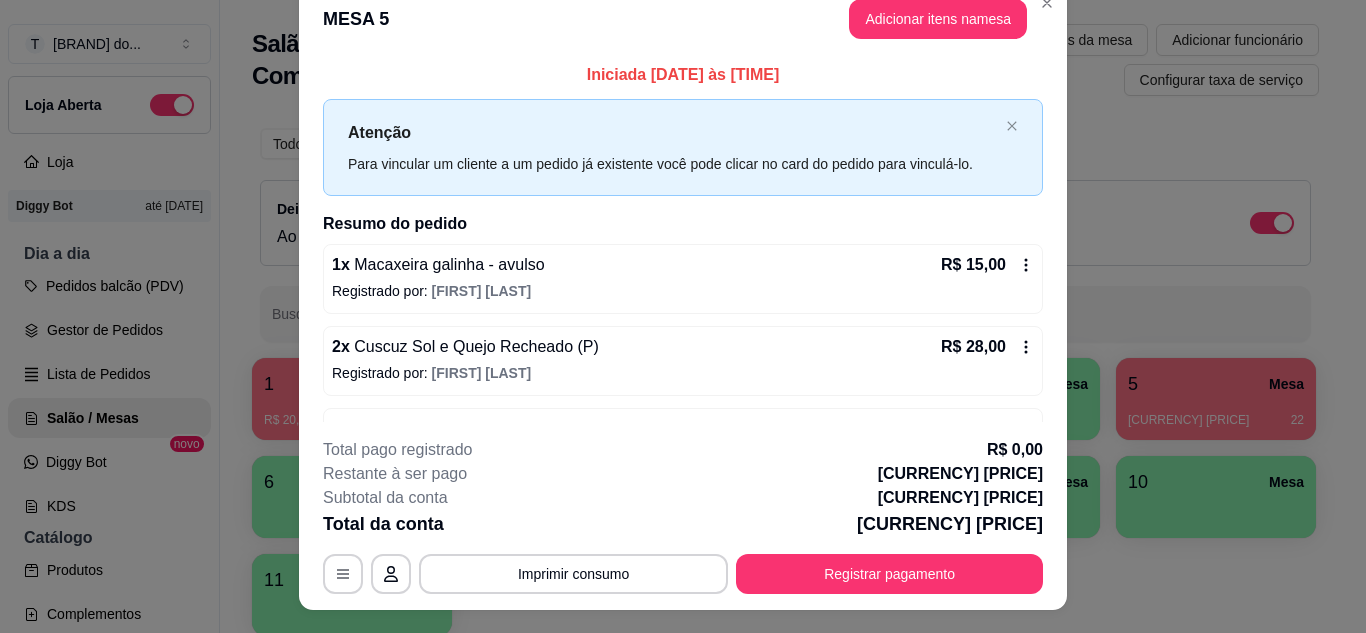 scroll, scrollTop: 0, scrollLeft: 0, axis: both 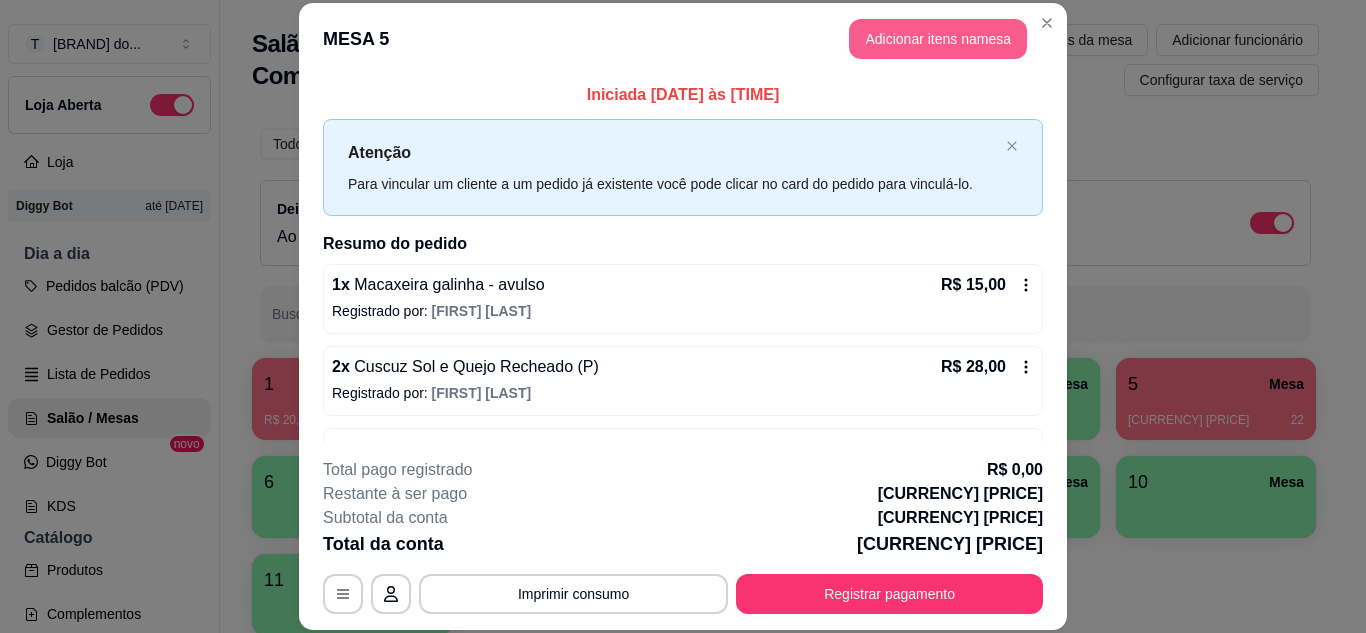 click on "Adicionar itens na  mesa" at bounding box center (938, 39) 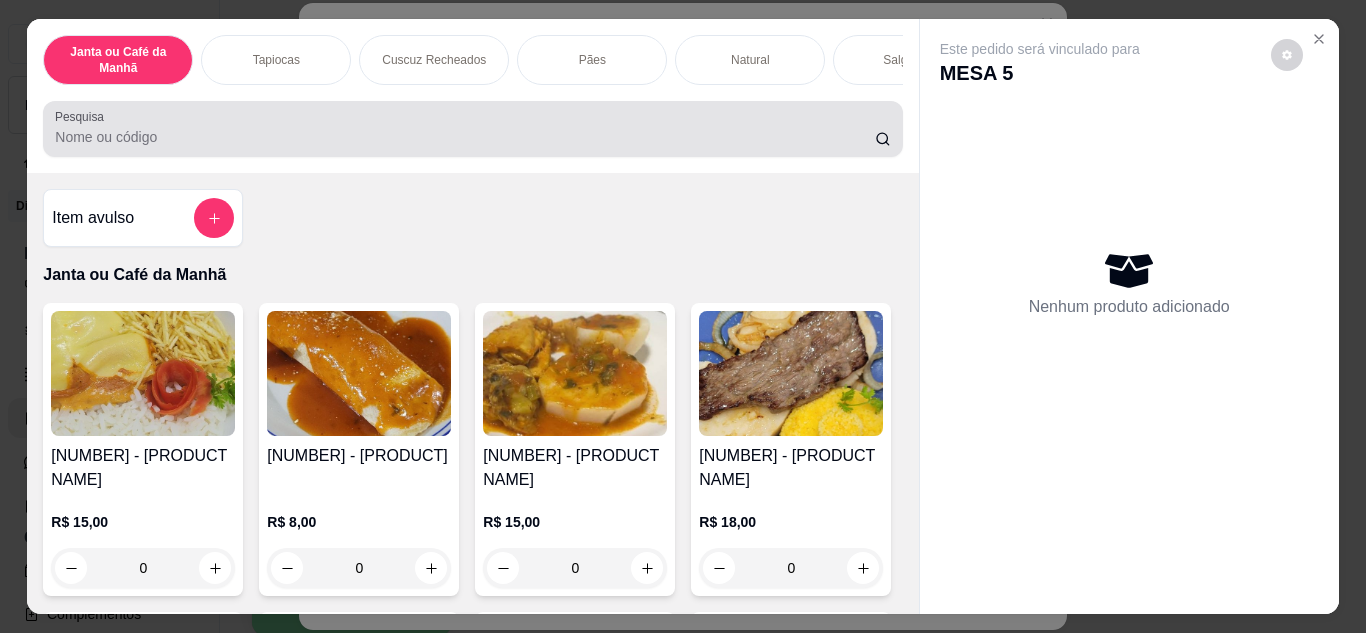 click on "Pesquisa" at bounding box center [465, 137] 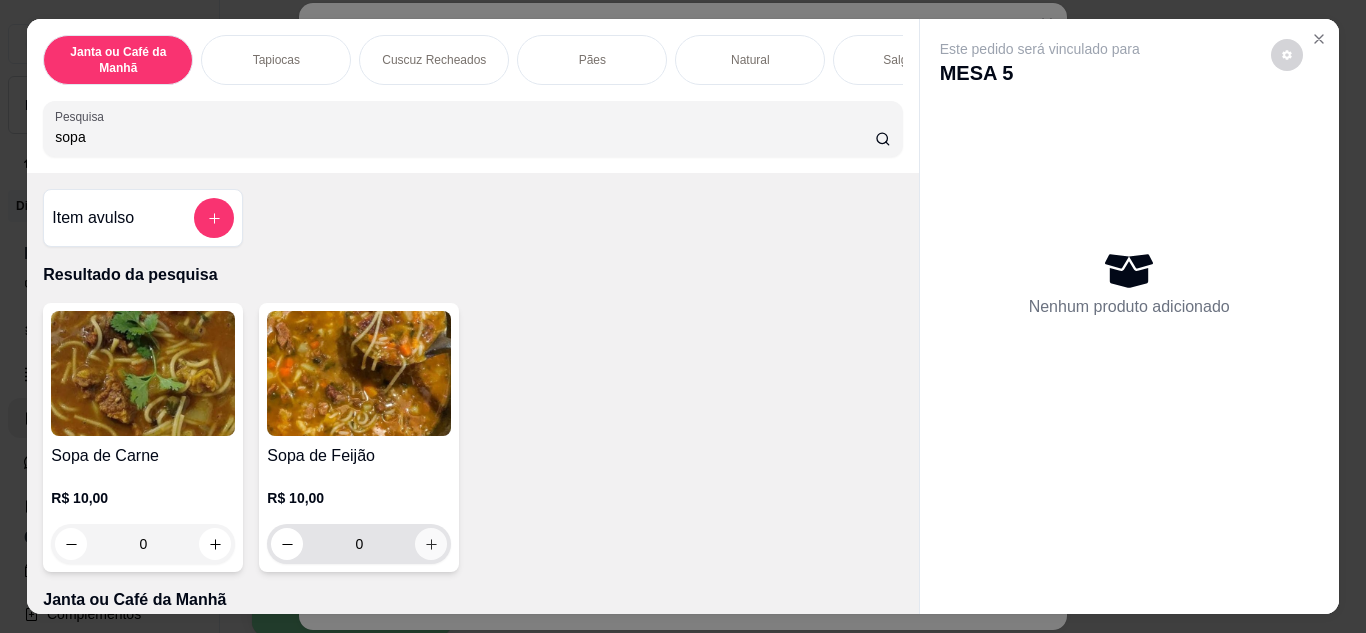 type on "sopa" 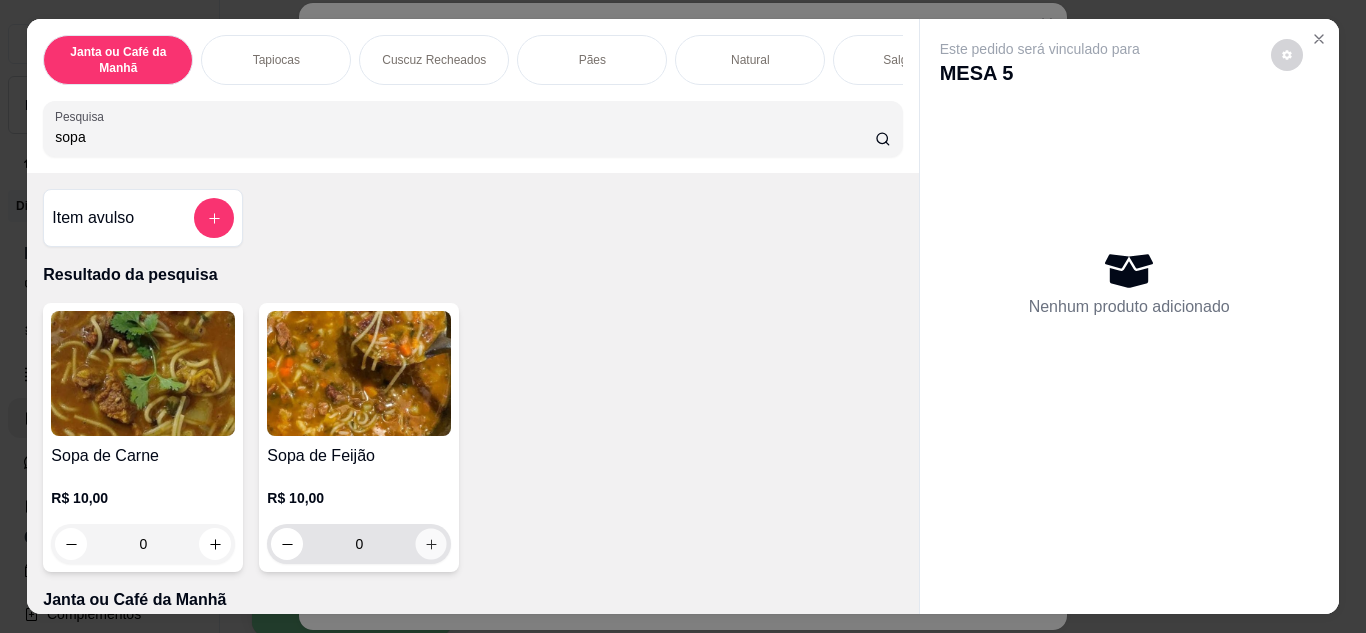 click at bounding box center [431, 543] 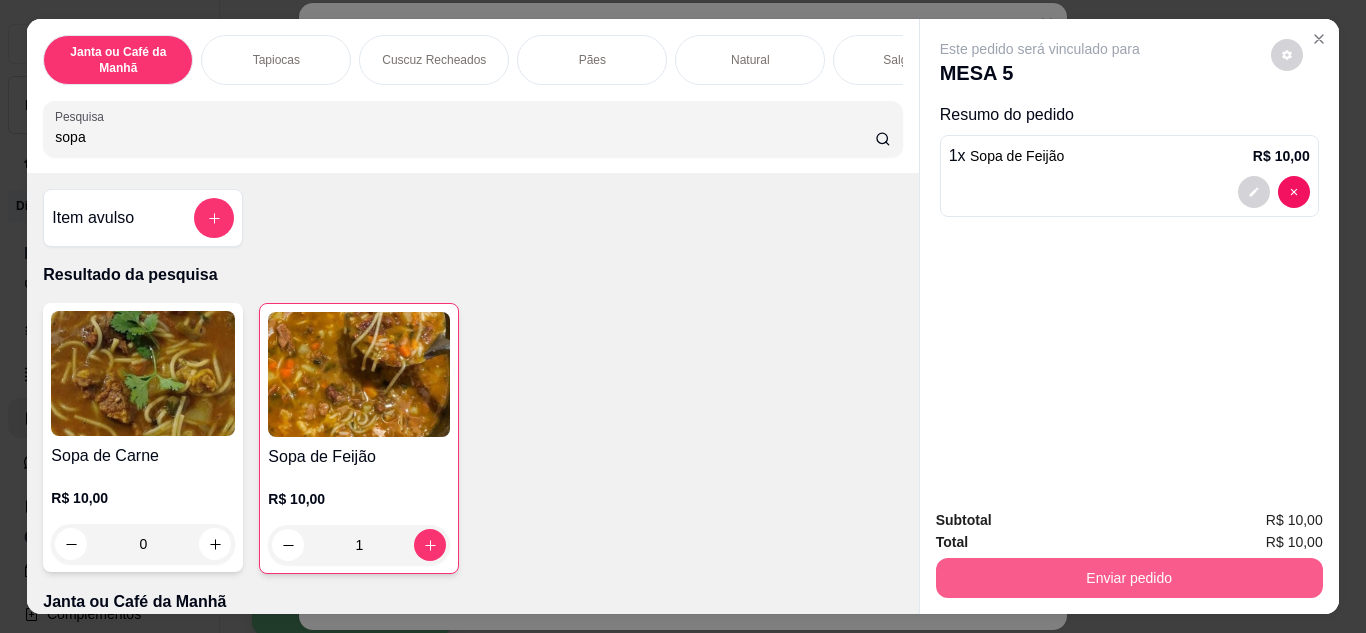 click on "Enviar pedido" at bounding box center [1129, 578] 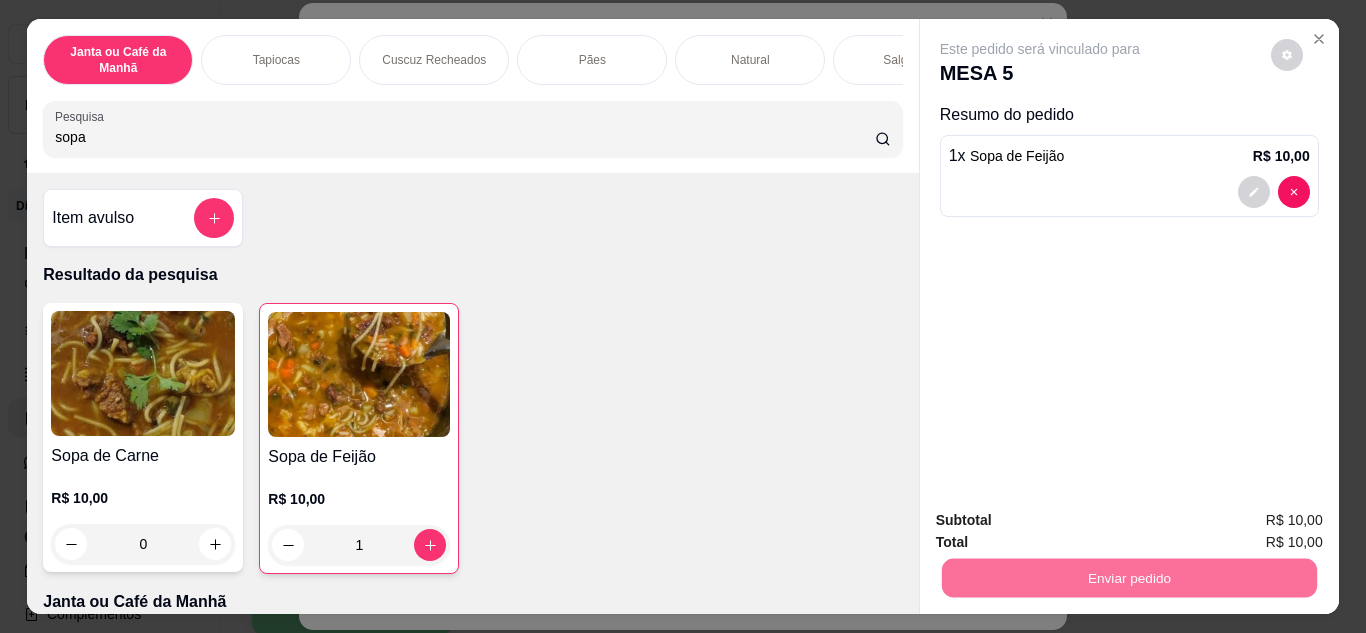 click on "Não registrar e enviar pedido" at bounding box center [1063, 522] 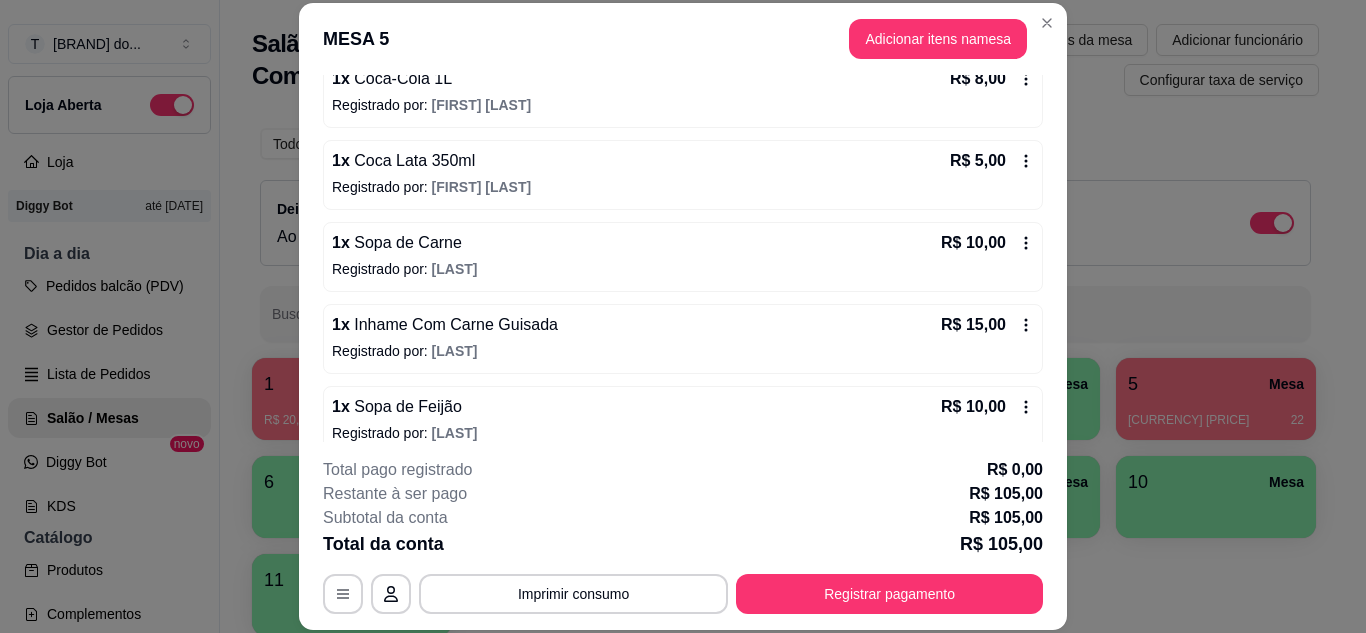 scroll, scrollTop: 474, scrollLeft: 0, axis: vertical 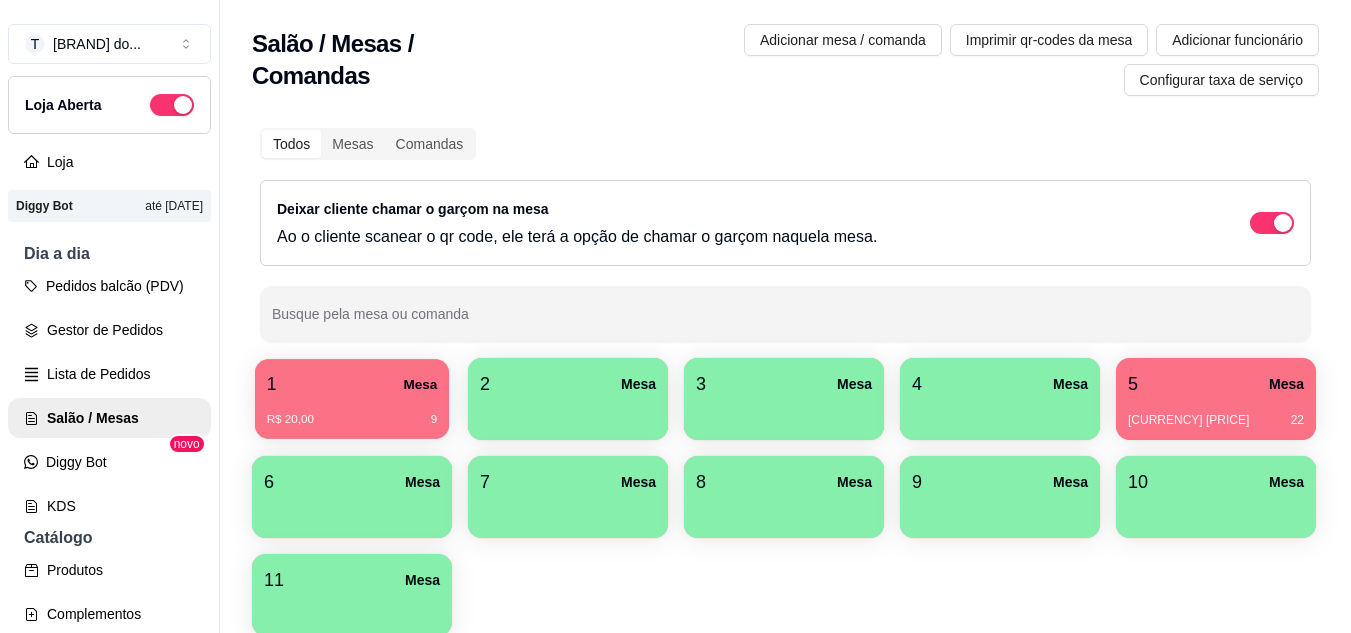 click on "1 Mesa" at bounding box center [352, 384] 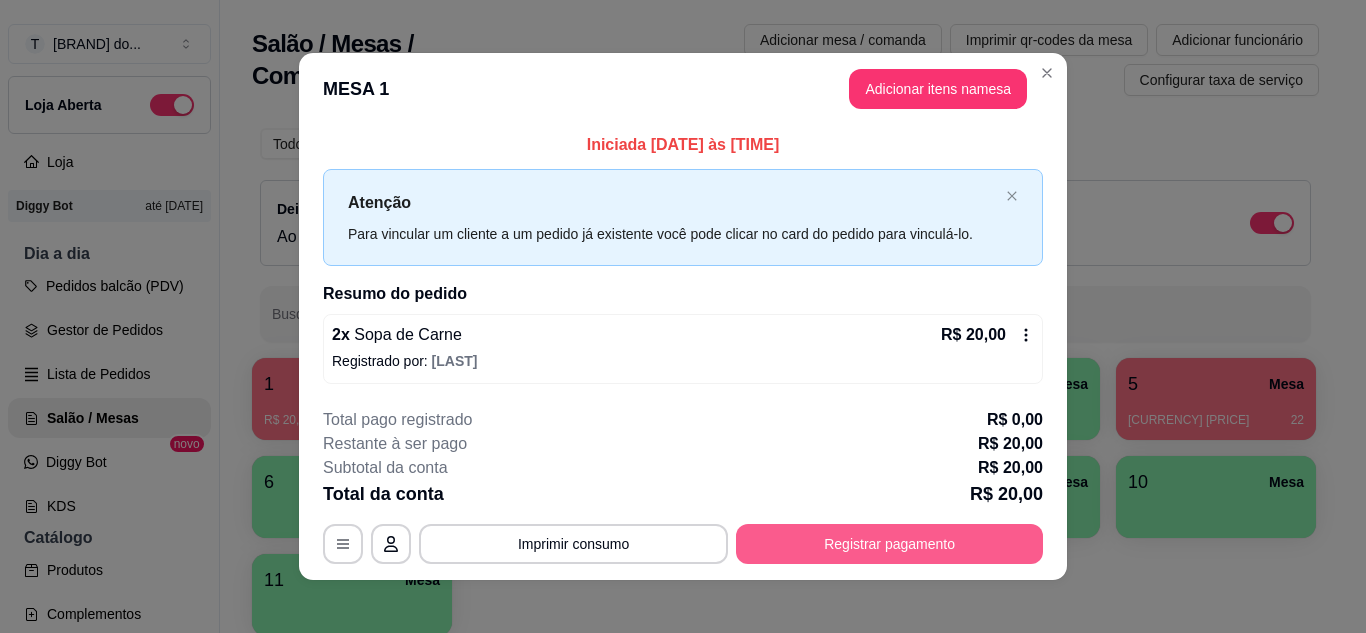 click on "Registrar pagamento" at bounding box center [889, 544] 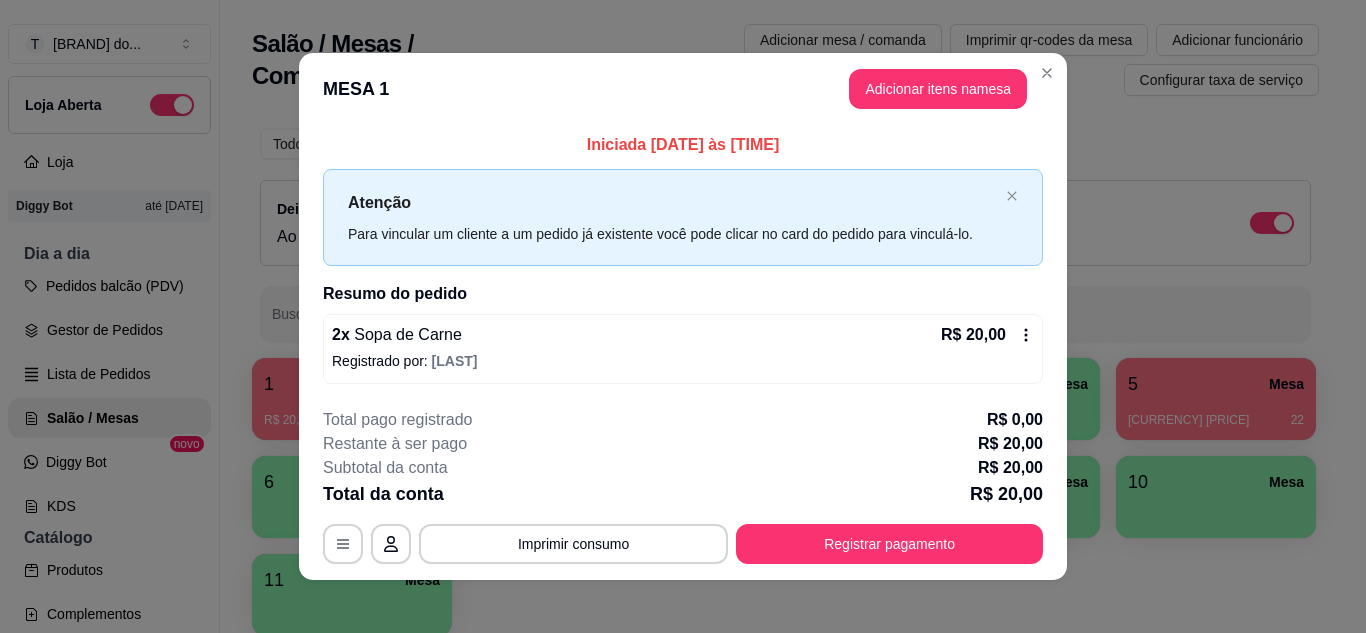 click on "MESA 1 Adicionar itens na mesa" at bounding box center [683, 89] 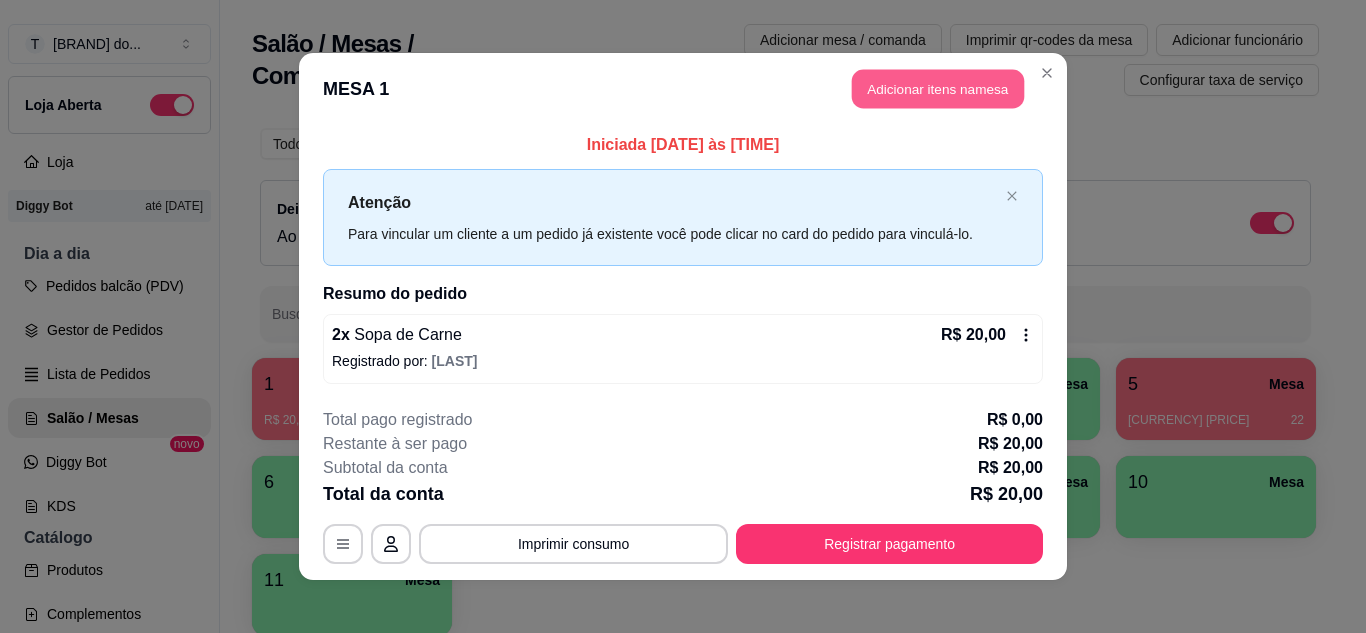 click on "Adicionar itens na  mesa" at bounding box center [938, 89] 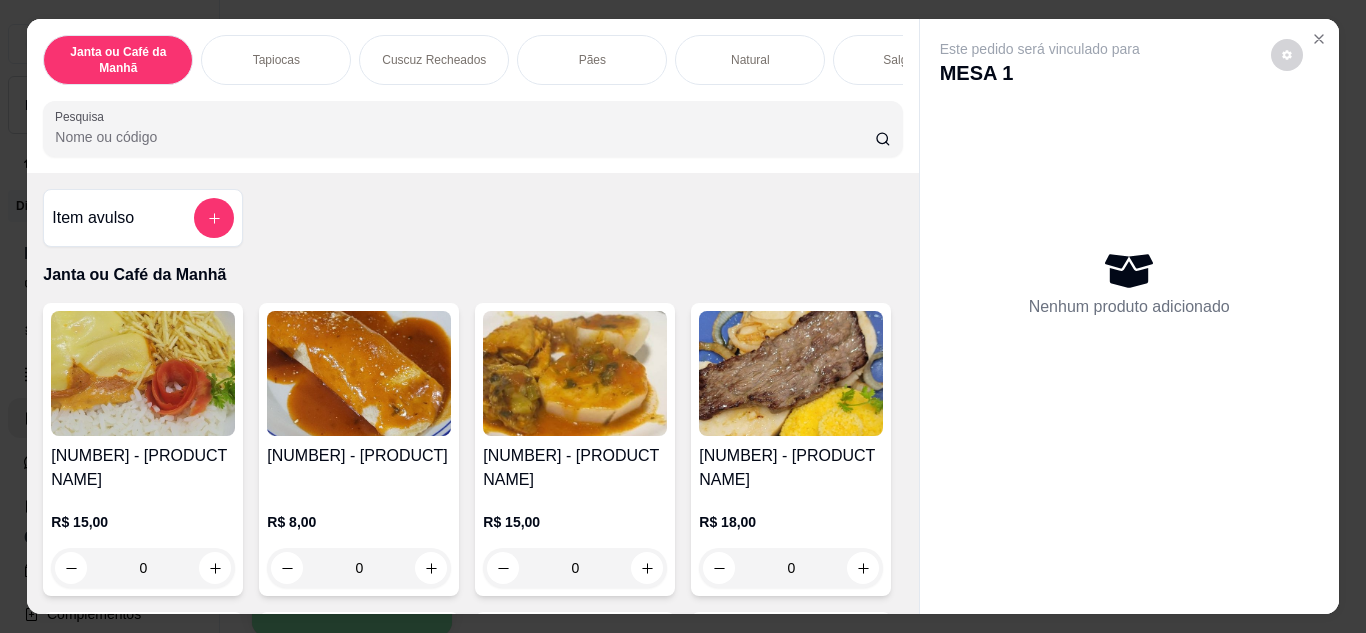 scroll, scrollTop: 0, scrollLeft: 752, axis: horizontal 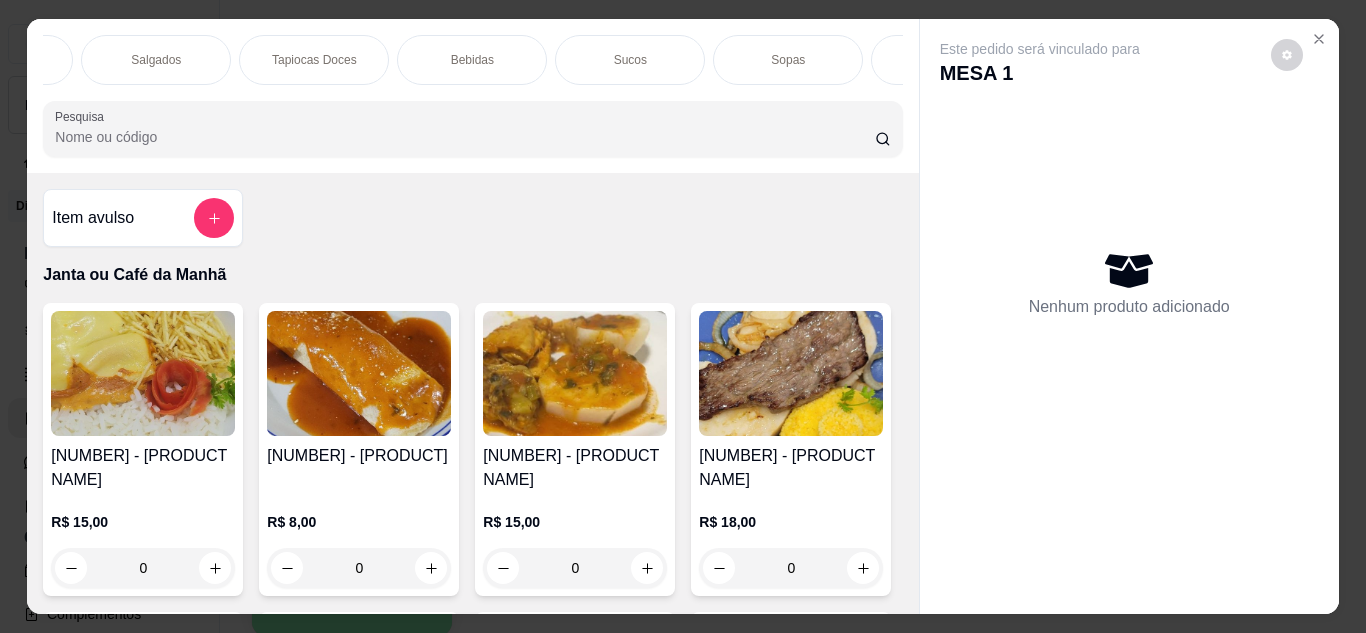 click on "Pesquisa" at bounding box center (465, 137) 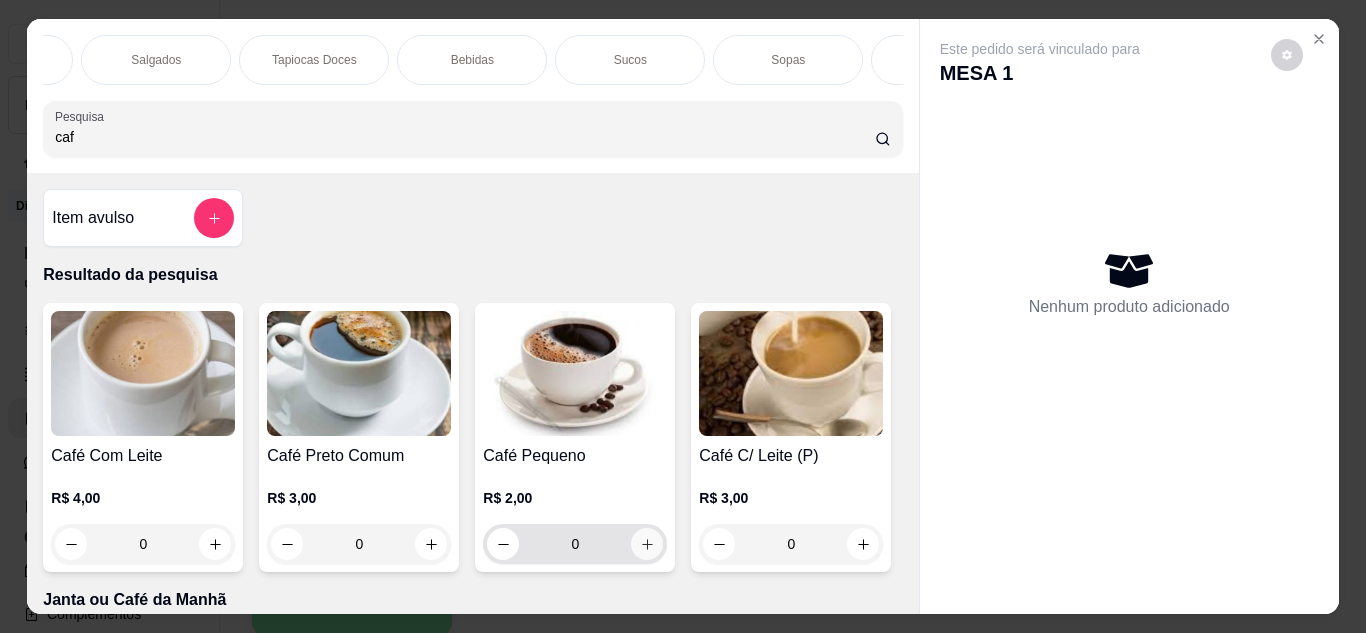 type on "caf" 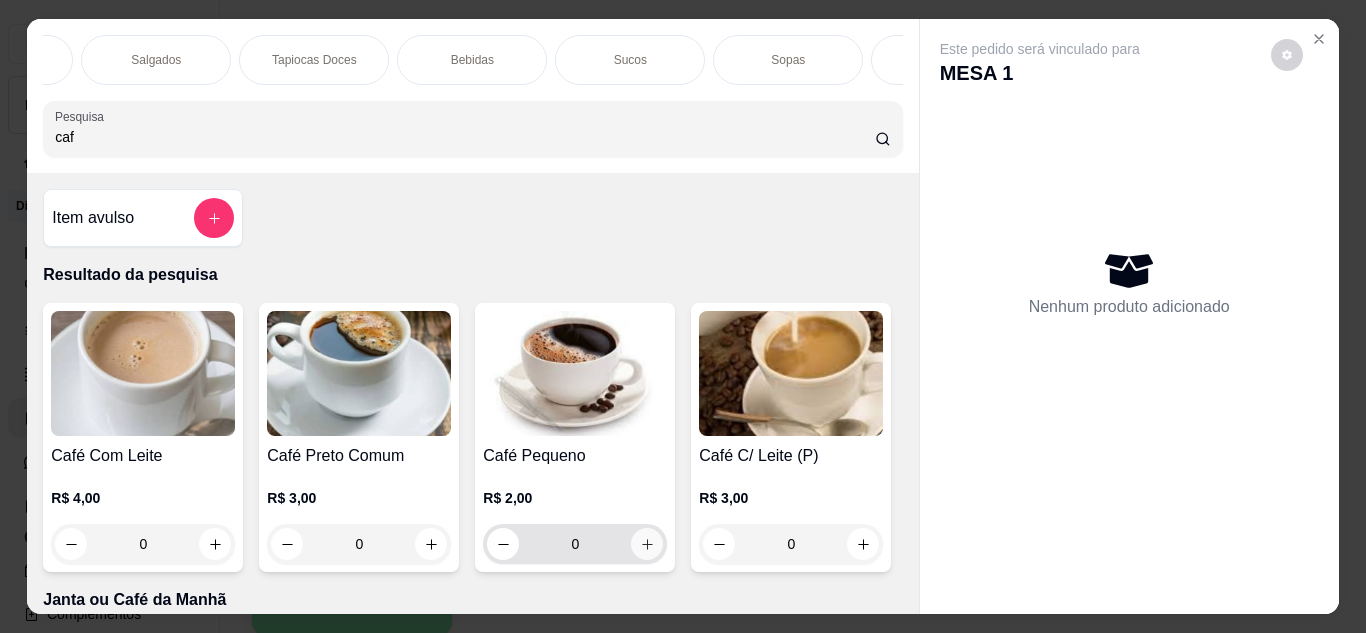 click 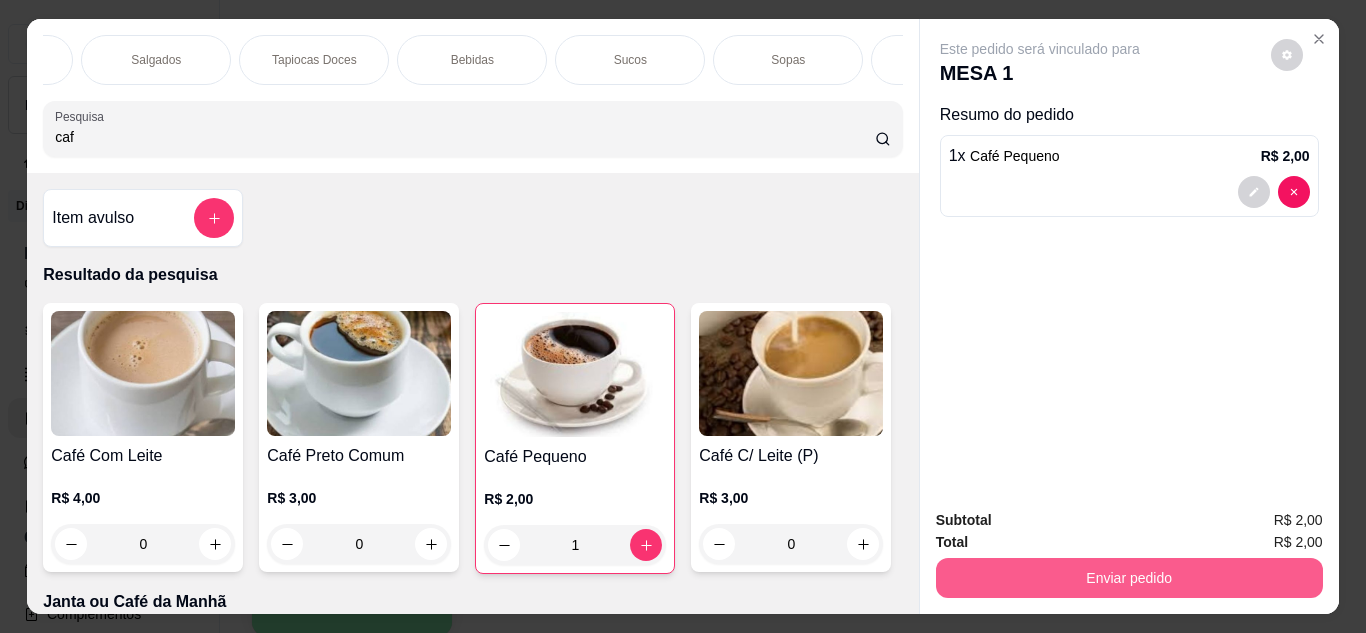 click on "Enviar pedido" at bounding box center [1129, 578] 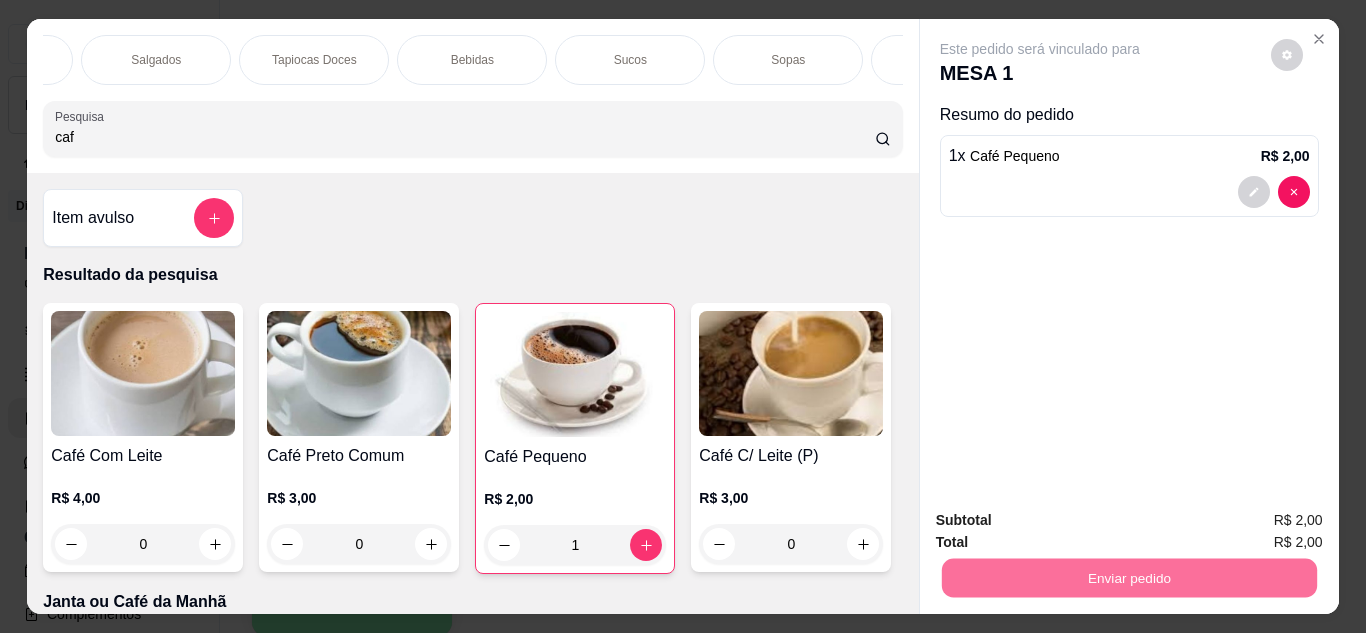 click on "Não registrar e enviar pedido" at bounding box center [1063, 522] 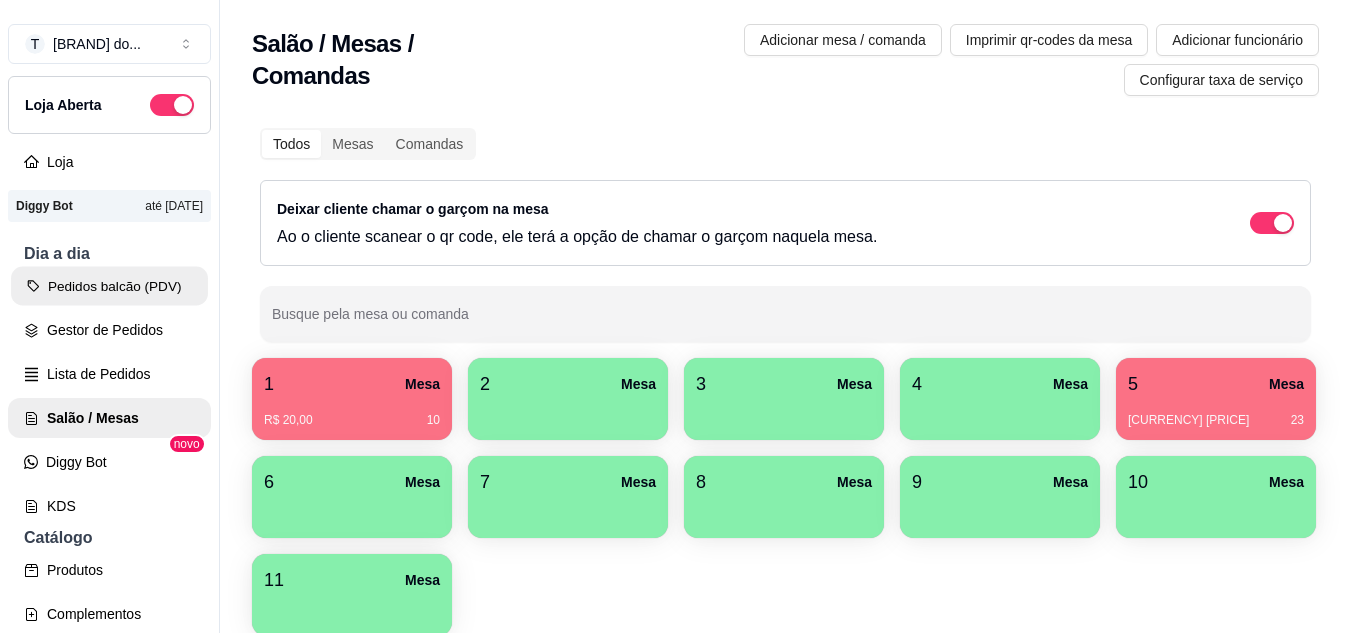 click on "Pedidos balcão (PDV)" at bounding box center [109, 286] 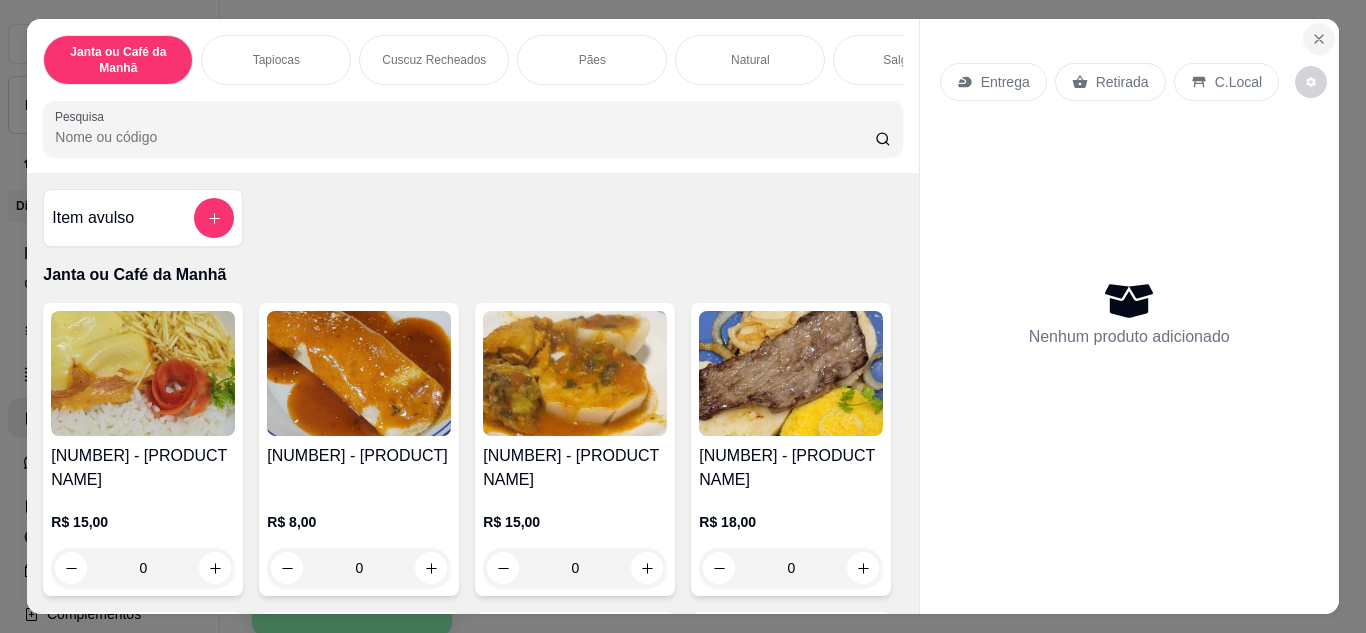 click 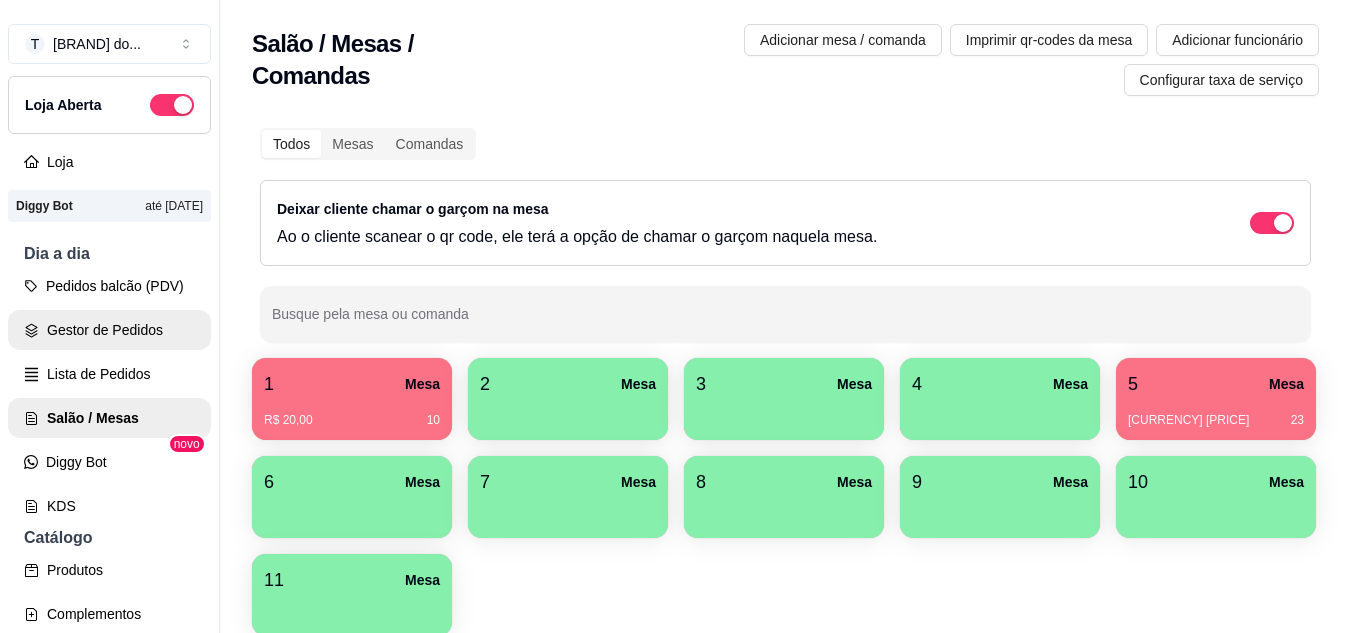 click on "Gestor de Pedidos" at bounding box center (109, 330) 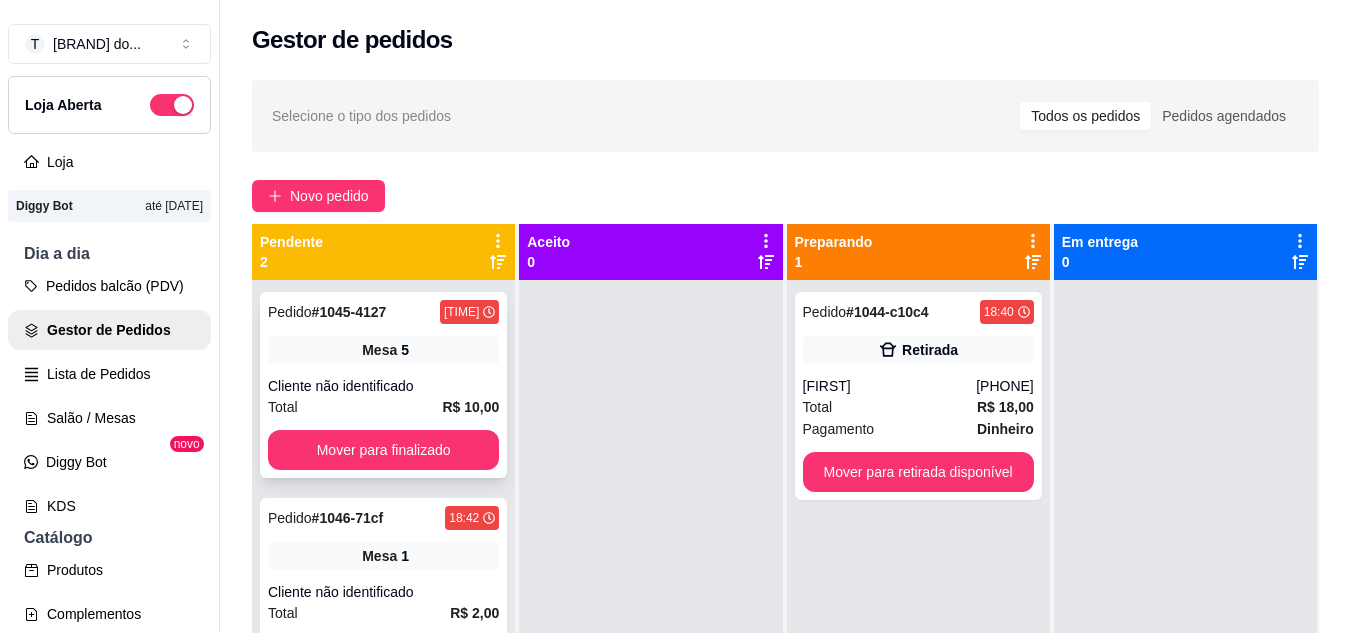 click on "Pedido # 1045-4127 18:41 Mesa 5 Cliente não identificado Total R$ 10,00 Mover para finalizado" at bounding box center (383, 385) 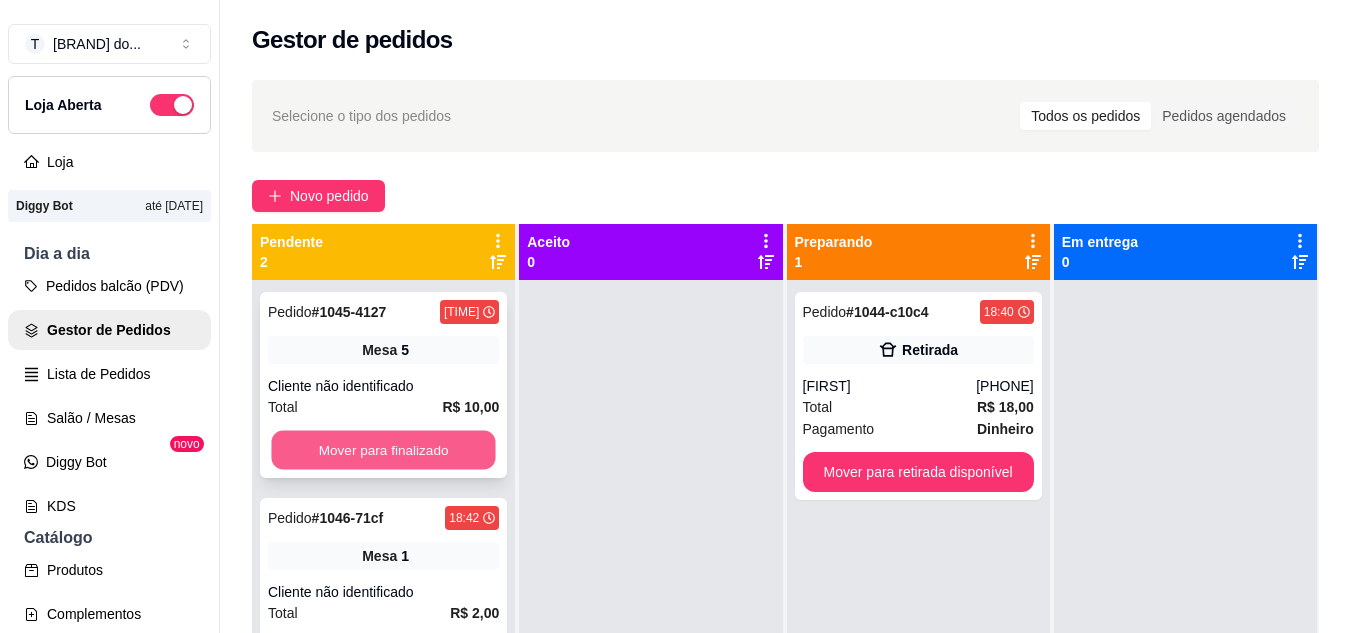 click on "Mover para finalizado" at bounding box center [383, 450] 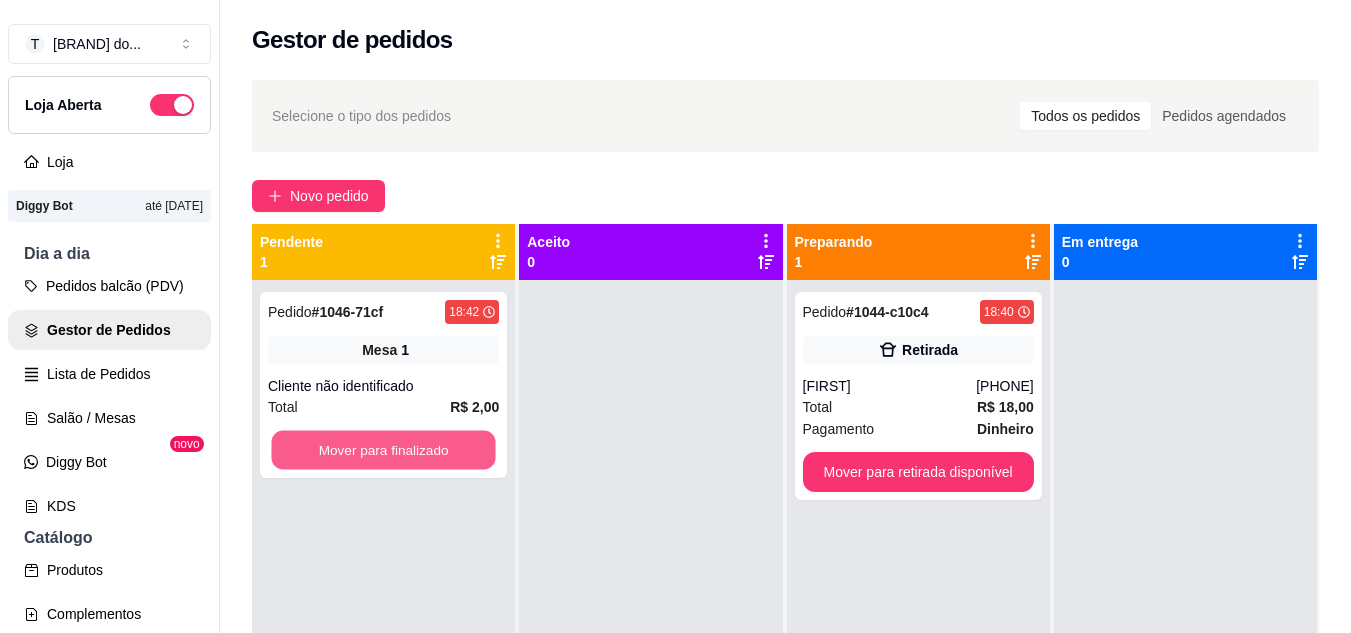 click on "Mover para finalizado" at bounding box center (383, 450) 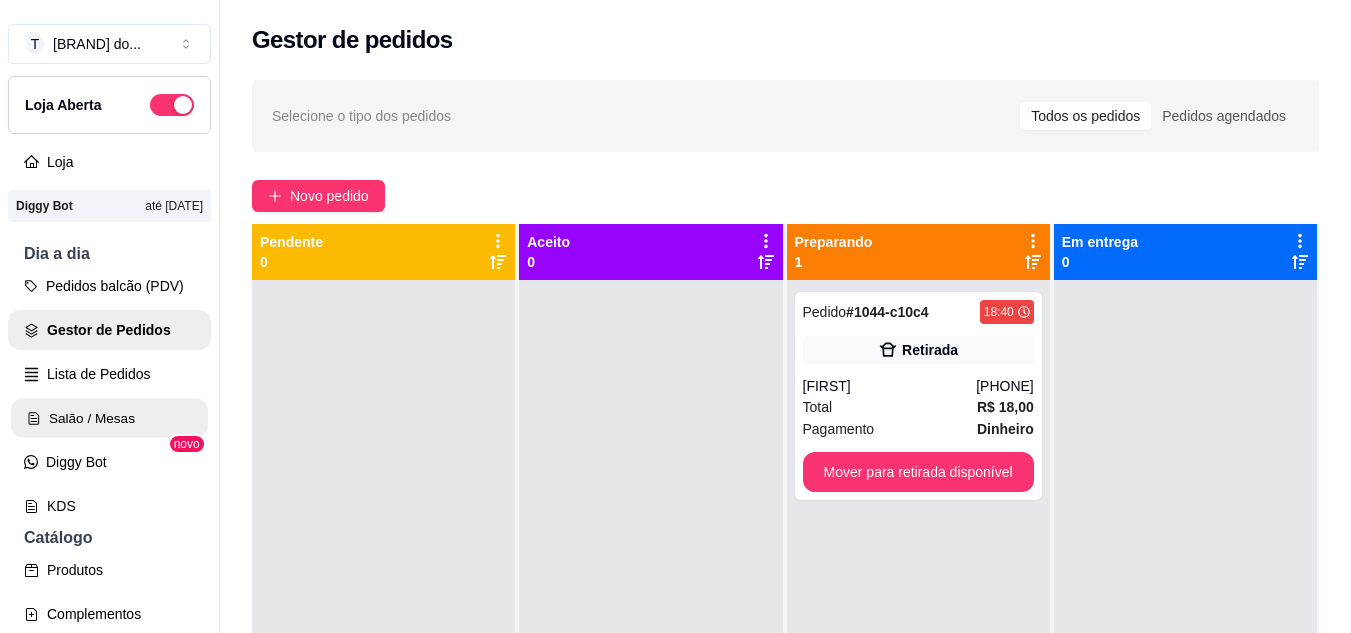 click on "Salão / Mesas" at bounding box center (109, 418) 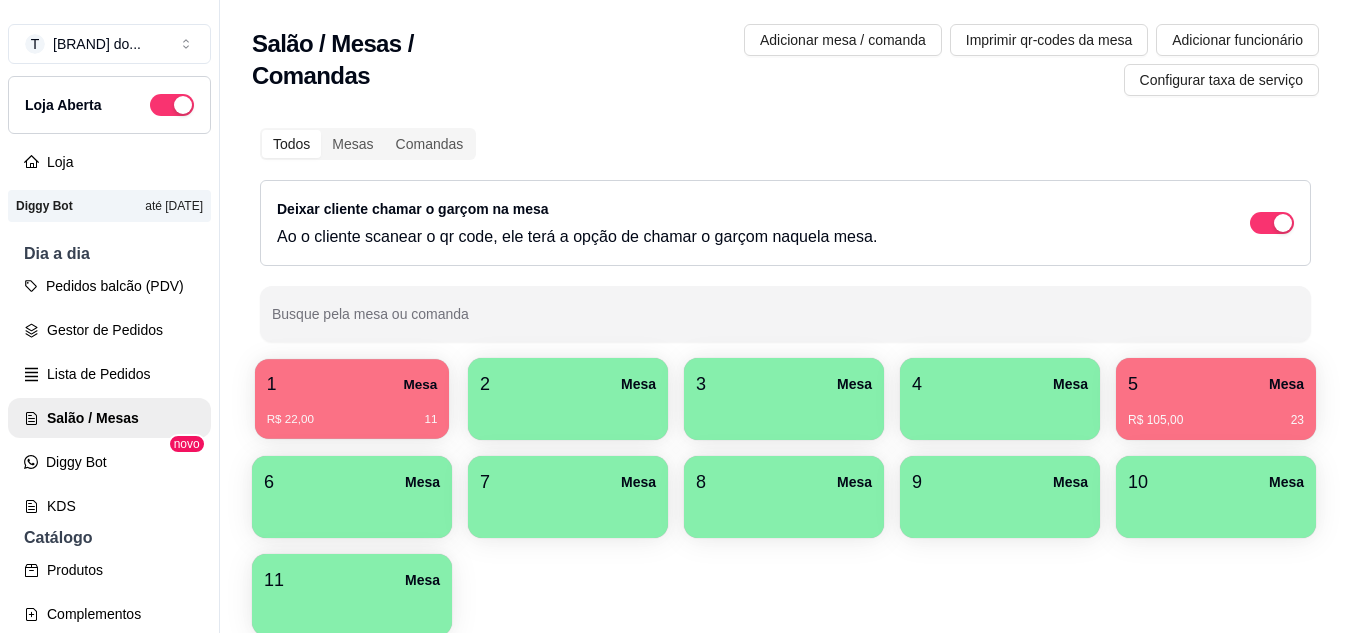 click on "[CURRENCY] [PRICE] [NUMBER]" at bounding box center (352, 412) 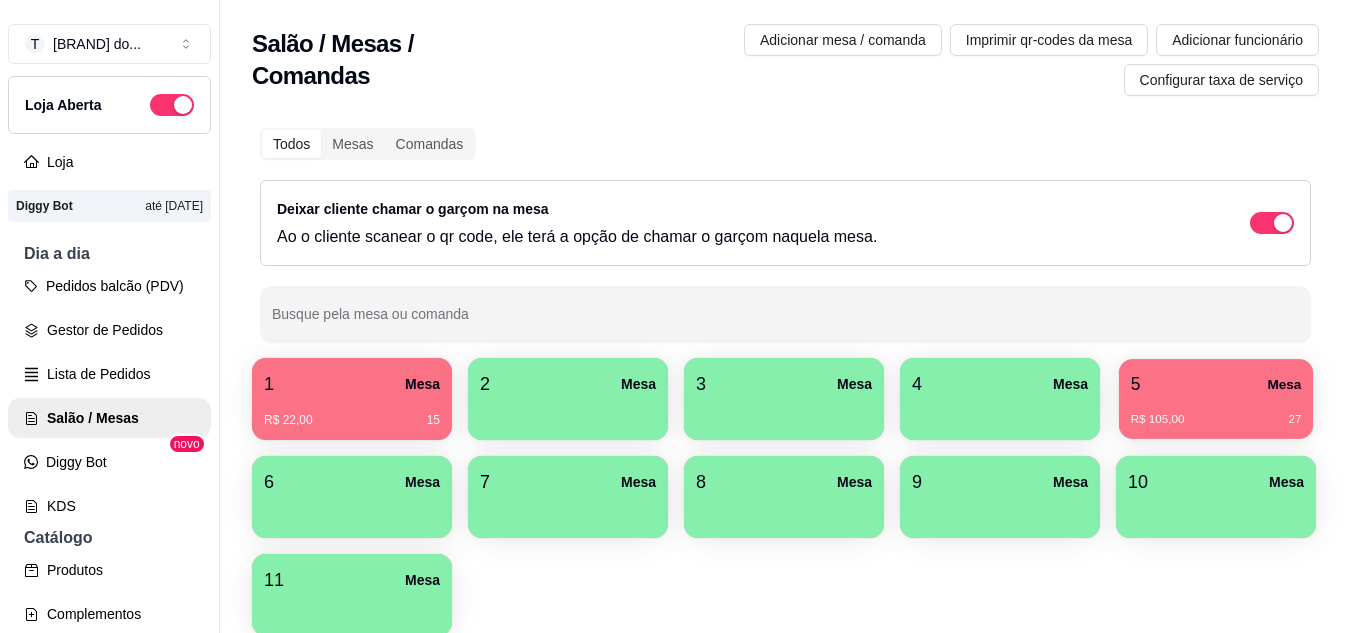 click on "5 Mesa" at bounding box center [1216, 384] 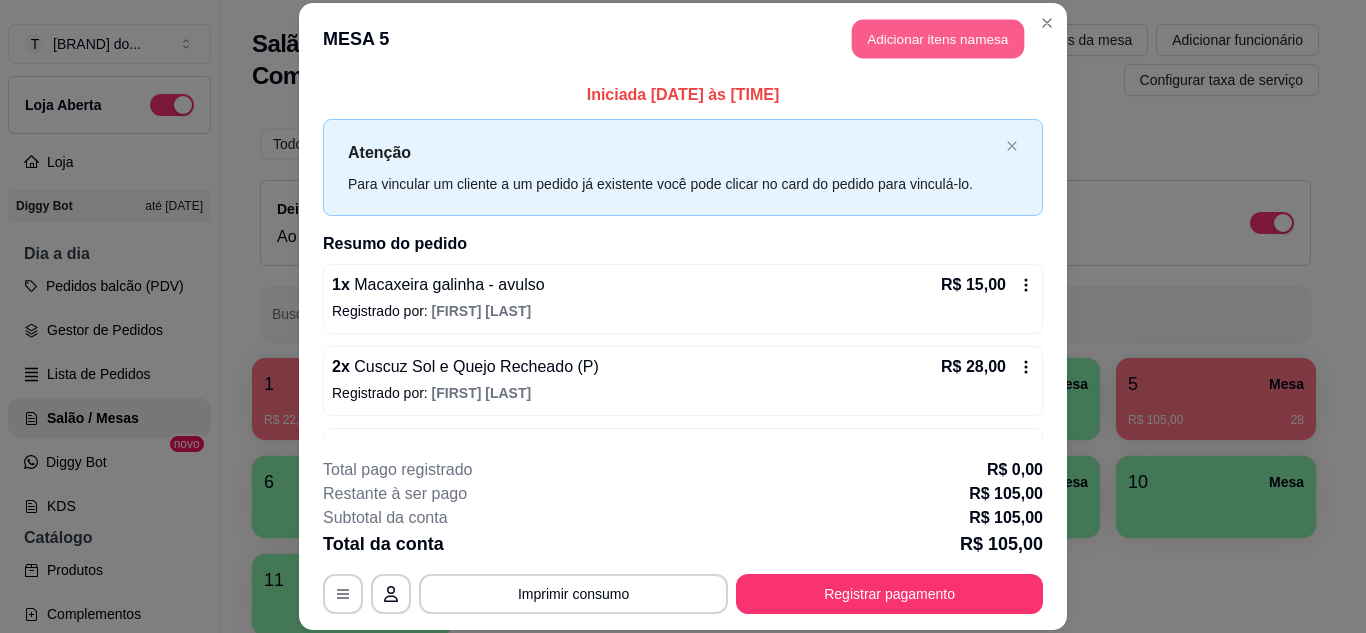click on "Adicionar itens na  mesa" at bounding box center (938, 39) 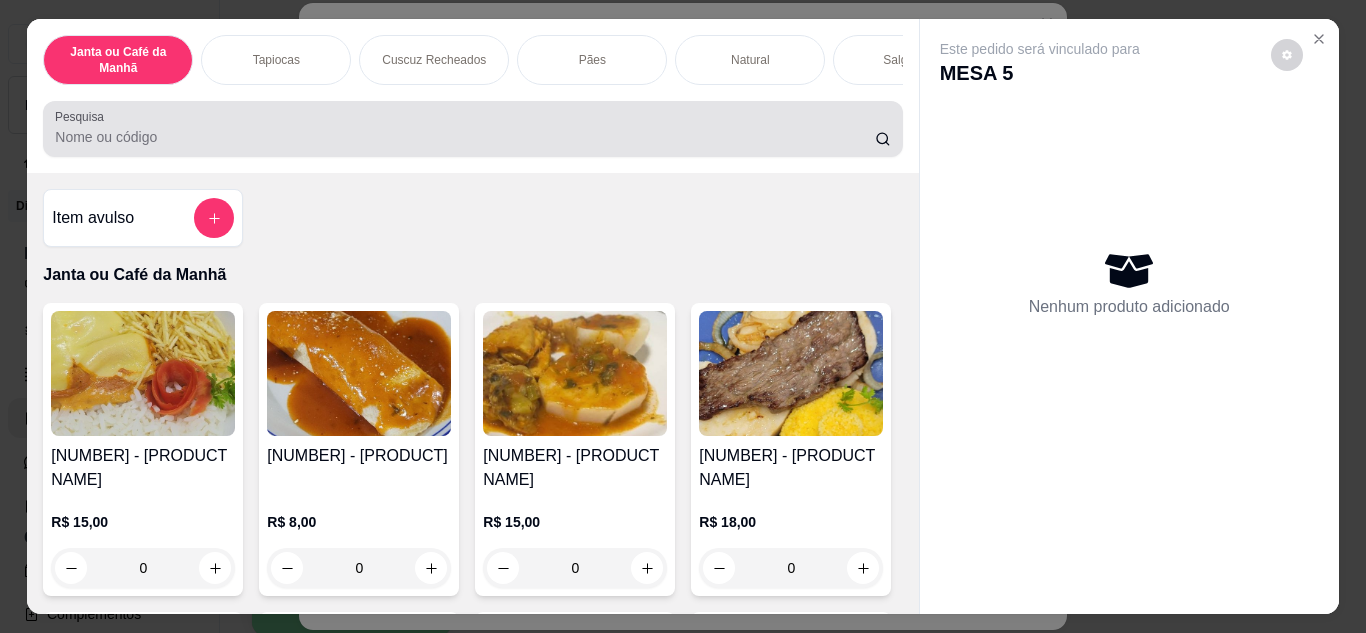 drag, startPoint x: 514, startPoint y: 161, endPoint x: 495, endPoint y: 155, distance: 19.924858 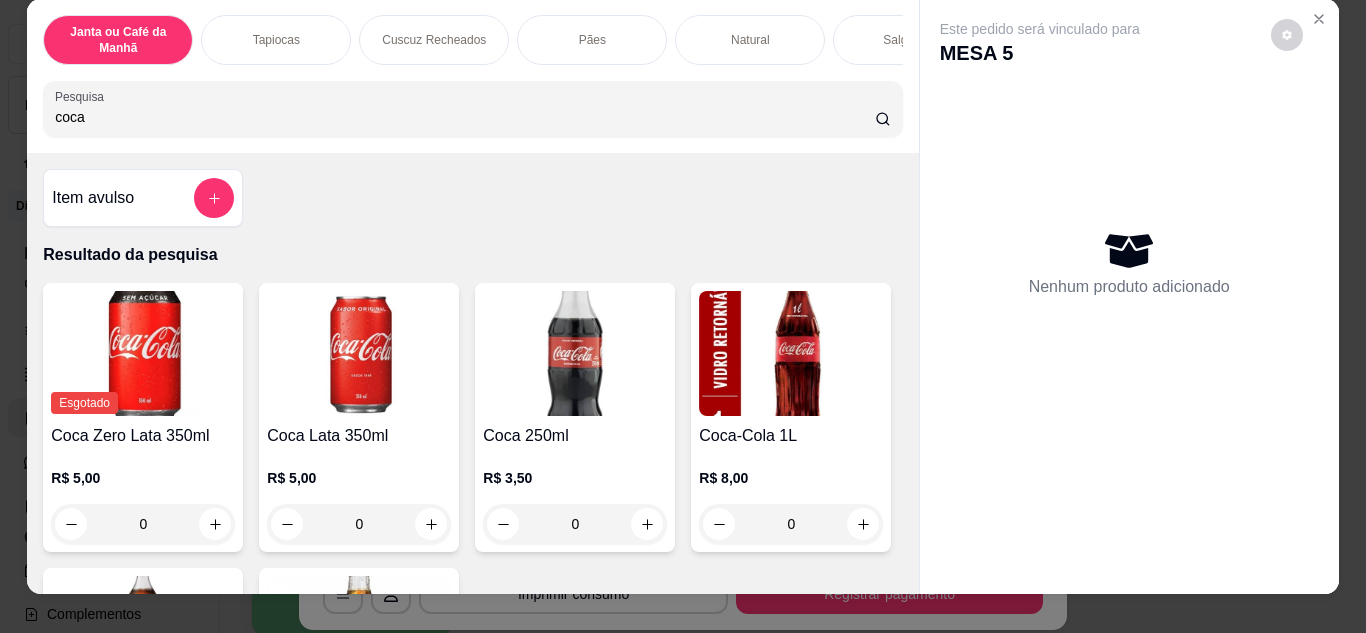 scroll, scrollTop: 53, scrollLeft: 0, axis: vertical 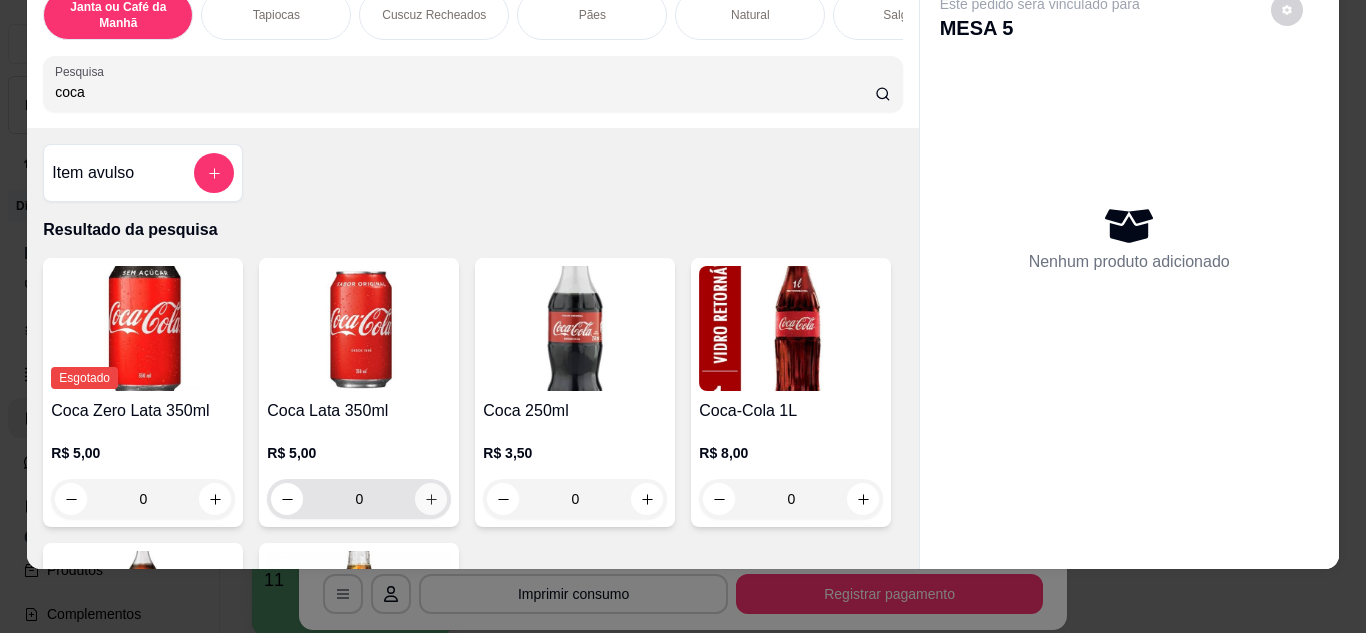 type on "coca" 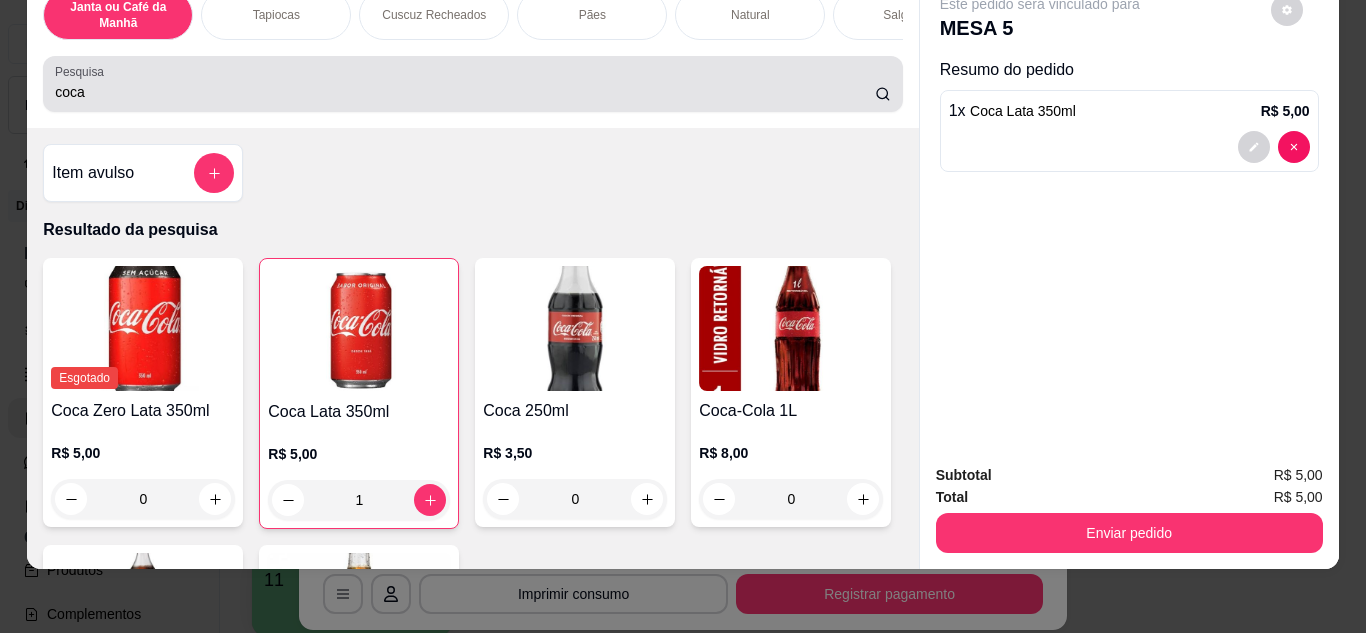 click on "coca" at bounding box center (472, 84) 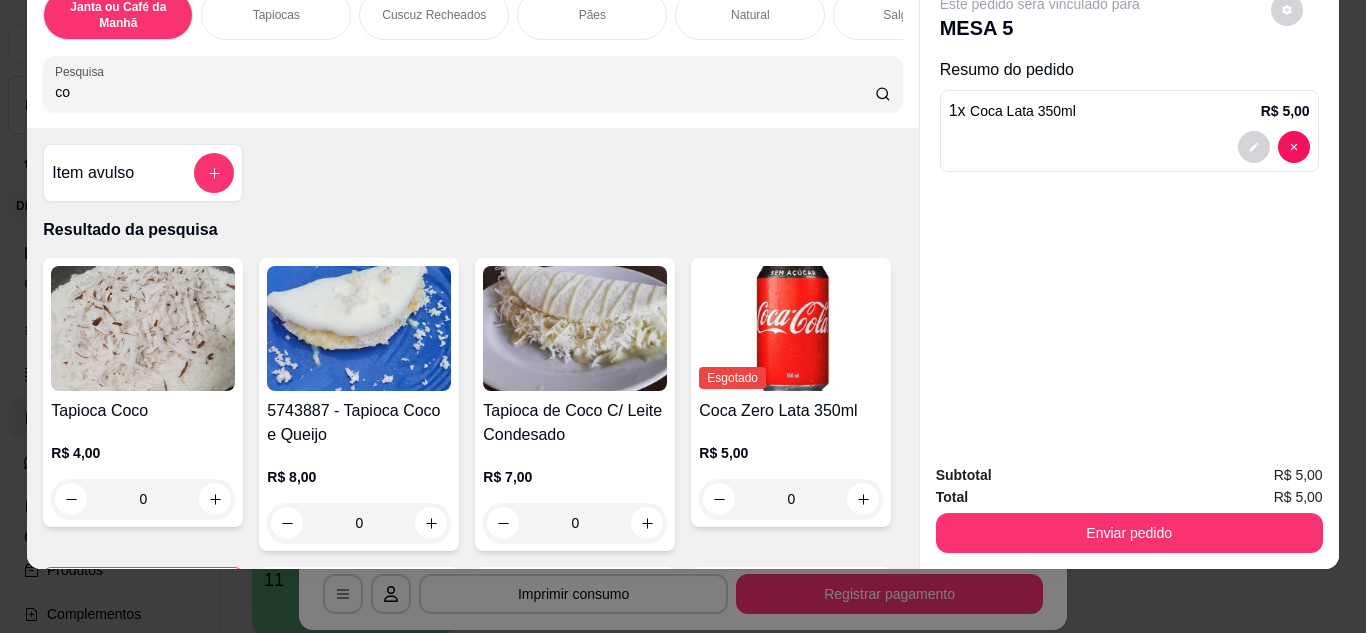 type on "c" 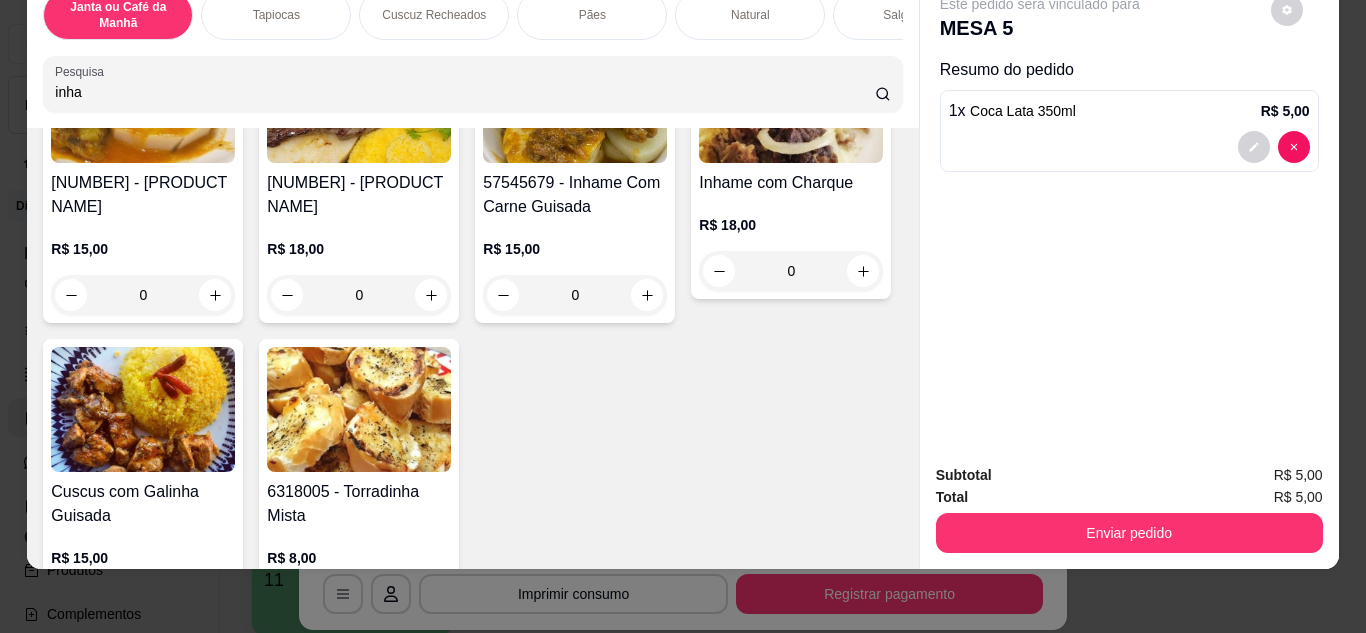 scroll, scrollTop: 300, scrollLeft: 0, axis: vertical 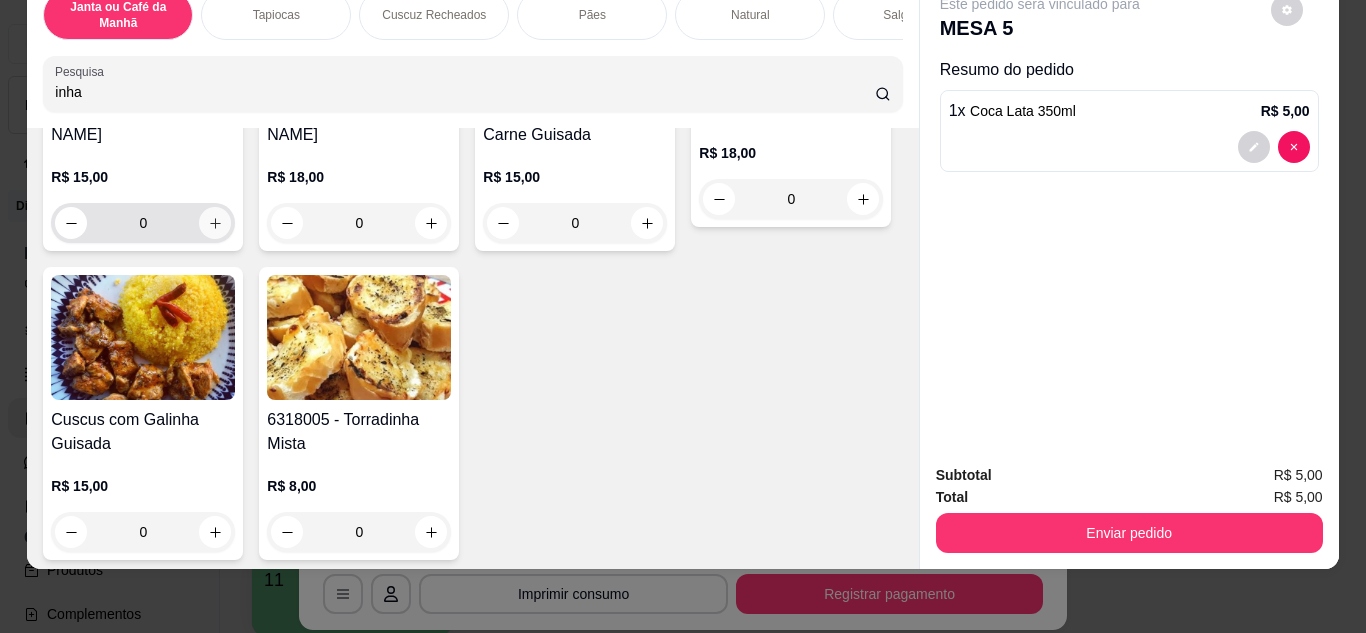 type on "inha" 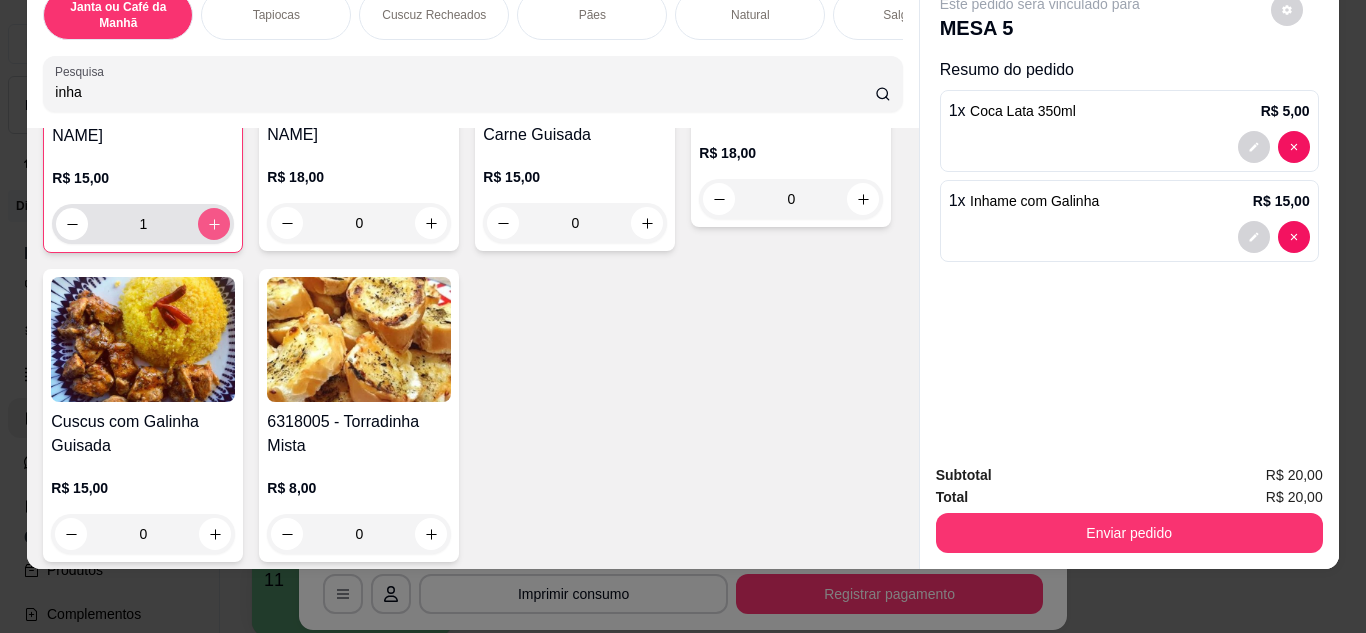 scroll, scrollTop: 301, scrollLeft: 0, axis: vertical 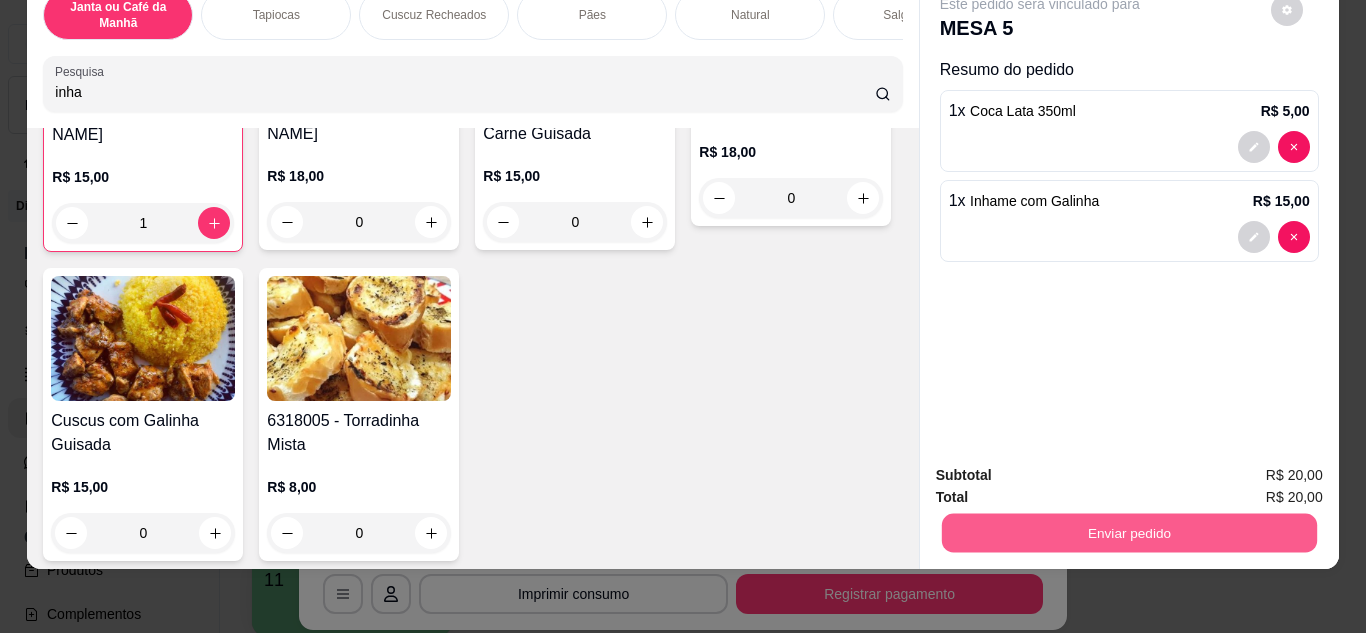 click on "Enviar pedido" at bounding box center [1128, 533] 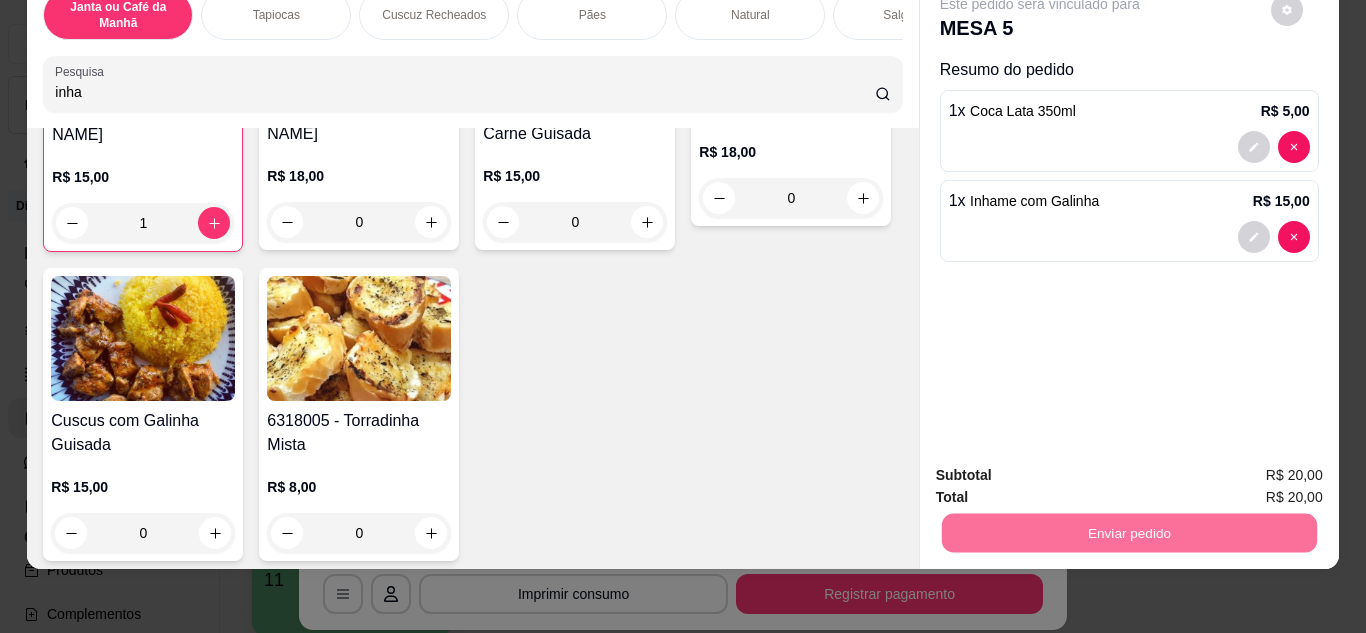 click on "Não registrar e enviar pedido" at bounding box center [1063, 468] 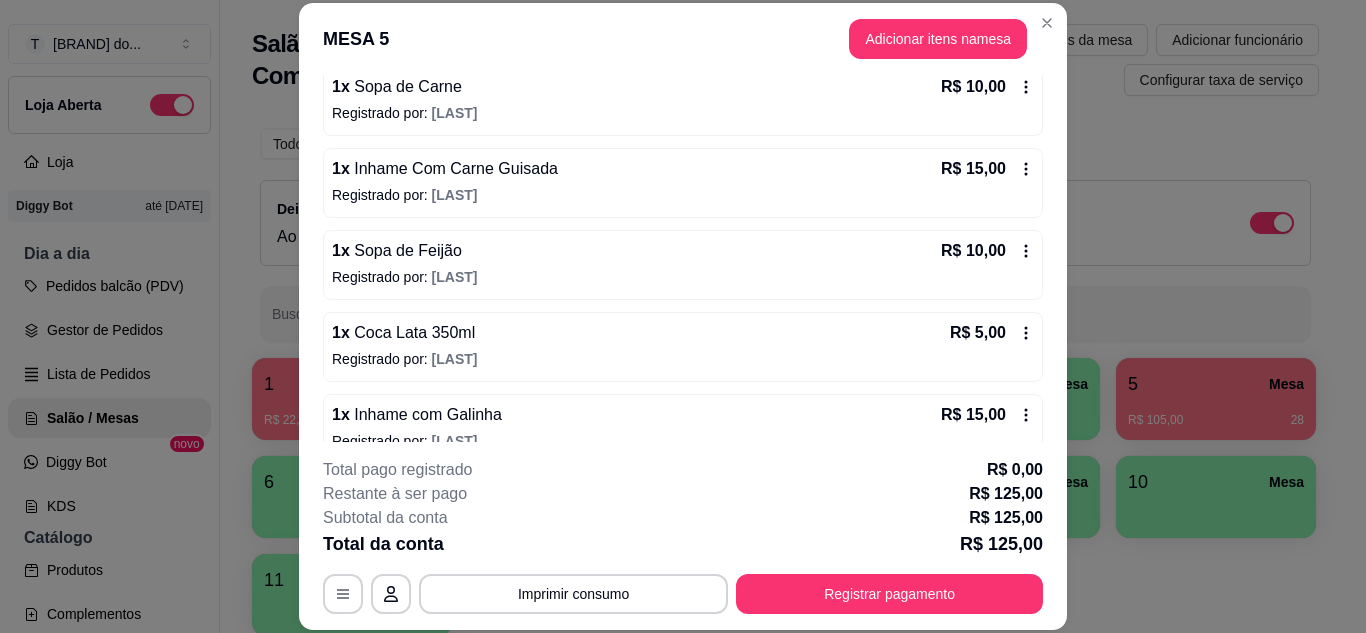 scroll, scrollTop: 638, scrollLeft: 0, axis: vertical 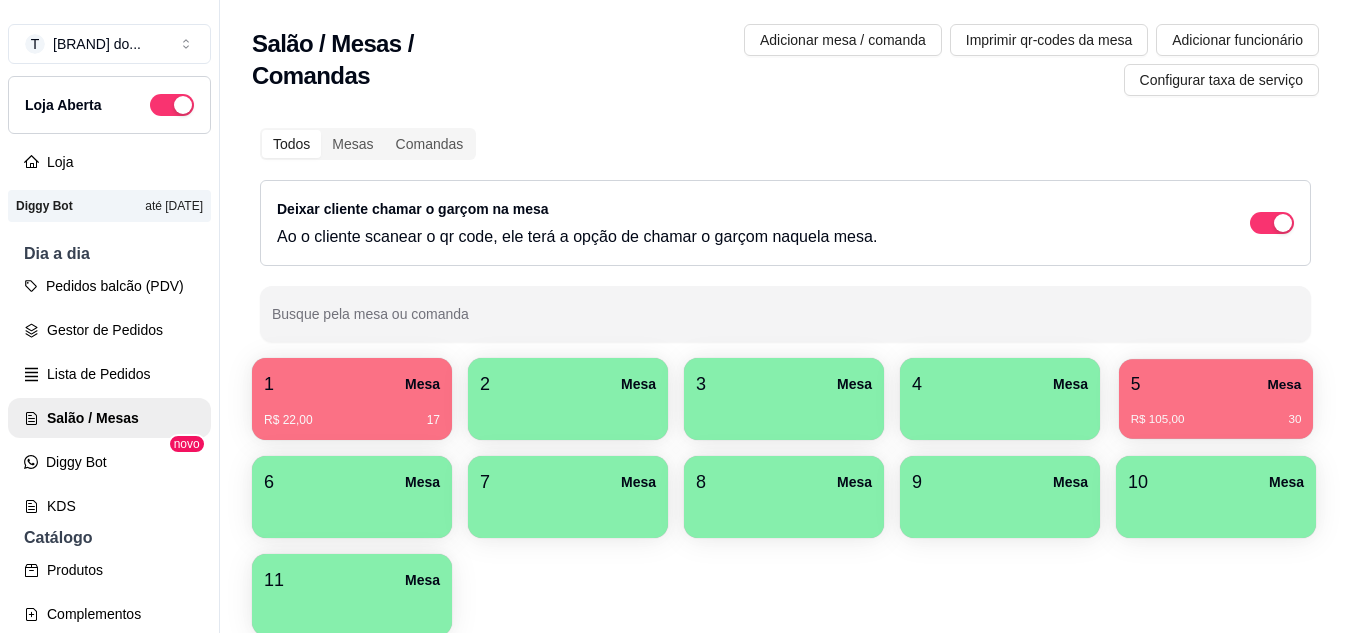 click on "5 Mesa" at bounding box center (1216, 384) 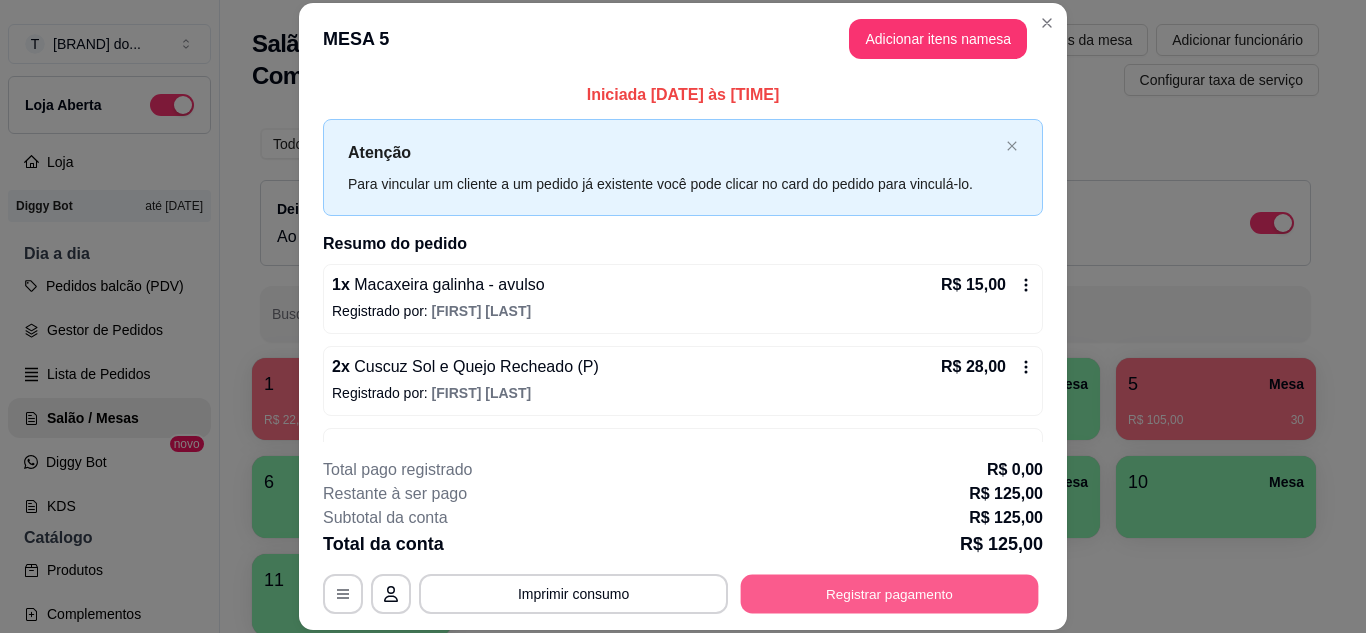 click on "Registrar pagamento" at bounding box center [890, 593] 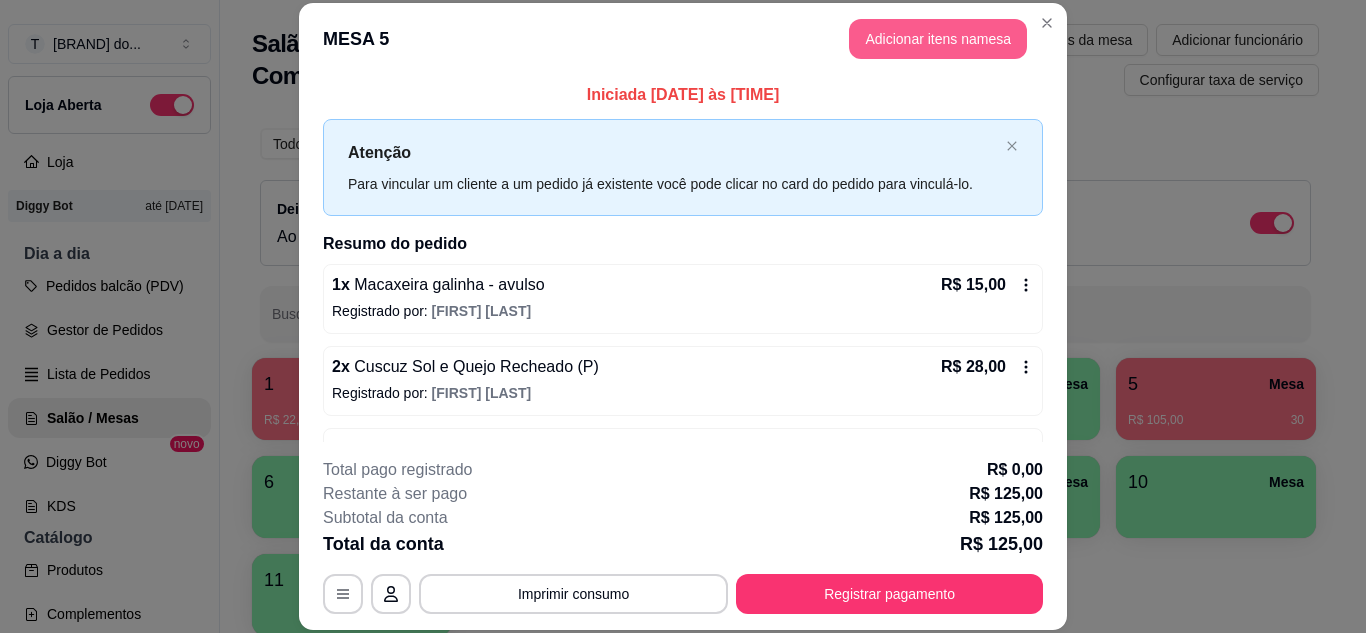 click on "Adicionar itens na  mesa" at bounding box center [938, 39] 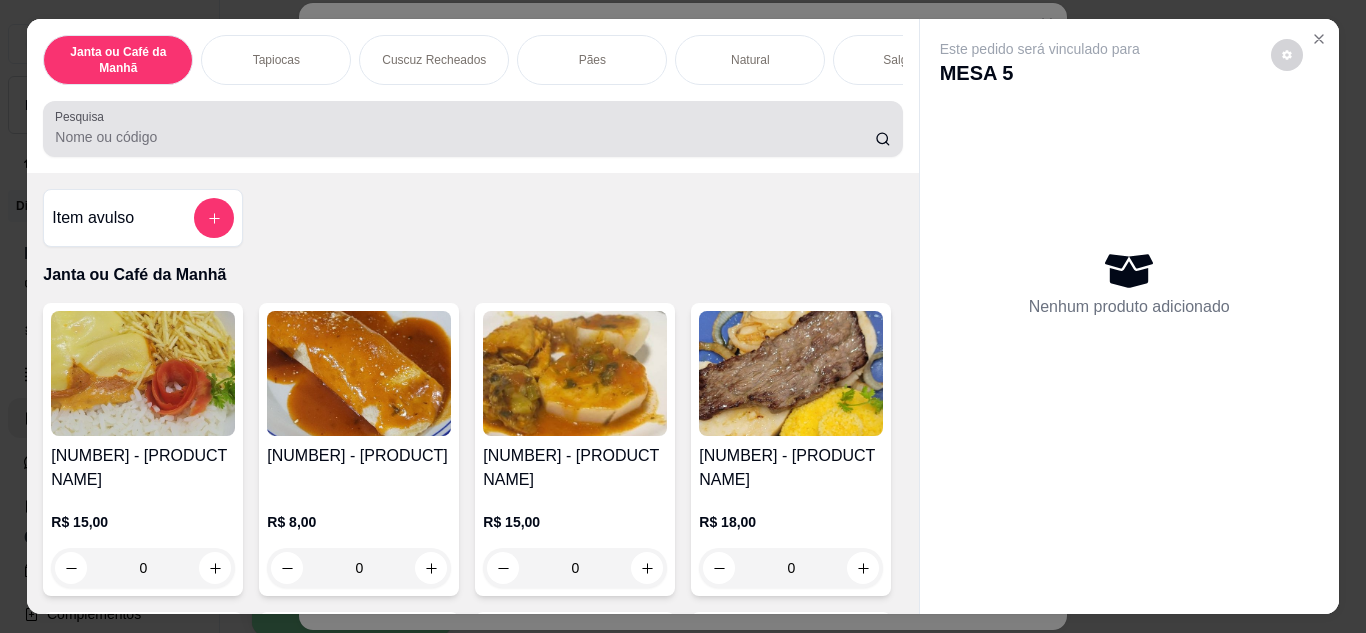 click on "Janta ou Café da Manhã  Tapiocas Cuscuz Recheados Pães  Natural Salgados Tapiocas Doces Bebidas Sucos Sopas  Hambúrguer  Café  Crepioca Adcionais Bolos Pesquisa" at bounding box center (472, 96) 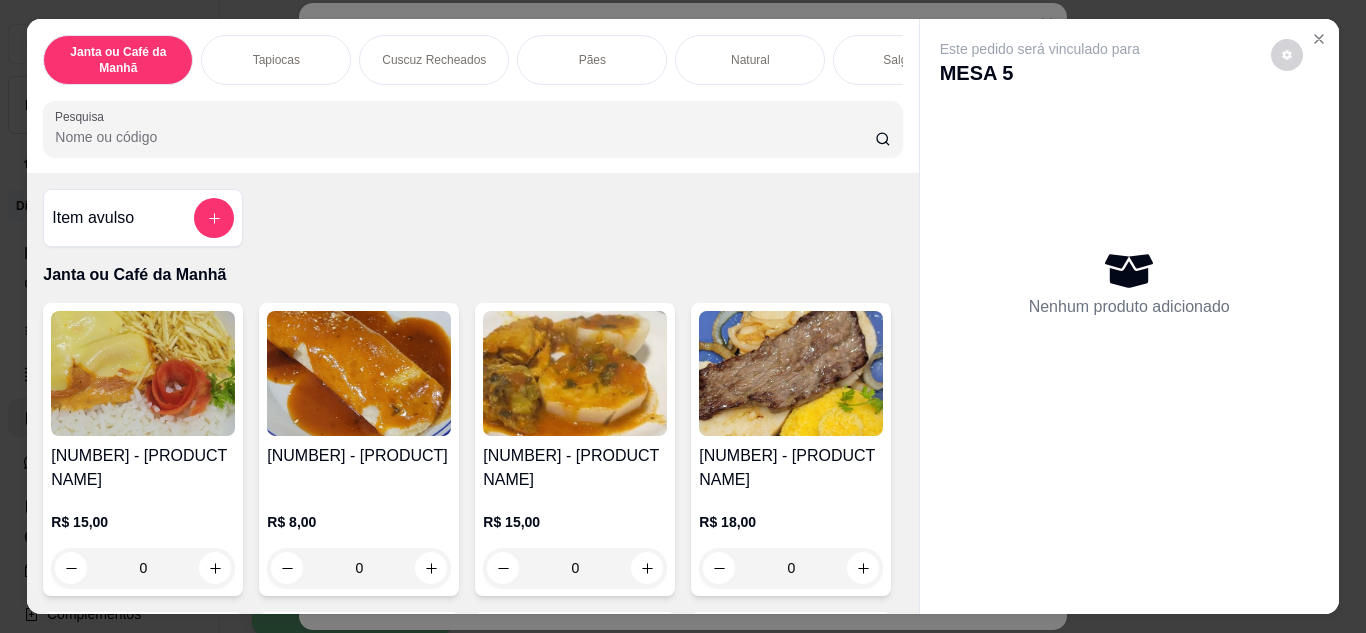 click on "Item avulso" at bounding box center (143, 218) 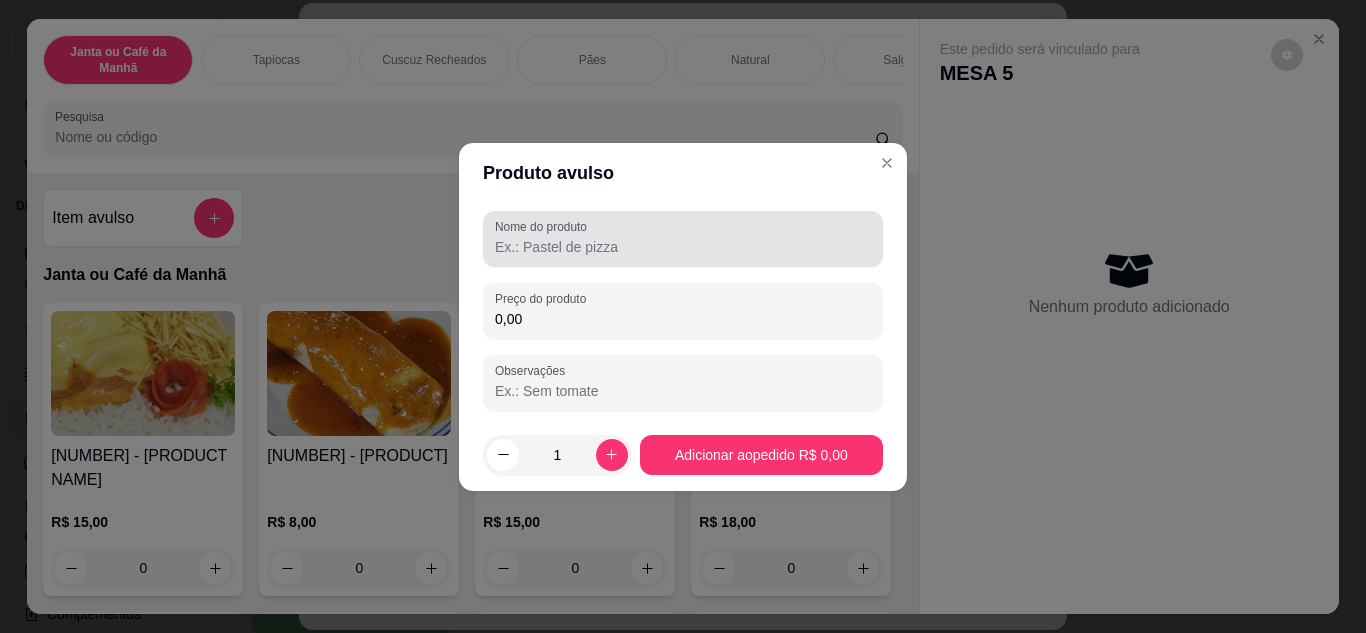 click on "Nome do produto" at bounding box center [683, 247] 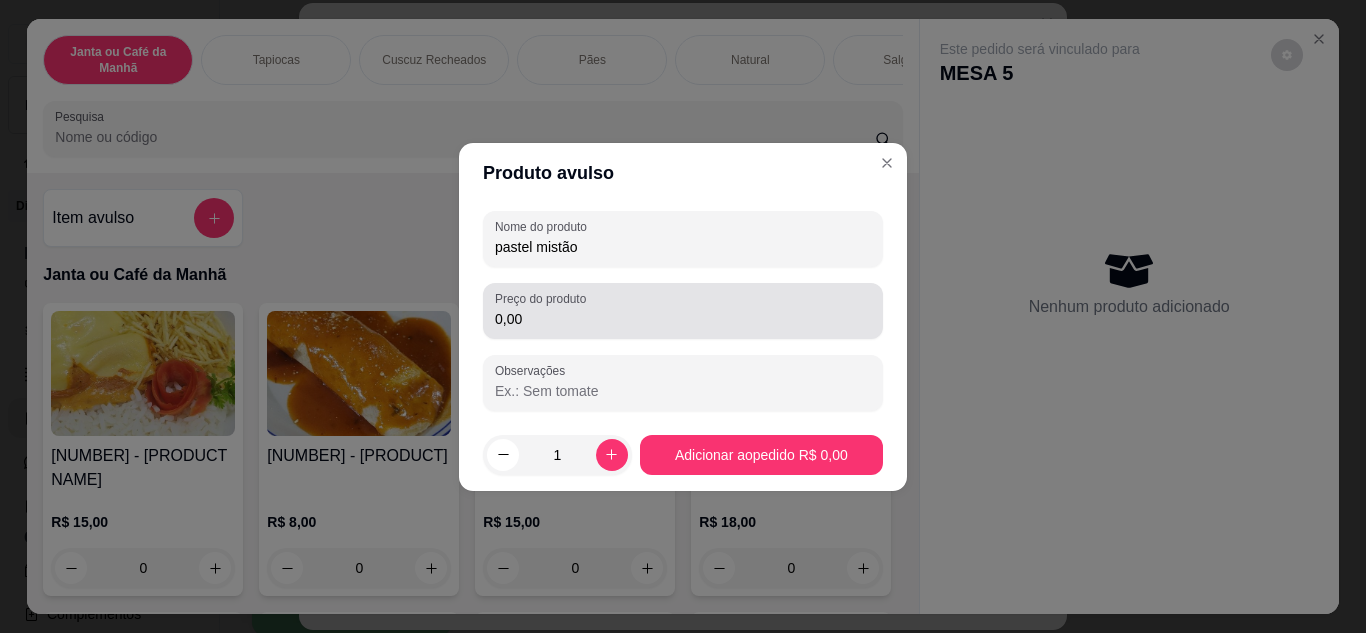 type on "pastel mistão" 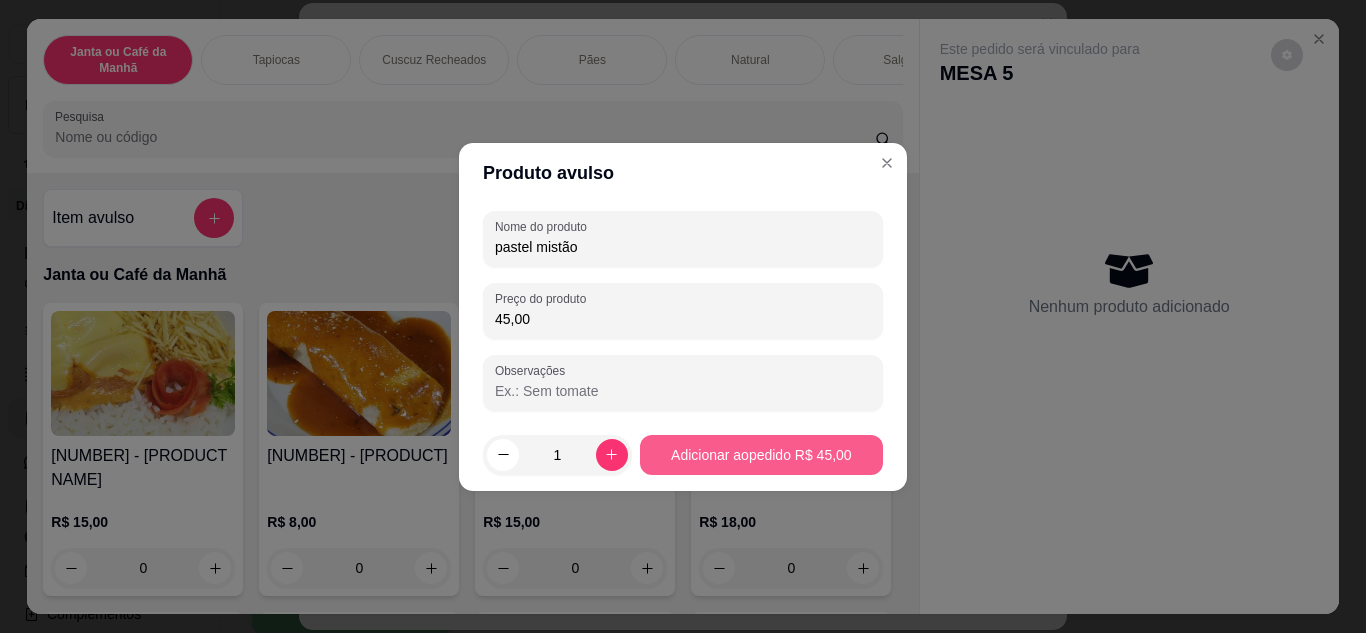 type on "45,00" 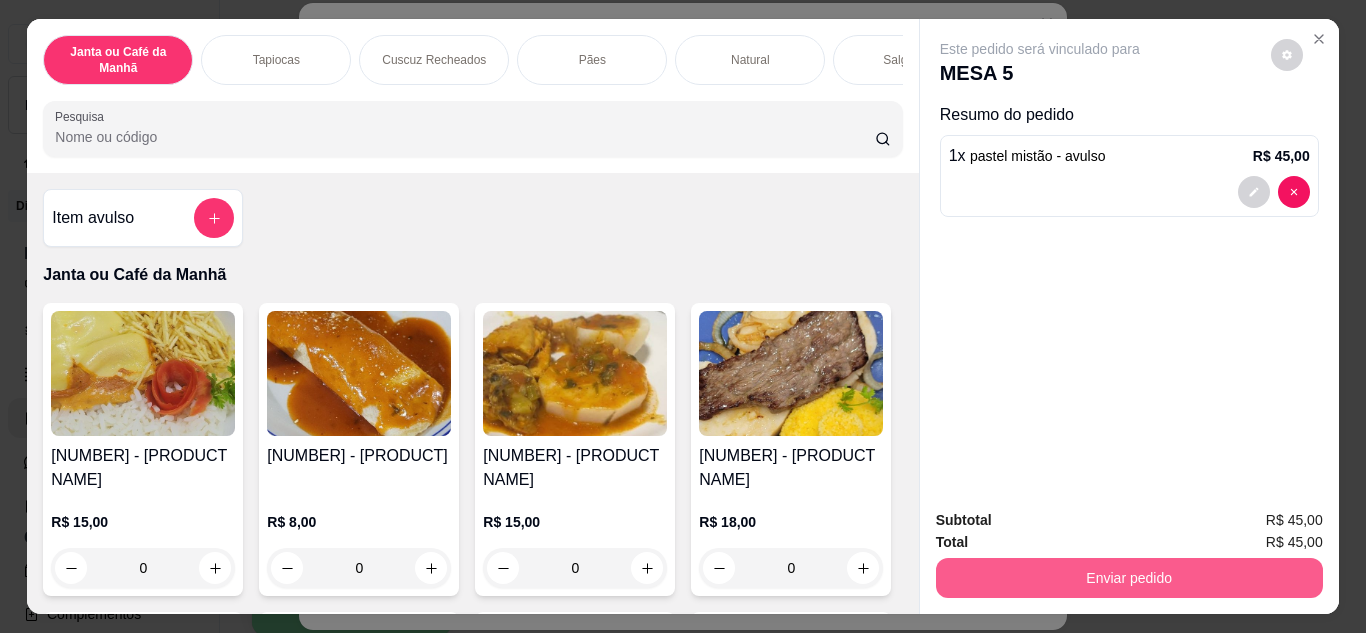 click on "Enviar pedido" at bounding box center [1129, 578] 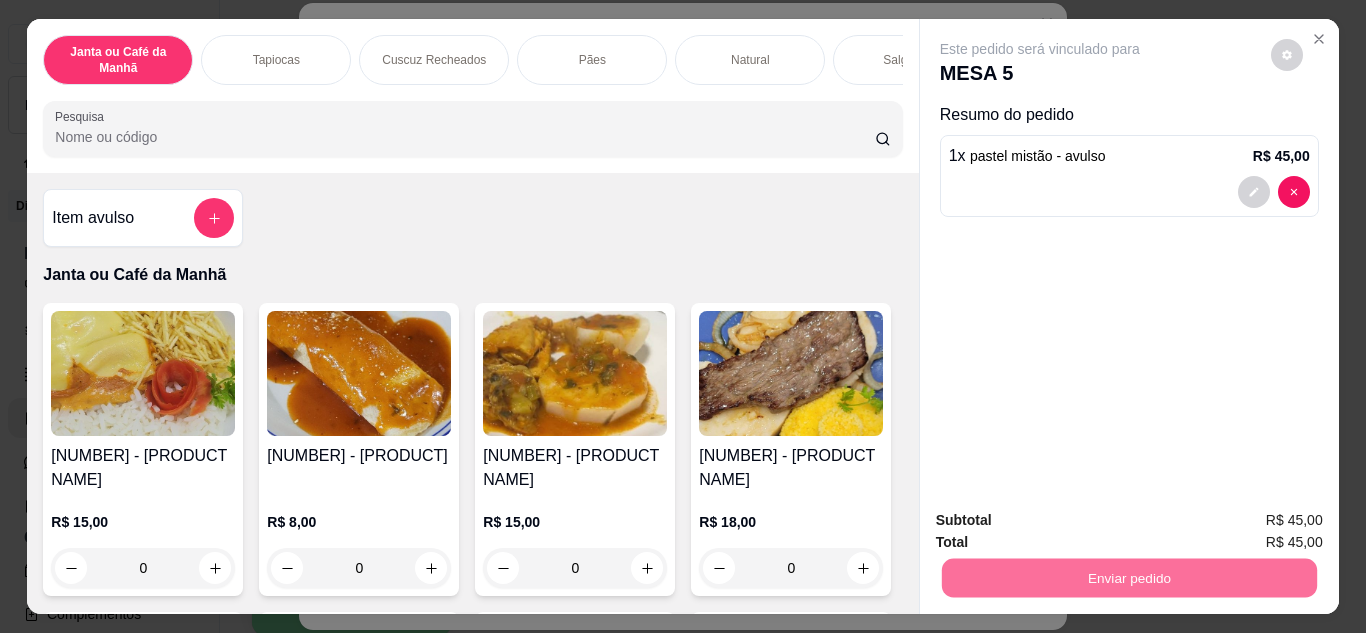 click on "Não registrar e enviar pedido" at bounding box center (1063, 522) 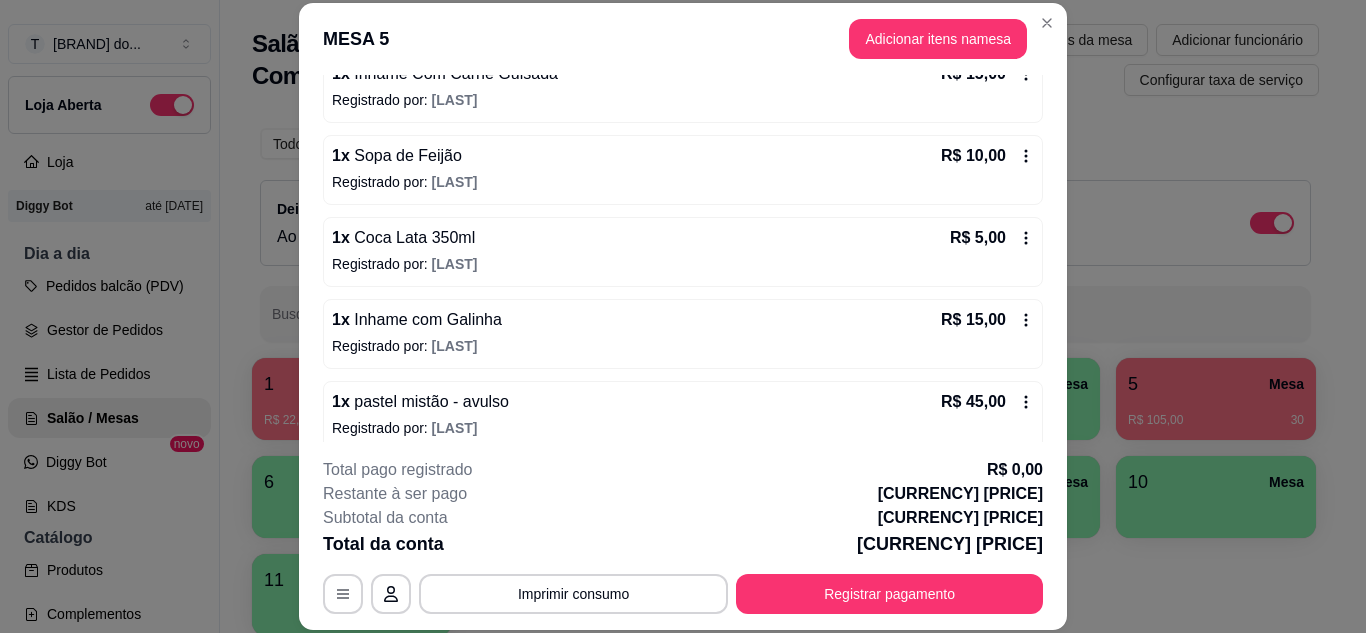 scroll, scrollTop: 720, scrollLeft: 0, axis: vertical 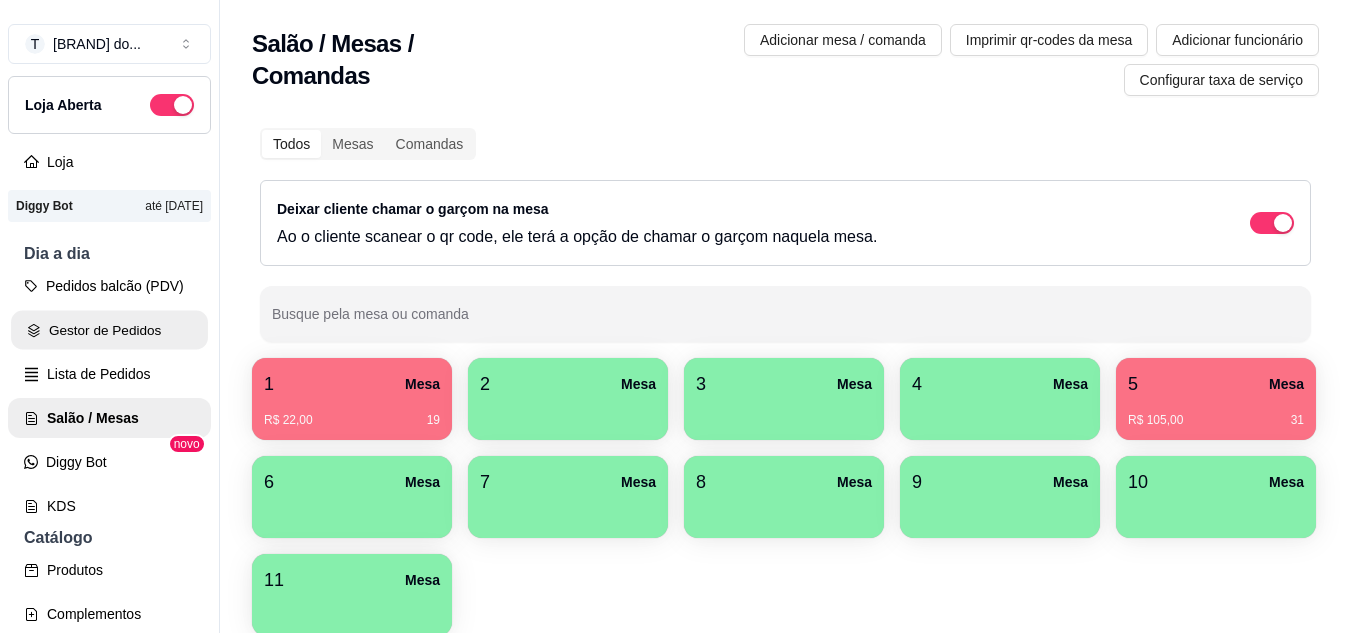 click on "Gestor de Pedidos" at bounding box center [109, 330] 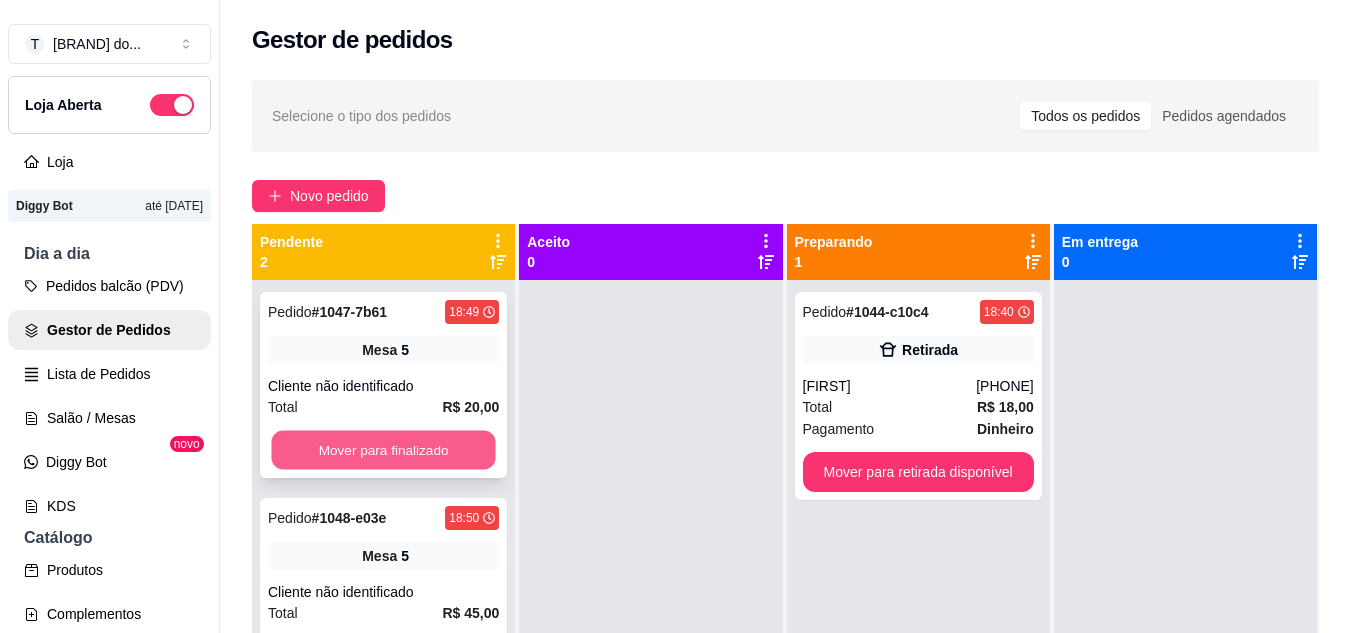 click on "Mover para finalizado" at bounding box center (383, 450) 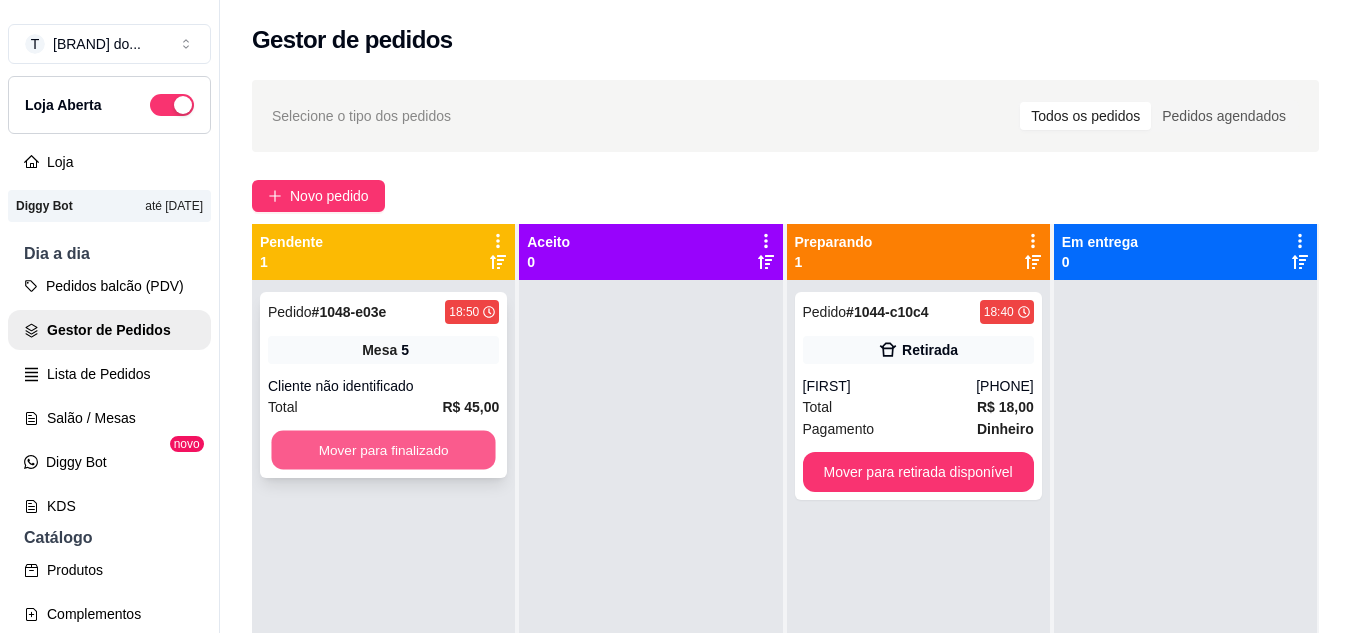 click on "Mover para finalizado" at bounding box center [383, 450] 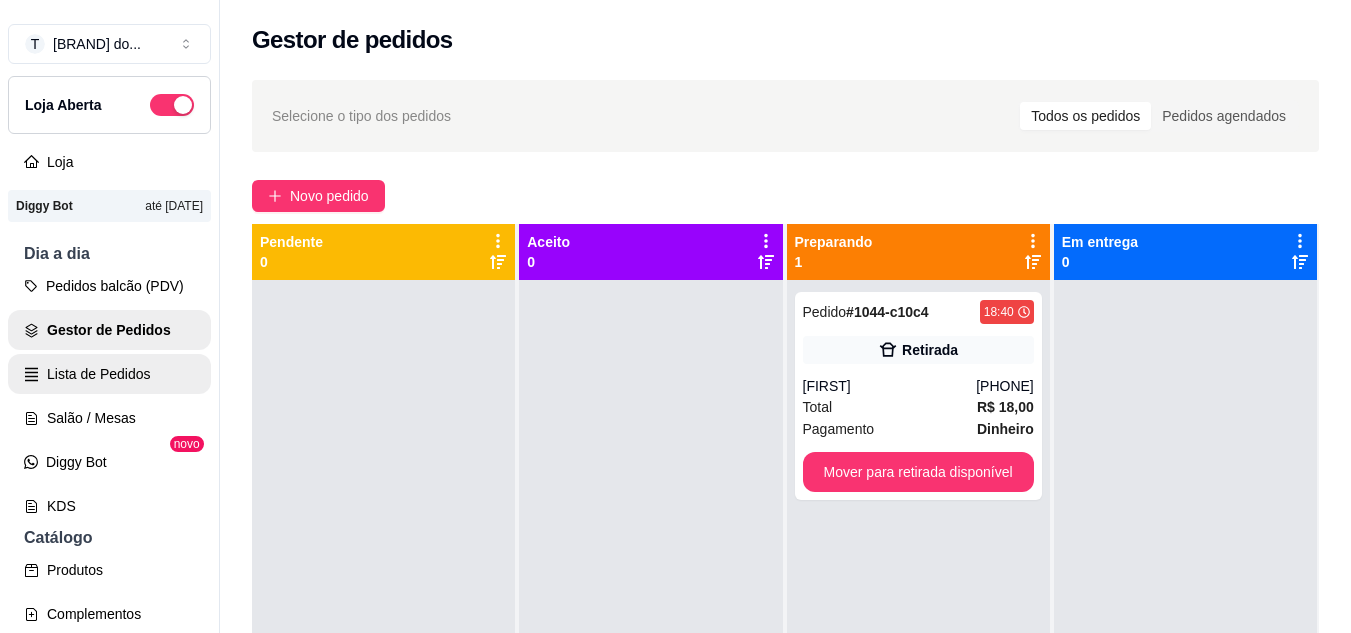 click on "Lista de Pedidos" at bounding box center [109, 374] 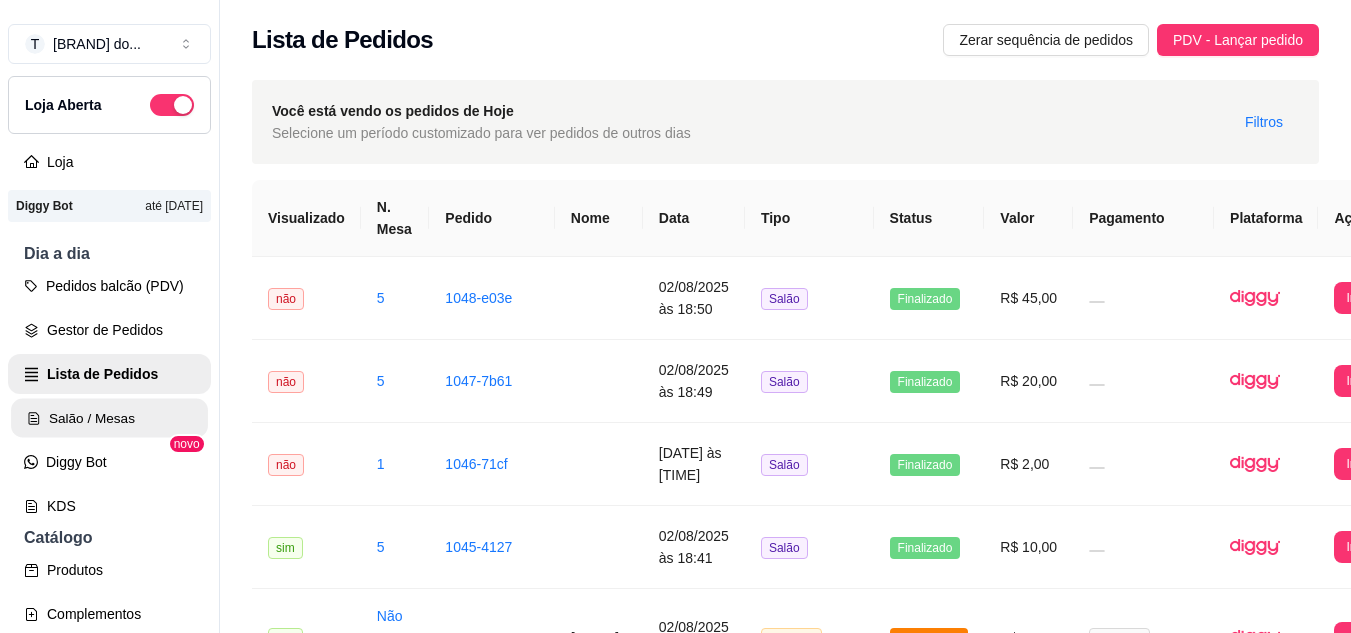 click on "Salão / Mesas" at bounding box center (109, 418) 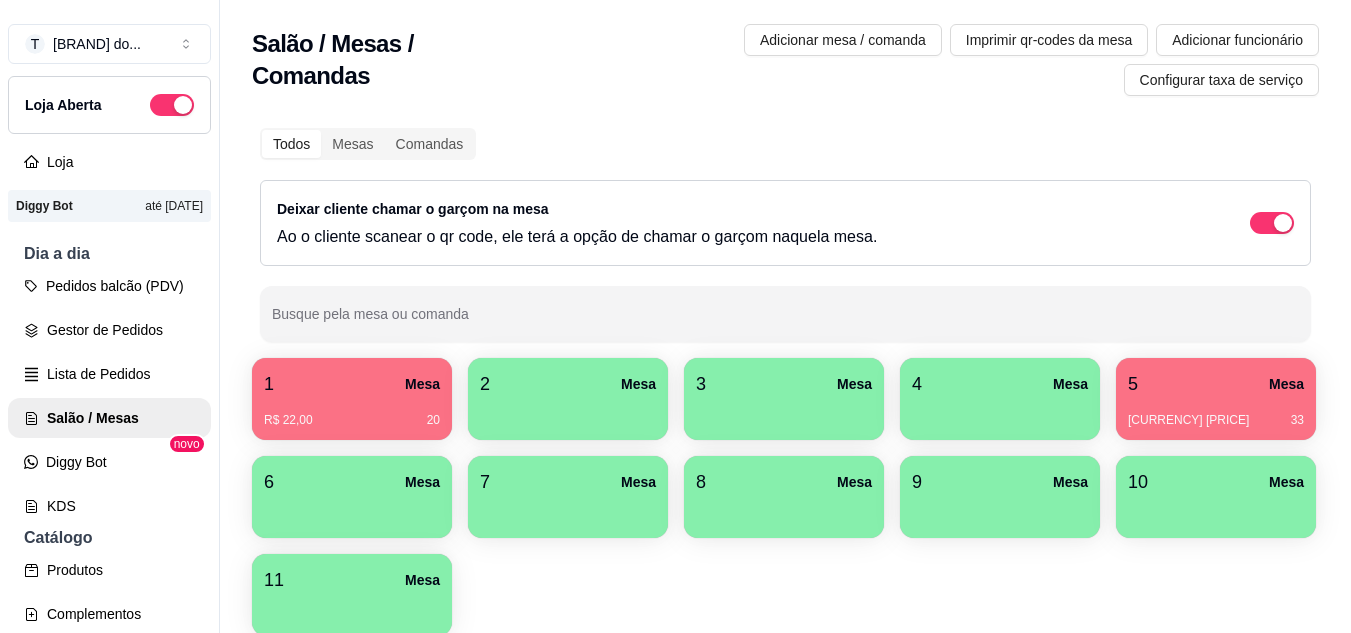 click on "5 Mesa" at bounding box center (1216, 384) 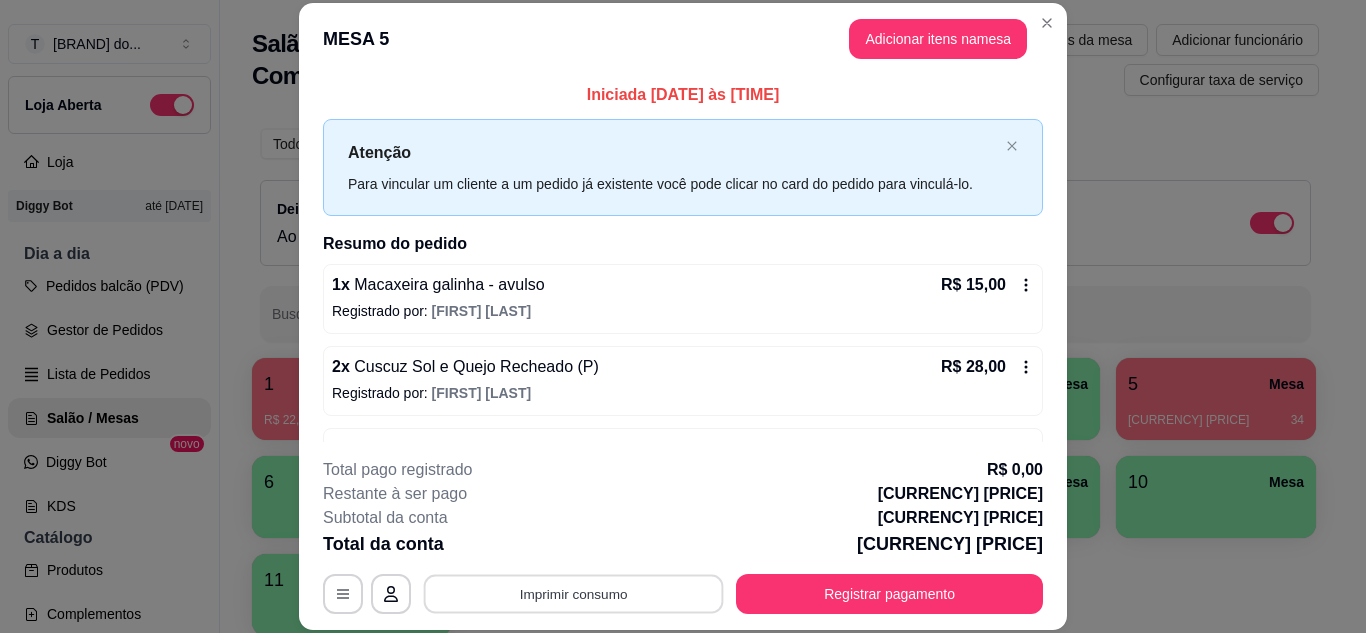 click on "Imprimir consumo" at bounding box center (574, 593) 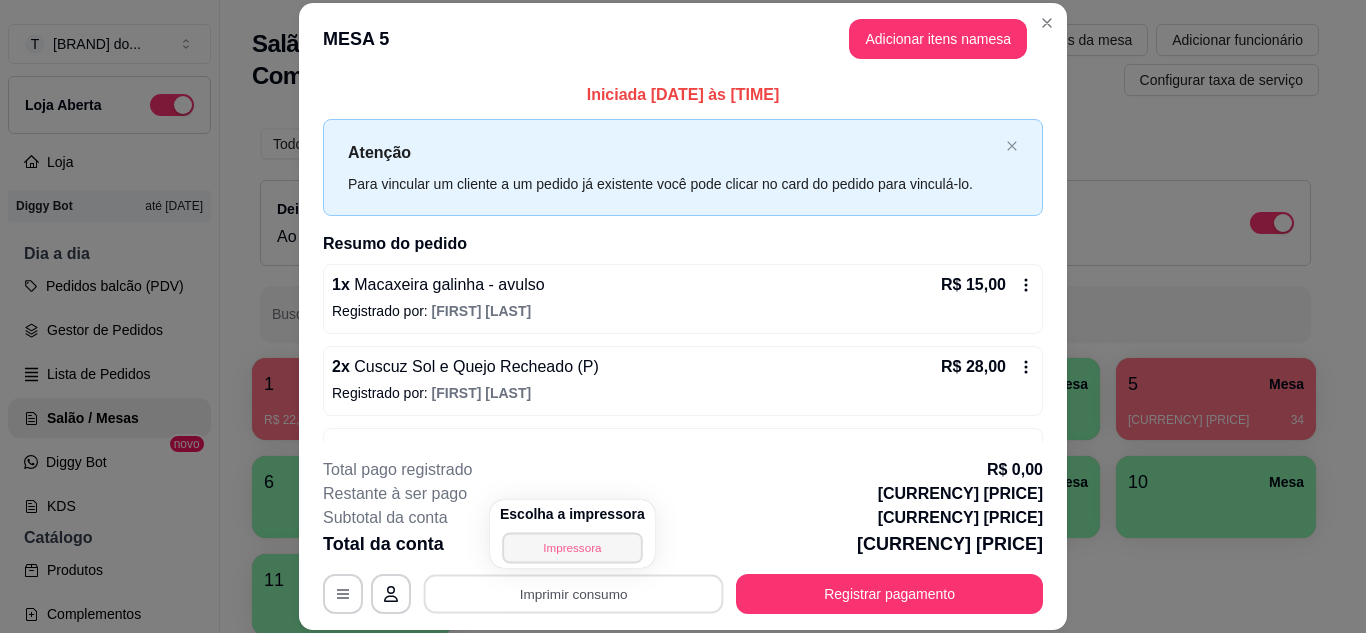 click on "Impressora" at bounding box center (572, 547) 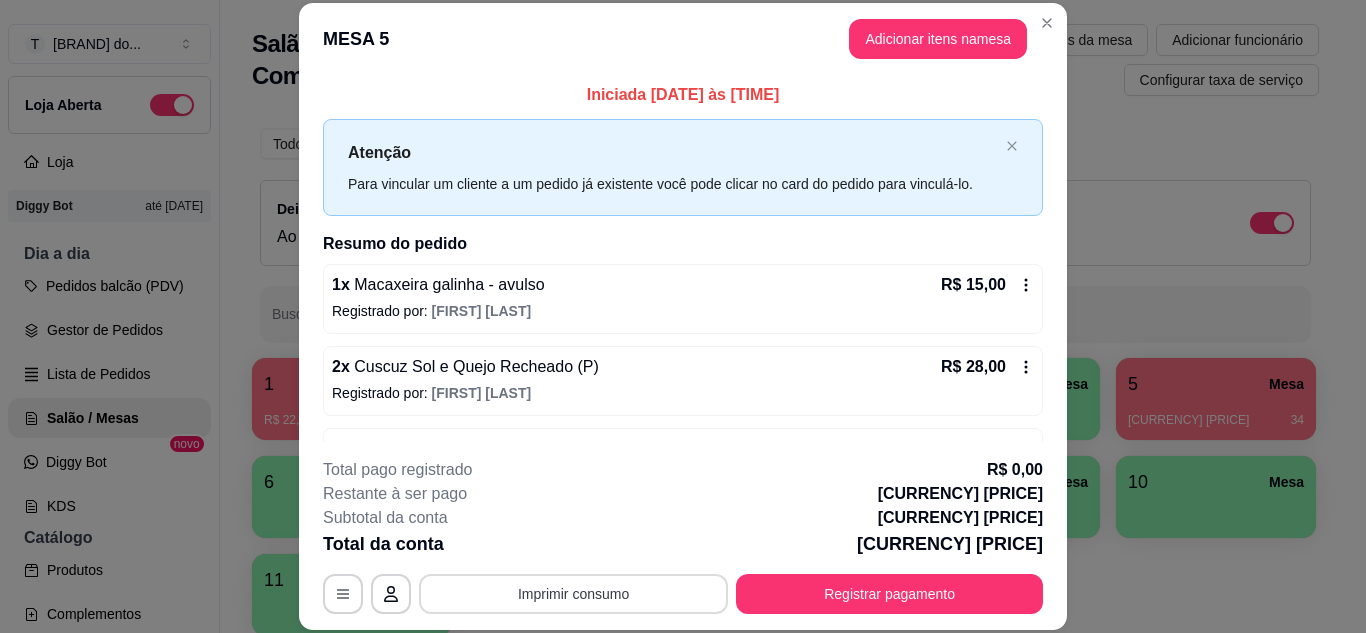 click on "Imprimir consumo" at bounding box center [573, 594] 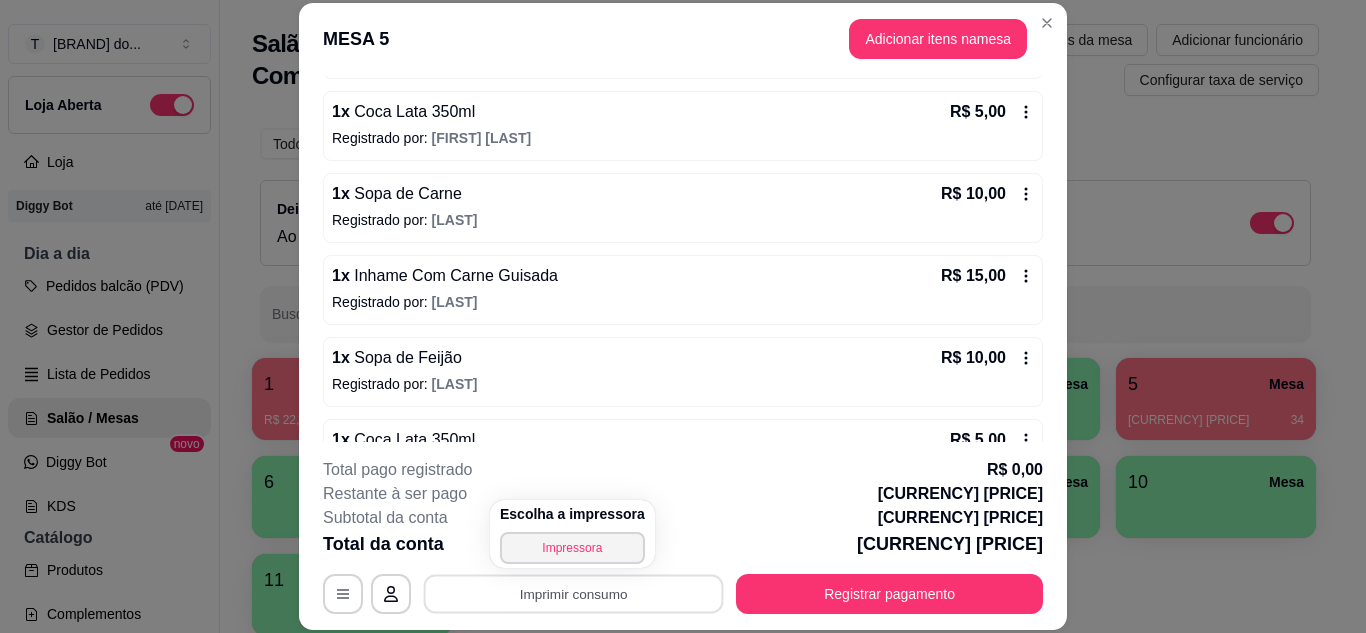 scroll, scrollTop: 500, scrollLeft: 0, axis: vertical 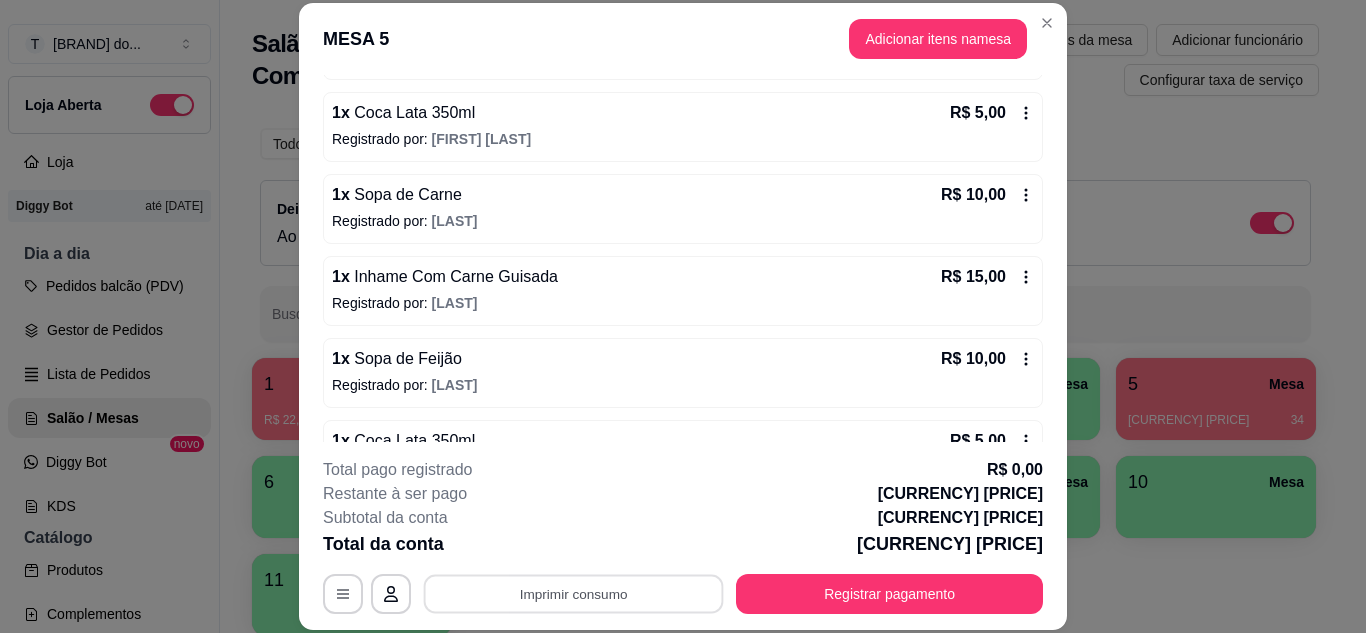 click on "R$ 15,00" at bounding box center [987, 277] 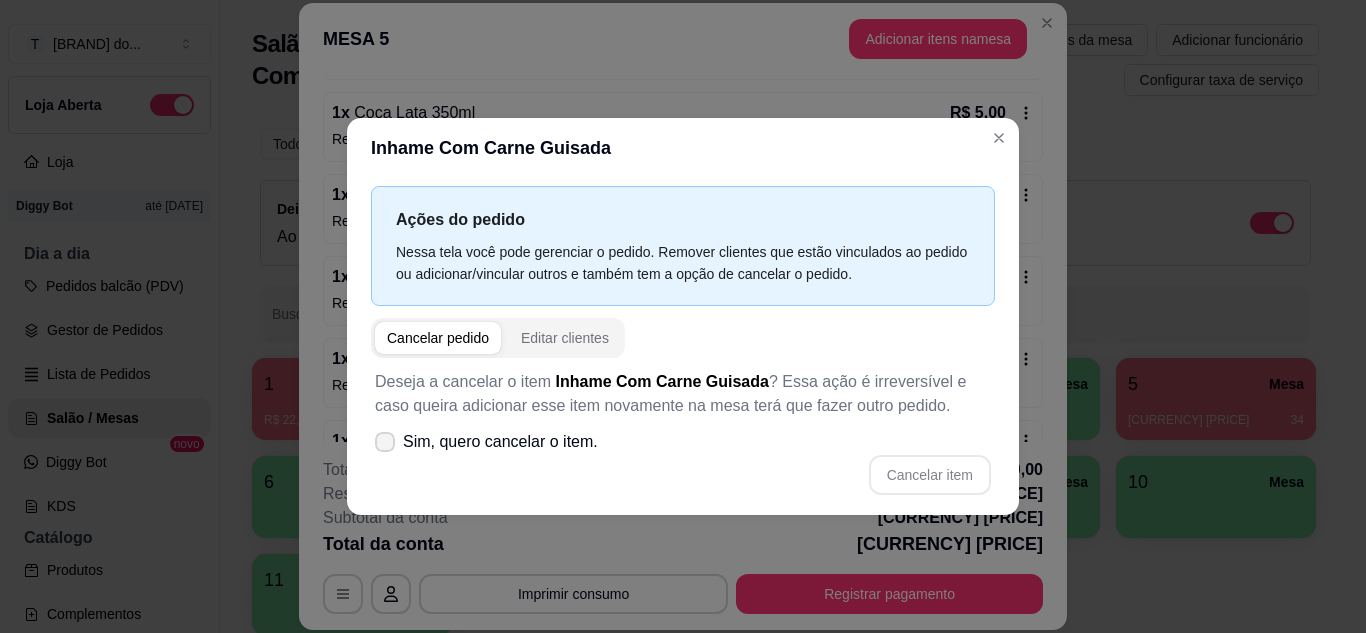 click 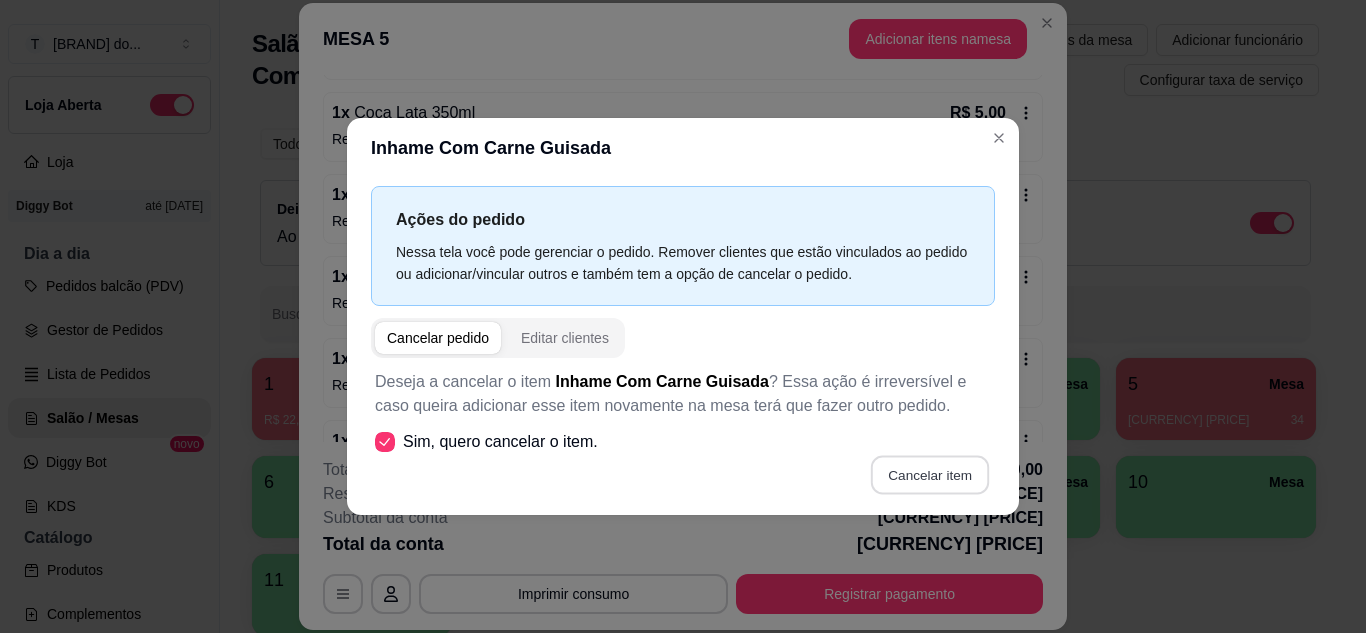 click on "Cancelar item" at bounding box center (929, 474) 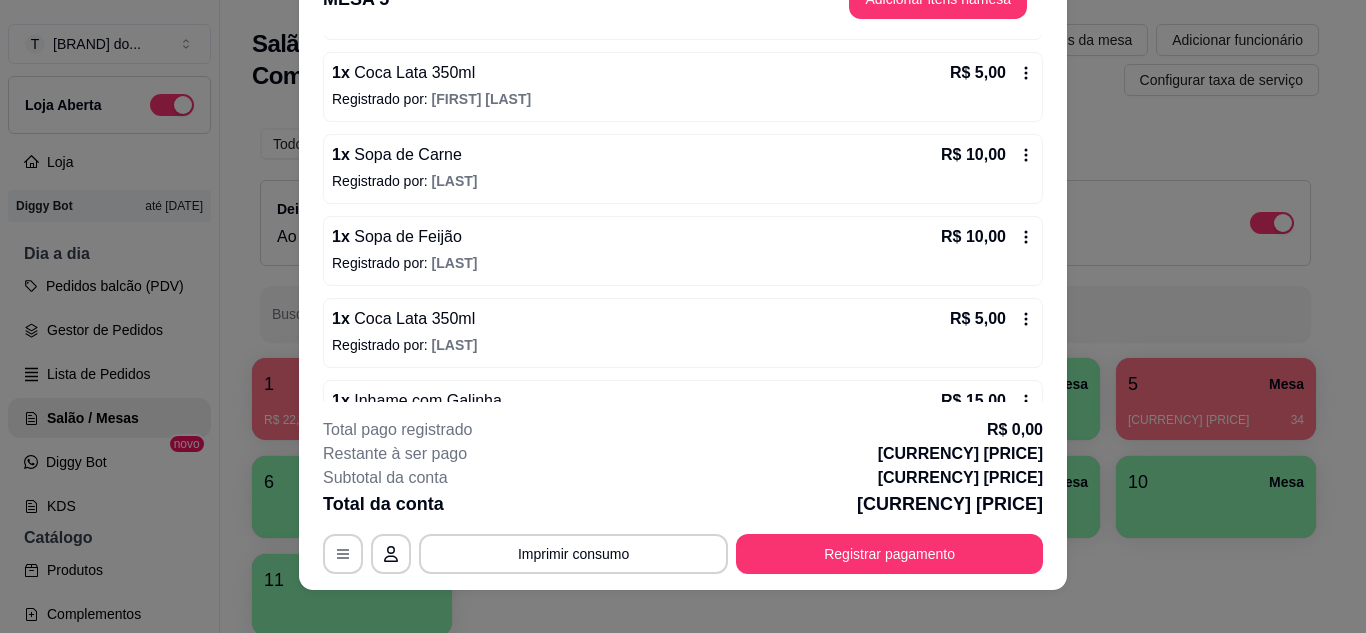 scroll, scrollTop: 61, scrollLeft: 0, axis: vertical 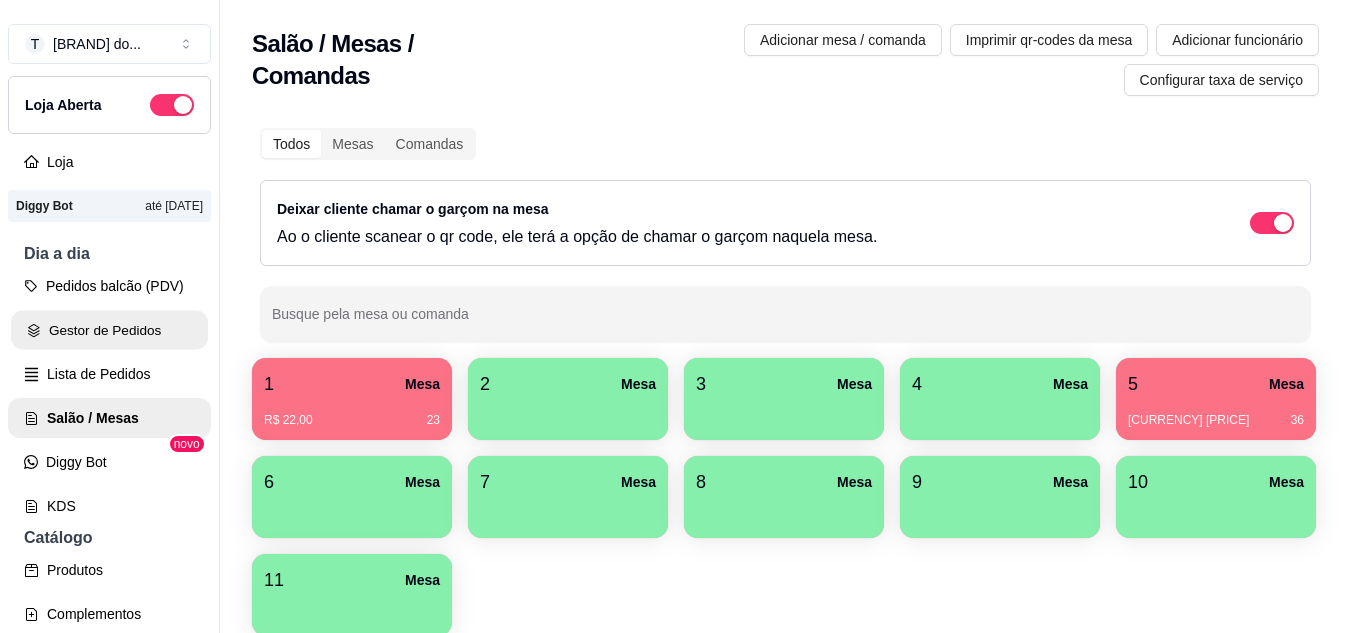 click on "Gestor de Pedidos" at bounding box center [109, 330] 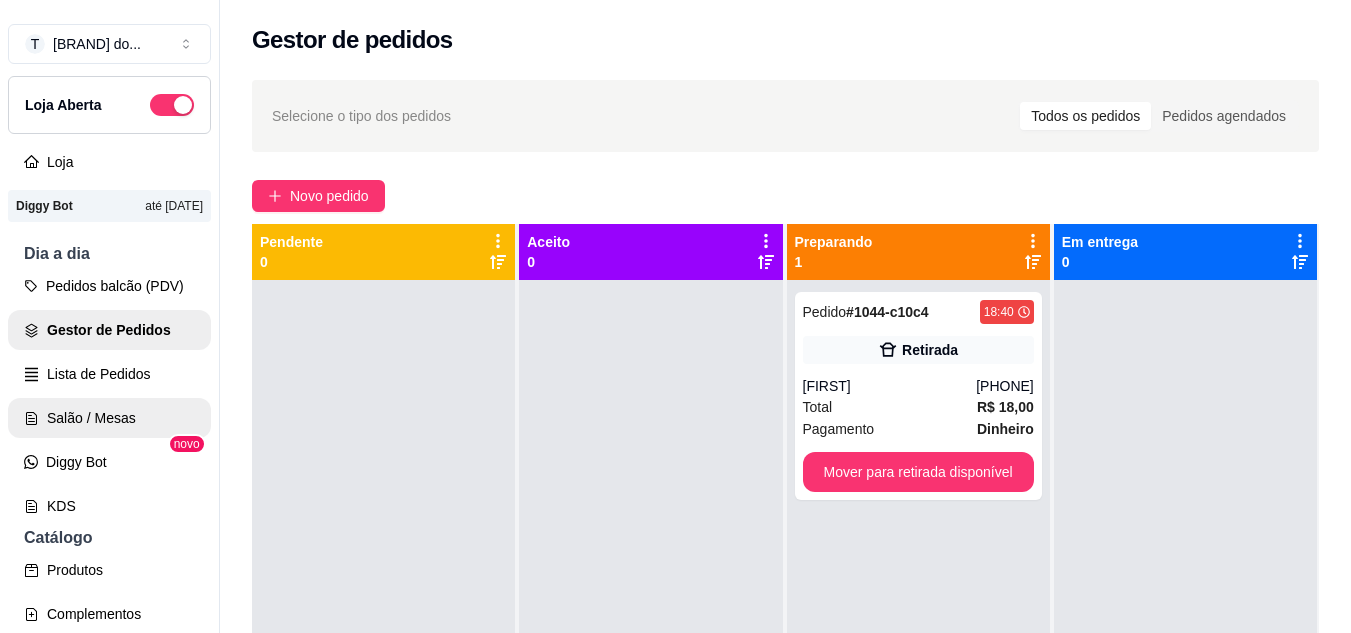 click on "Salão / Mesas" at bounding box center [109, 418] 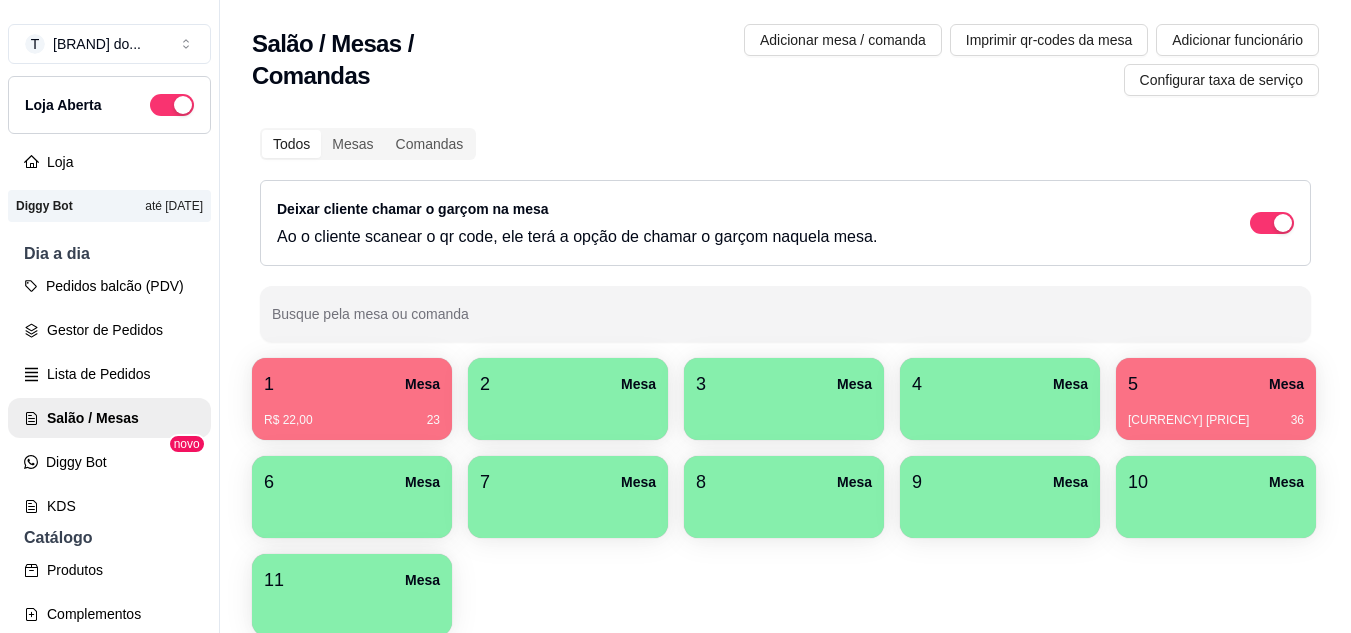 click on "5 Mesa" at bounding box center (1216, 384) 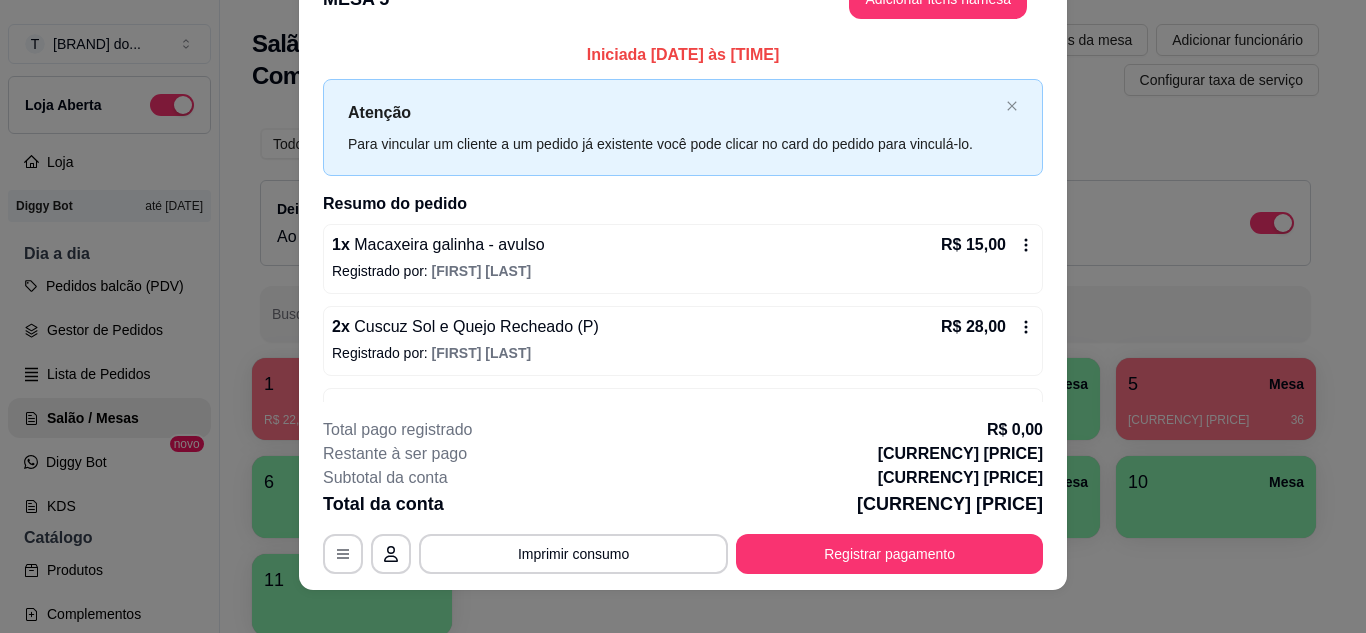 scroll, scrollTop: 61, scrollLeft: 0, axis: vertical 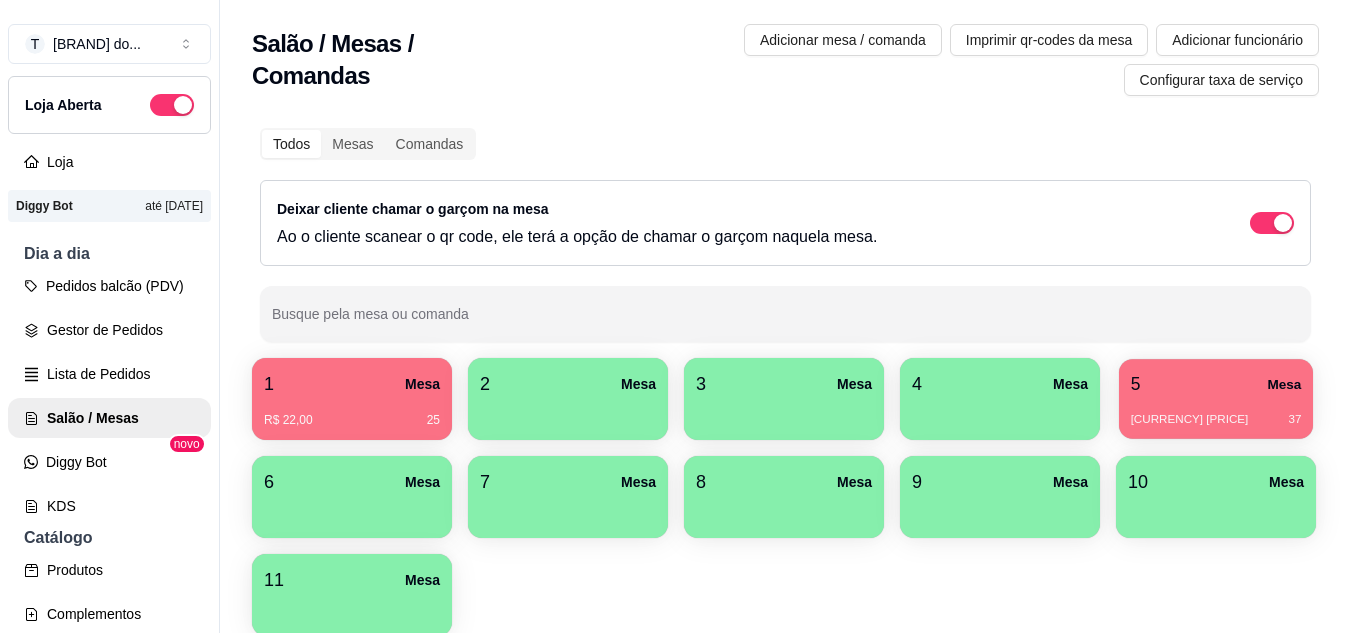 click on "5 Mesa" at bounding box center (1216, 384) 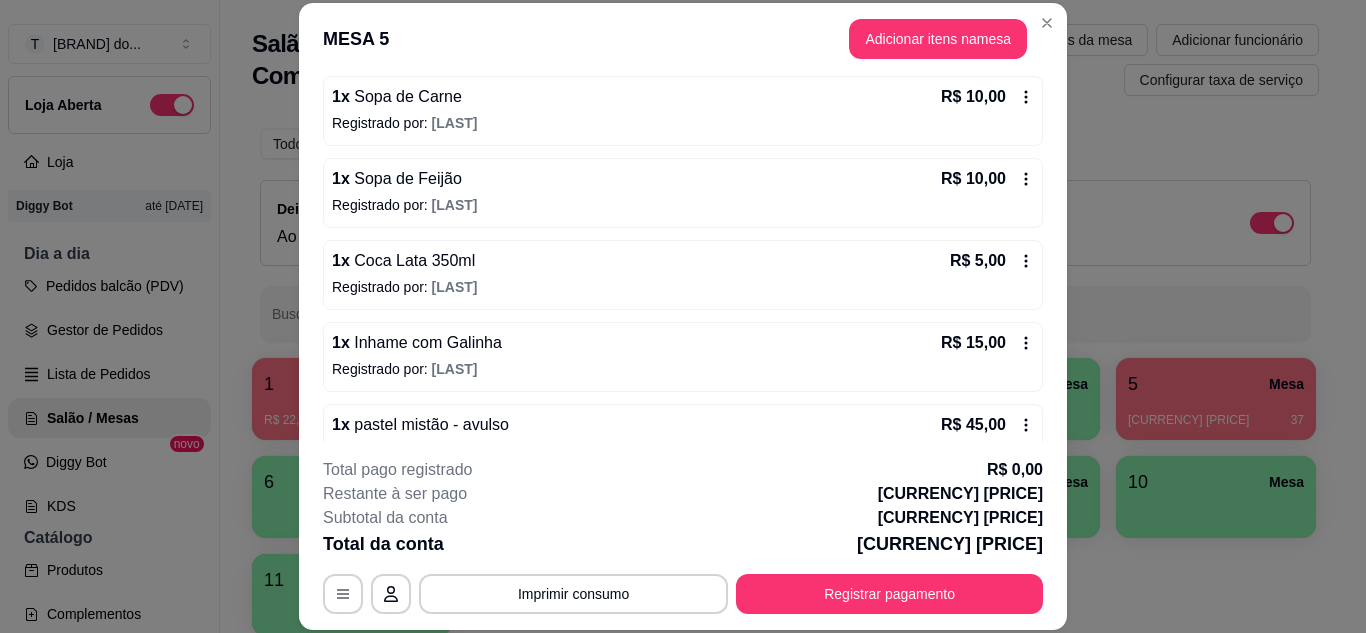 scroll, scrollTop: 600, scrollLeft: 0, axis: vertical 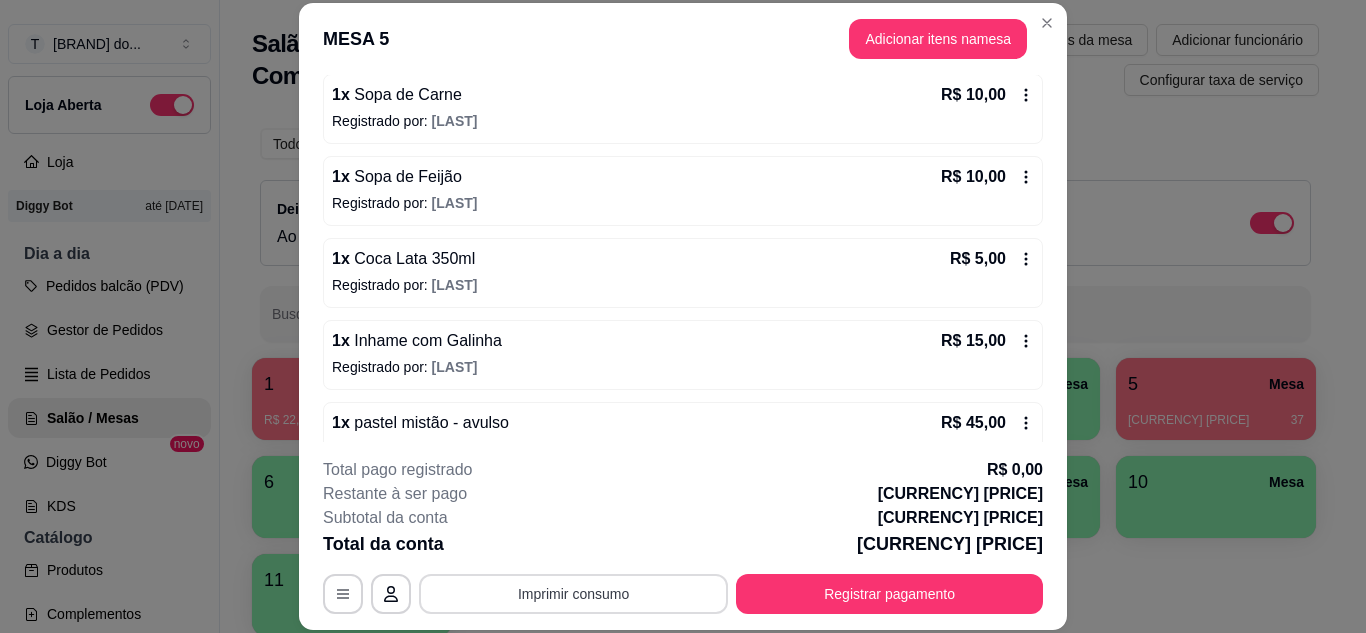 click on "Imprimir consumo" at bounding box center (573, 594) 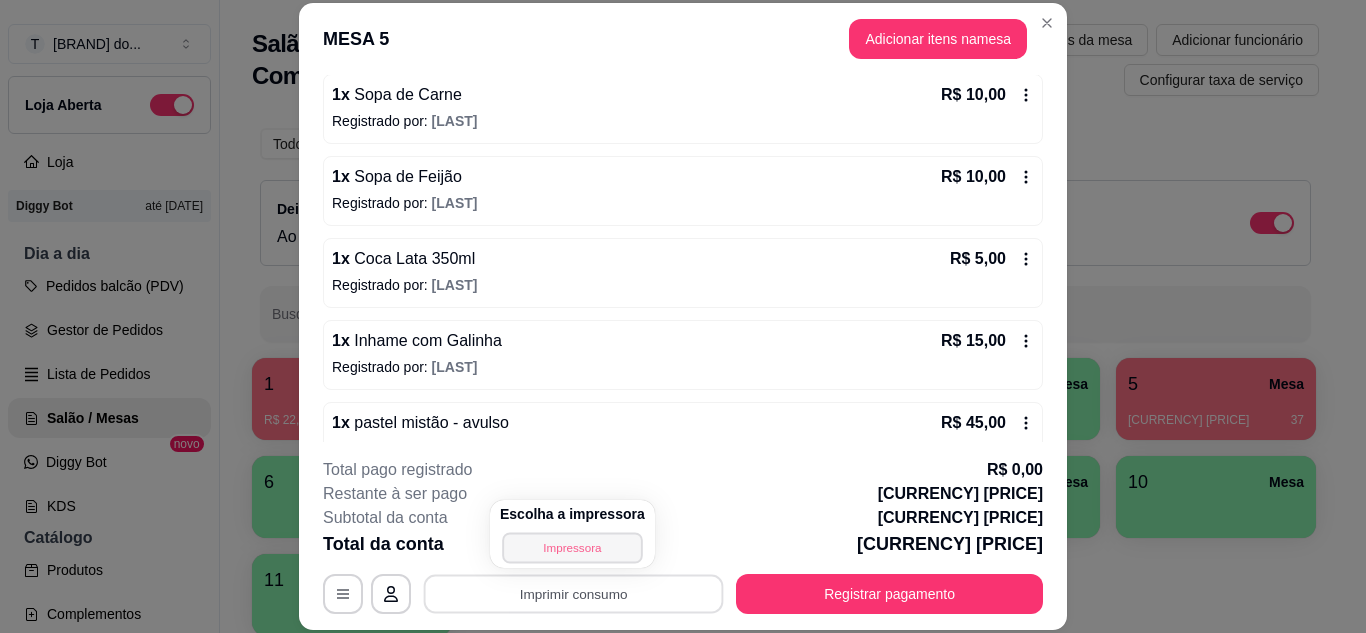 click on "Impressora" at bounding box center [572, 547] 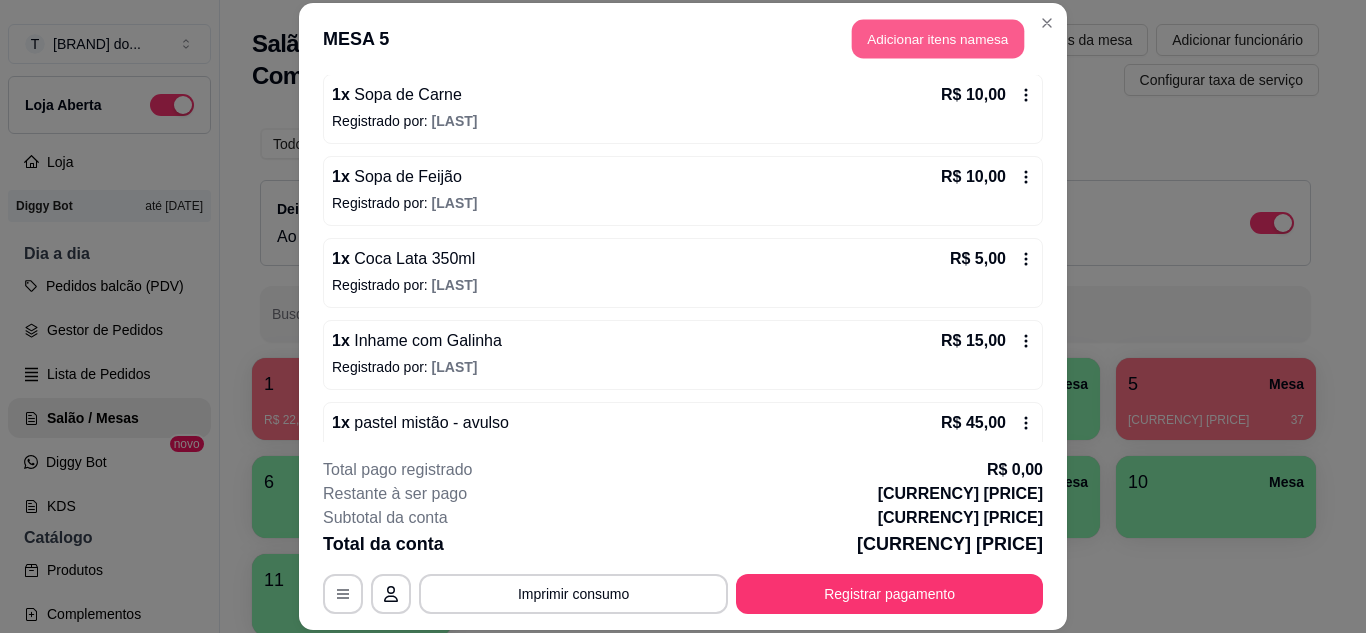 click on "Adicionar itens na  mesa" at bounding box center (938, 39) 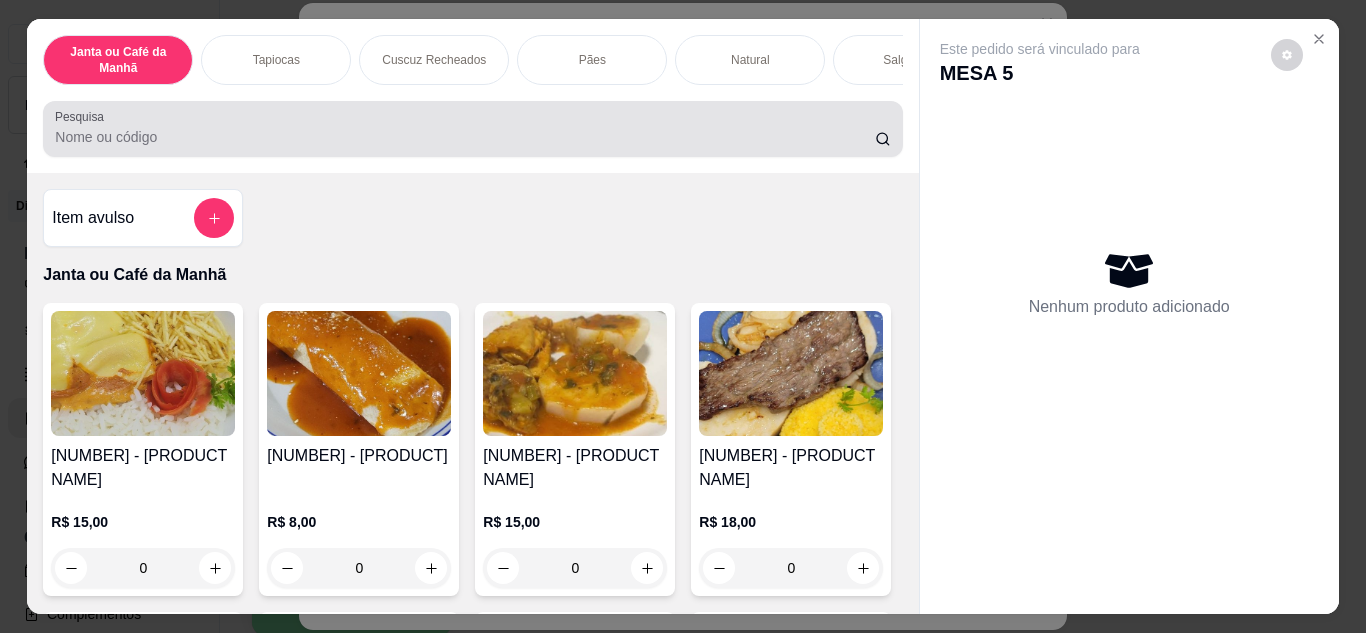 click at bounding box center (472, 129) 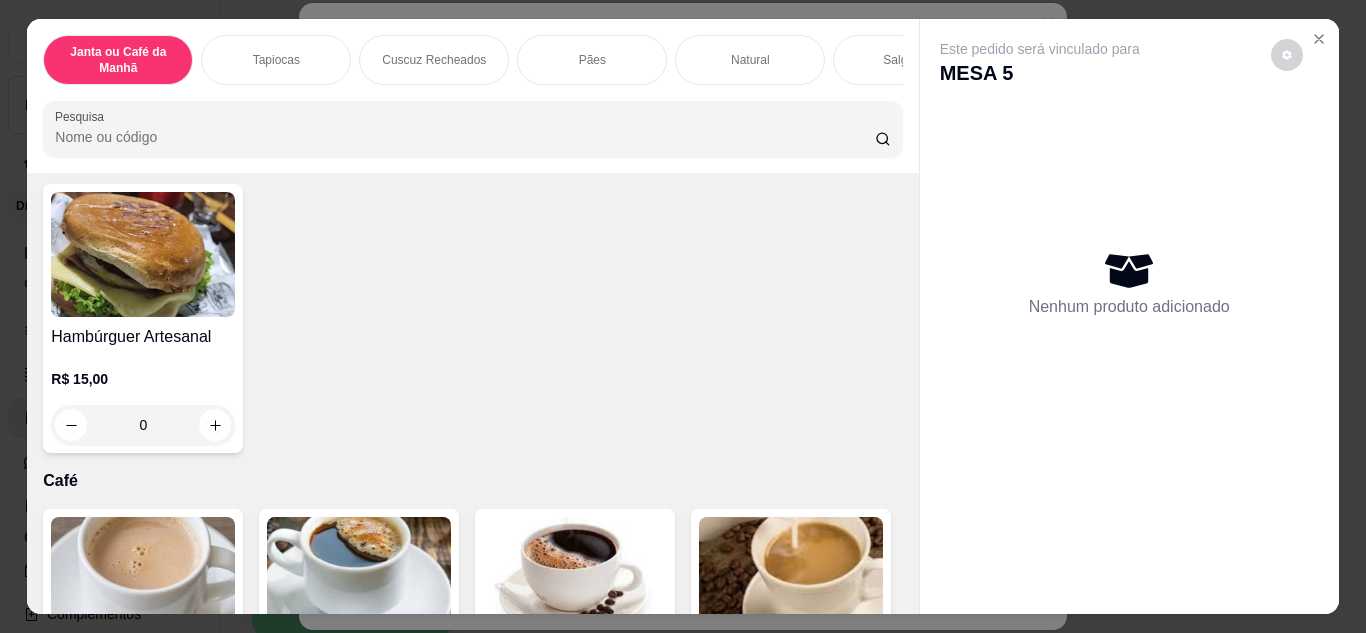 scroll, scrollTop: 8900, scrollLeft: 0, axis: vertical 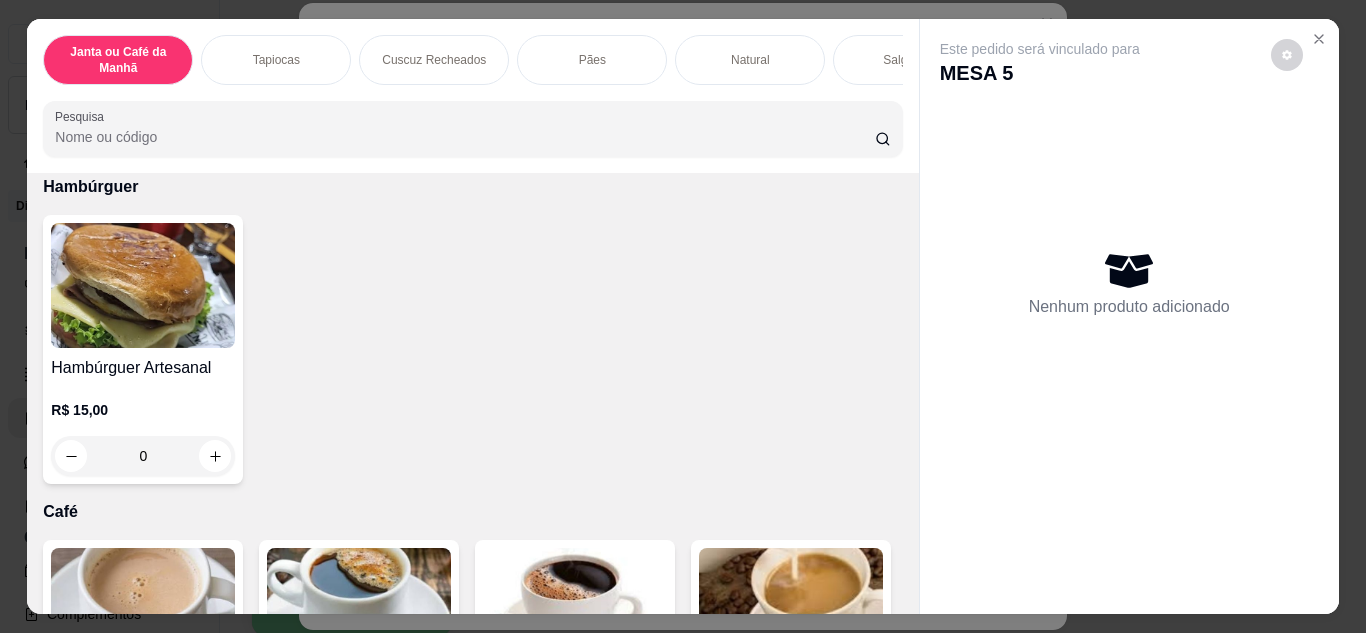 click 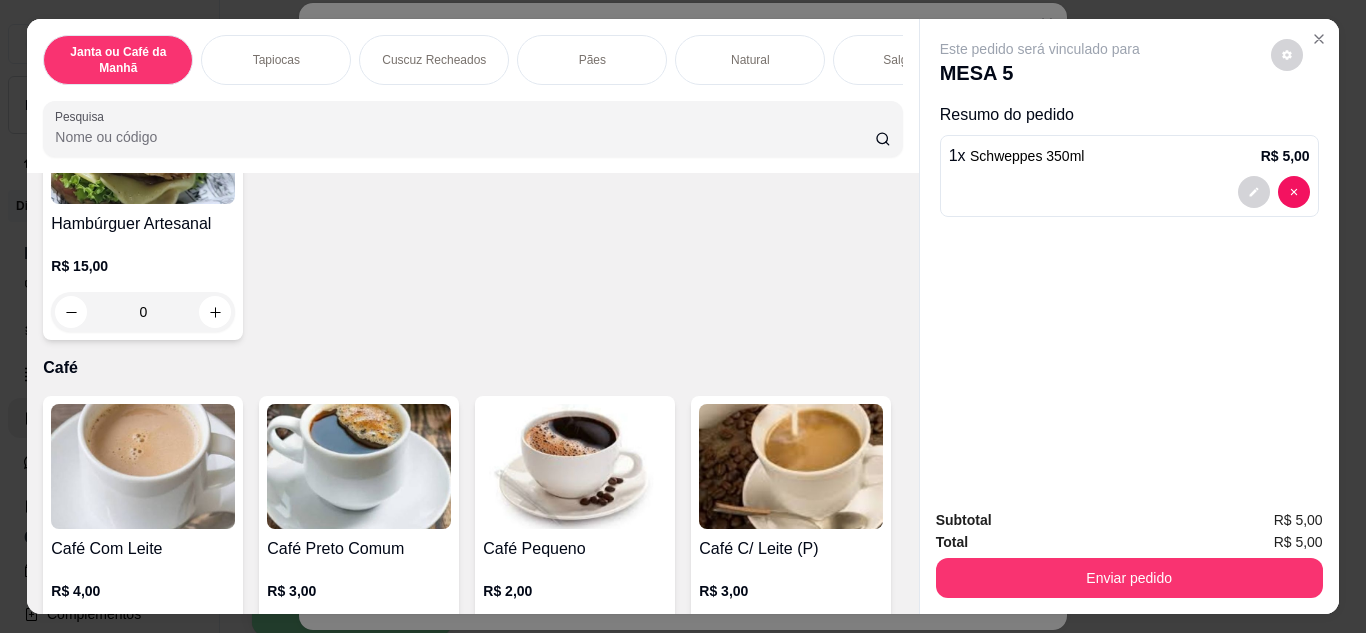 scroll, scrollTop: 9100, scrollLeft: 0, axis: vertical 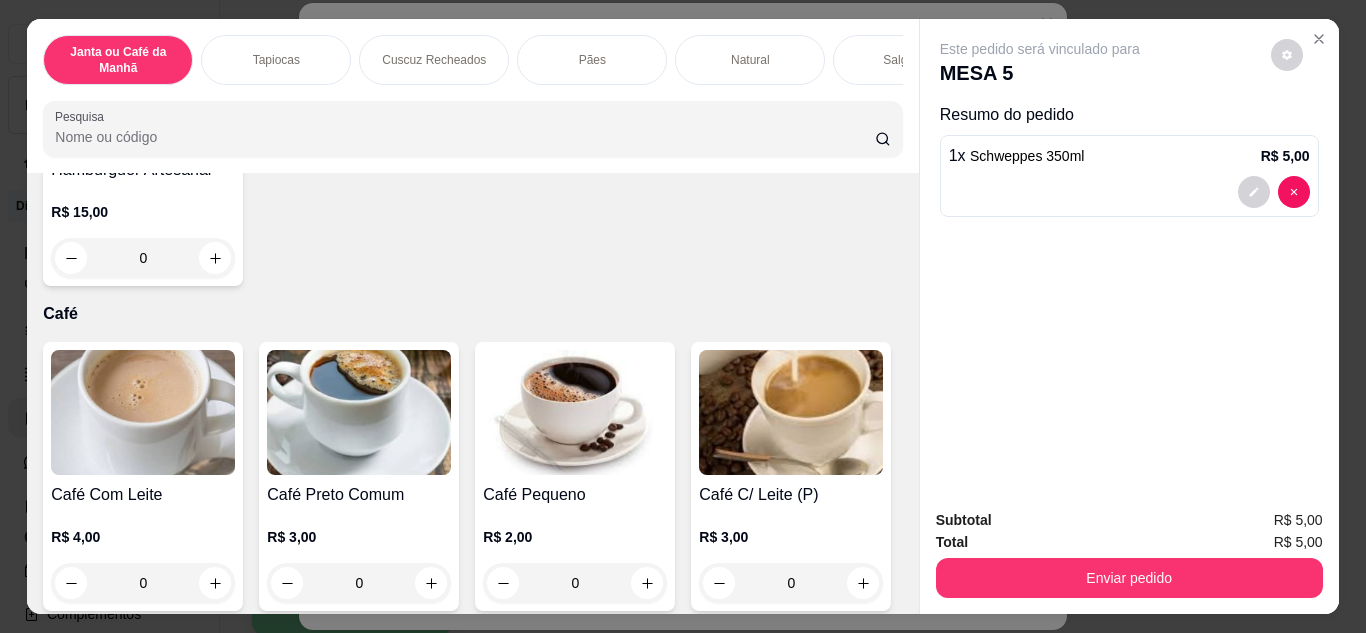 click 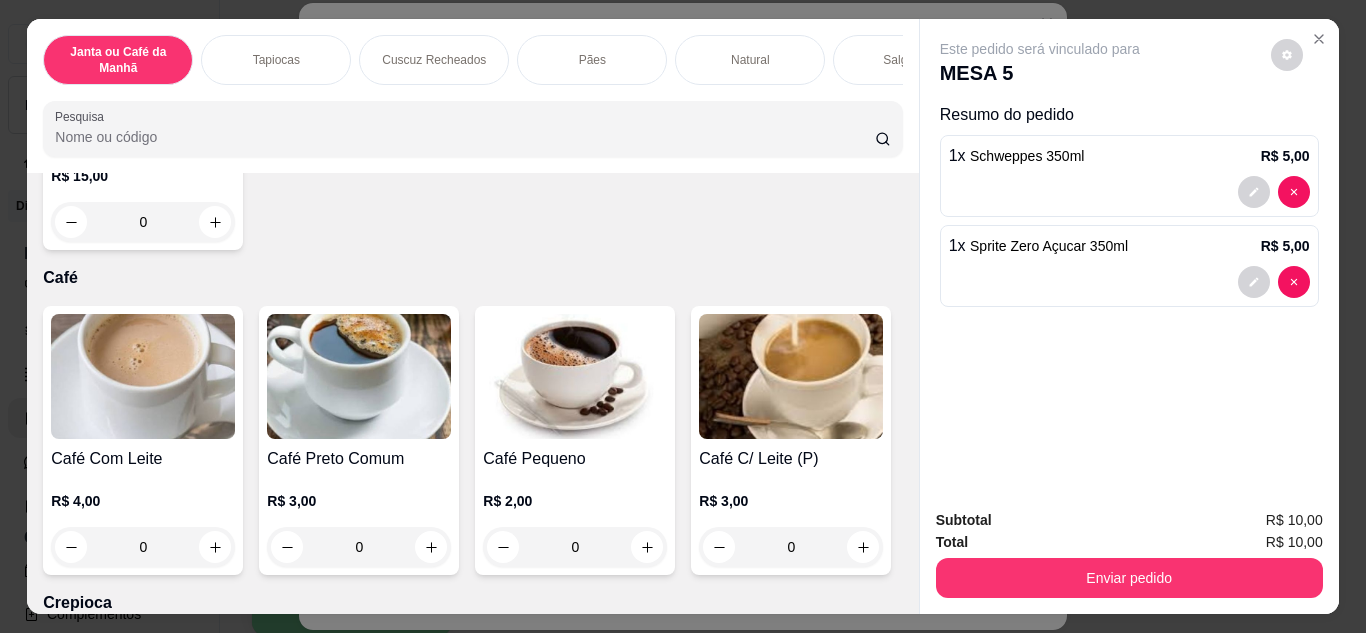 scroll, scrollTop: 8800, scrollLeft: 0, axis: vertical 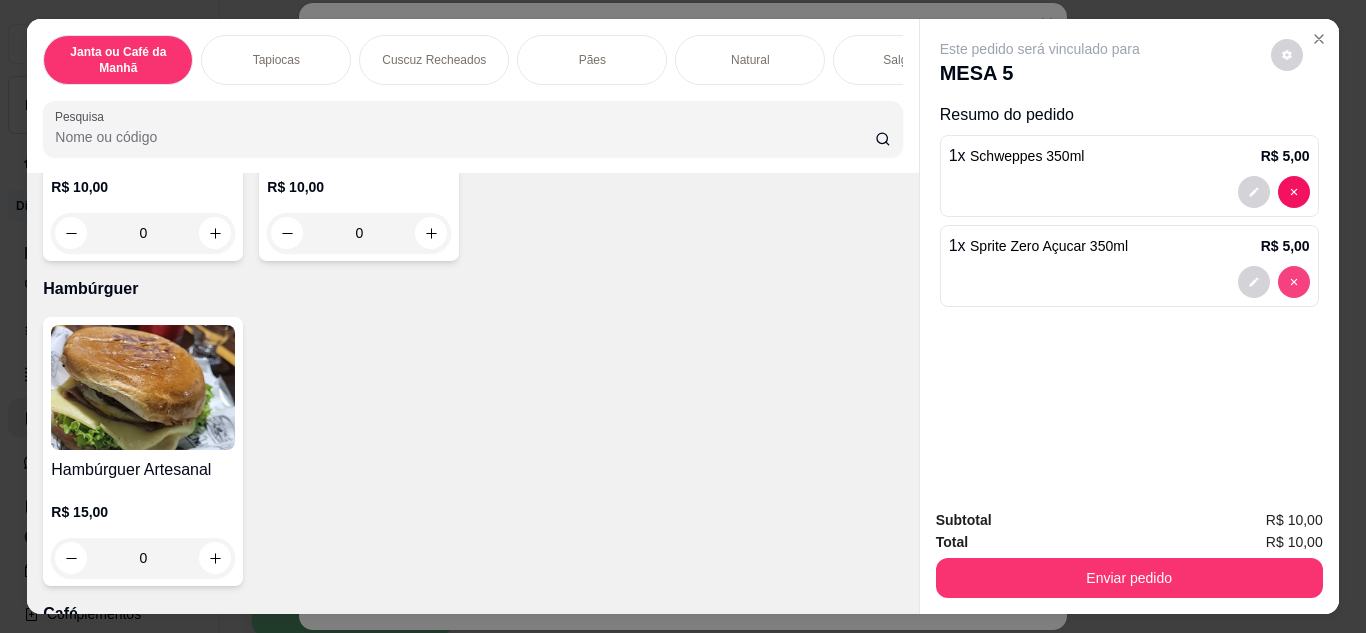 type on "0" 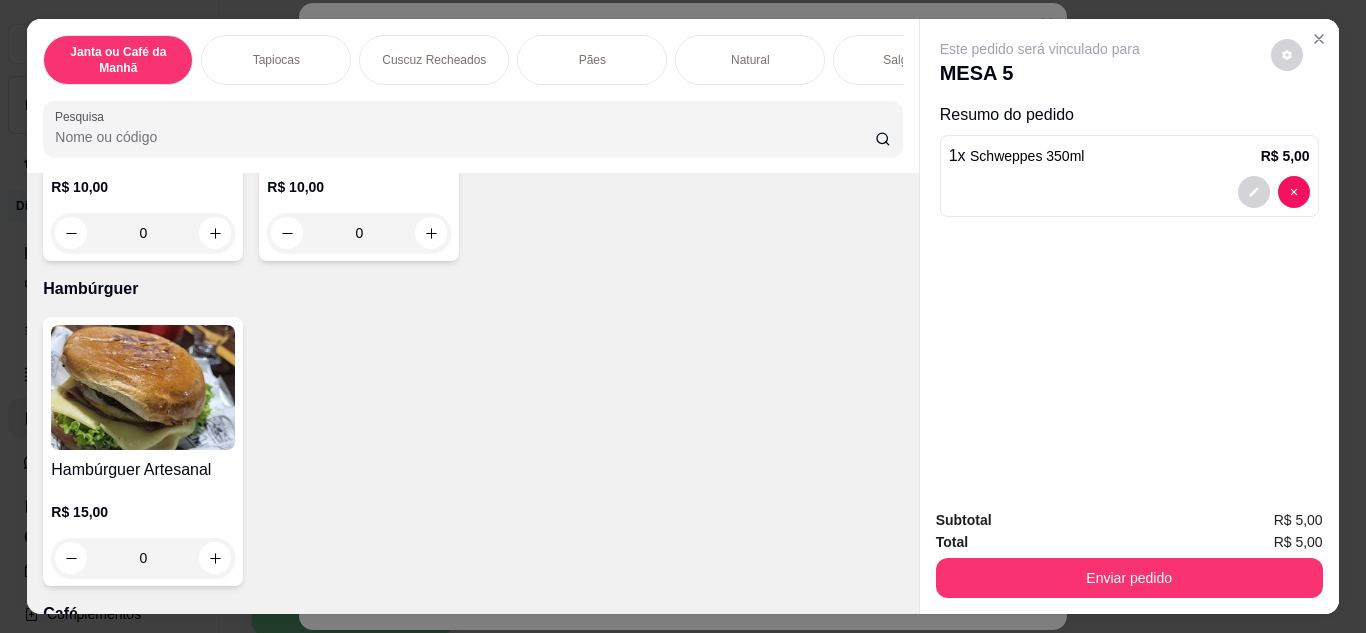 click at bounding box center (215, -1297) 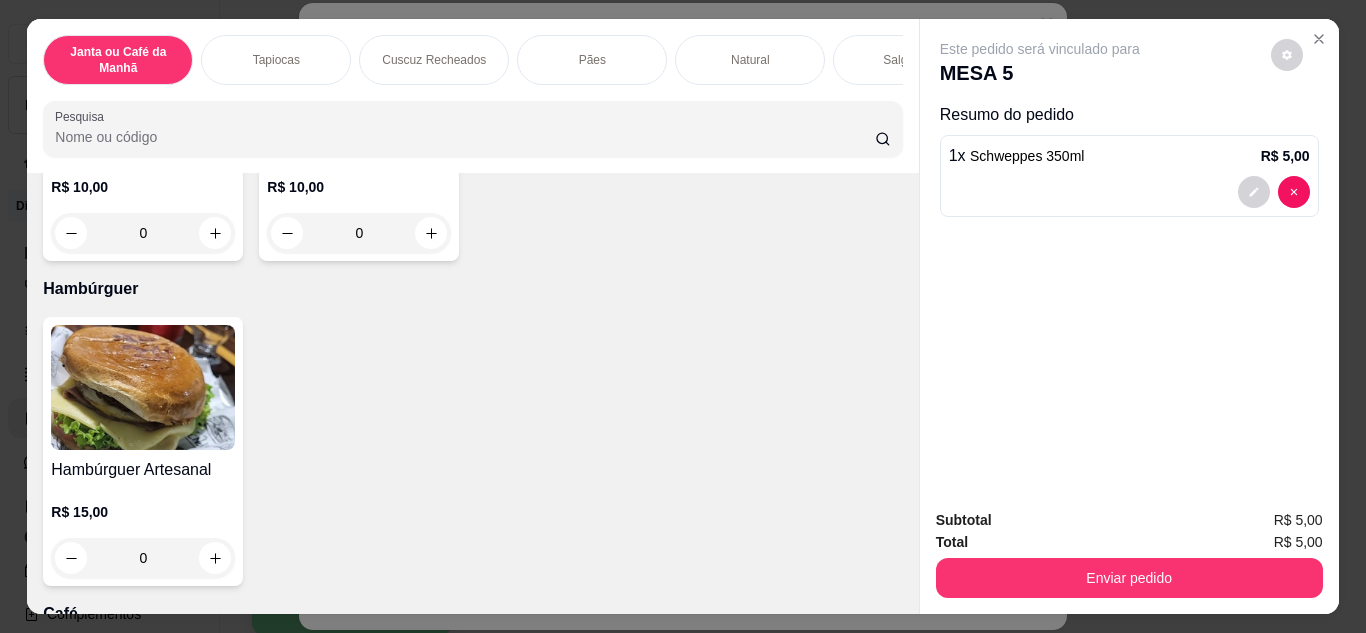 type on "1" 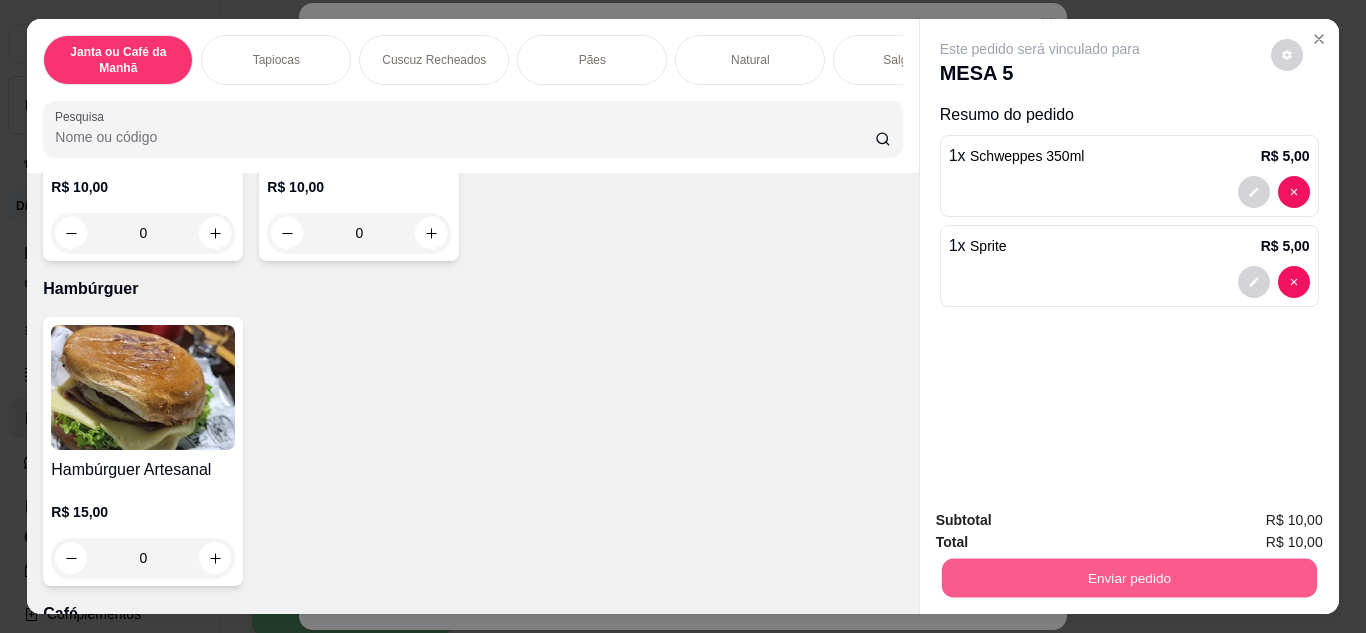 click on "Enviar pedido" at bounding box center [1128, 578] 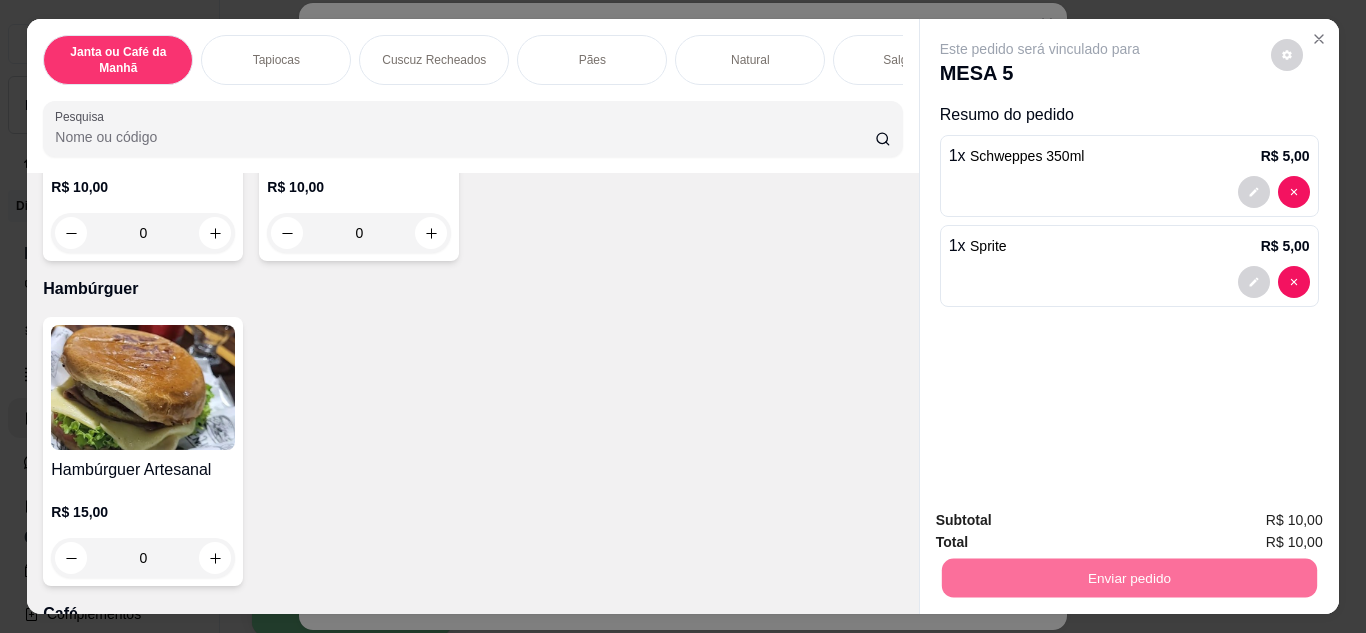 click on "Não registrar e enviar pedido" at bounding box center (1063, 522) 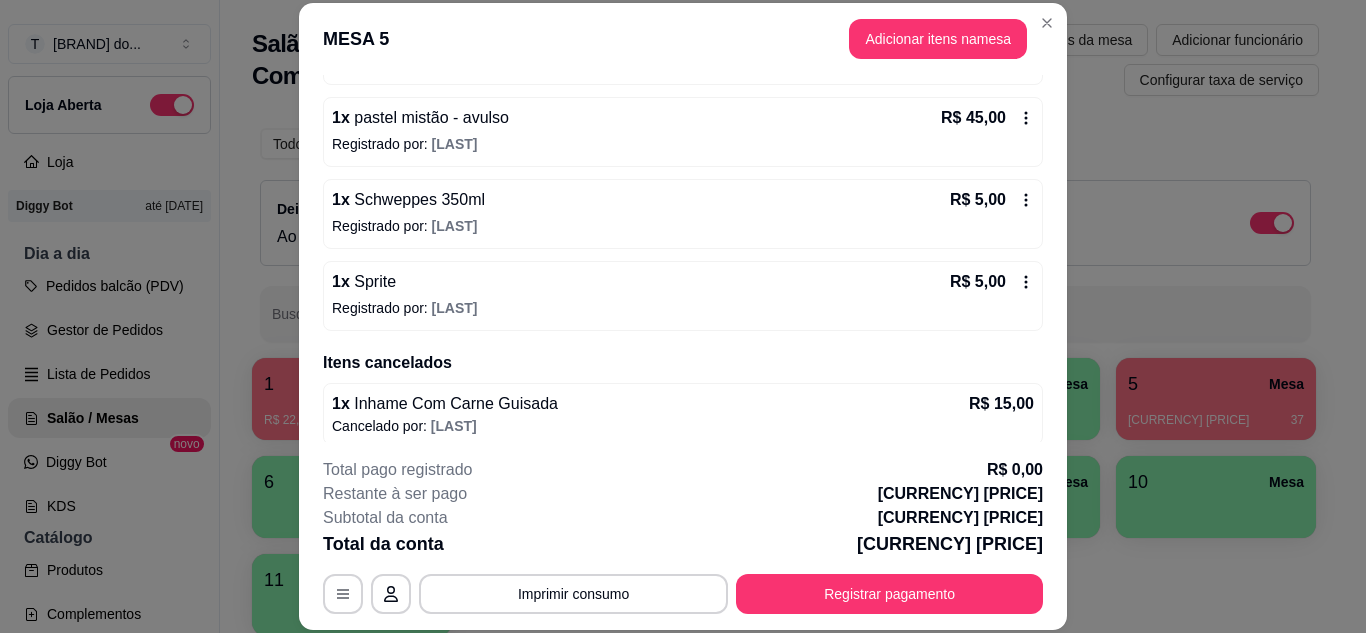 scroll, scrollTop: 916, scrollLeft: 0, axis: vertical 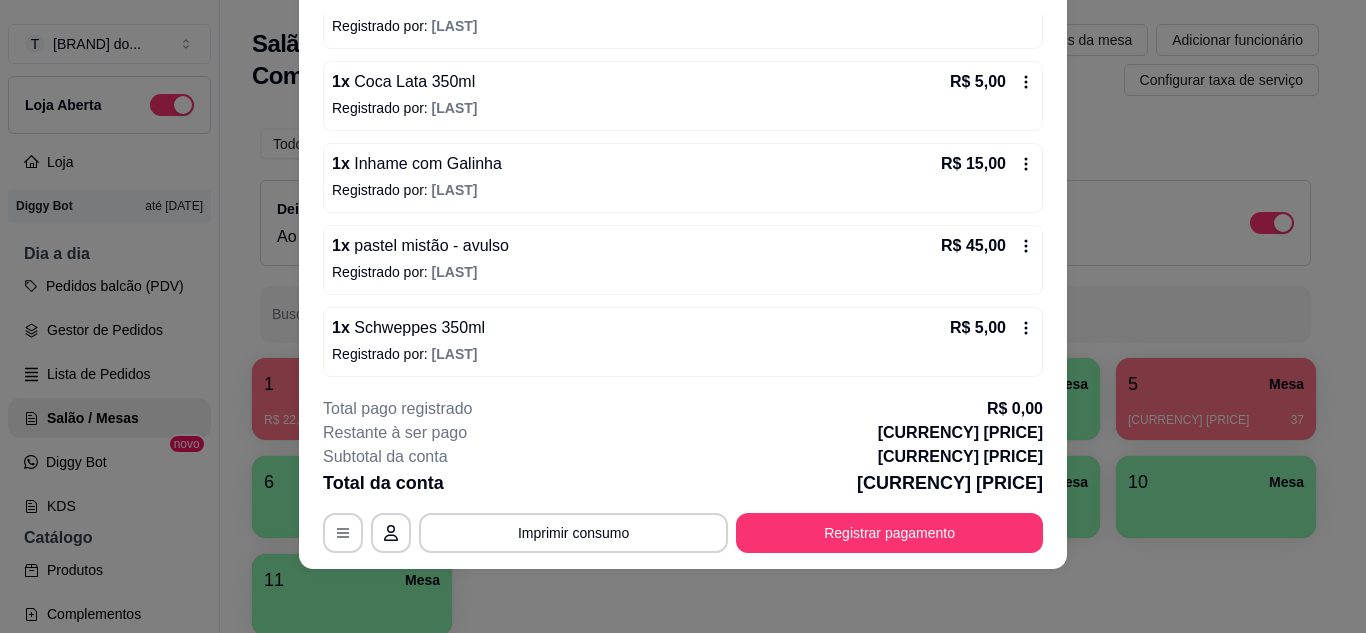 click 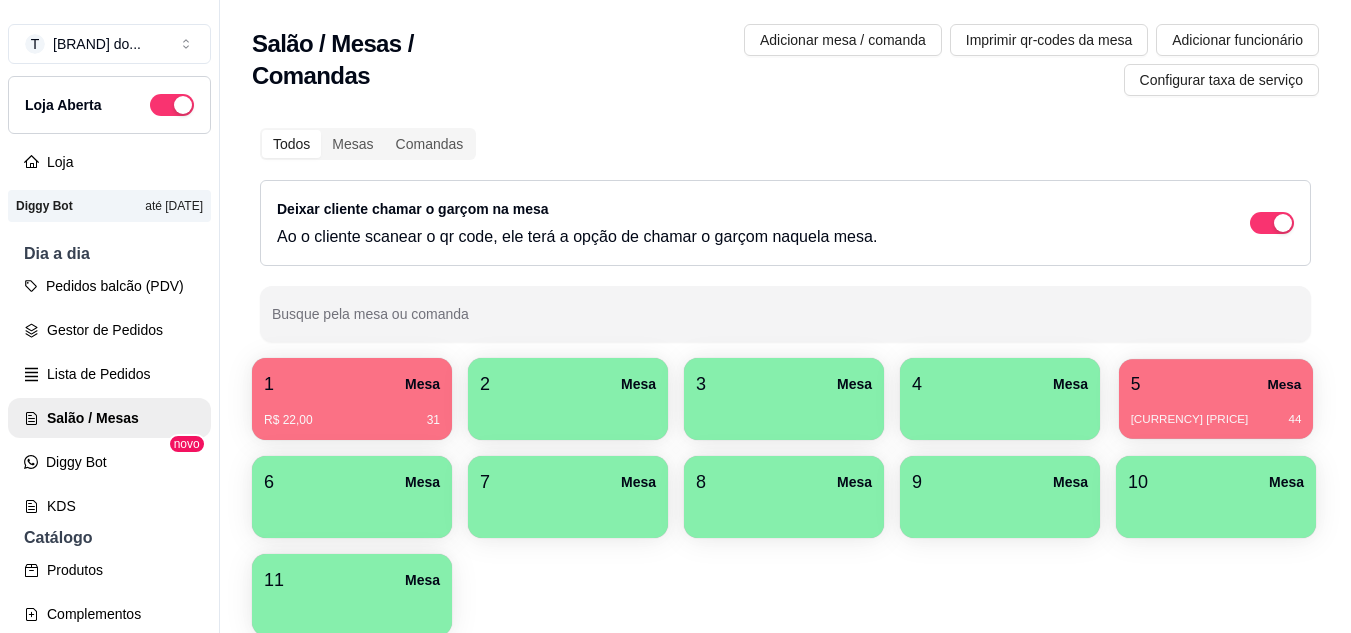 click on "R$ 165,00 44" at bounding box center (1216, 412) 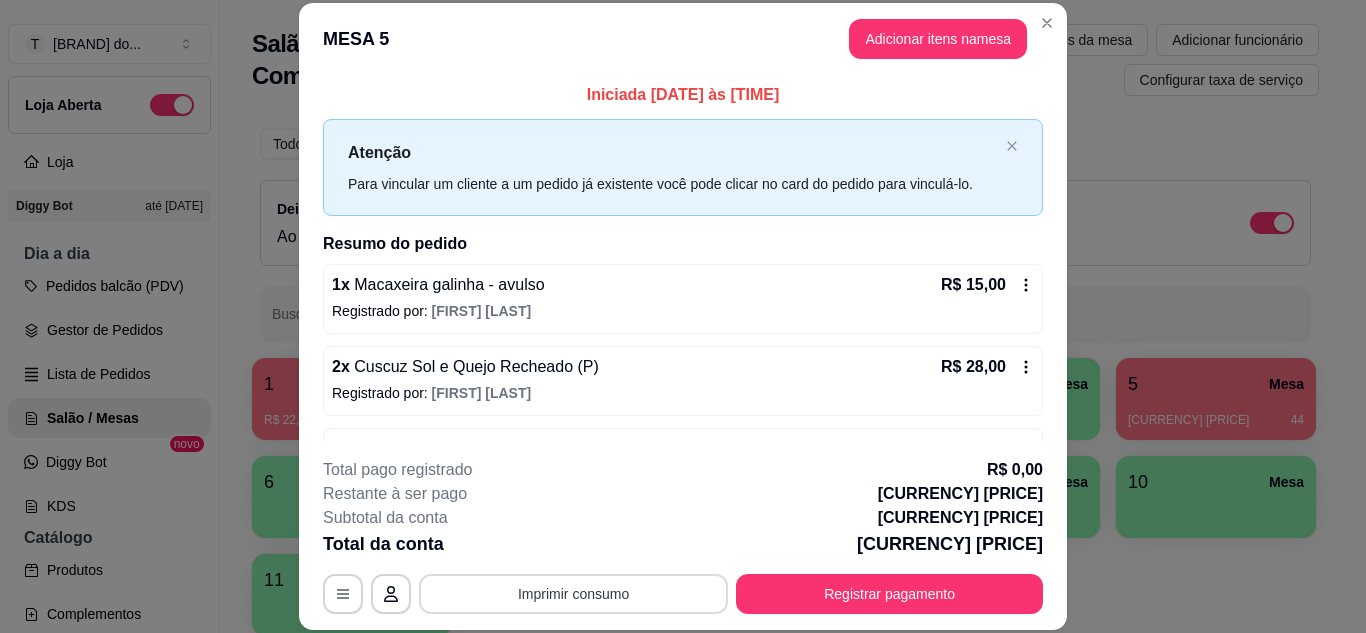 click on "Imprimir consumo" at bounding box center (573, 594) 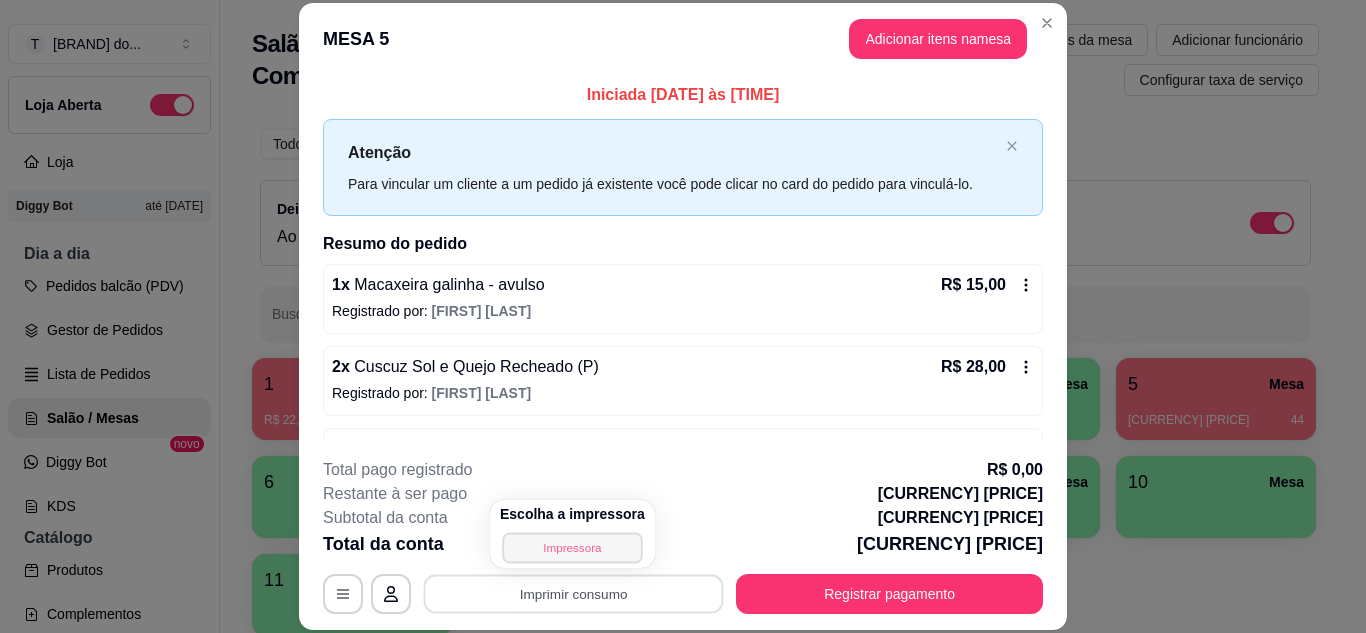 click on "Impressora" at bounding box center (572, 547) 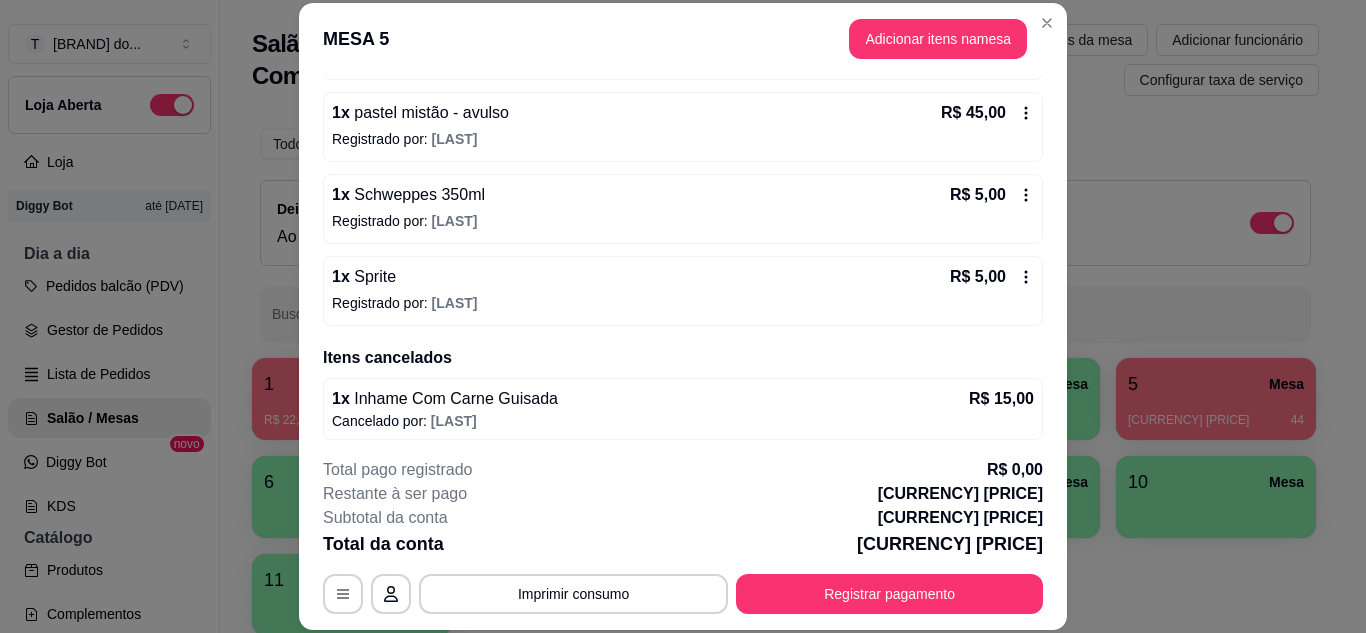 scroll, scrollTop: 916, scrollLeft: 0, axis: vertical 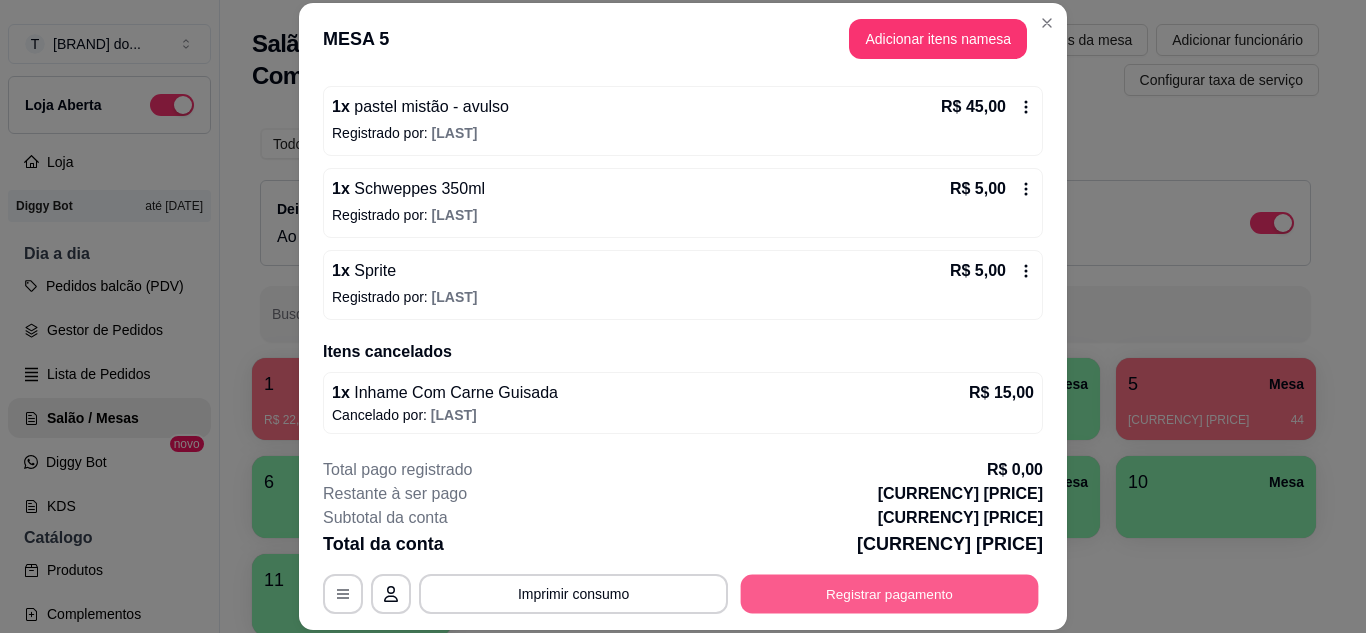 click on "Registrar pagamento" at bounding box center [890, 593] 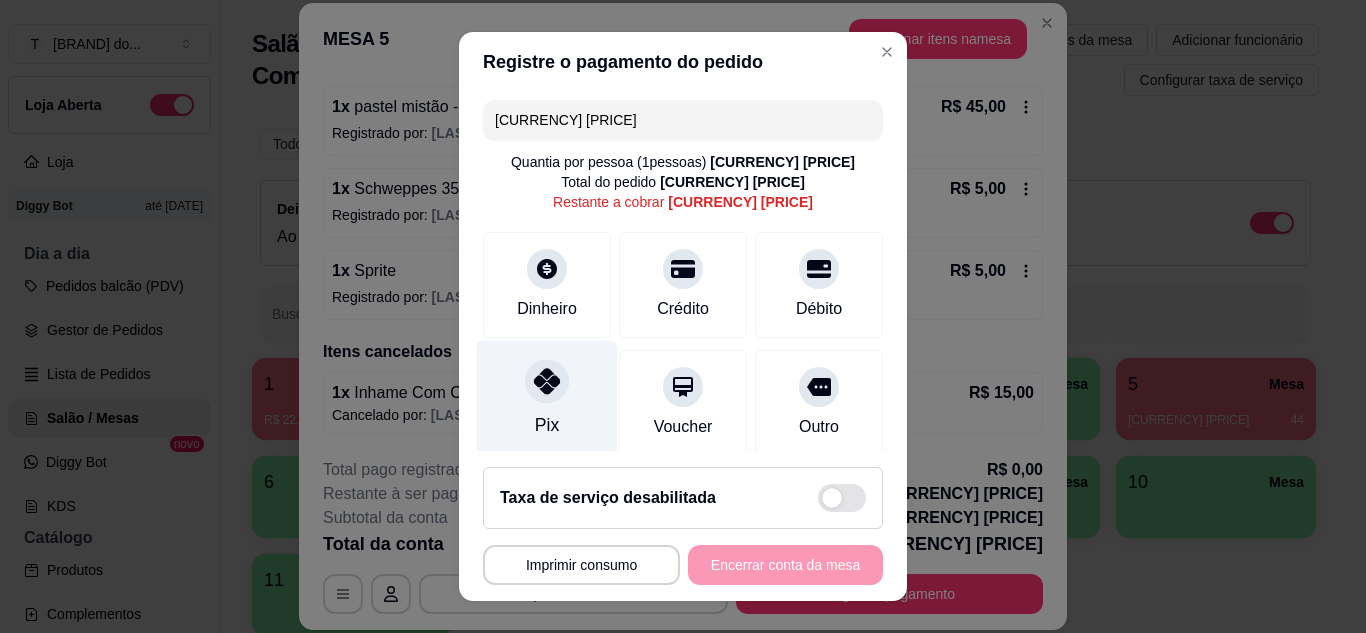 click 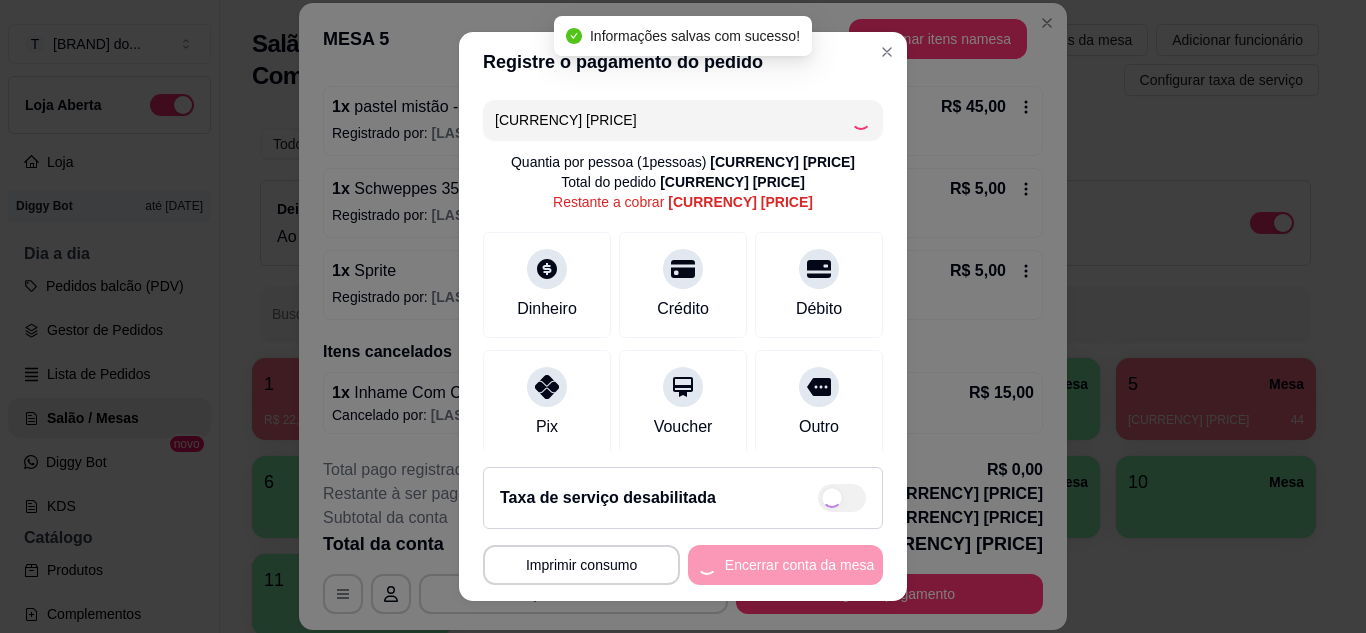 type on "R$ 0,00" 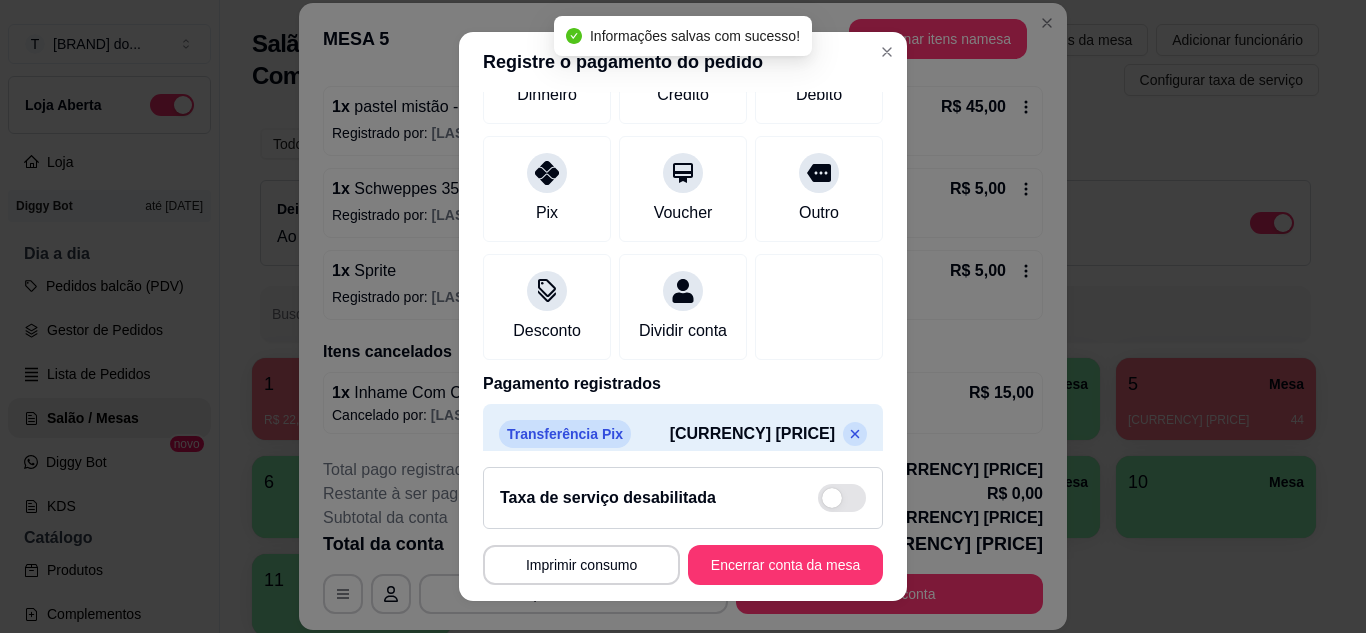 scroll, scrollTop: 238, scrollLeft: 0, axis: vertical 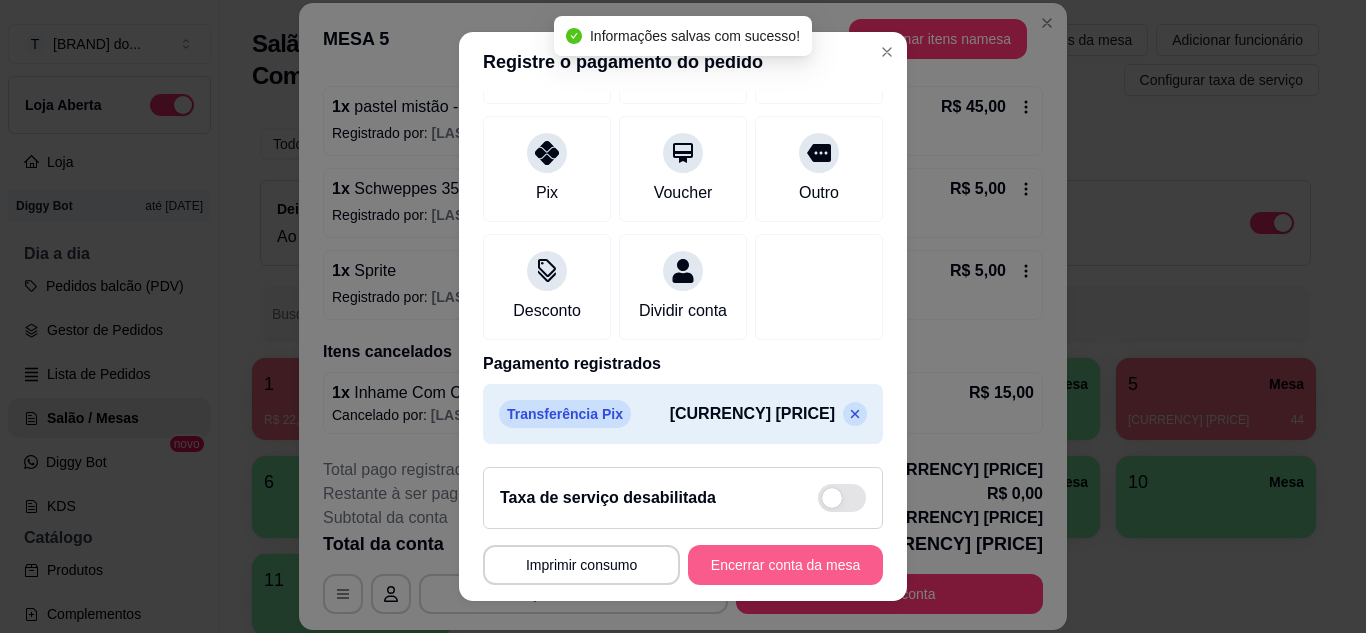 click on "Encerrar conta da mesa" at bounding box center (785, 565) 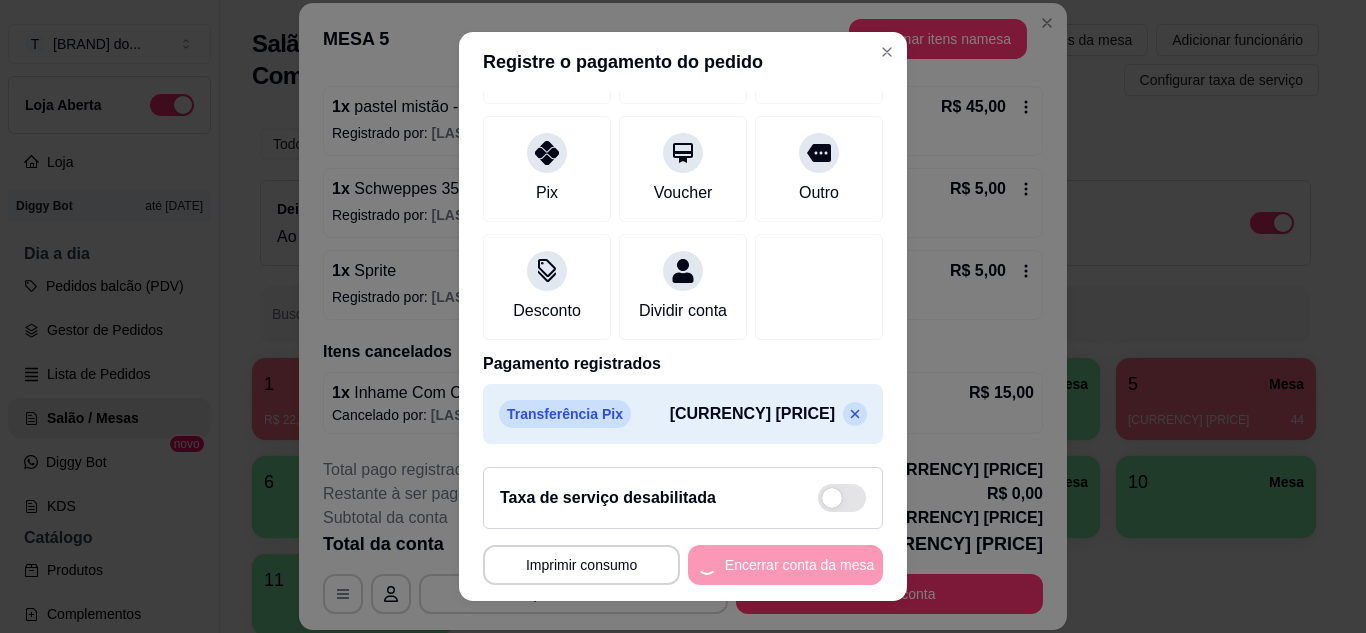 scroll, scrollTop: 0, scrollLeft: 0, axis: both 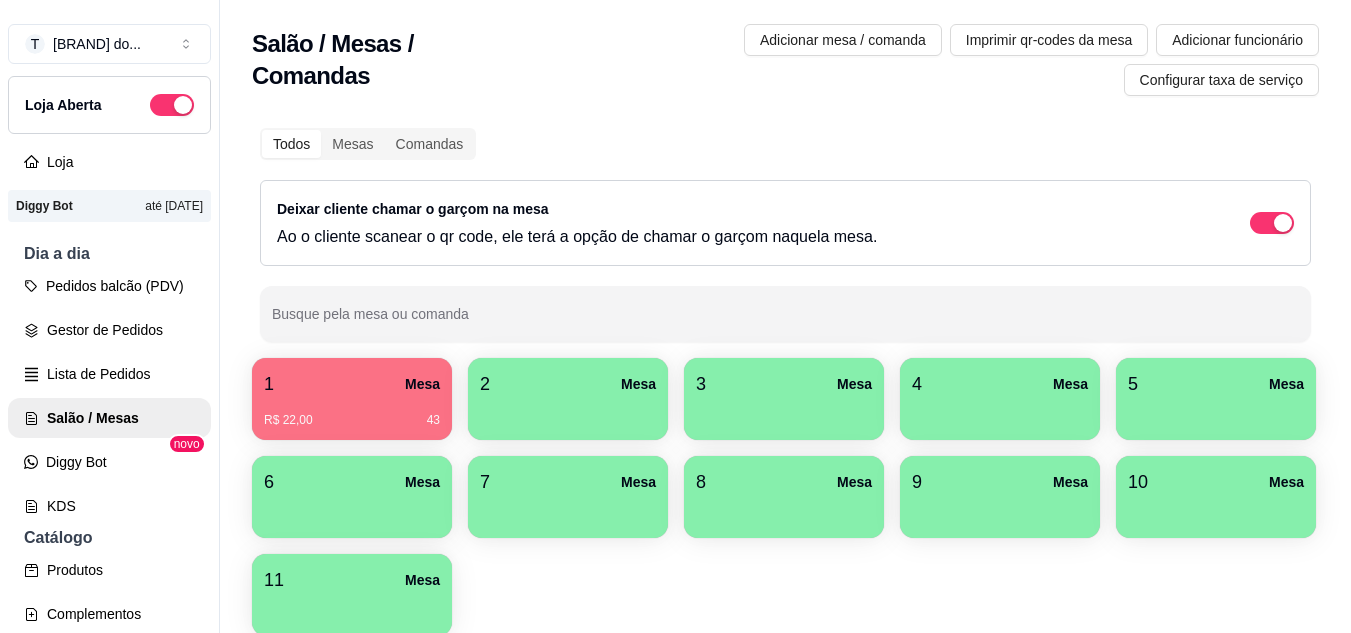 click on "1 Mesa" at bounding box center (352, 384) 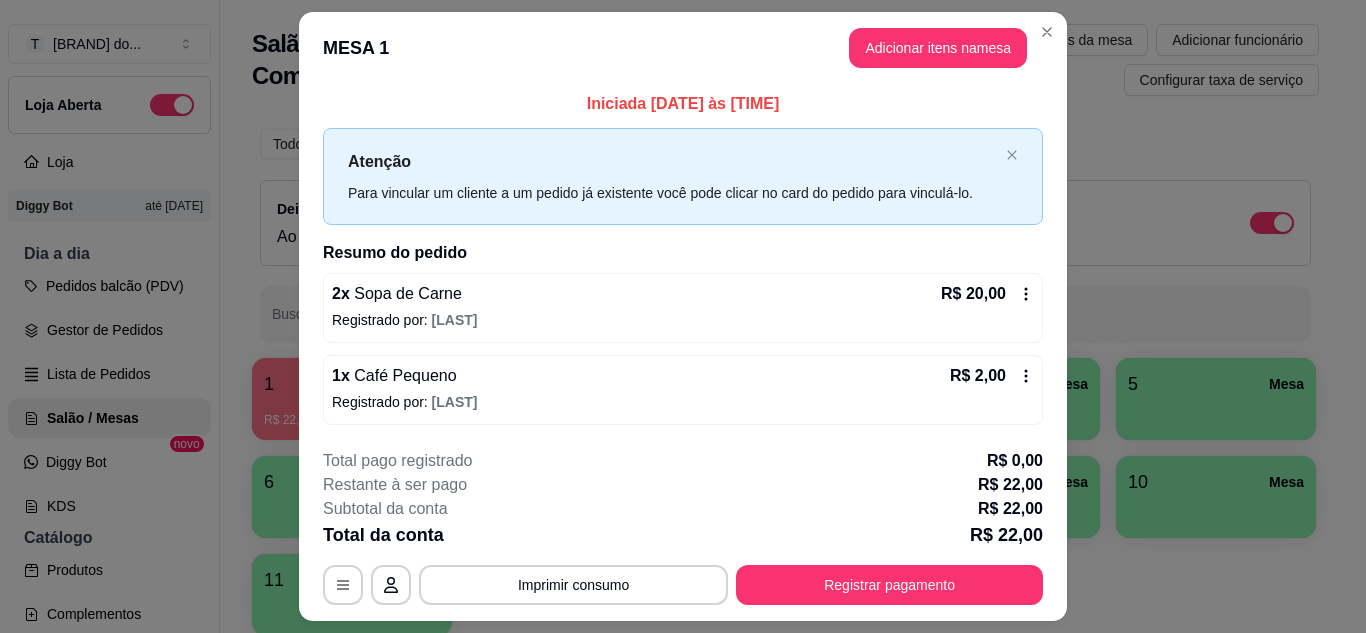 scroll, scrollTop: 52, scrollLeft: 0, axis: vertical 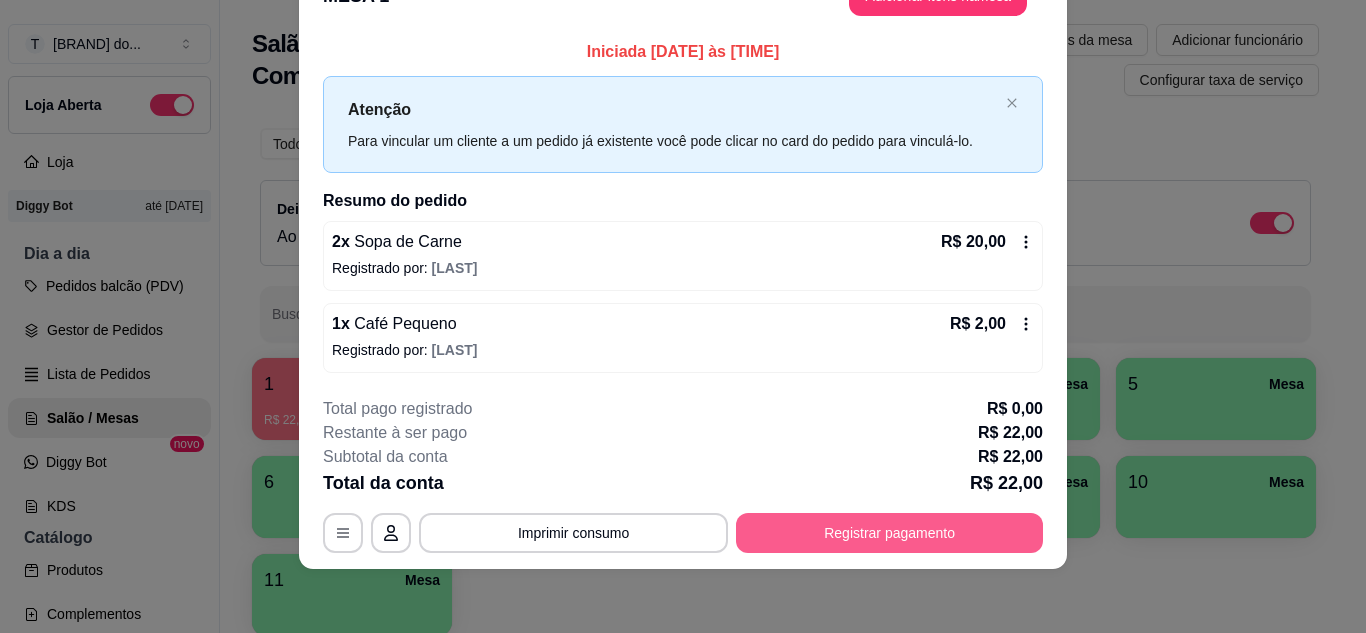 click on "Registrar pagamento" at bounding box center (889, 533) 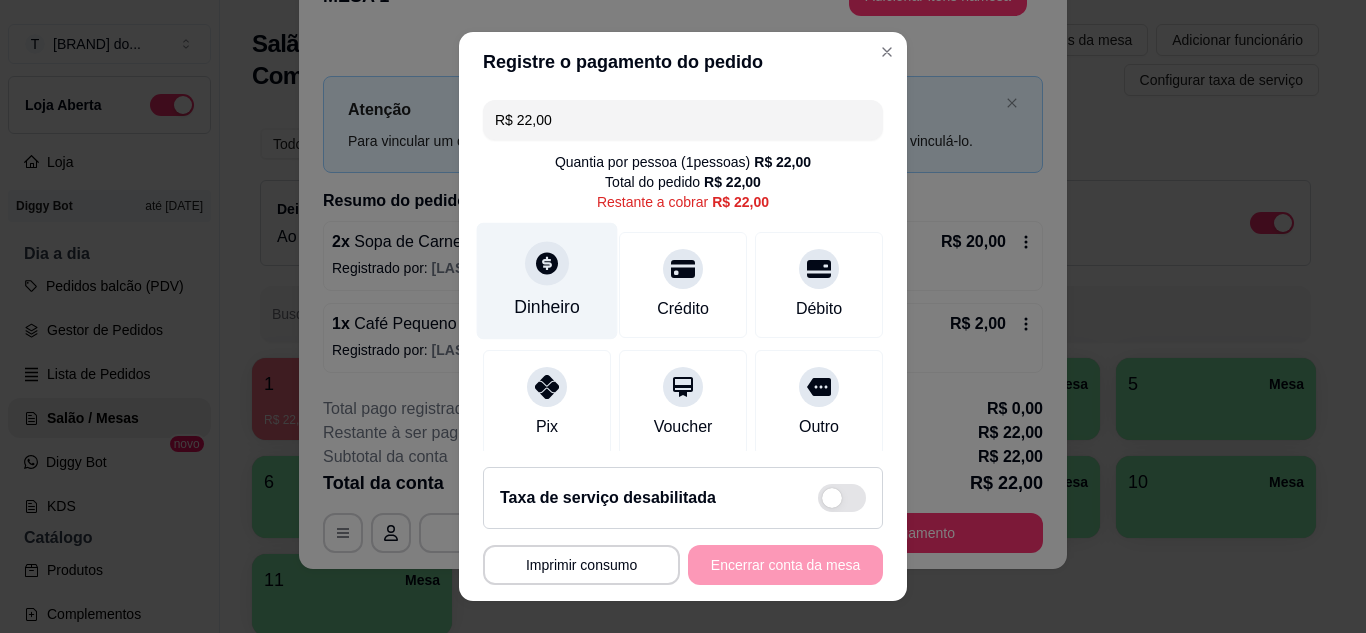 click on "Dinheiro" at bounding box center (547, 307) 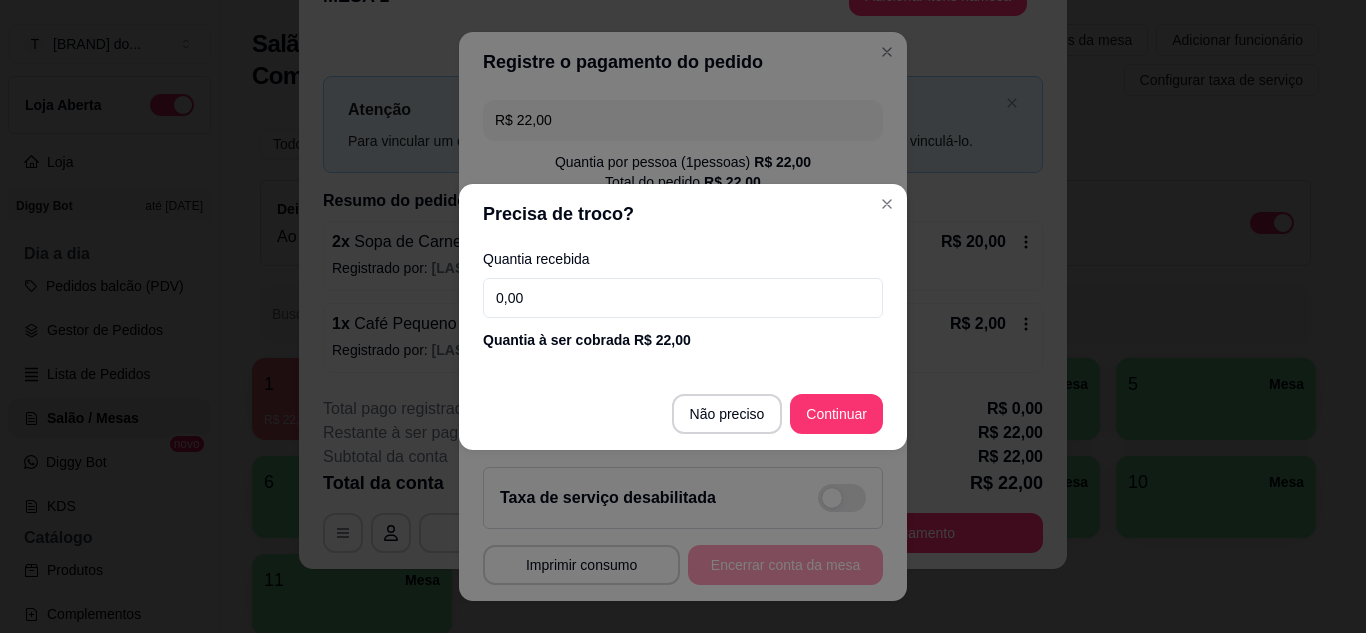 click on "0,00" at bounding box center (683, 298) 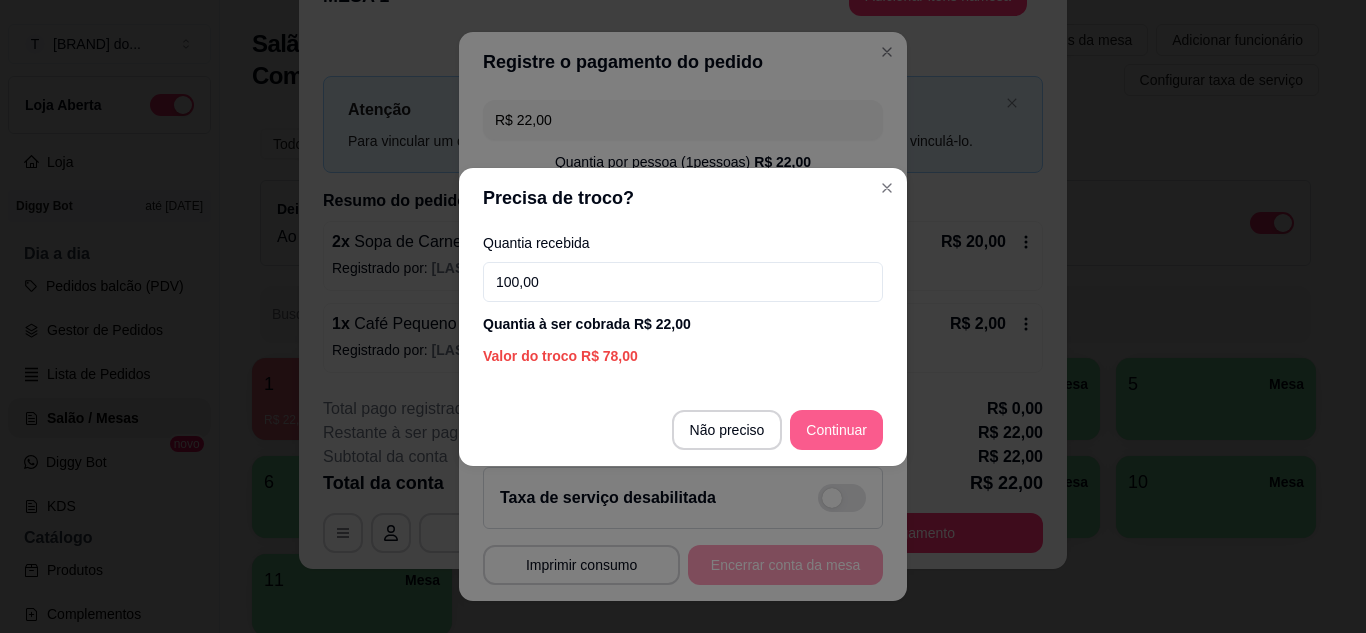 type on "100,00" 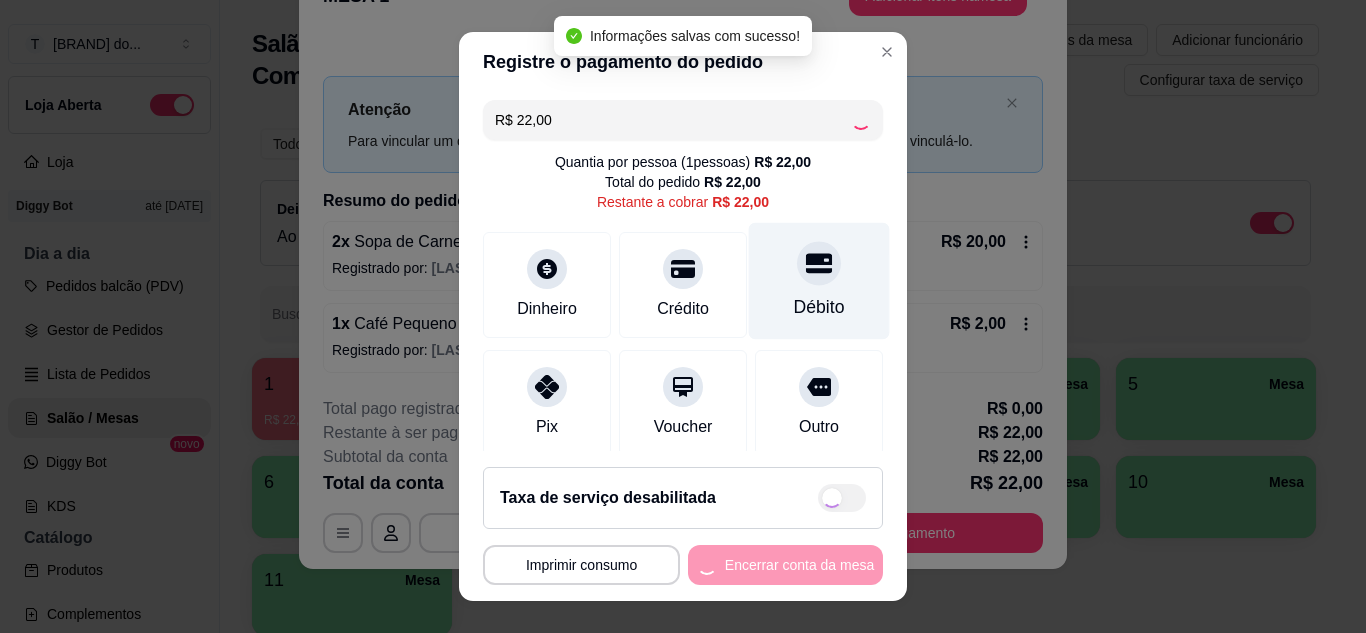 type on "R$ 0,00" 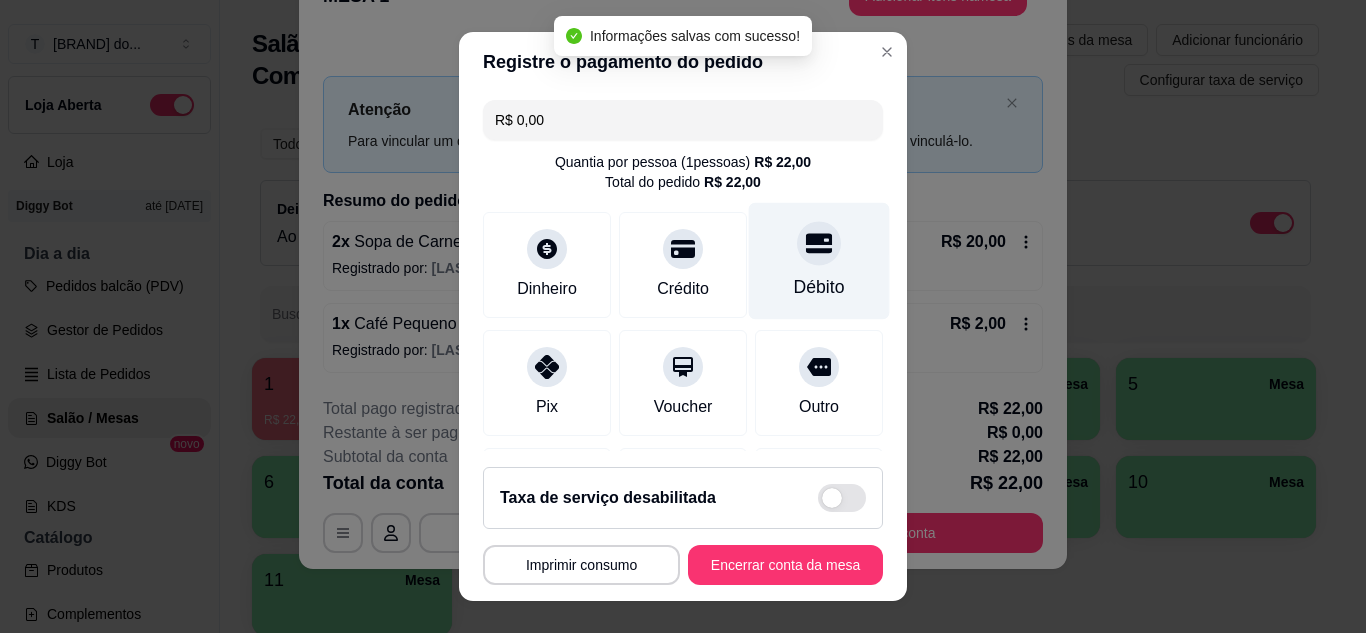 scroll, scrollTop: 238, scrollLeft: 0, axis: vertical 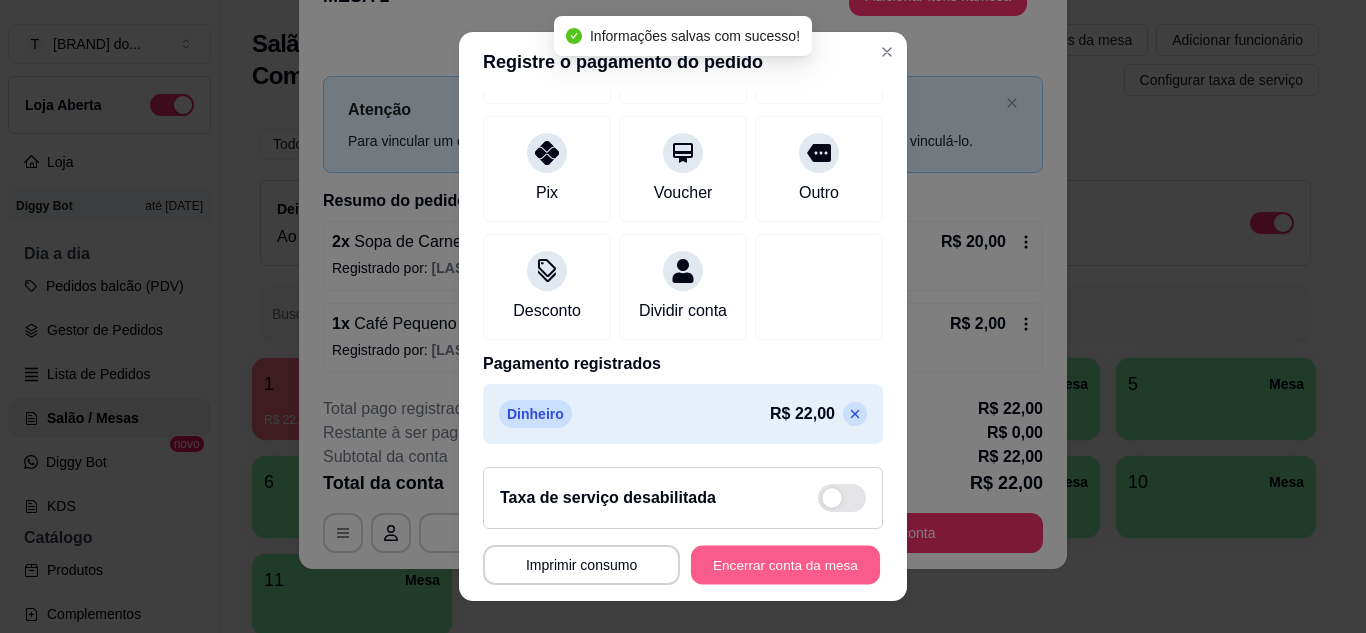 click on "Encerrar conta da mesa" at bounding box center [785, 565] 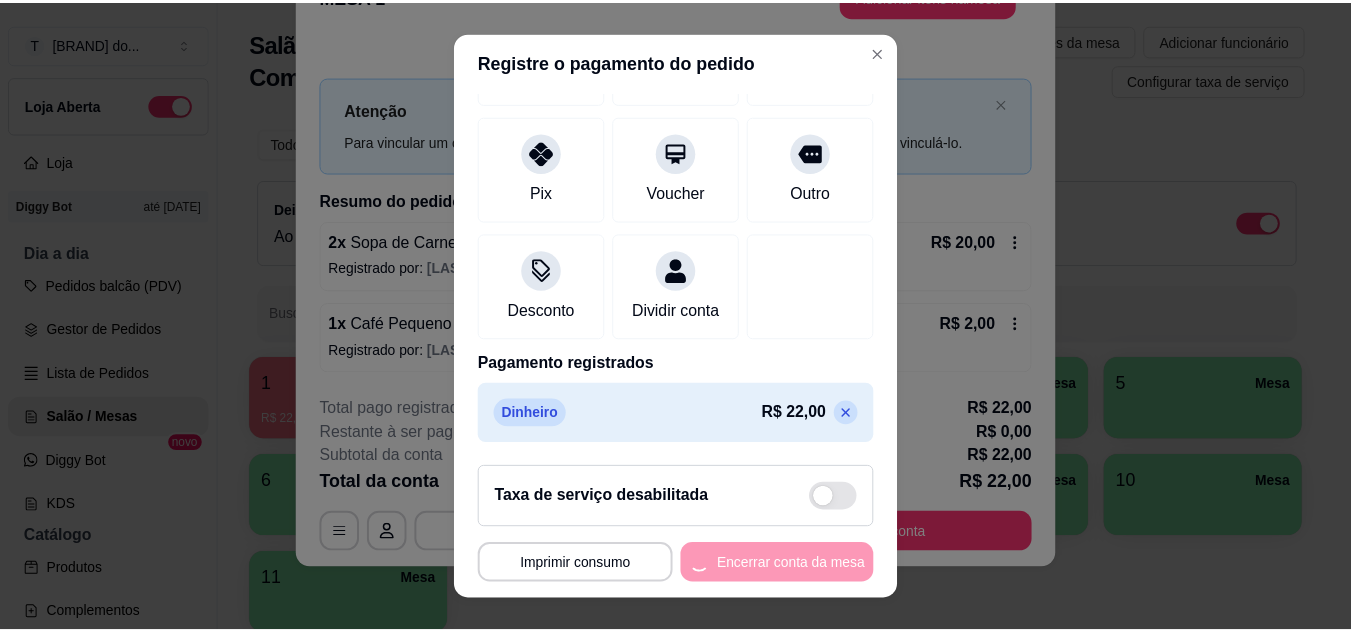scroll, scrollTop: 0, scrollLeft: 0, axis: both 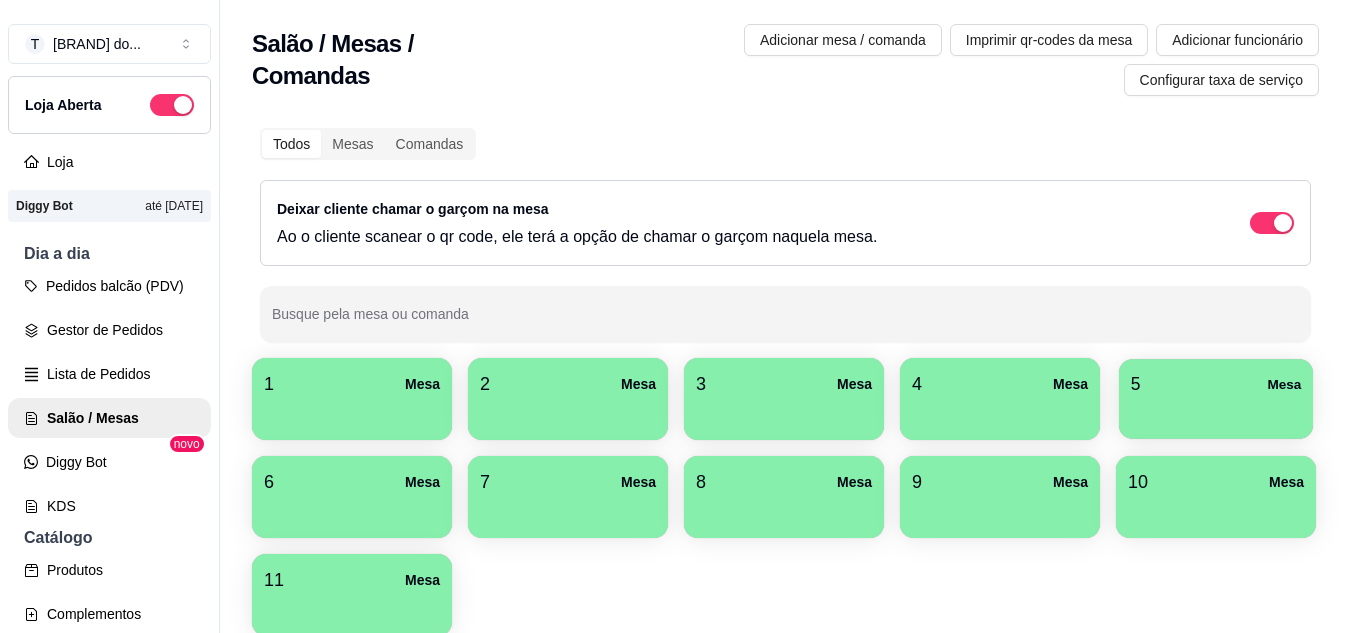 click at bounding box center (1216, 412) 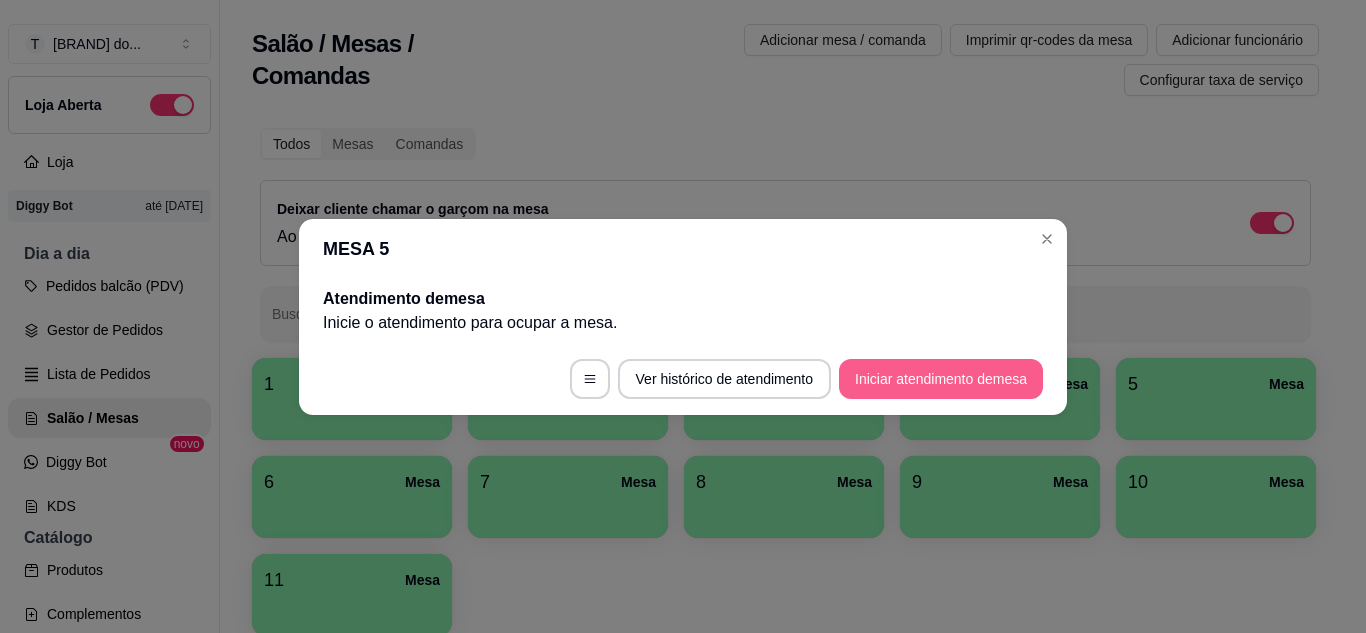click on "Iniciar atendimento de  mesa" at bounding box center (941, 379) 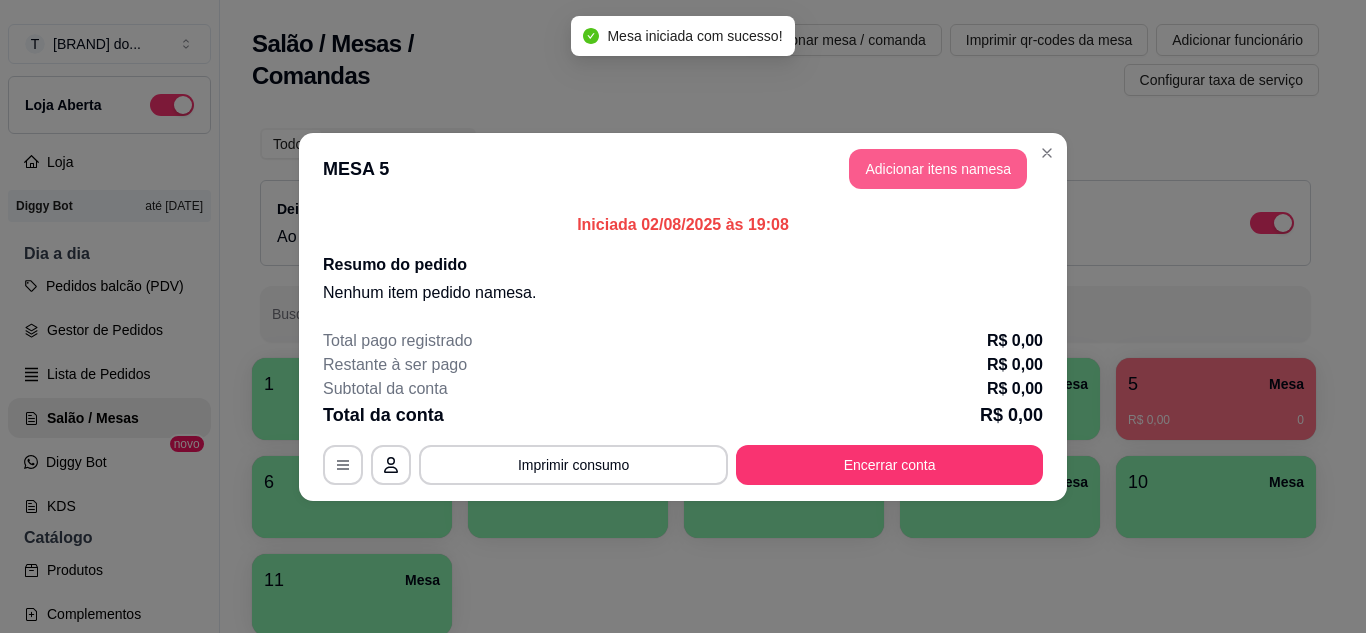 click on "Adicionar itens na  mesa" at bounding box center [938, 169] 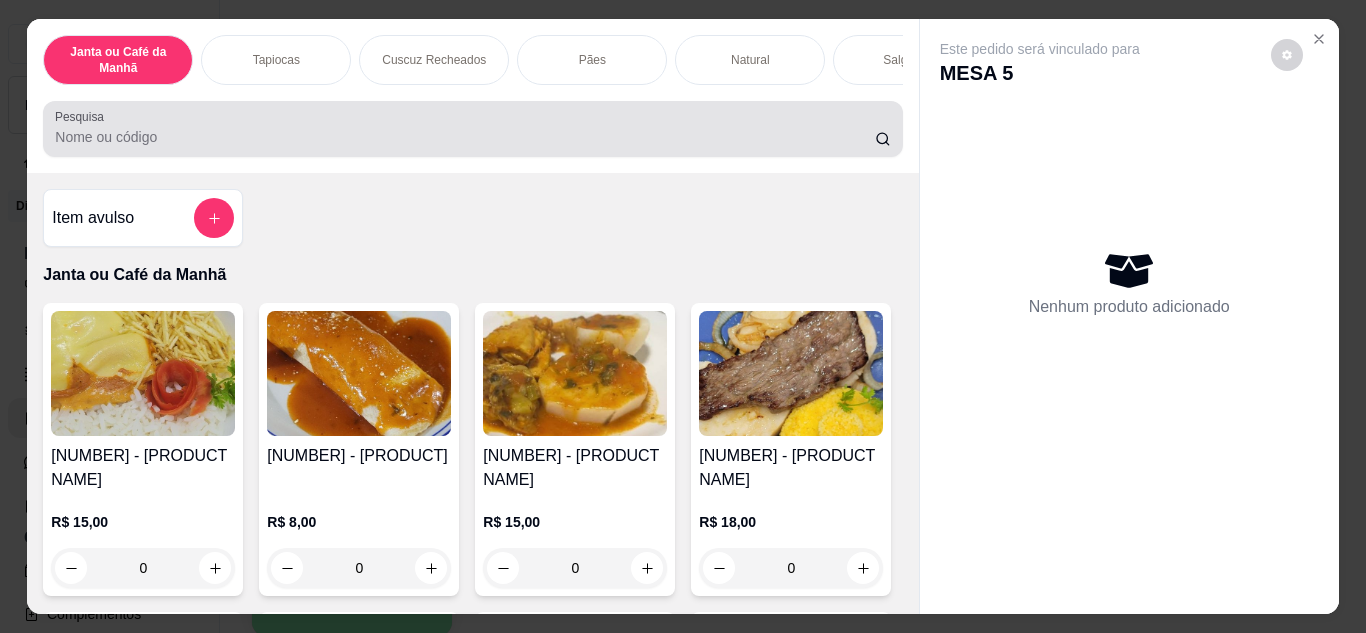 click at bounding box center [472, 129] 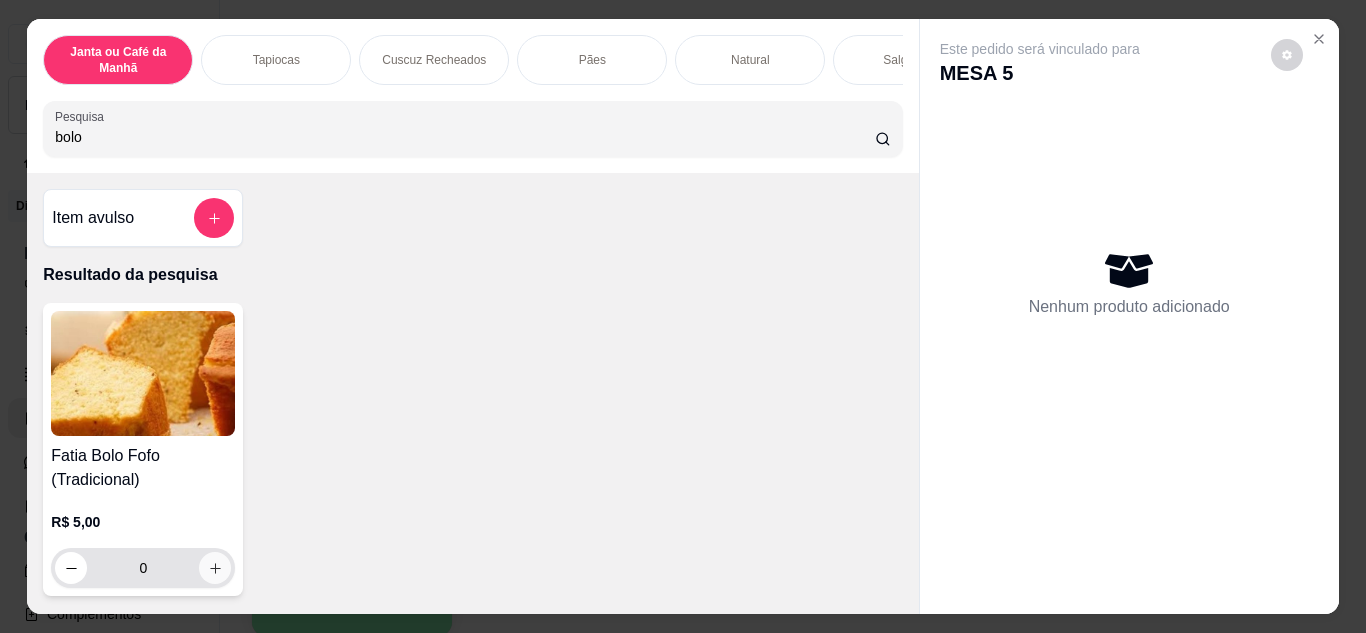 type on "bolo" 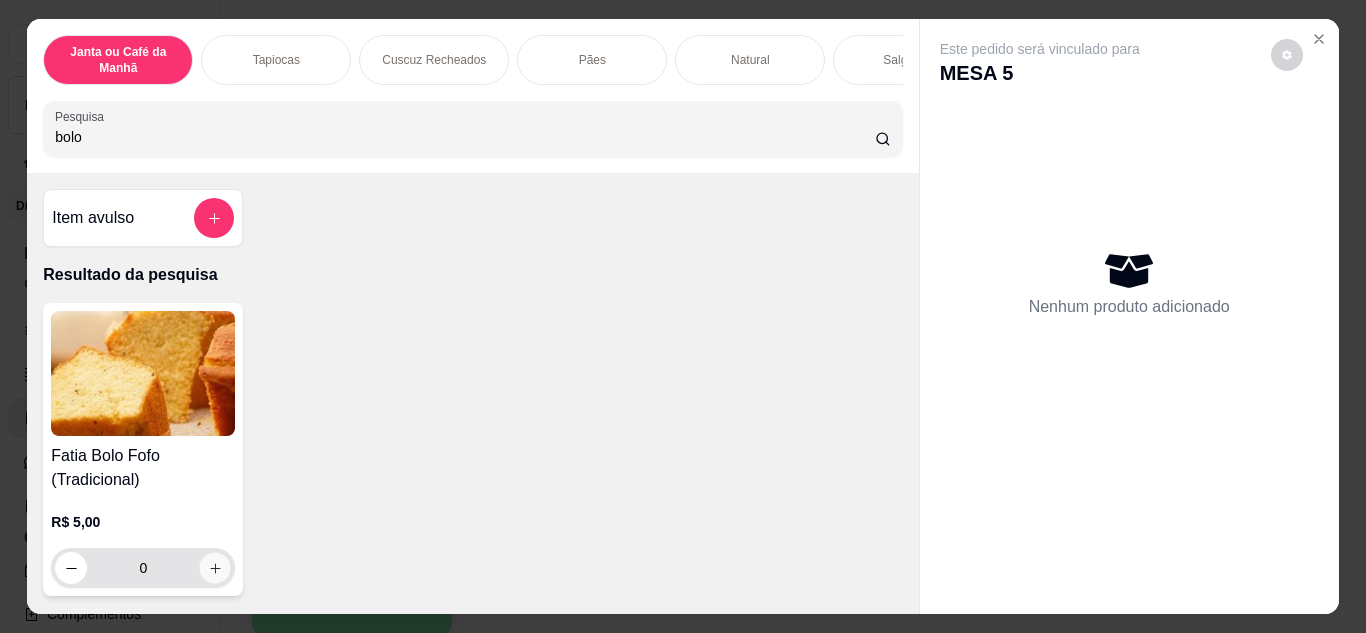 click on "R$ 5,00 0" at bounding box center (143, 550) 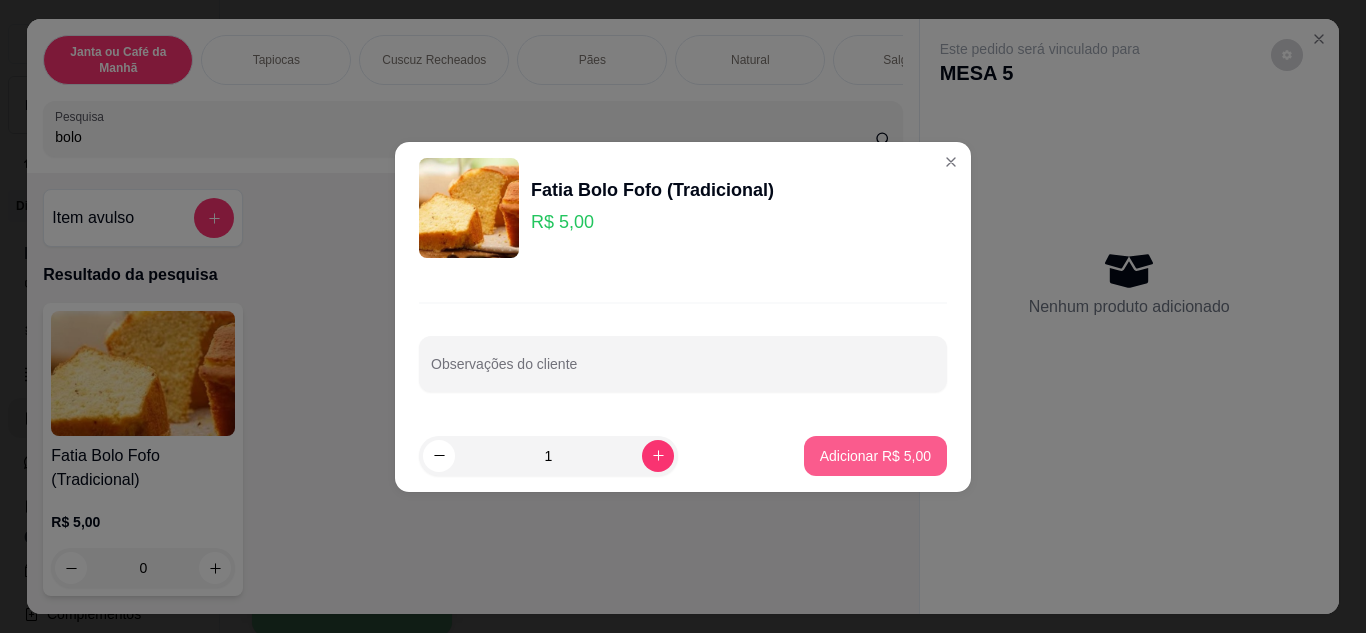 click on "Adicionar   R$ 5,00" at bounding box center (875, 456) 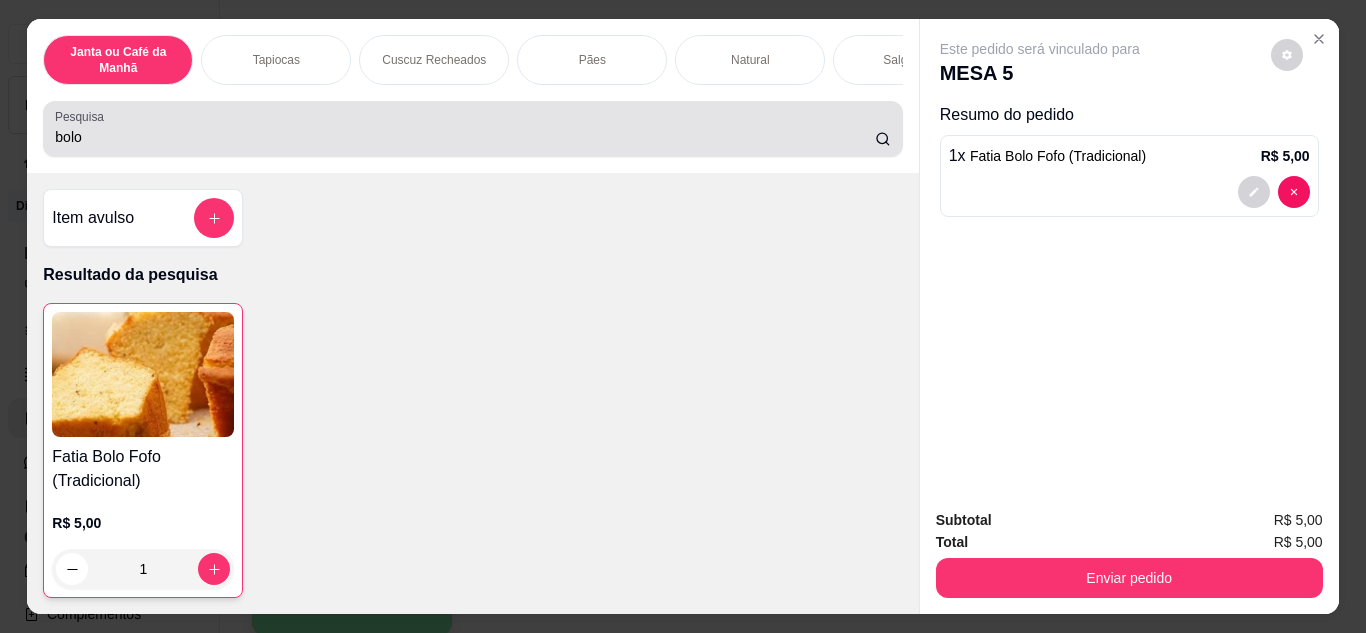 click on "bolo" at bounding box center [465, 137] 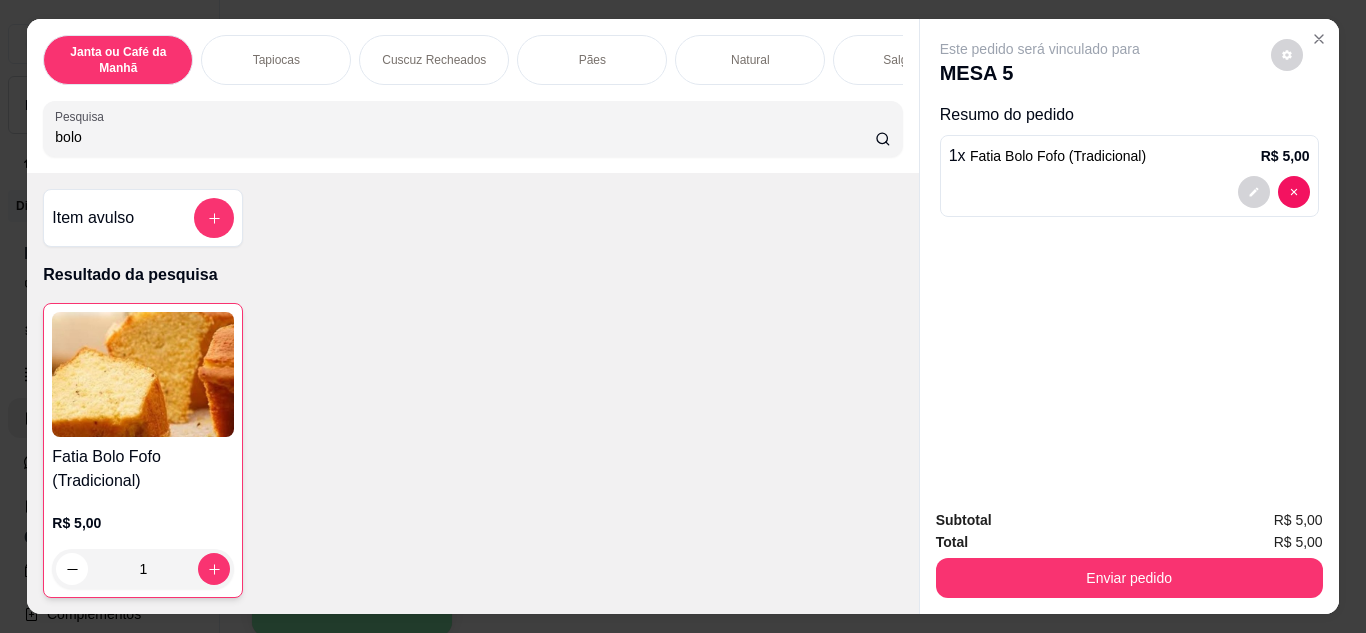 click on "bolo" at bounding box center [465, 137] 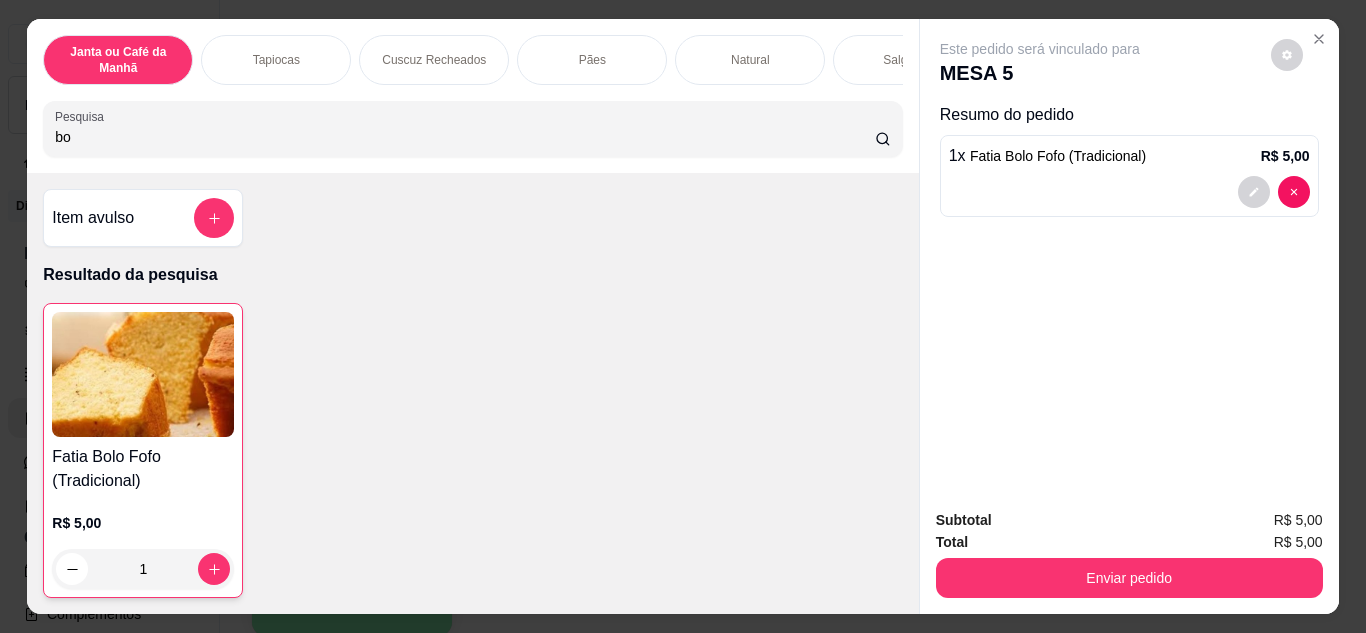 type on "b" 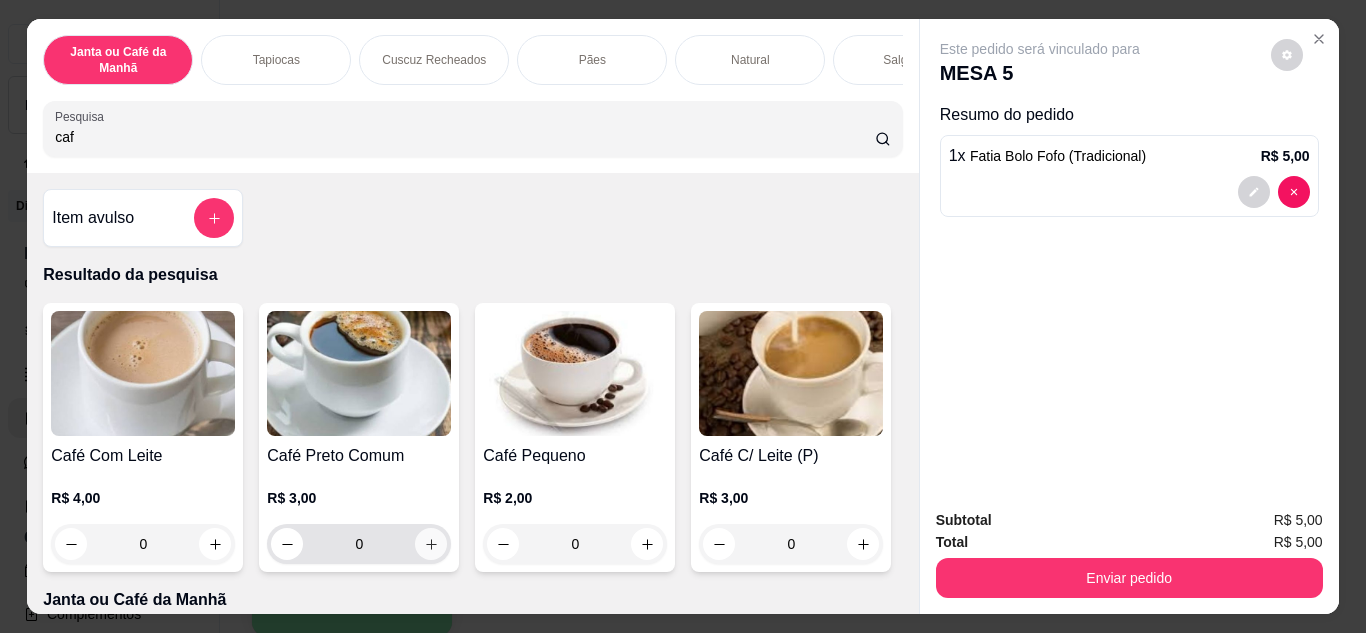 type on "caf" 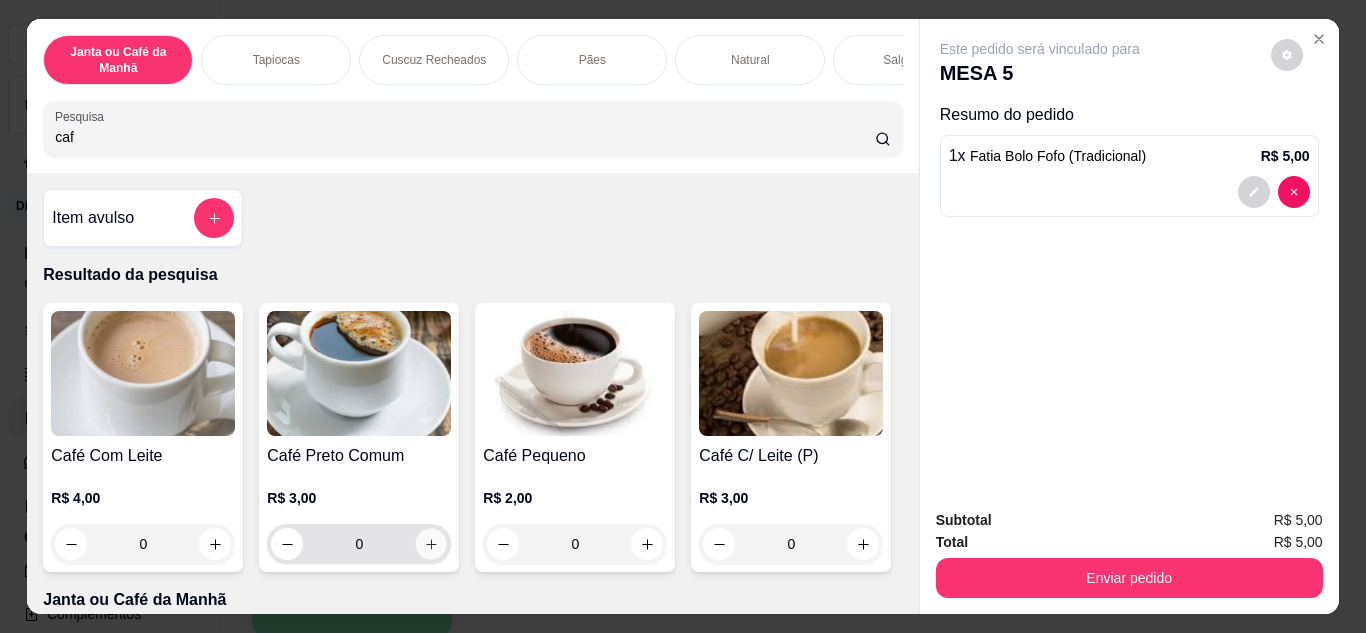 click at bounding box center (431, 543) 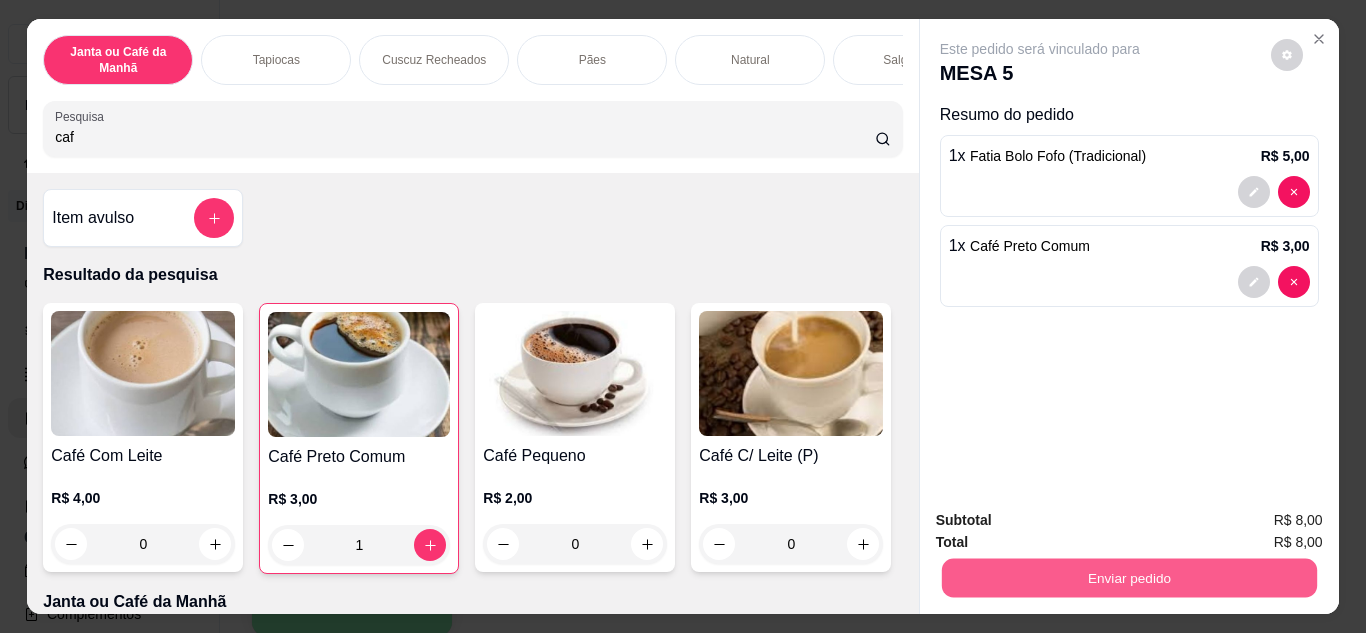 click on "Enviar pedido" at bounding box center (1128, 578) 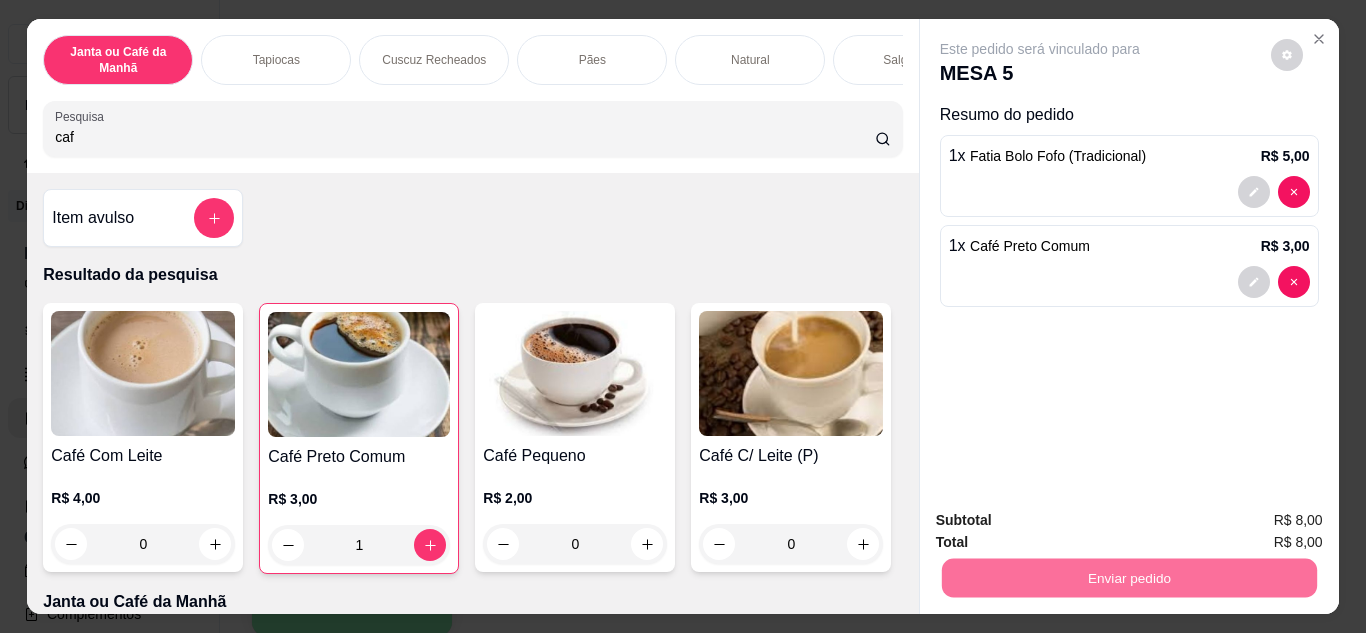 click on "Não registrar e enviar pedido" at bounding box center [1063, 522] 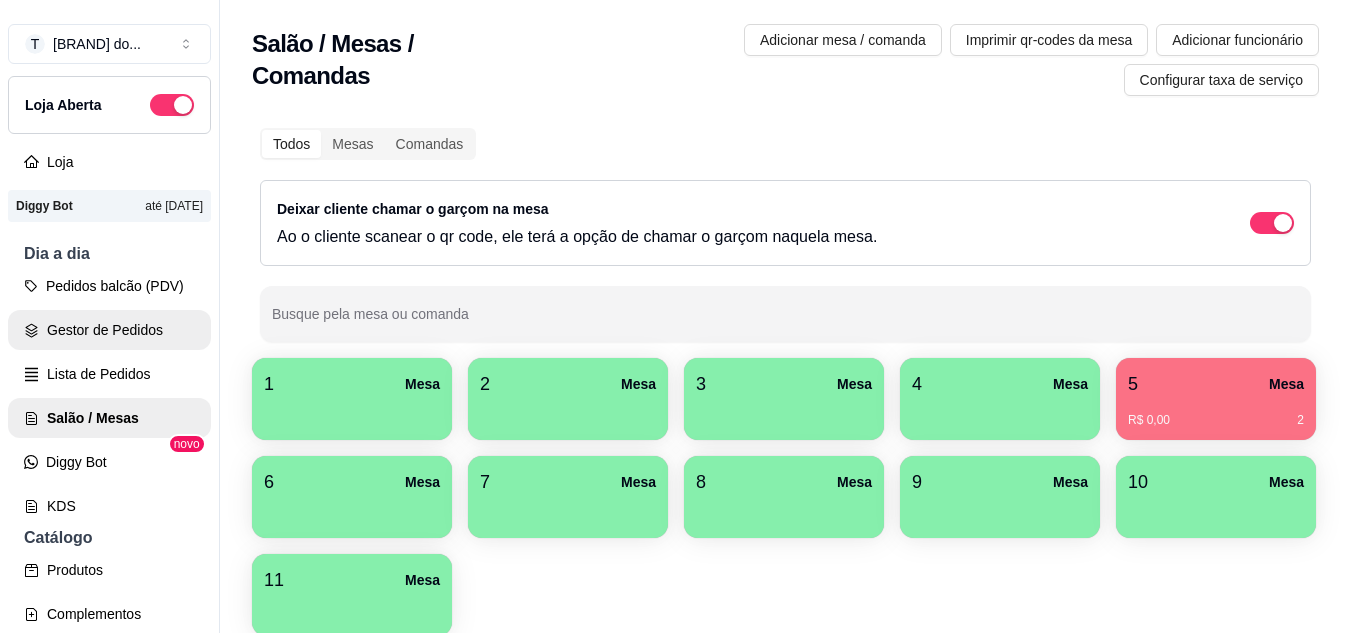 click on "Gestor de Pedidos" at bounding box center [109, 330] 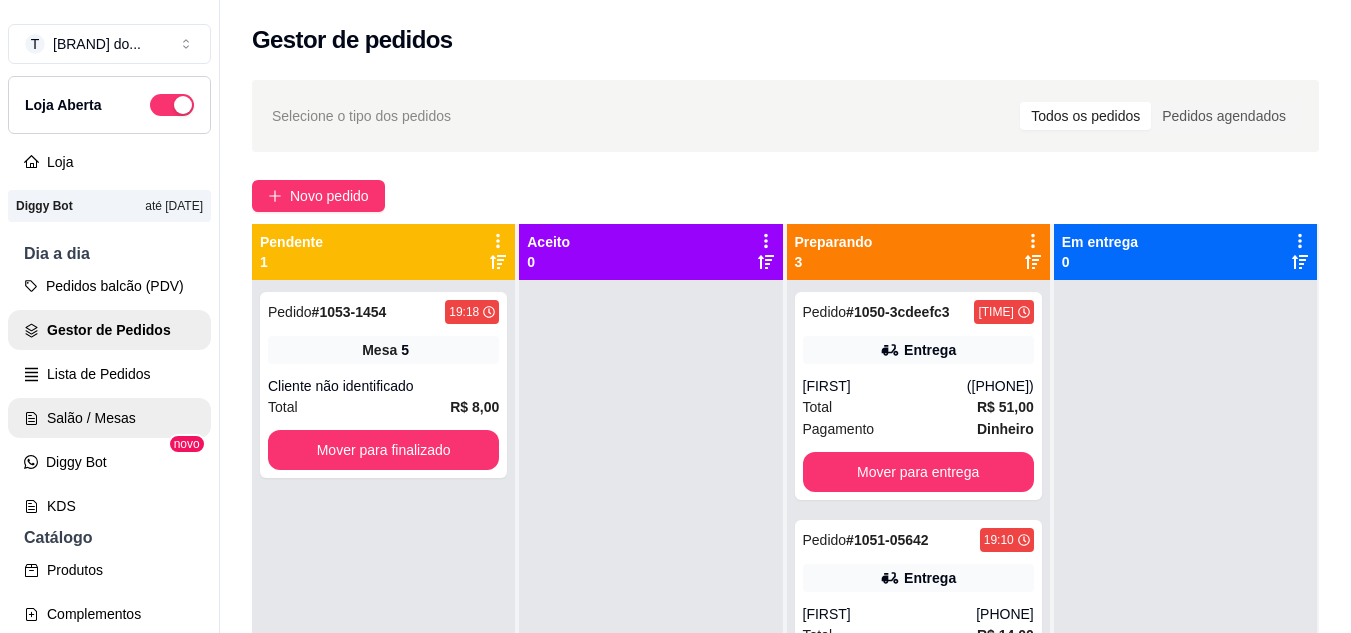 click on "Salão / Mesas" at bounding box center [109, 418] 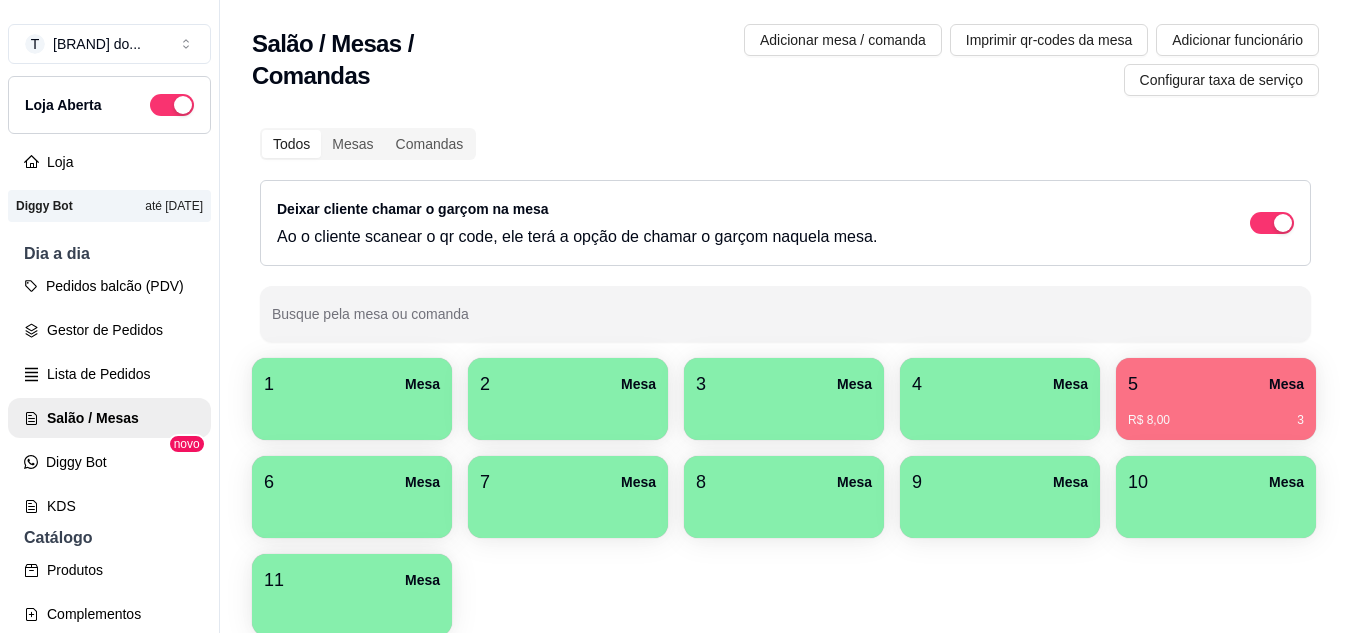 click on "5 Mesa" at bounding box center (1216, 384) 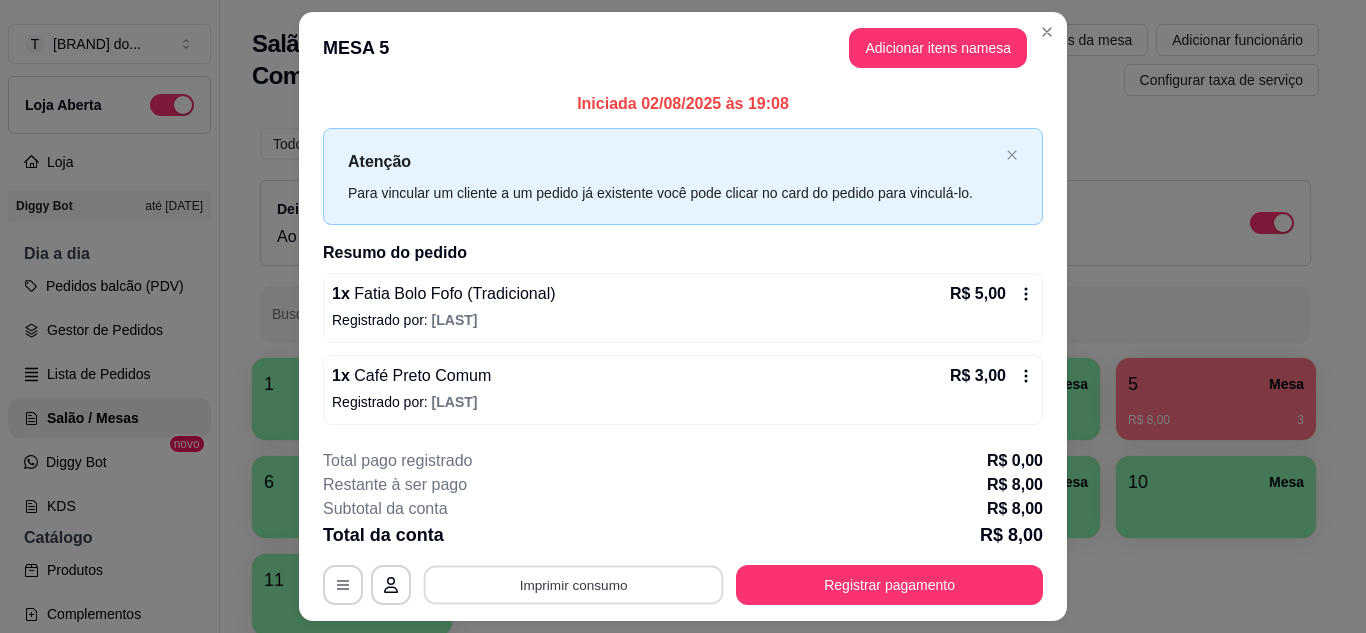 click on "Imprimir consumo" at bounding box center (574, 585) 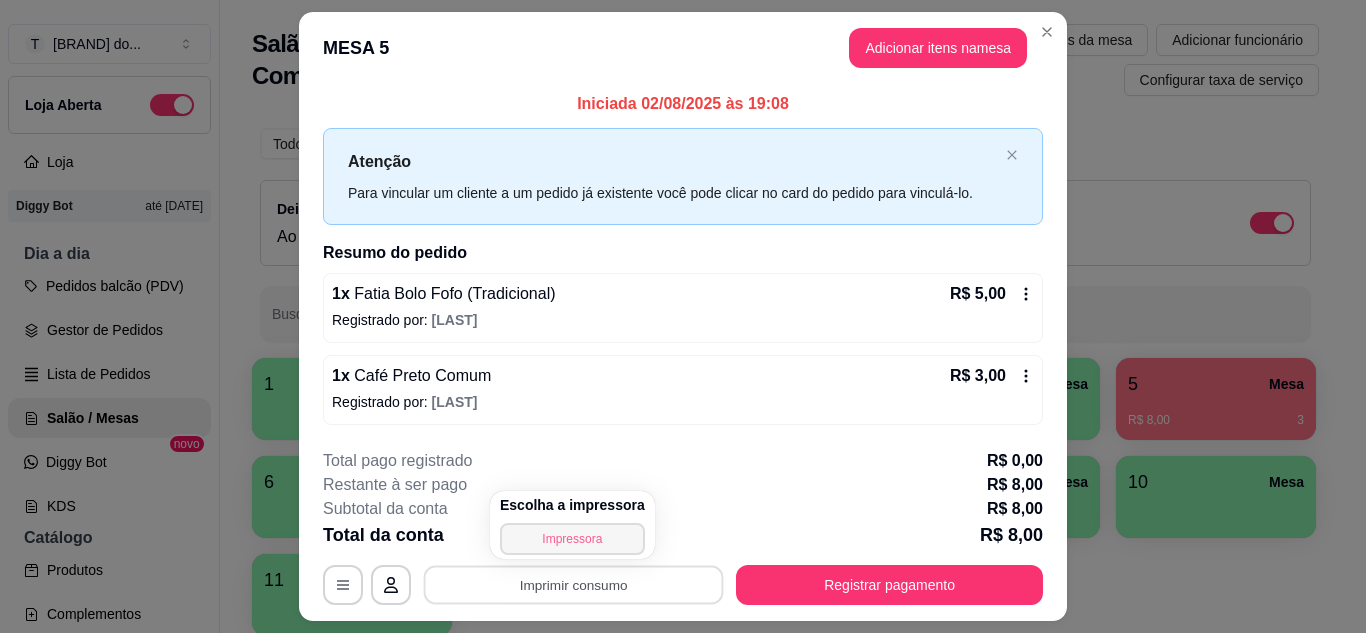 click on "Impressora" at bounding box center [572, 539] 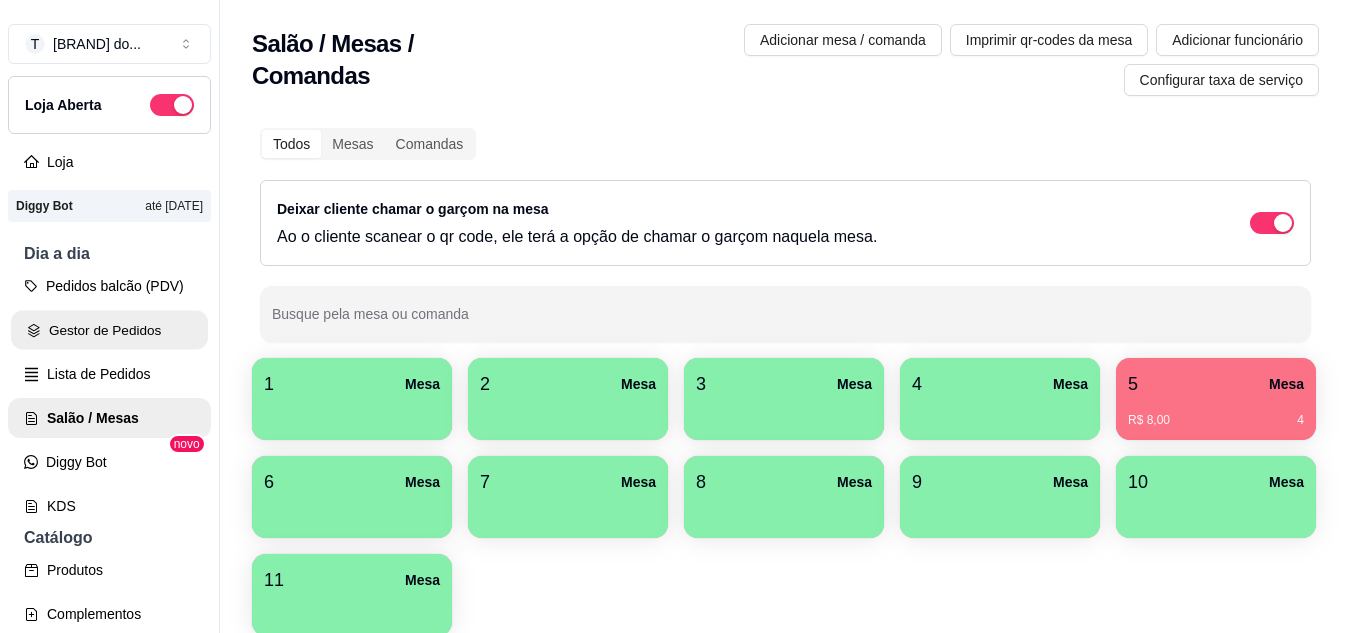 click on "Gestor de Pedidos" at bounding box center [109, 330] 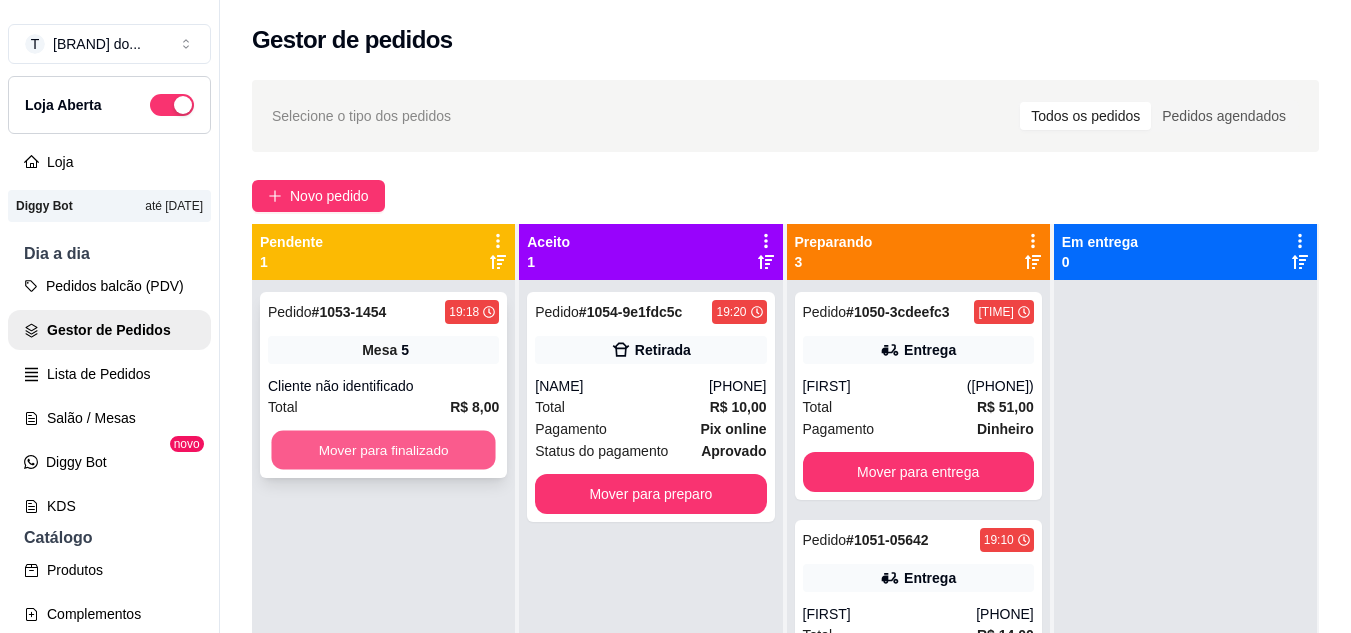 click on "Mover para finalizado" at bounding box center (383, 450) 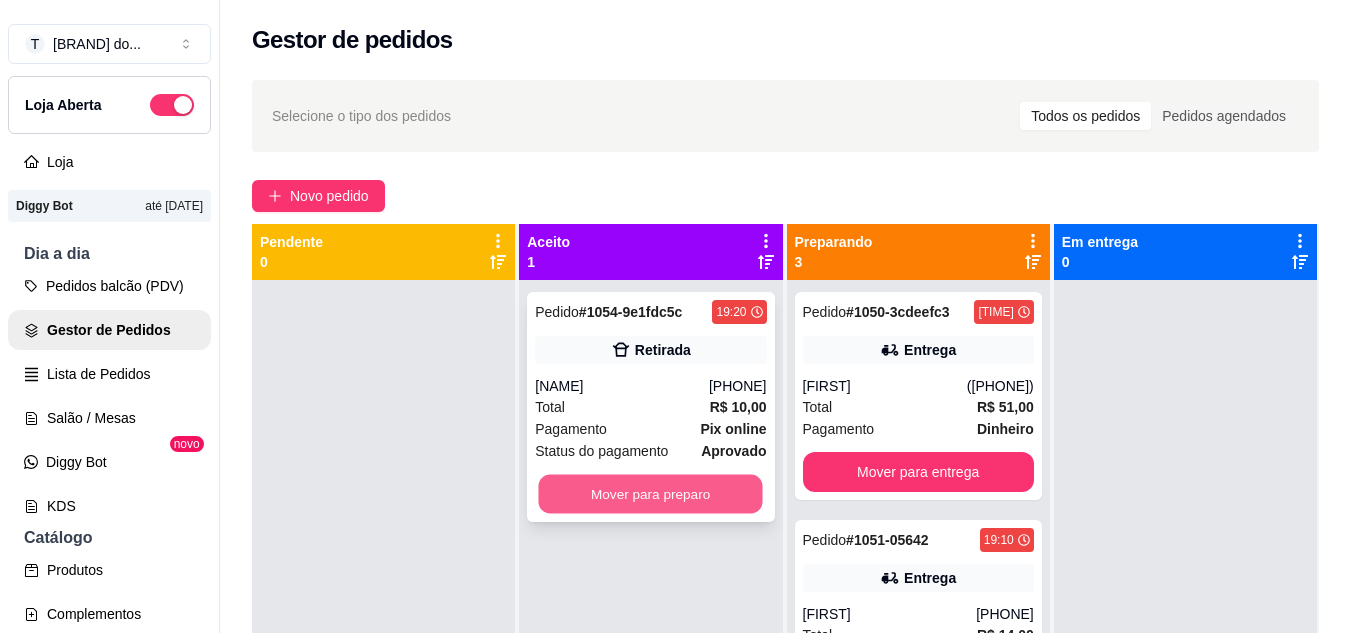 click on "Mover para preparo" at bounding box center [651, 494] 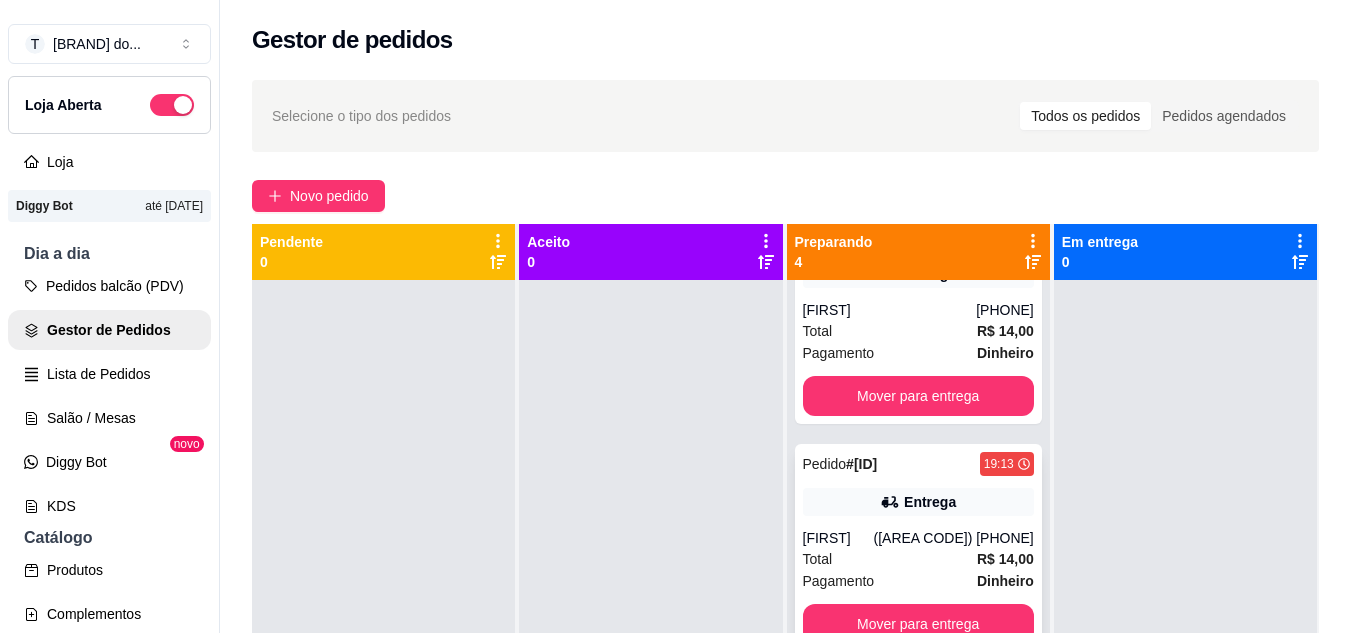 scroll, scrollTop: 321, scrollLeft: 0, axis: vertical 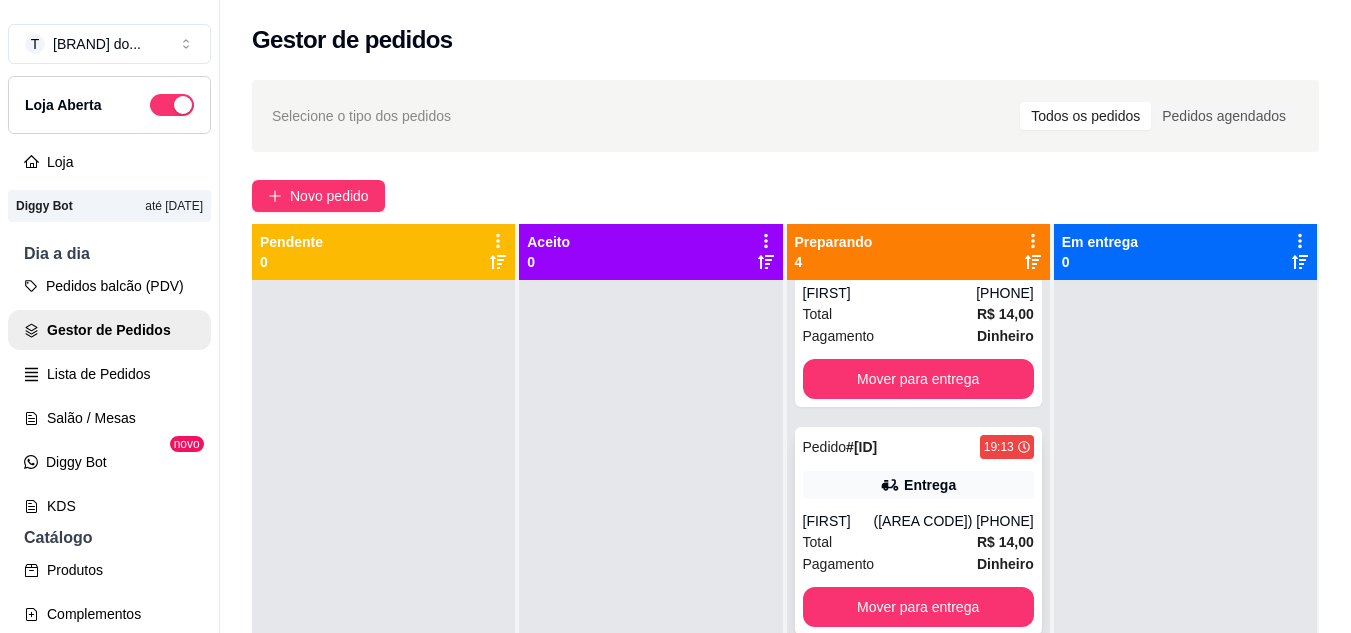 click on "Total R$ 14,00" at bounding box center [918, 542] 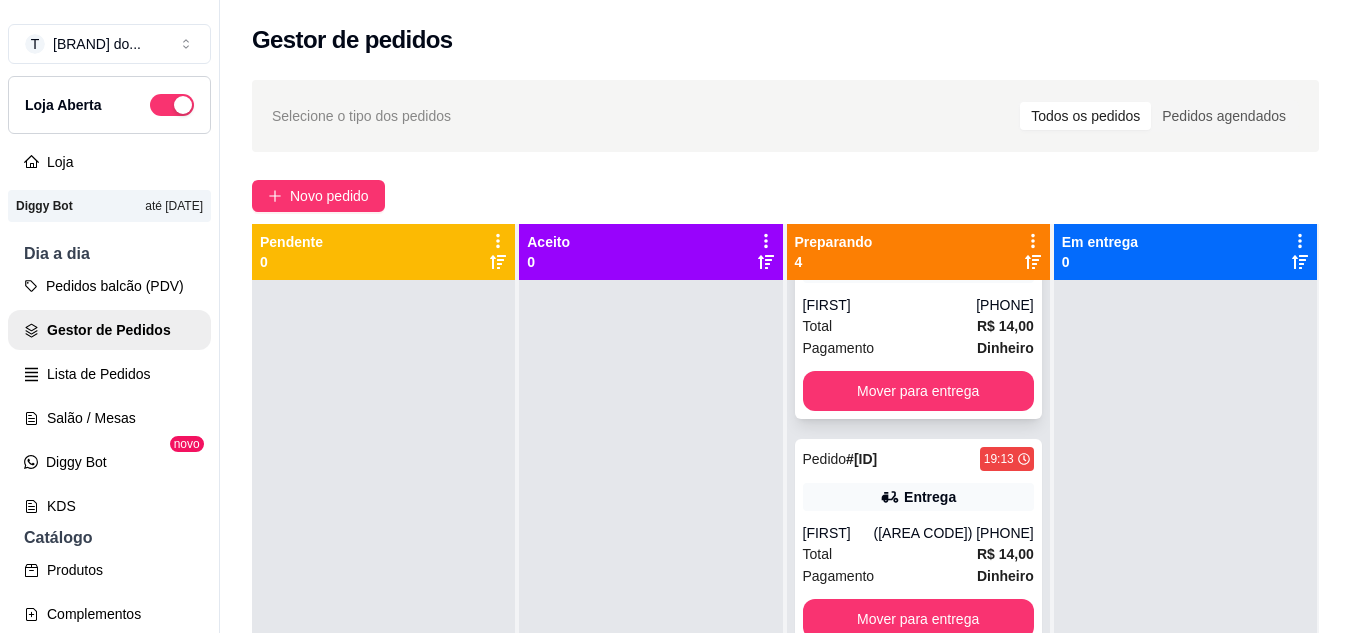 scroll, scrollTop: 321, scrollLeft: 0, axis: vertical 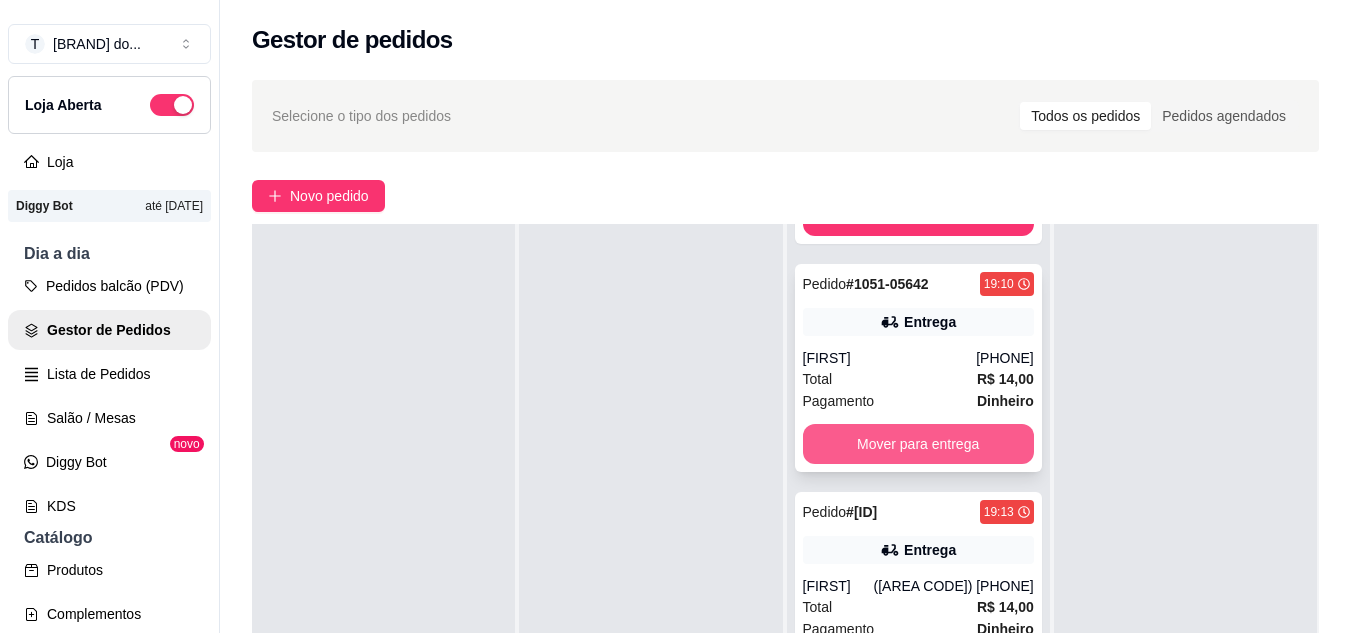 click on "Mover para entrega" at bounding box center (918, 444) 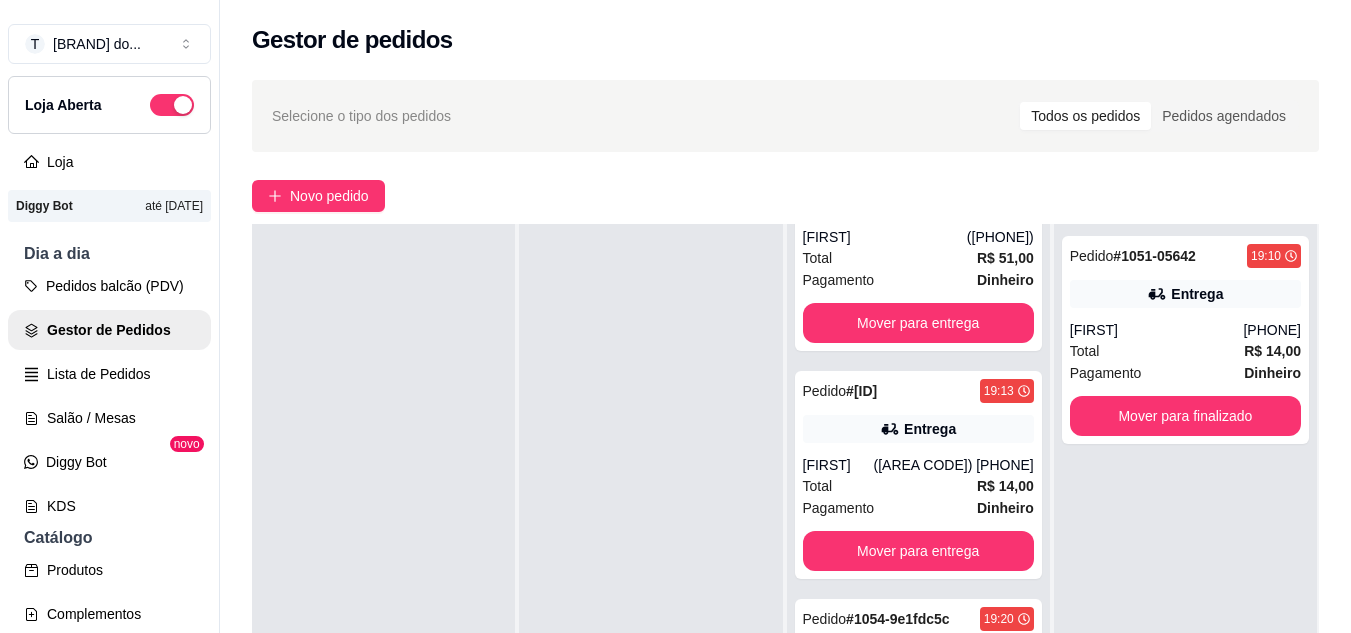 scroll, scrollTop: 93, scrollLeft: 0, axis: vertical 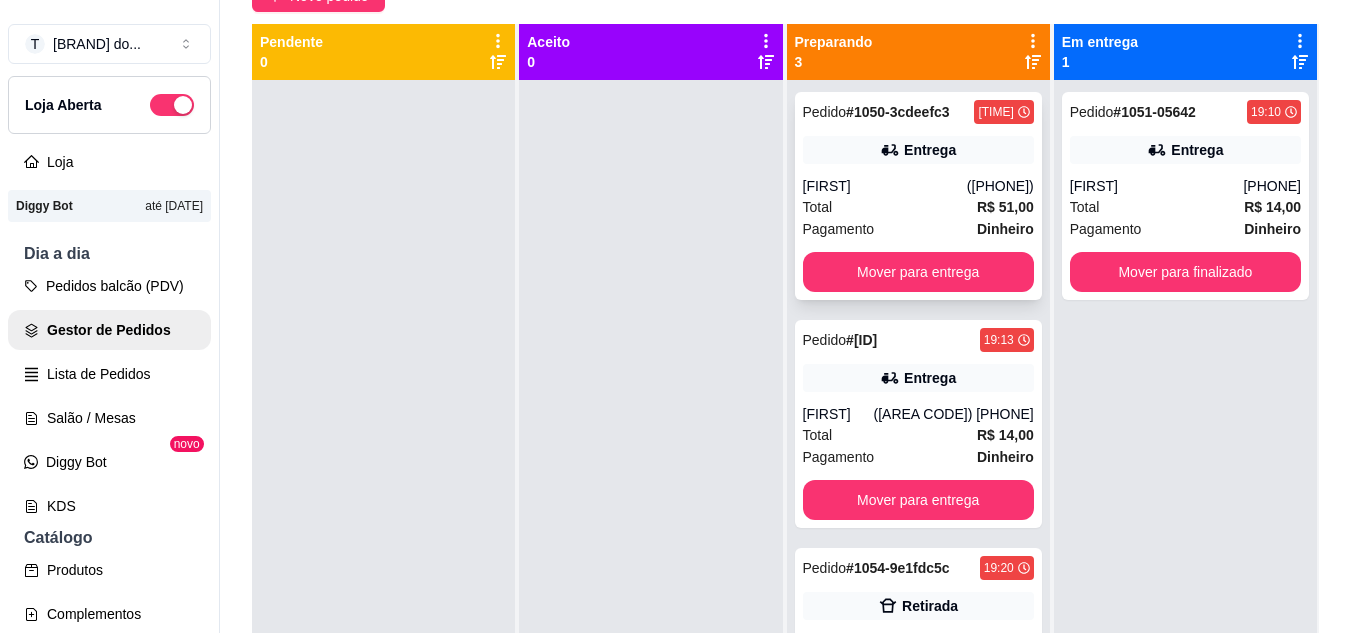 click on "[FIRST]" at bounding box center [885, 186] 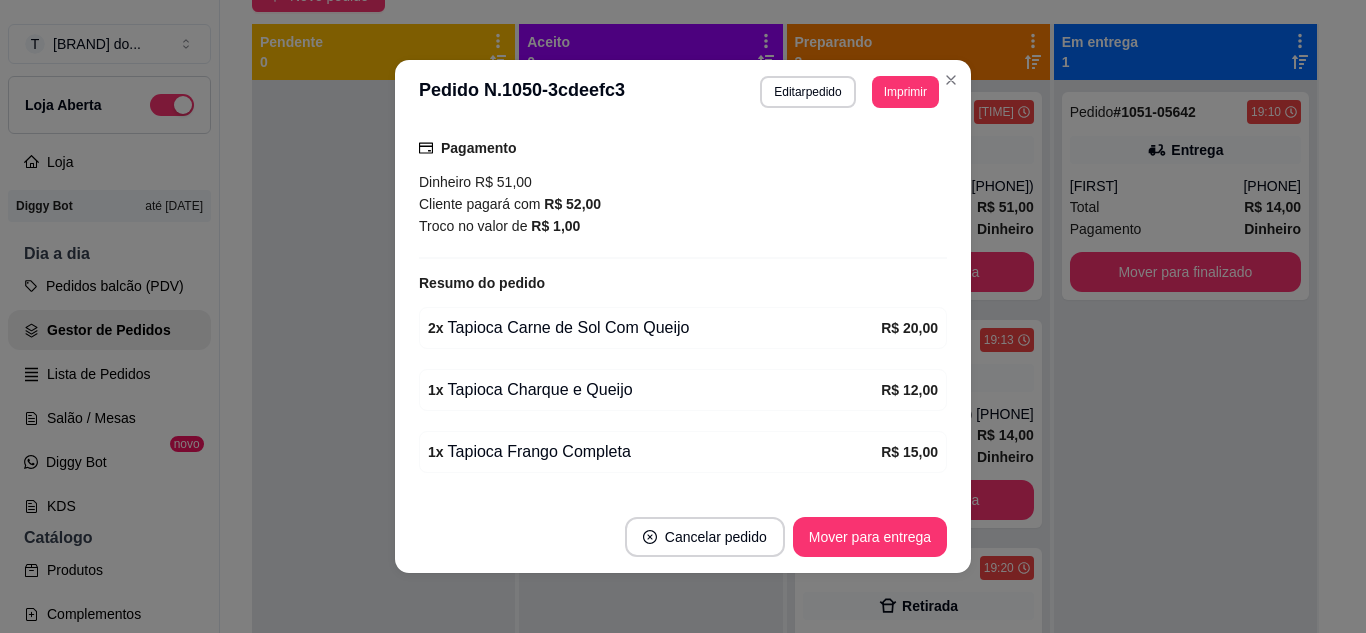 scroll, scrollTop: 584, scrollLeft: 0, axis: vertical 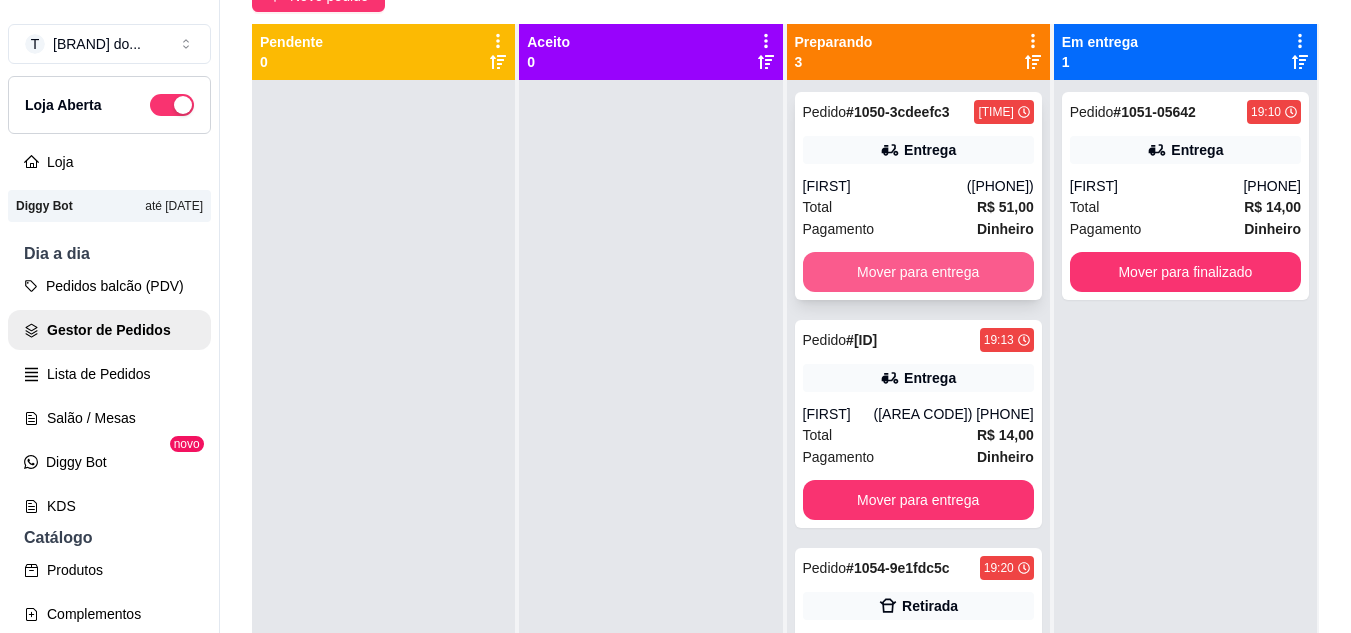 click on "Mover para entrega" at bounding box center (918, 272) 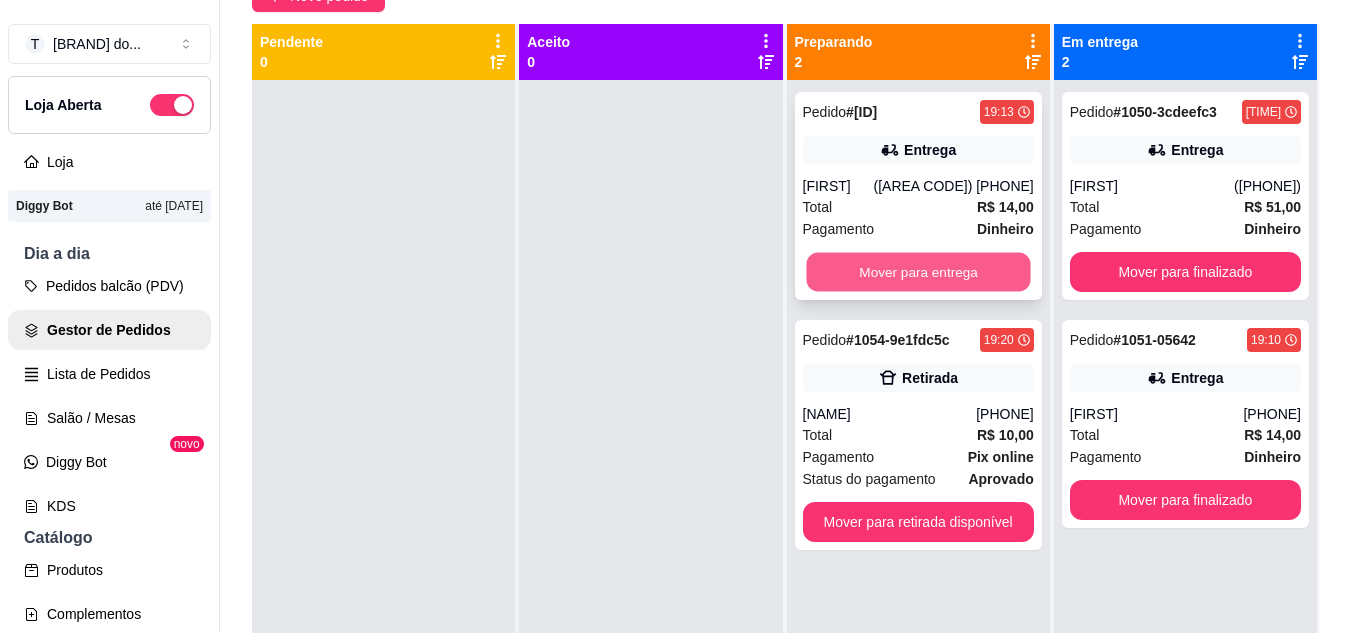 click on "Mover para entrega" at bounding box center (918, 272) 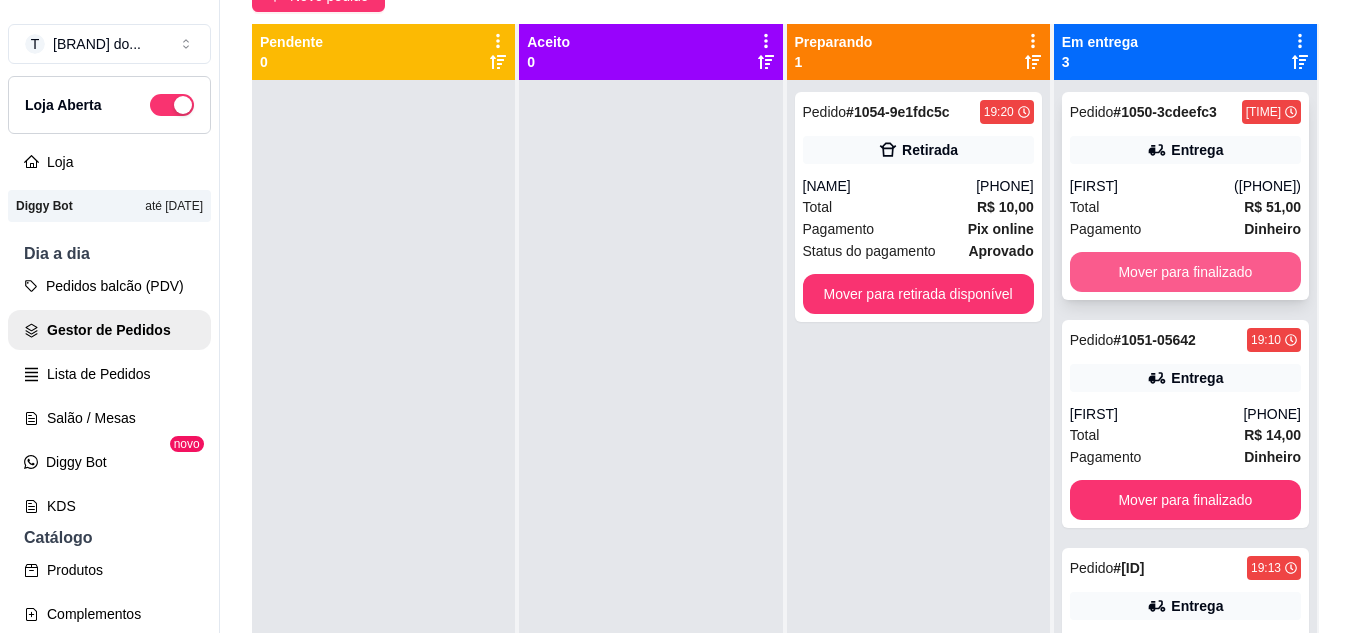 click on "Mover para finalizado" at bounding box center (1185, 272) 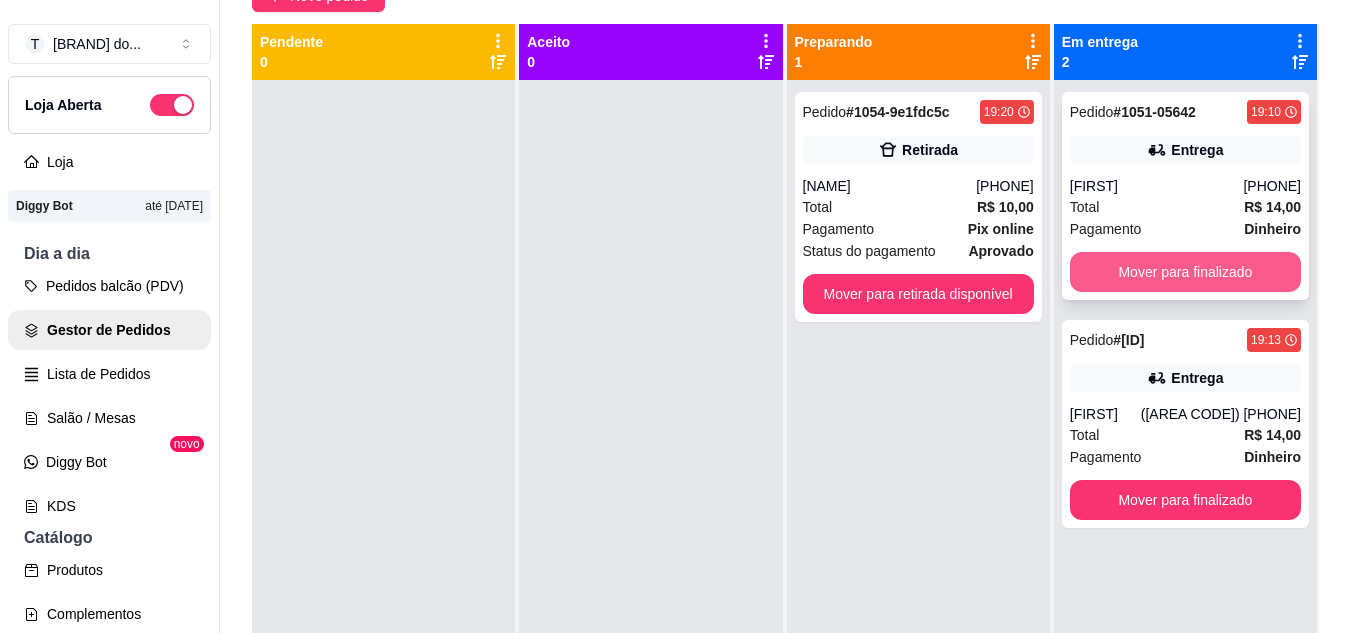 click on "Mover para finalizado" at bounding box center [1185, 272] 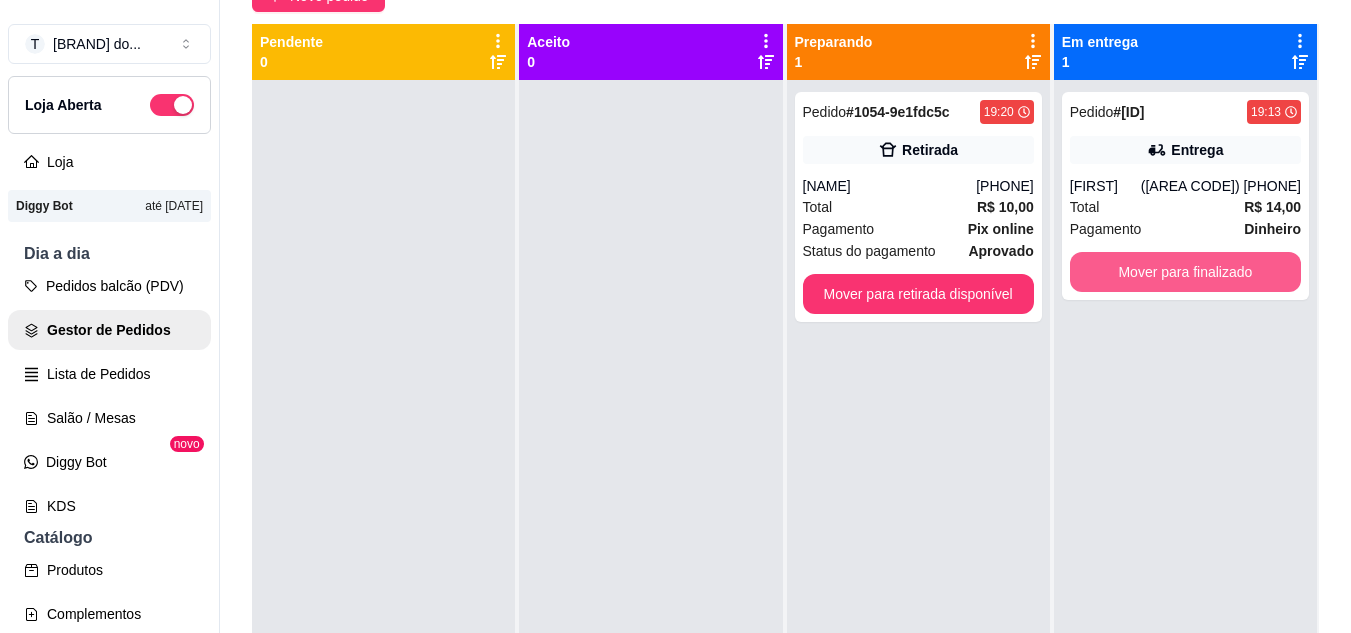 click on "Mover para finalizado" at bounding box center (1185, 272) 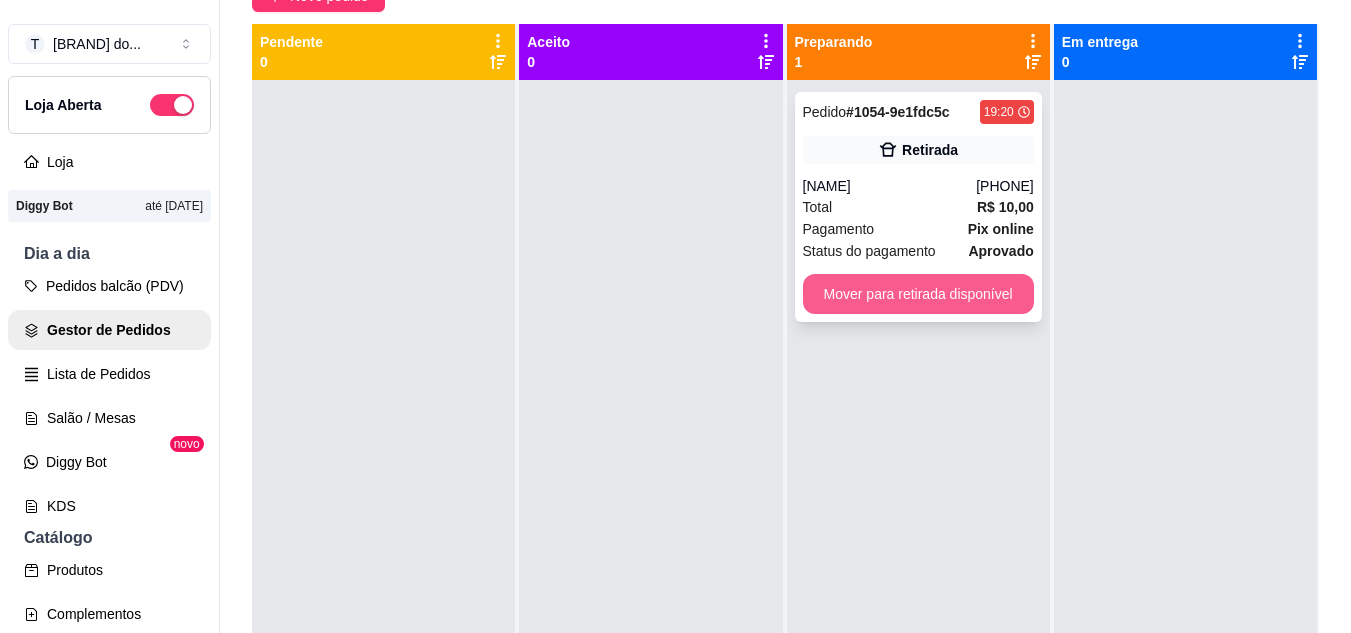 click on "Mover para retirada disponível" at bounding box center [918, 294] 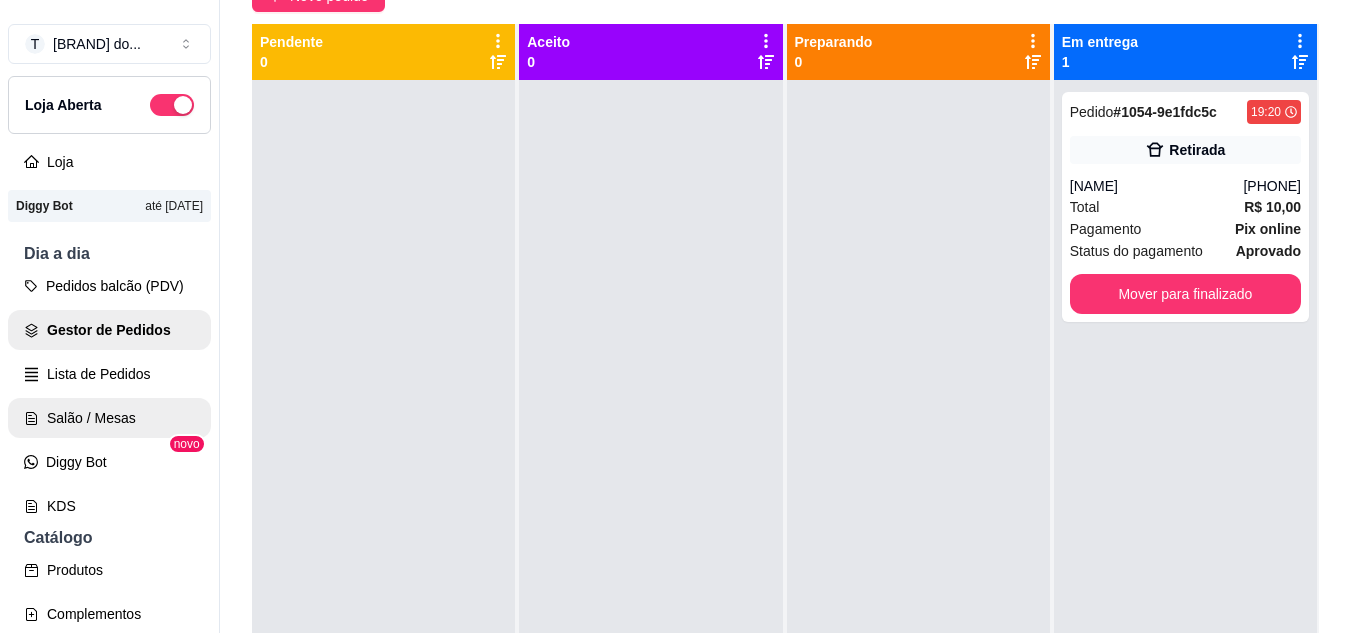 click on "Salão / Mesas" at bounding box center (109, 418) 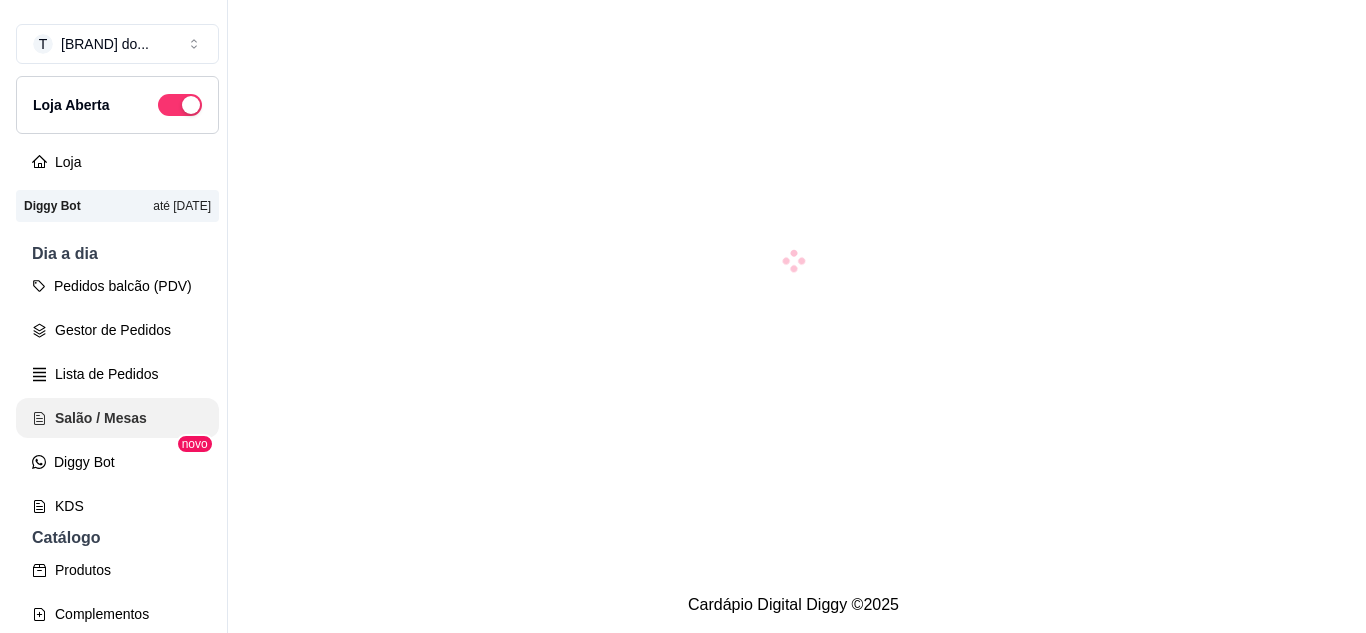 scroll, scrollTop: 0, scrollLeft: 0, axis: both 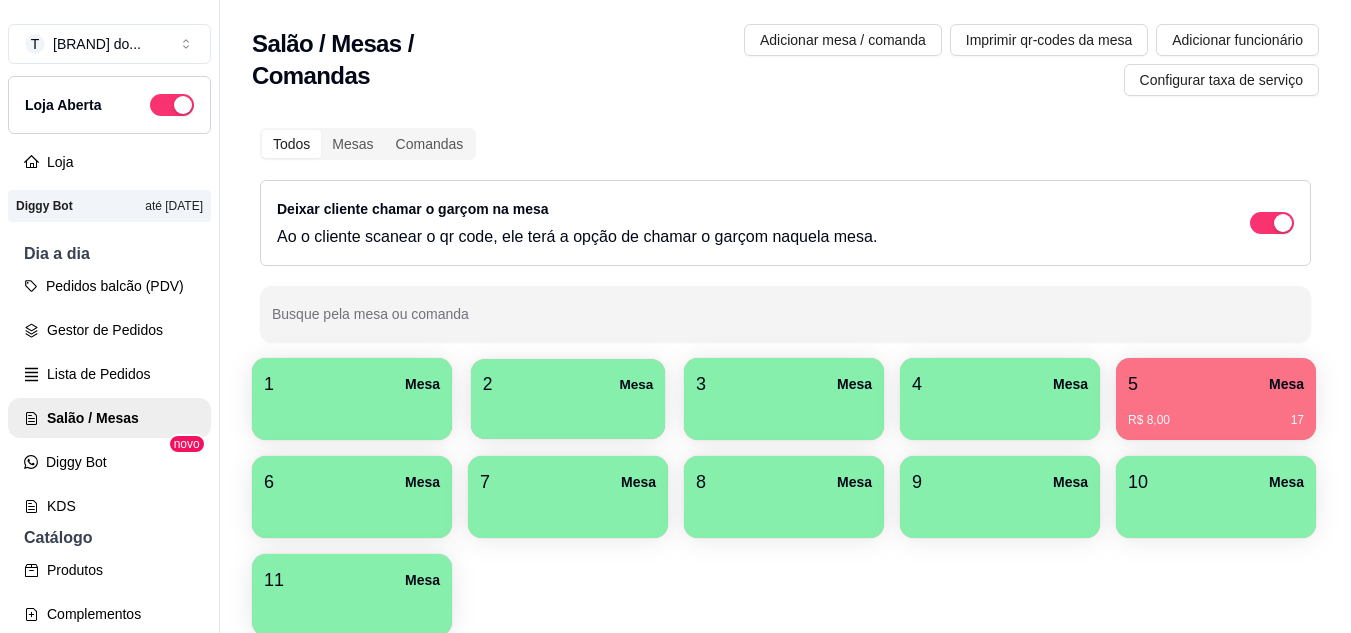 click at bounding box center (568, 412) 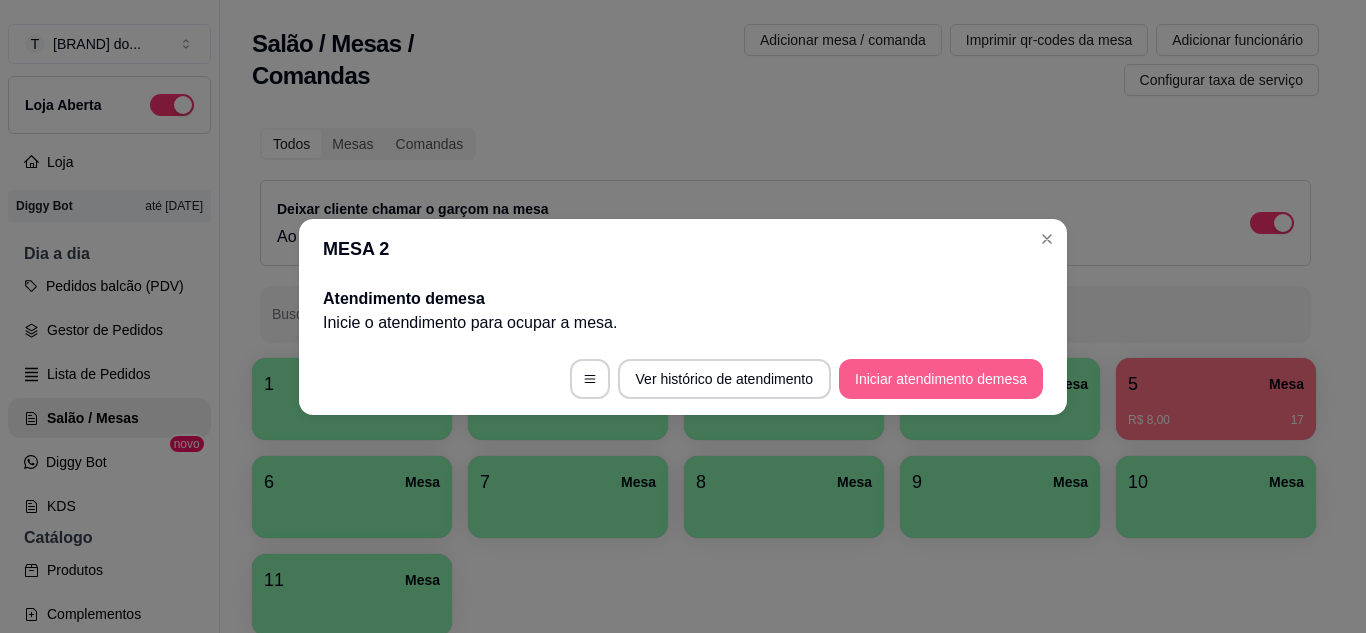 click on "Iniciar atendimento de  mesa" at bounding box center [941, 379] 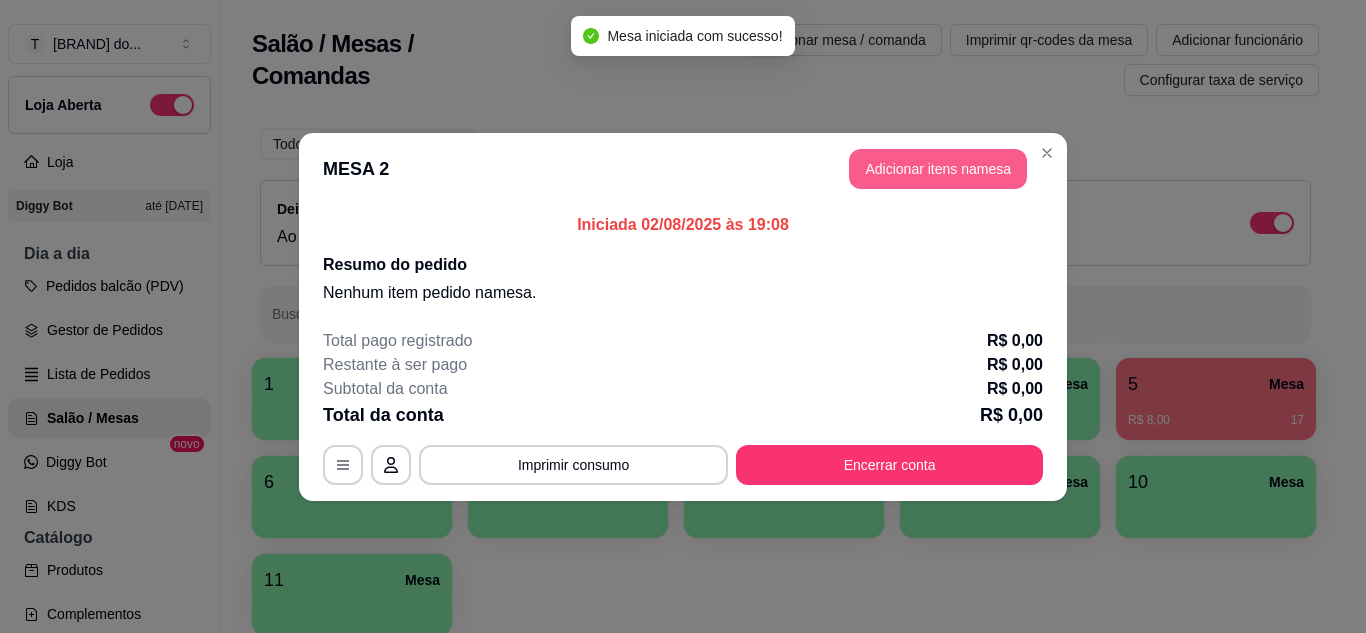 click on "Adicionar itens na  mesa" at bounding box center [938, 169] 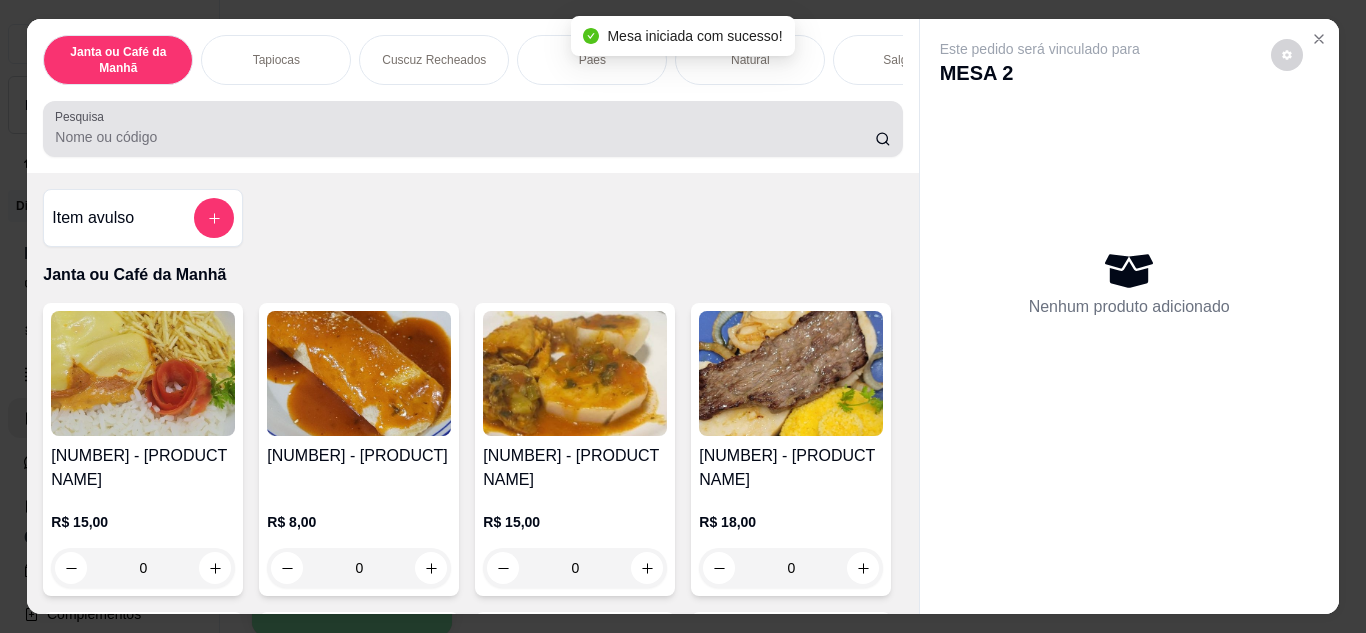 click at bounding box center (472, 129) 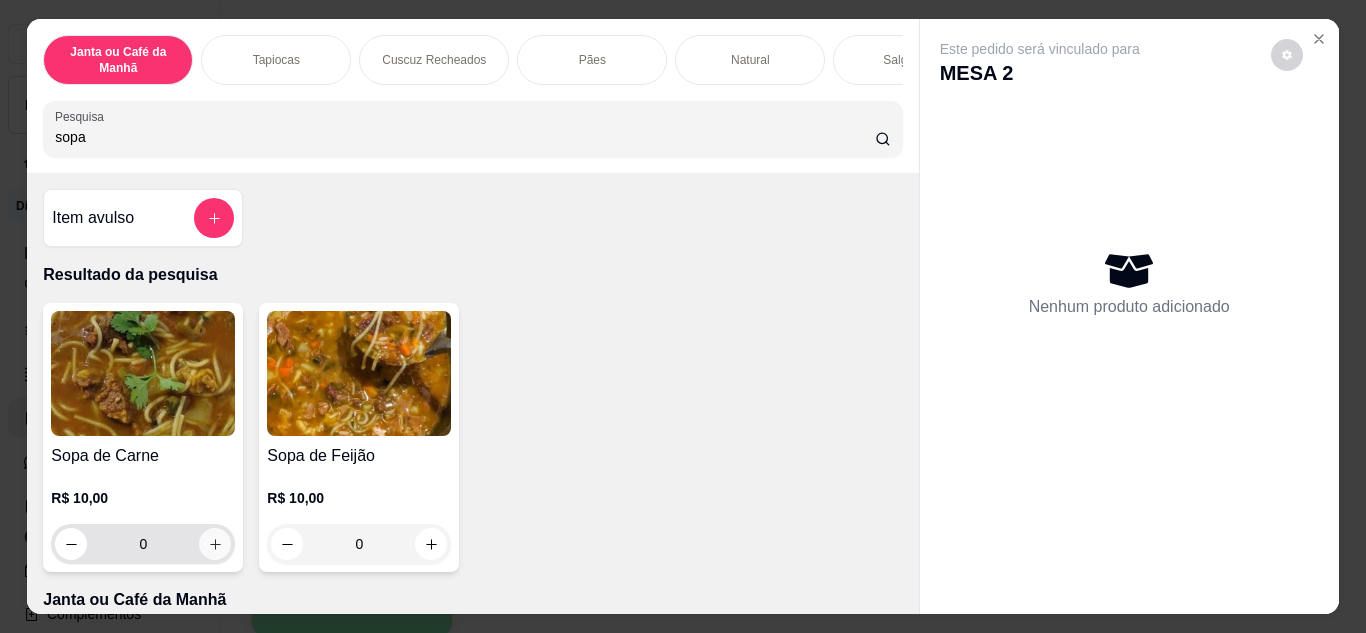 type on "sopa" 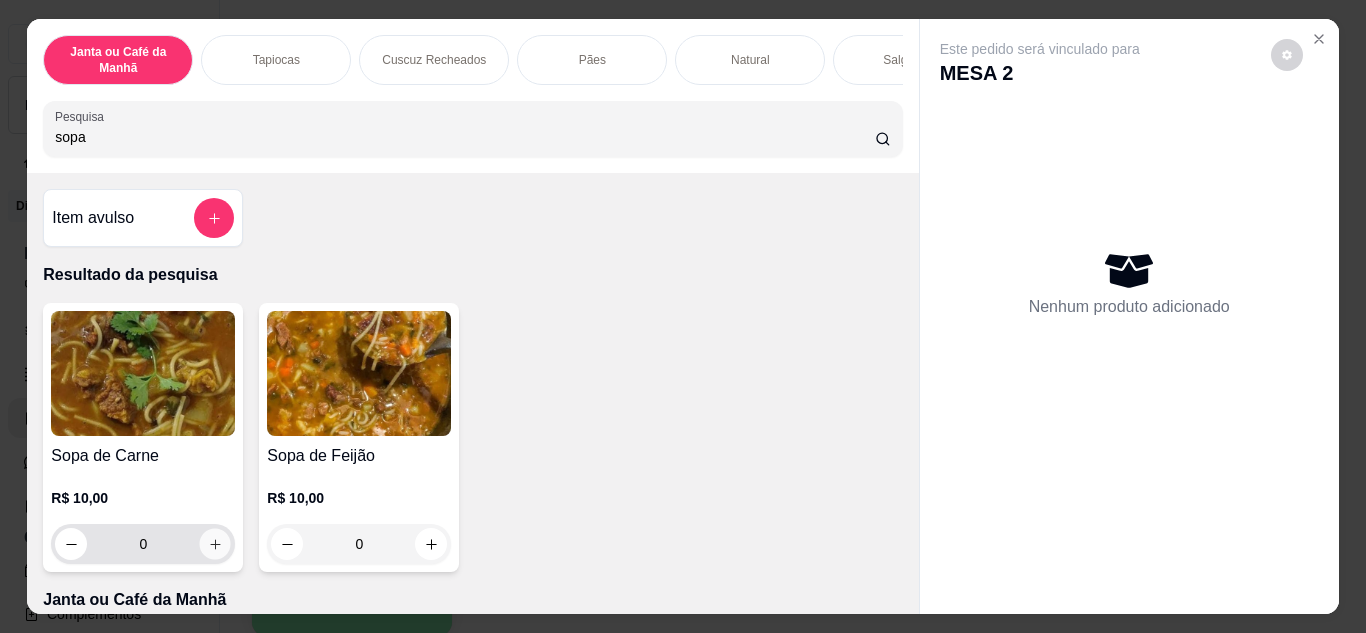 click 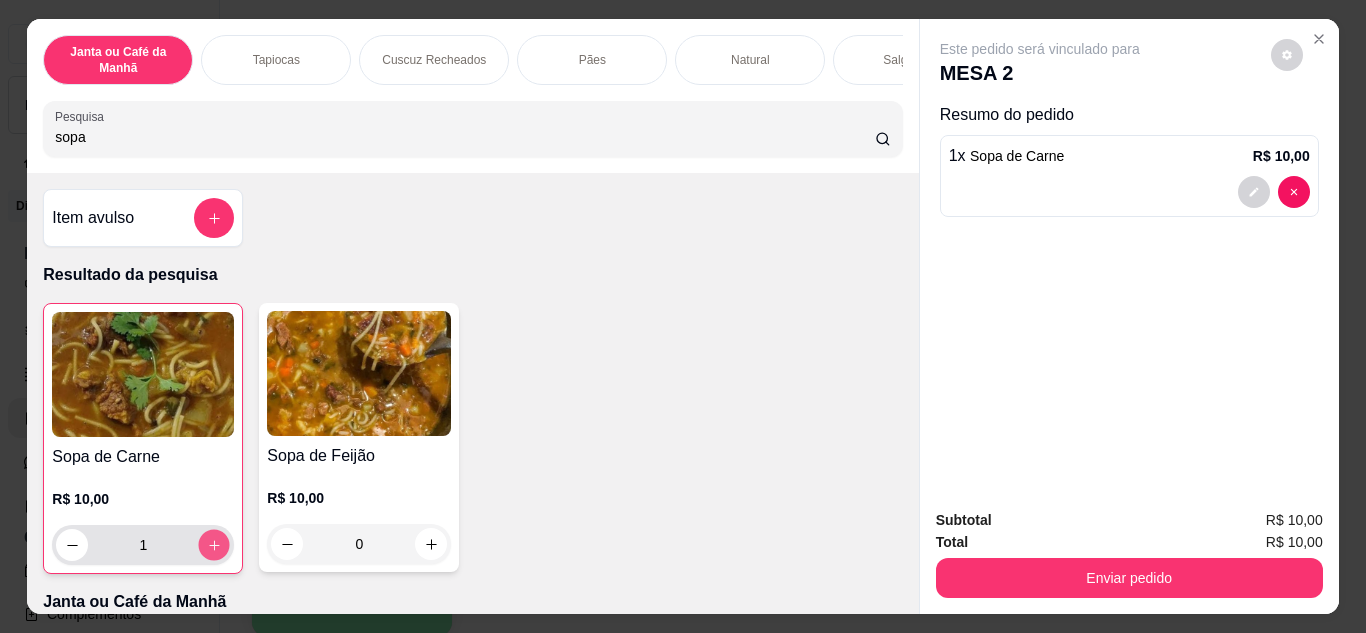 click 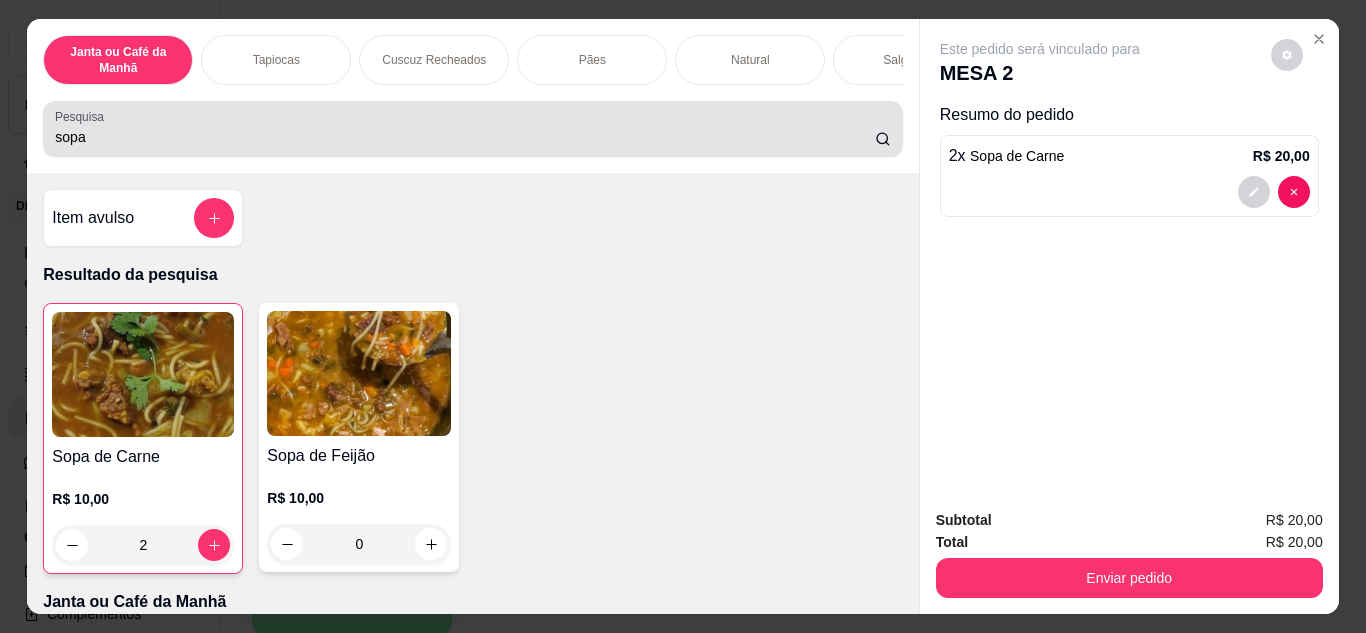 click on "sopa" at bounding box center [472, 129] 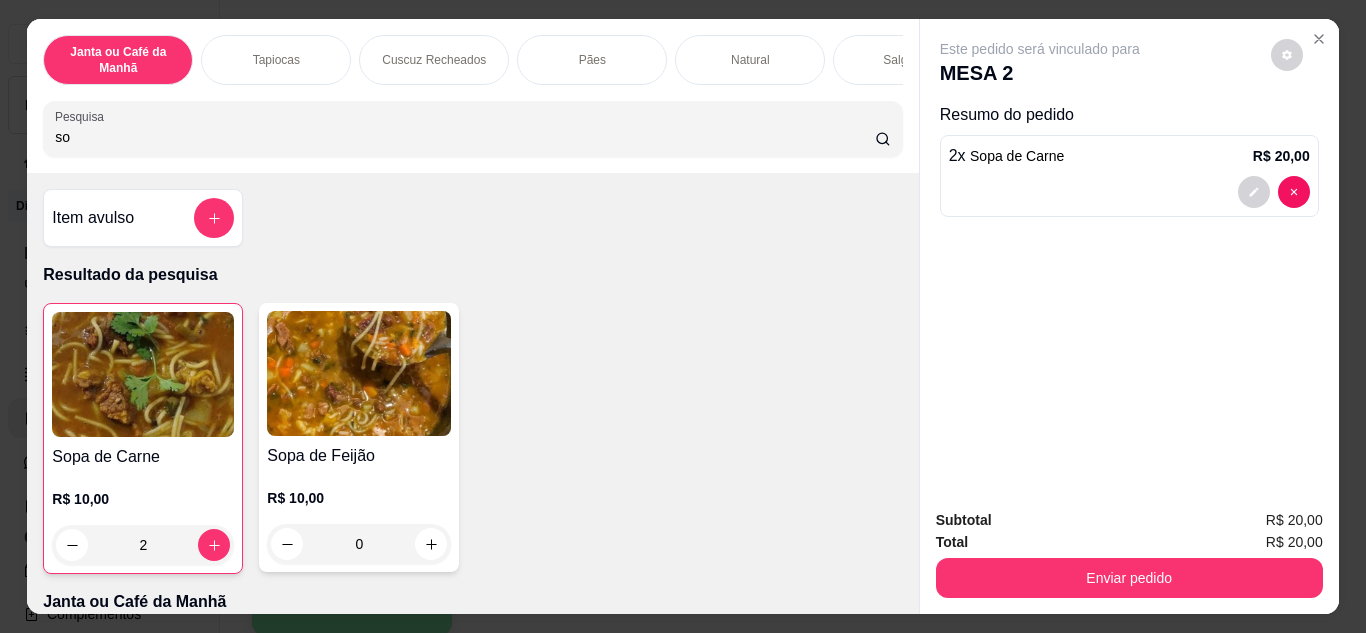 type on "s" 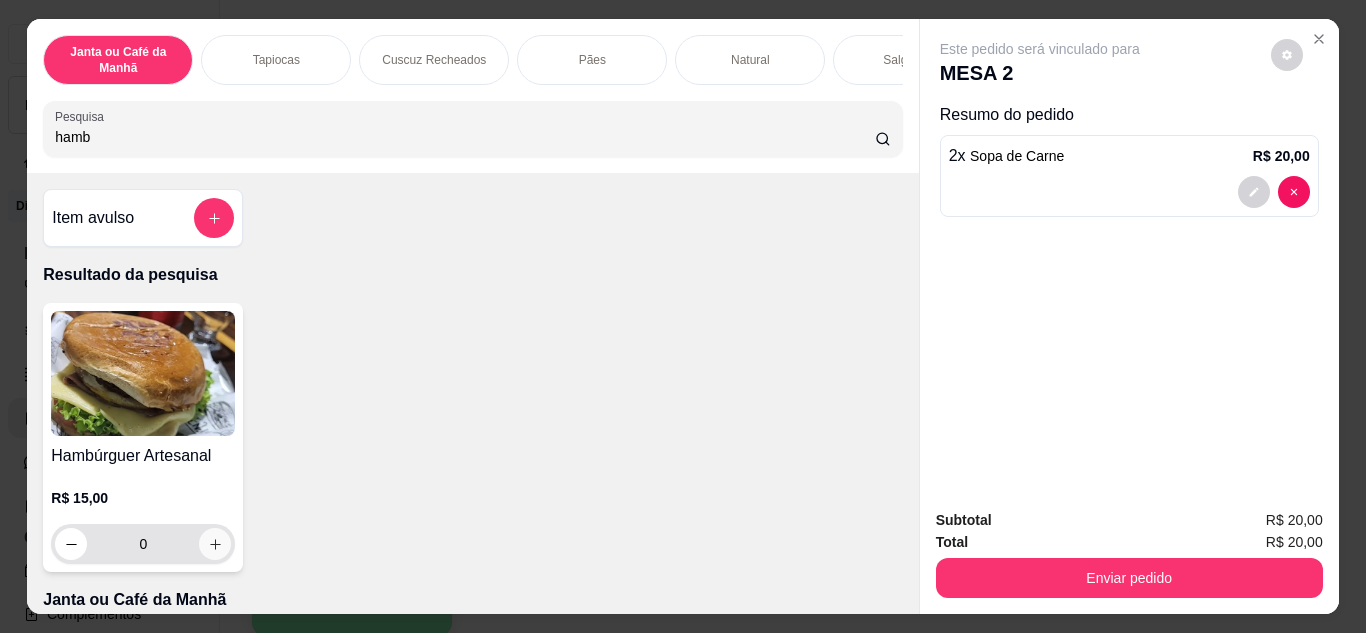 type on "hamb" 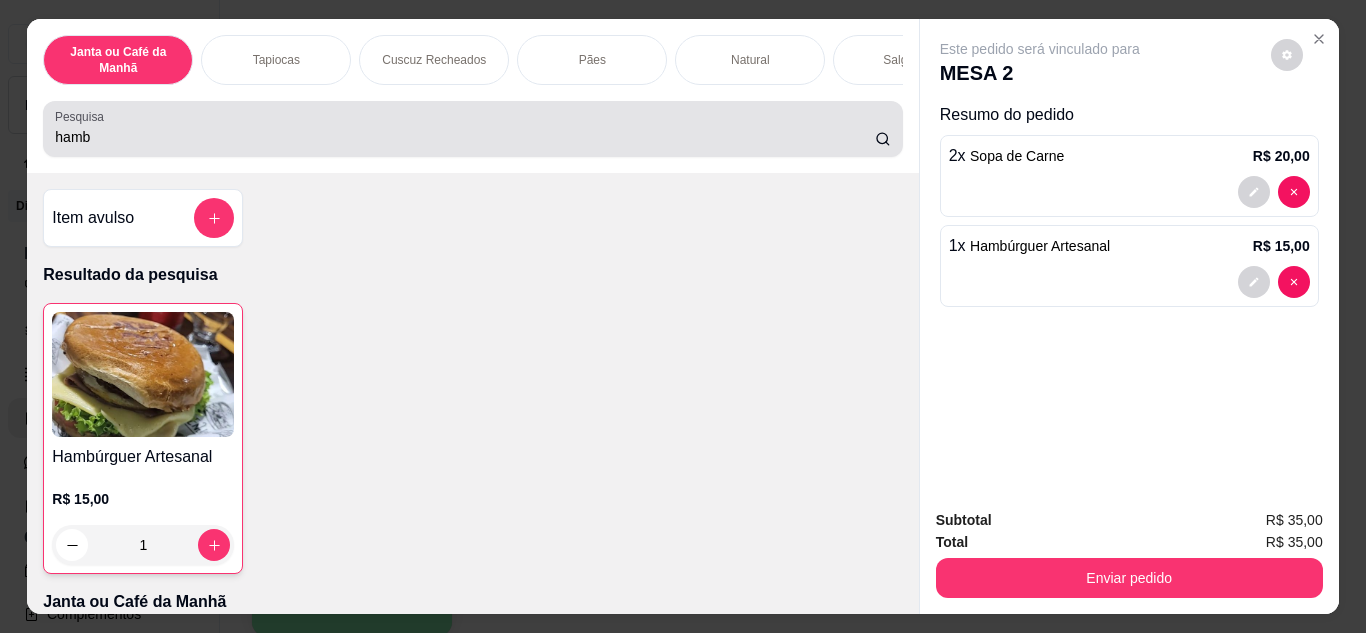 click on "hamb" at bounding box center (465, 137) 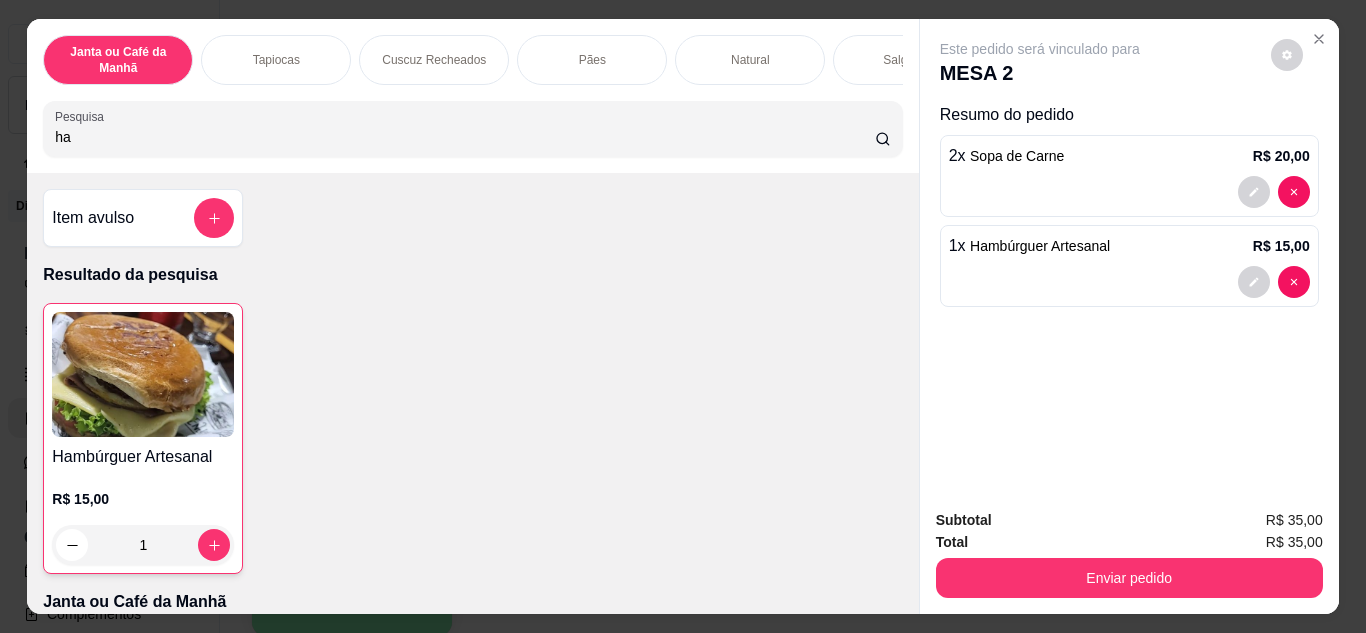 type on "h" 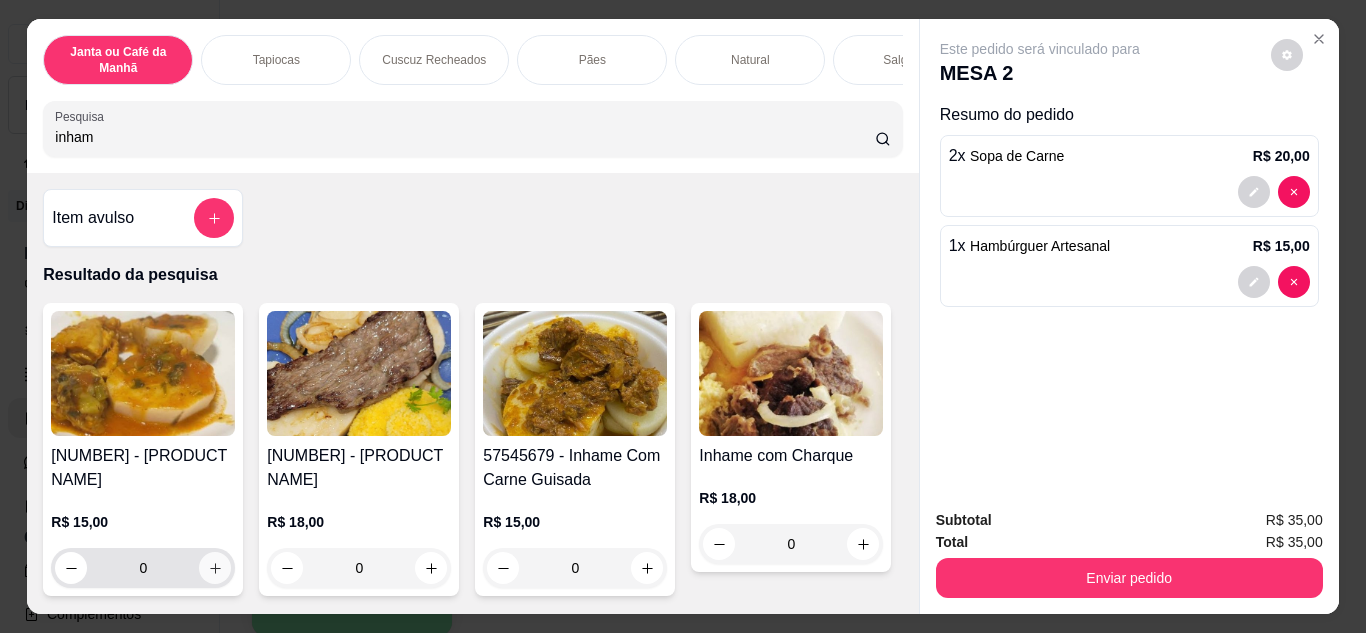 type on "inham" 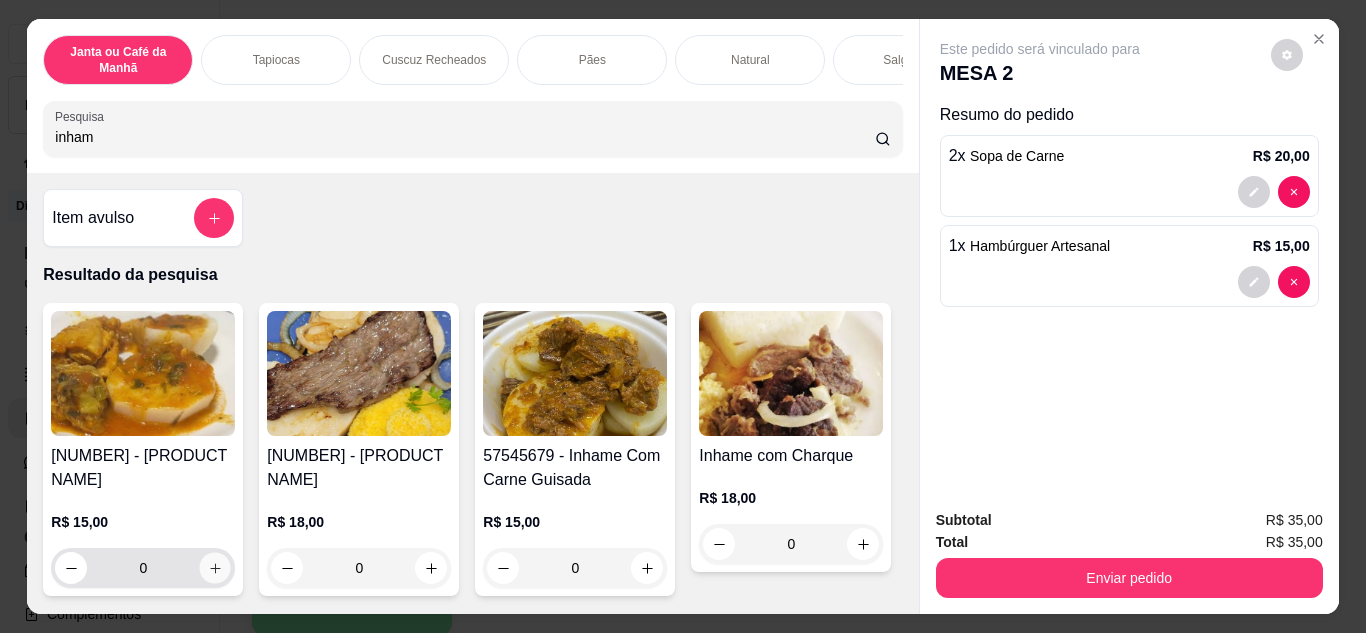 click 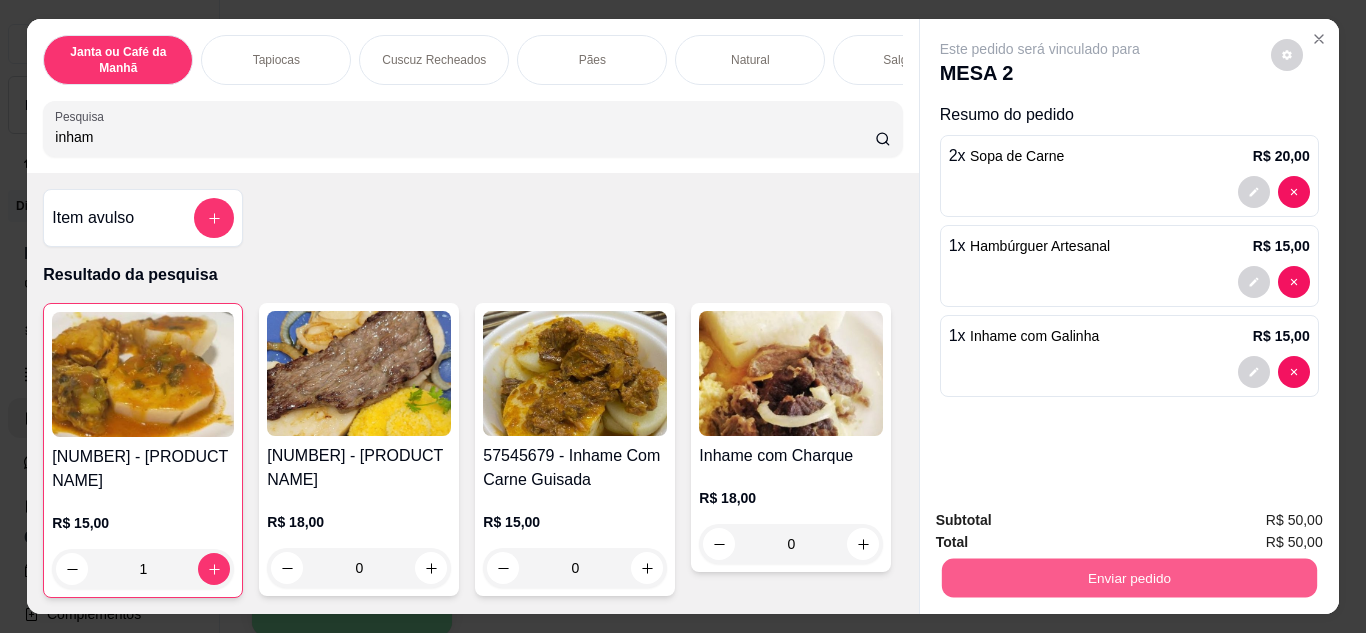 click on "Enviar pedido" at bounding box center [1128, 578] 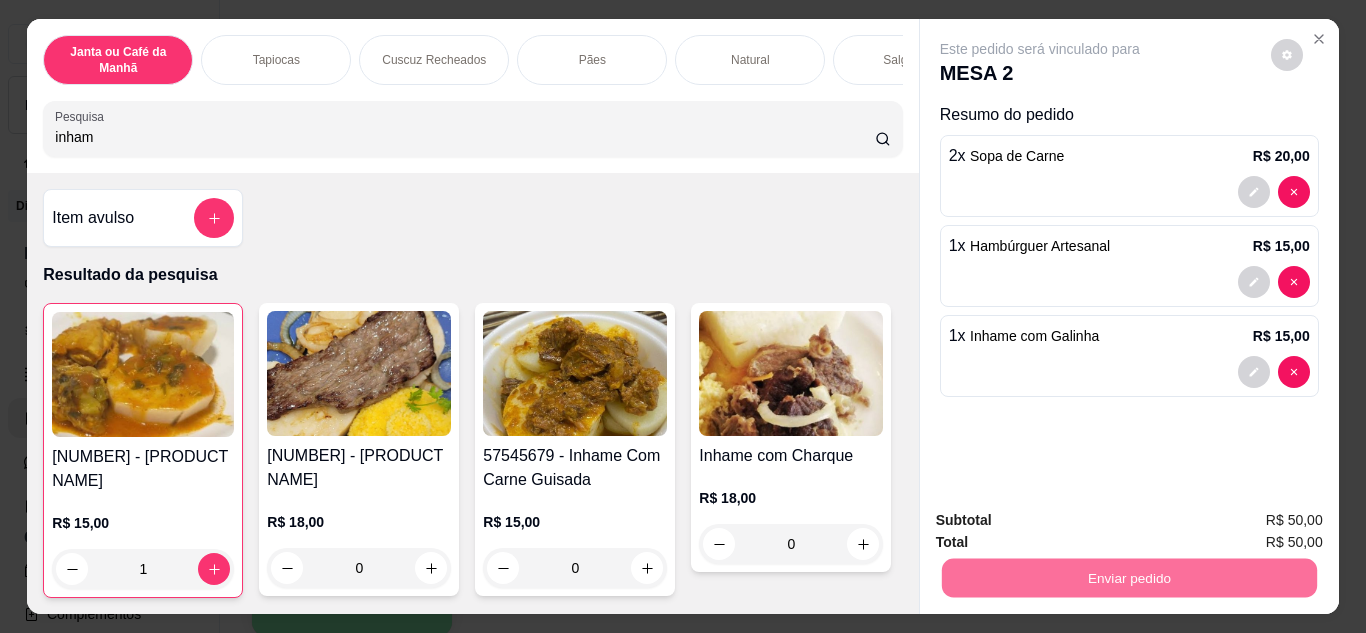 click on "Não registrar e enviar pedido" at bounding box center (1063, 521) 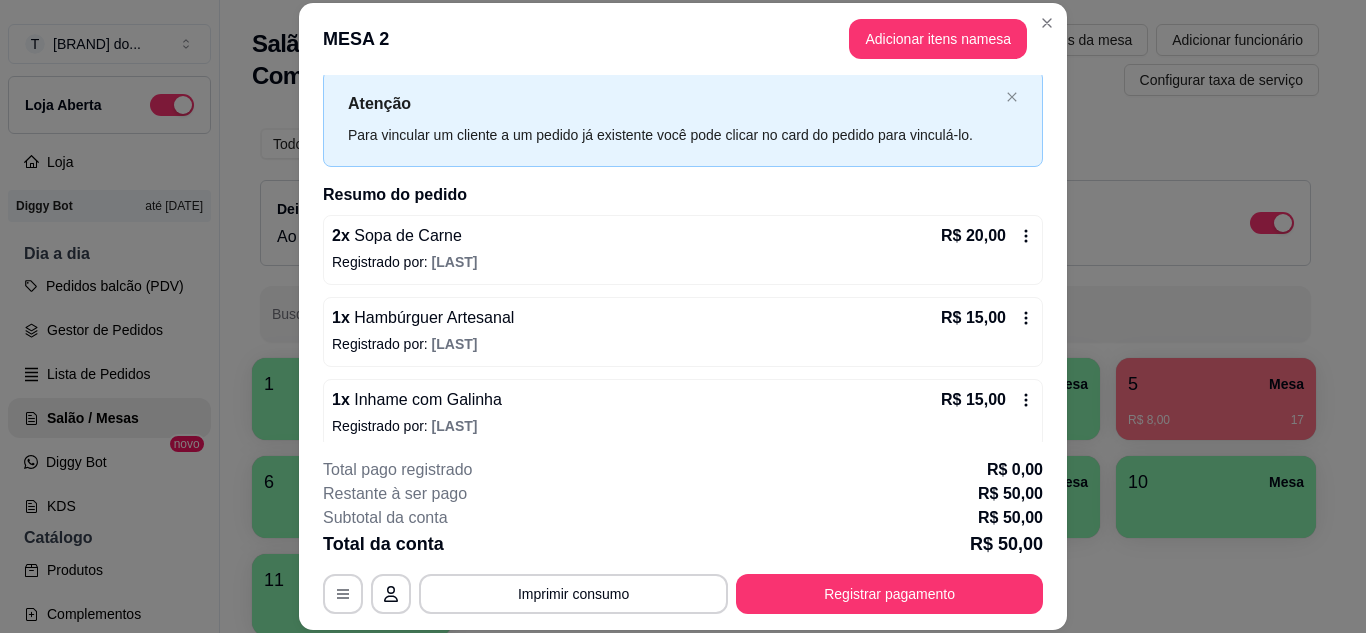 scroll, scrollTop: 64, scrollLeft: 0, axis: vertical 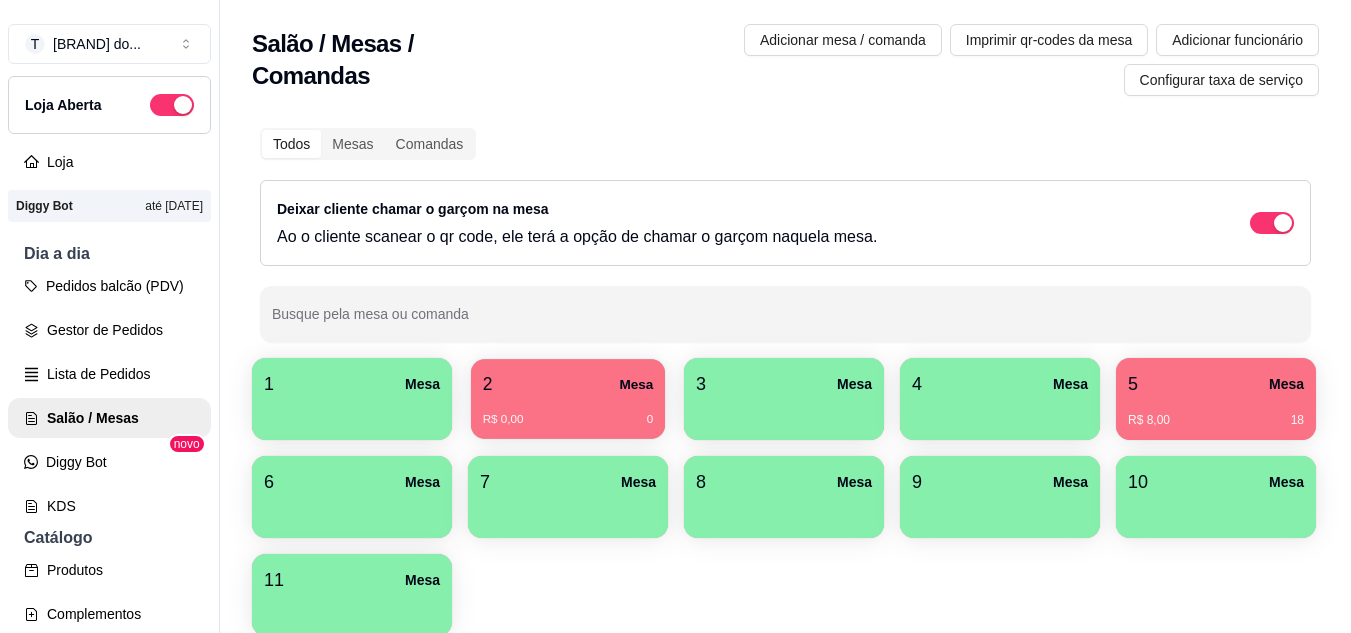 click on "2 Mesa" at bounding box center [568, 384] 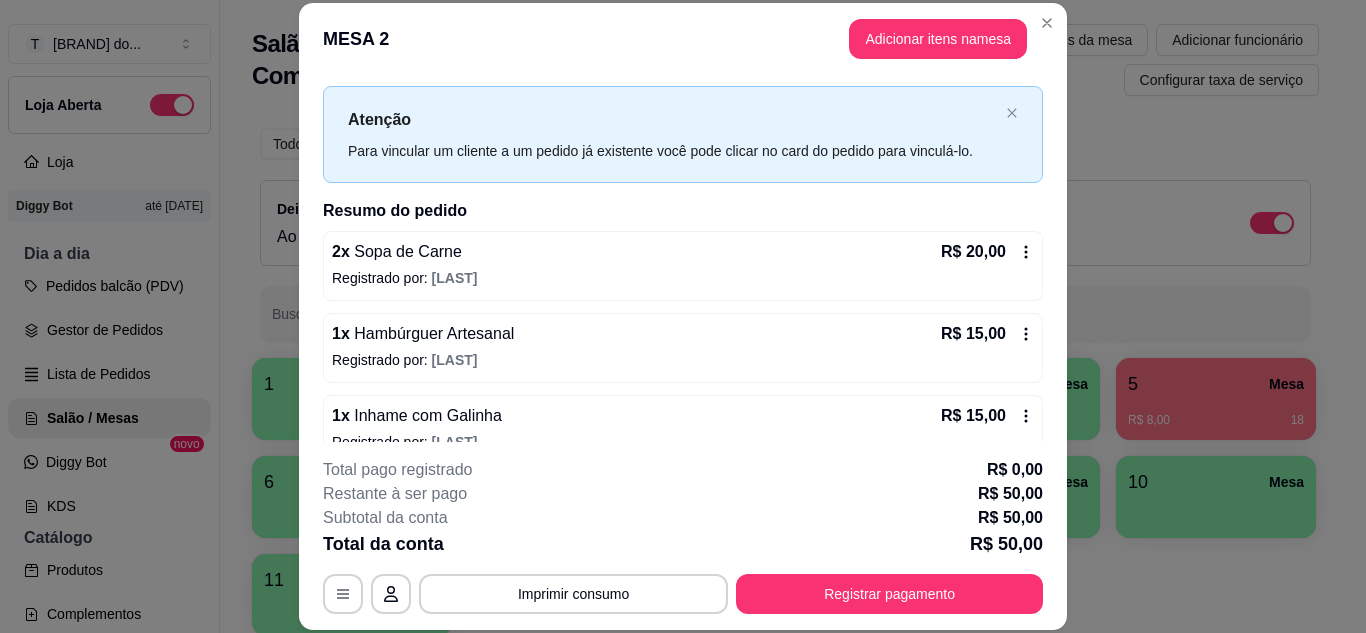 scroll, scrollTop: 64, scrollLeft: 0, axis: vertical 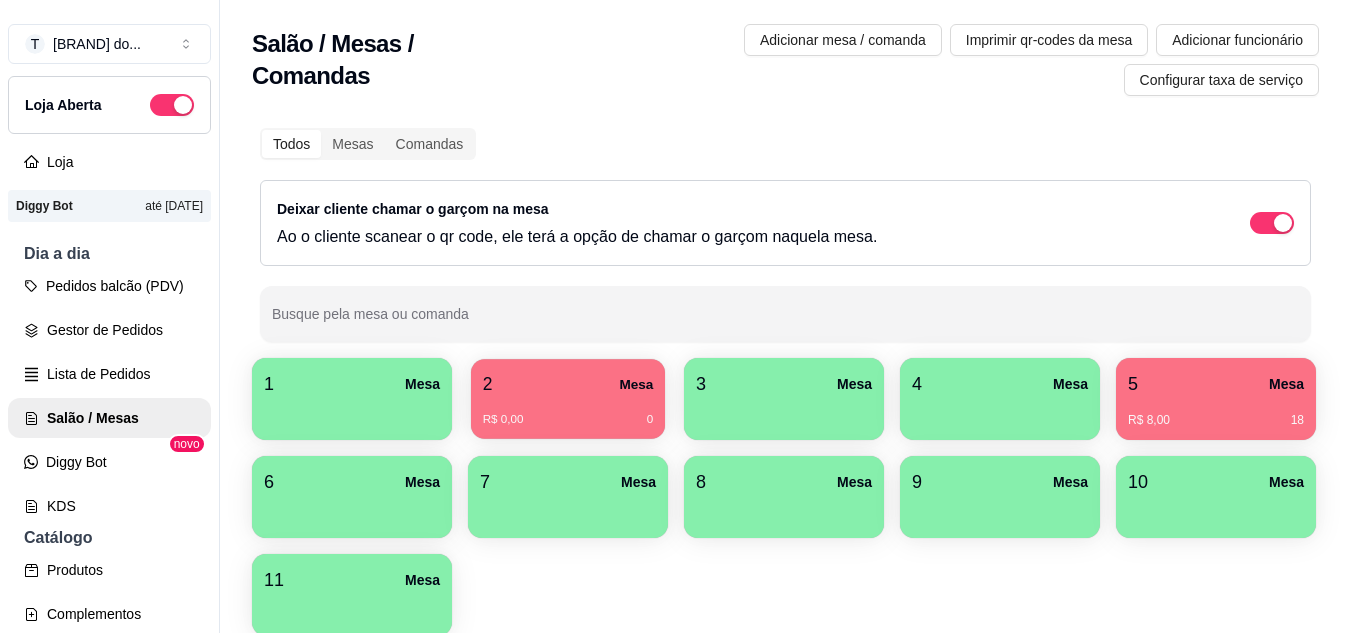 click on "2 Mesa" at bounding box center (568, 384) 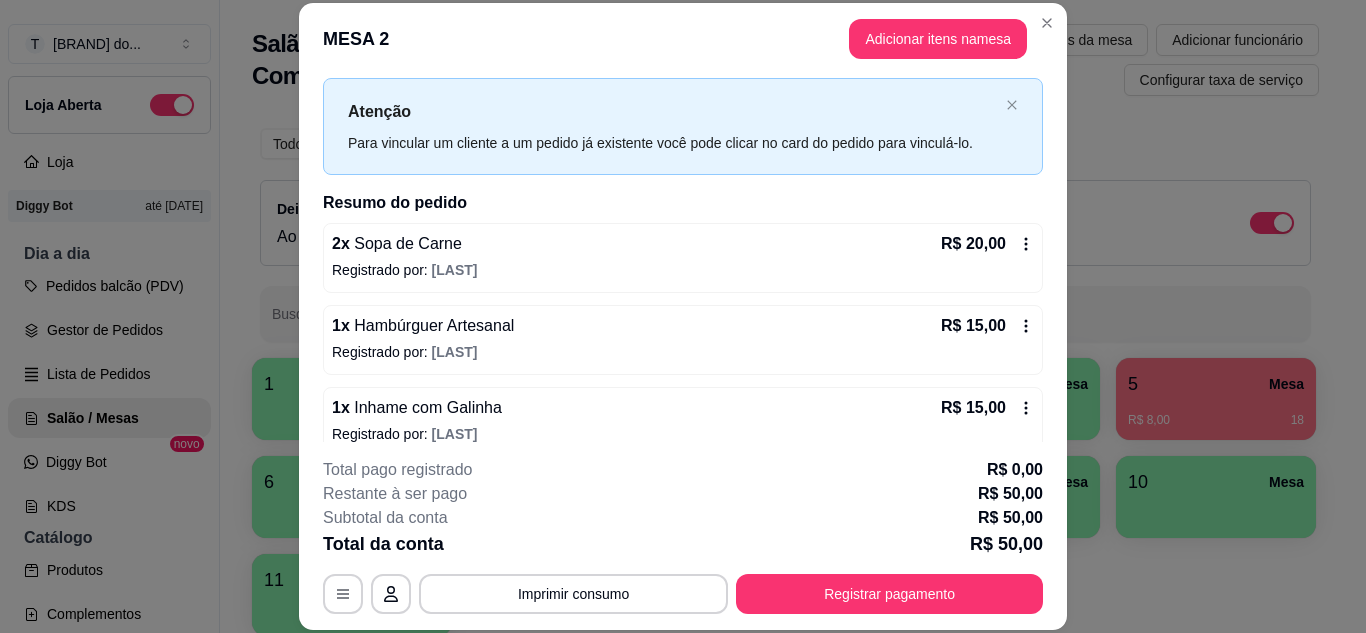 scroll, scrollTop: 64, scrollLeft: 0, axis: vertical 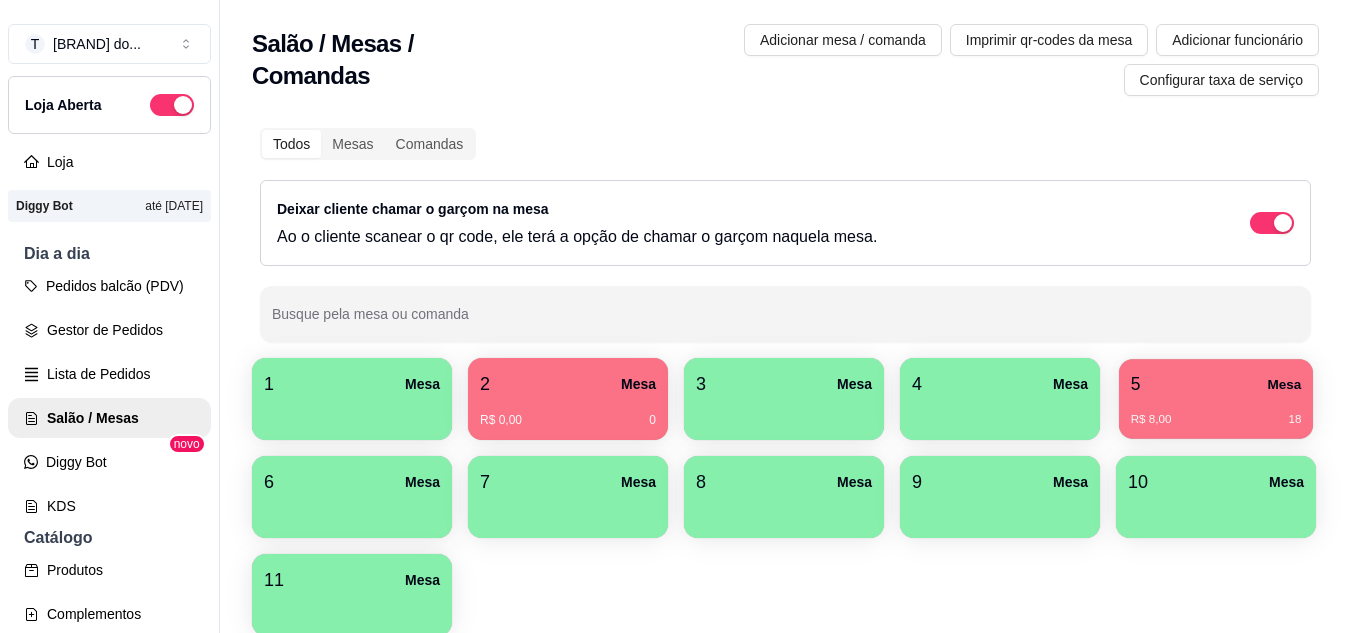click on "5 Mesa" at bounding box center [1216, 384] 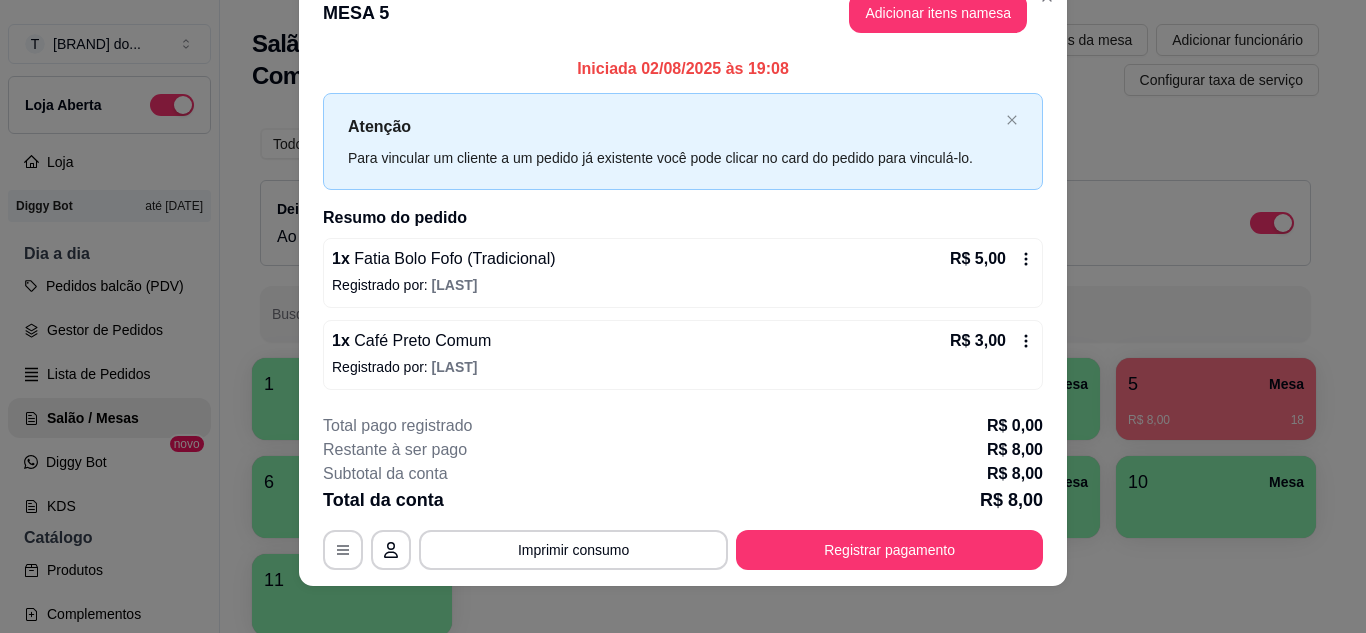 scroll, scrollTop: 52, scrollLeft: 0, axis: vertical 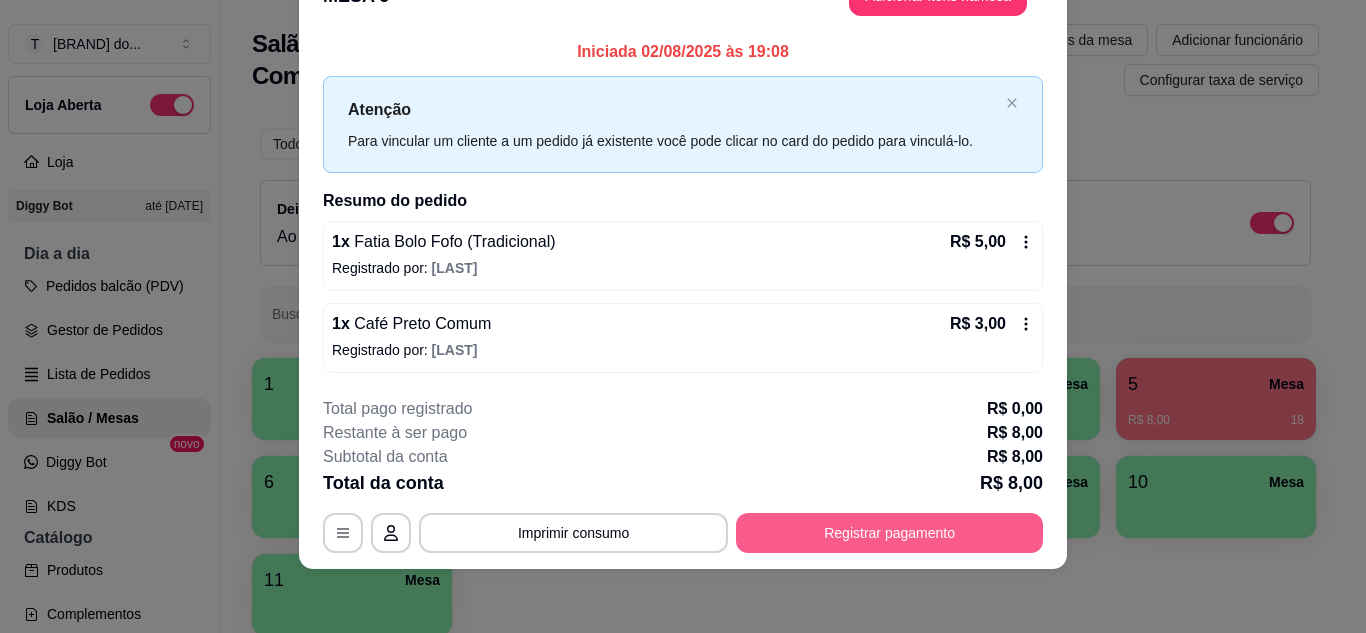 click on "Registrar pagamento" at bounding box center (889, 533) 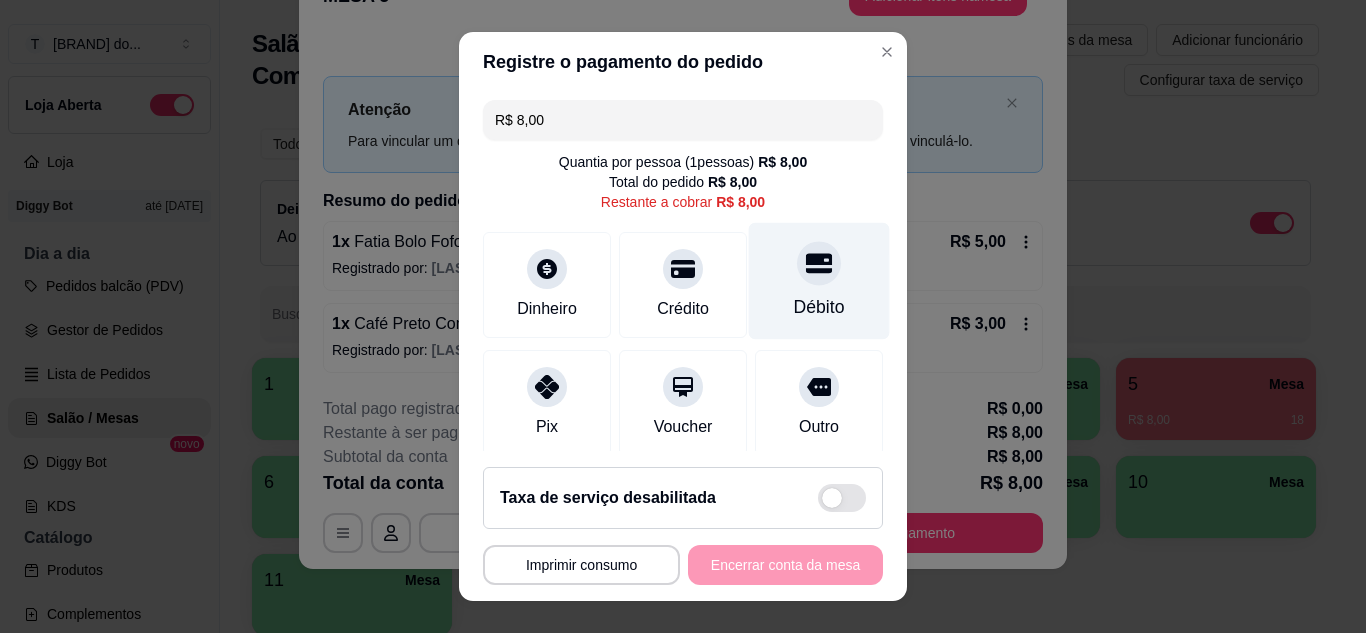 click on "Débito" at bounding box center [819, 307] 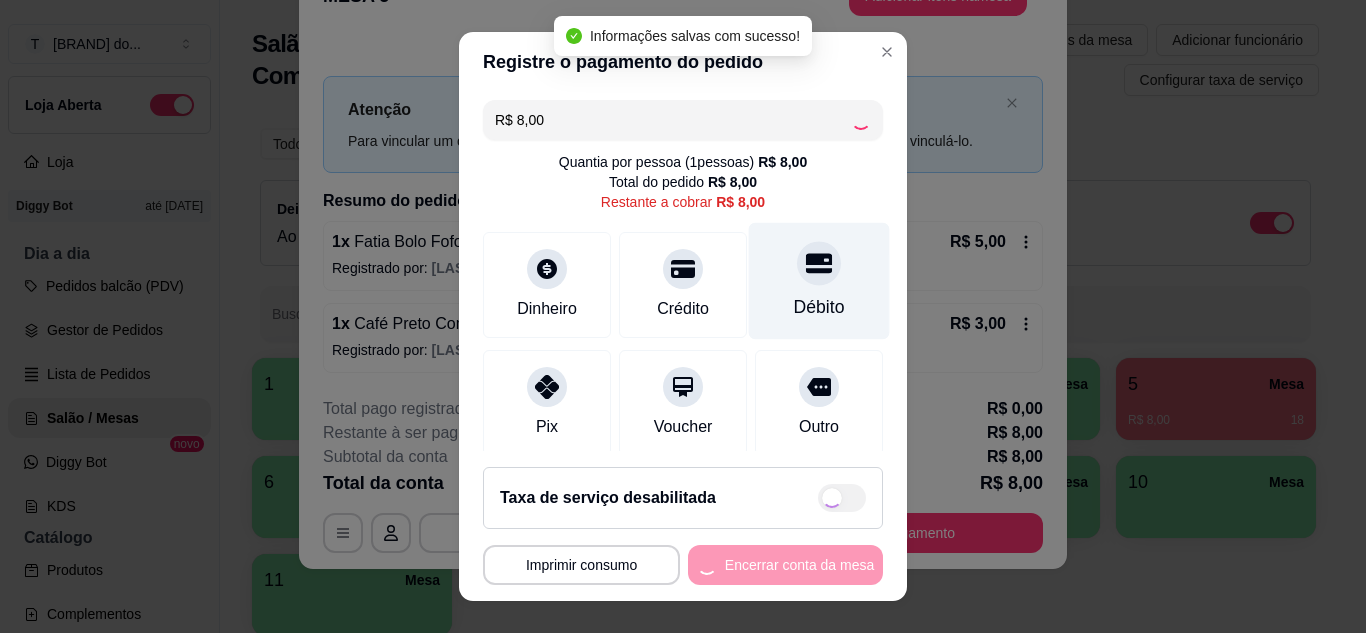 type on "R$ 0,00" 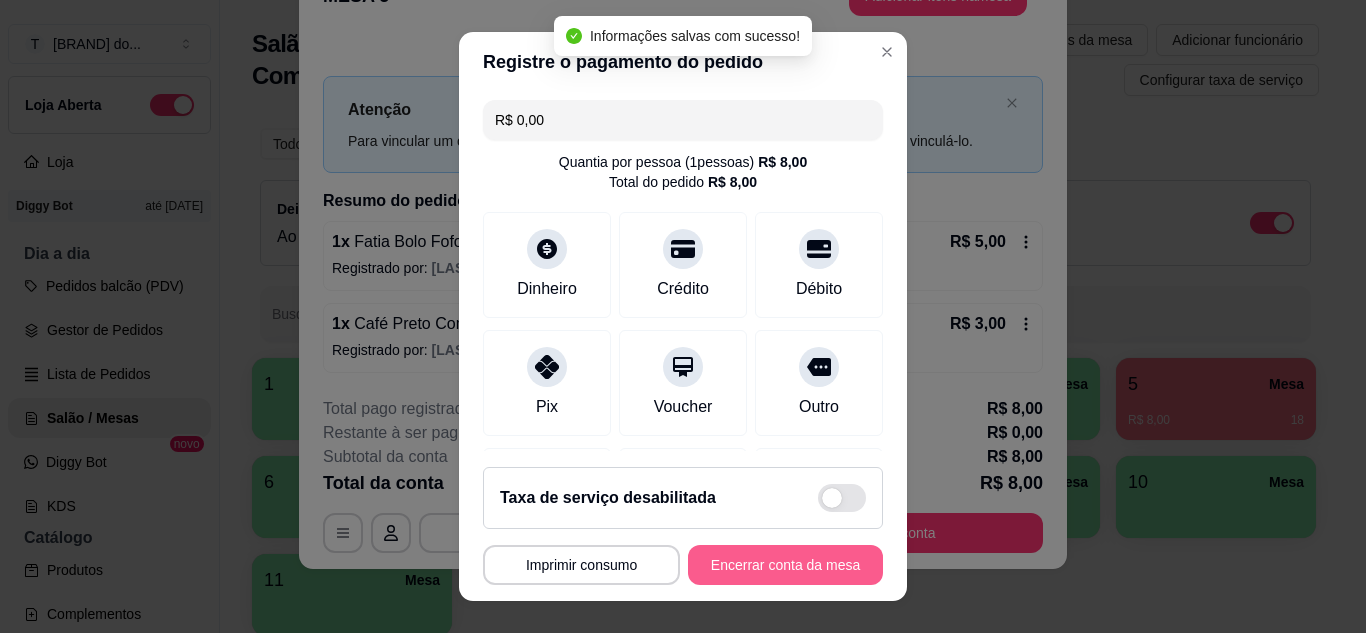 click on "Encerrar conta da mesa" at bounding box center [785, 565] 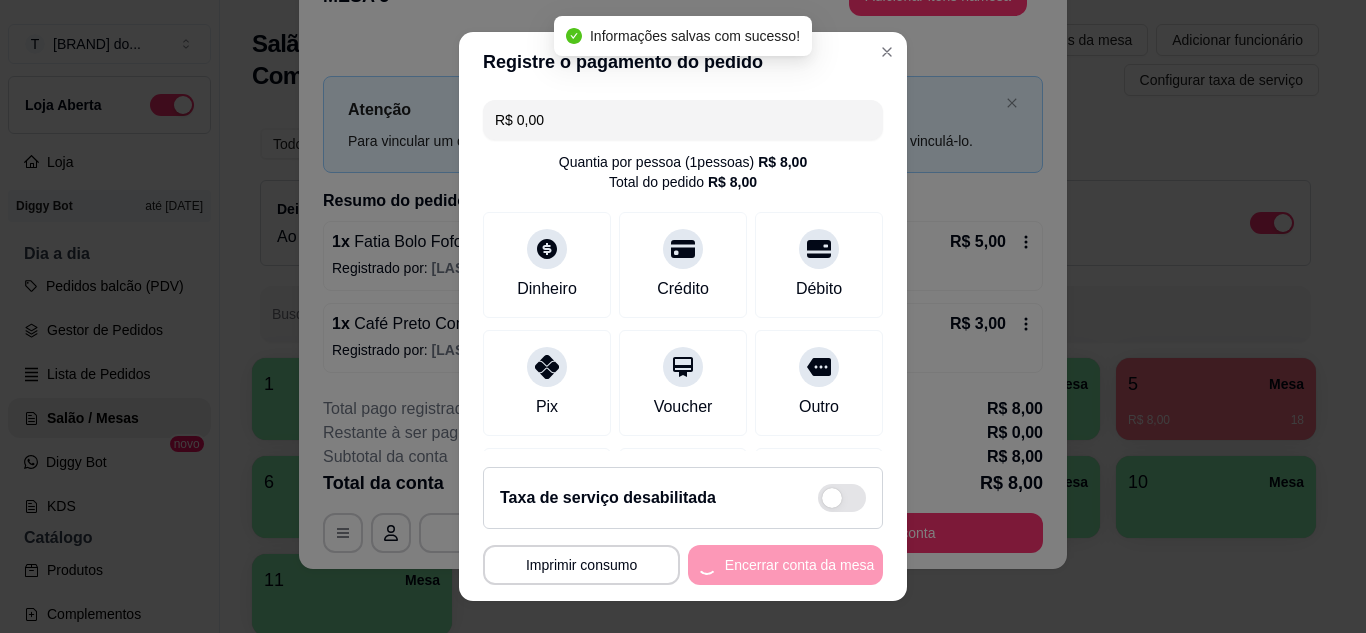scroll, scrollTop: 0, scrollLeft: 0, axis: both 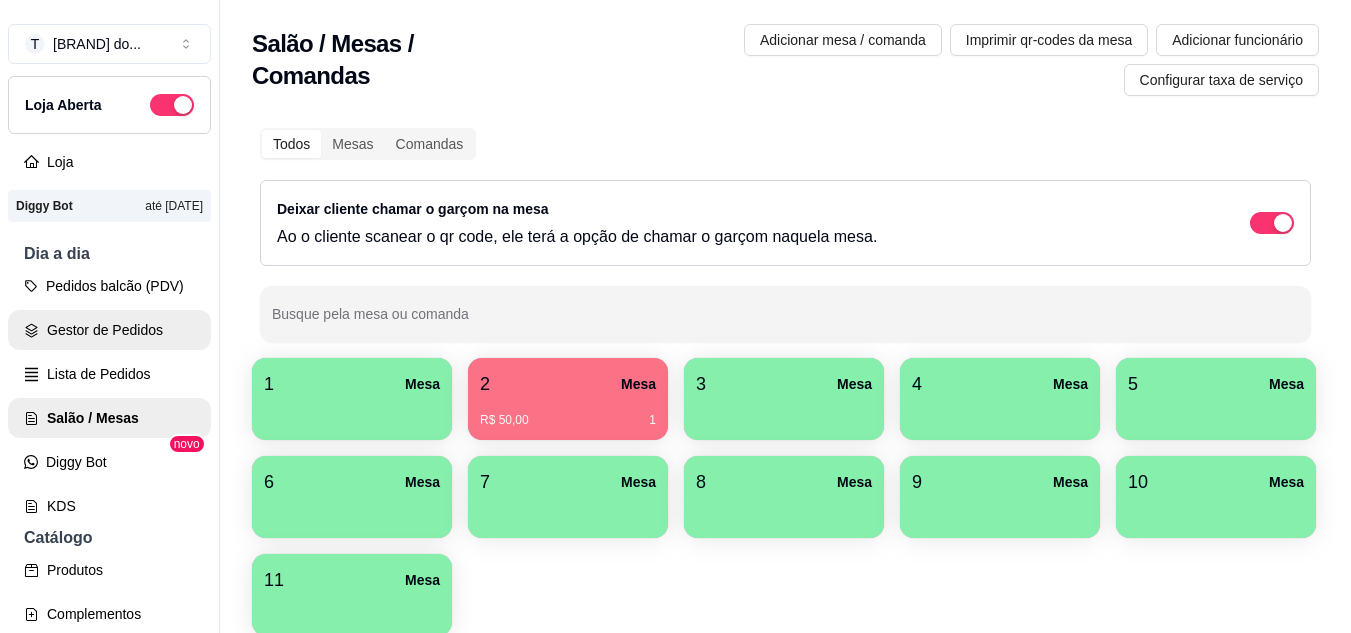 click on "Gestor de Pedidos" at bounding box center (109, 330) 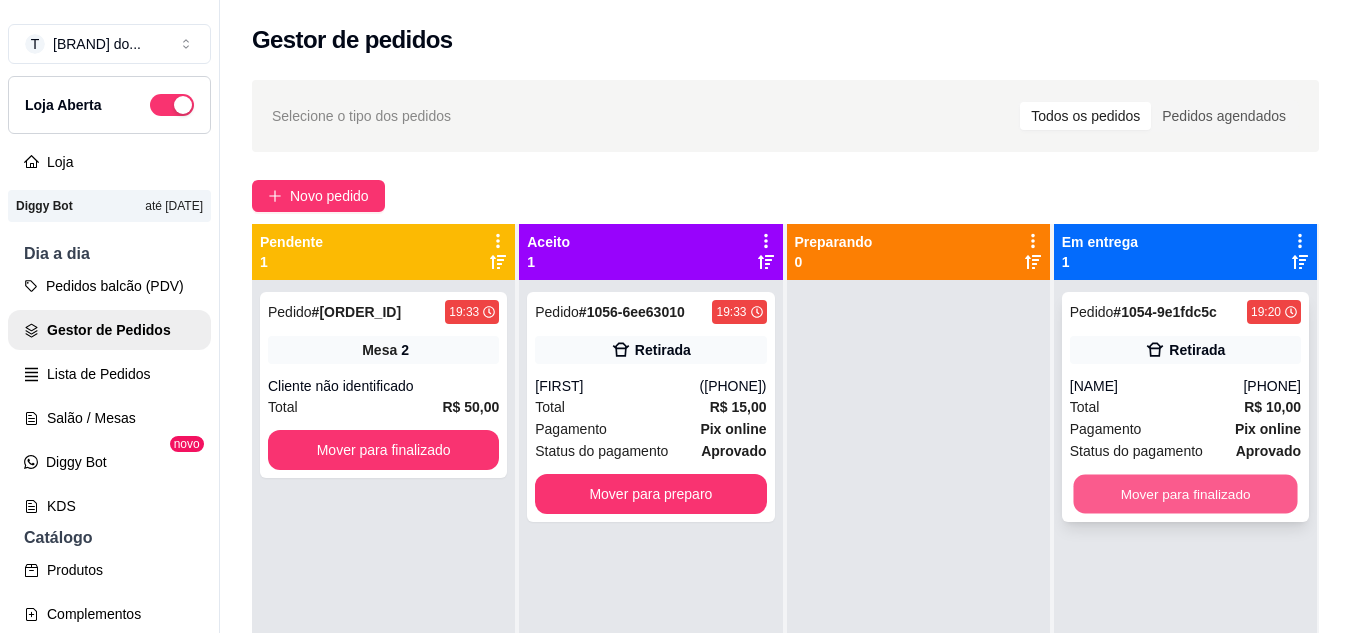 click on "Mover para finalizado" at bounding box center (1185, 494) 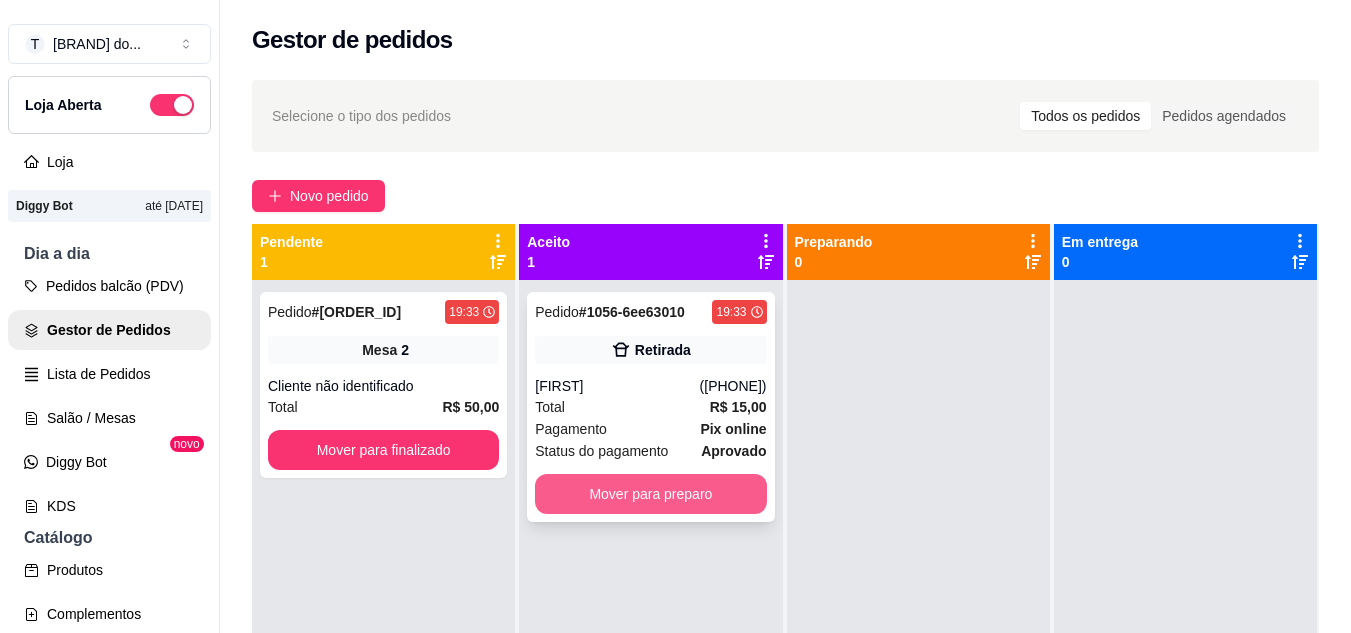 click on "Mover para preparo" at bounding box center [650, 494] 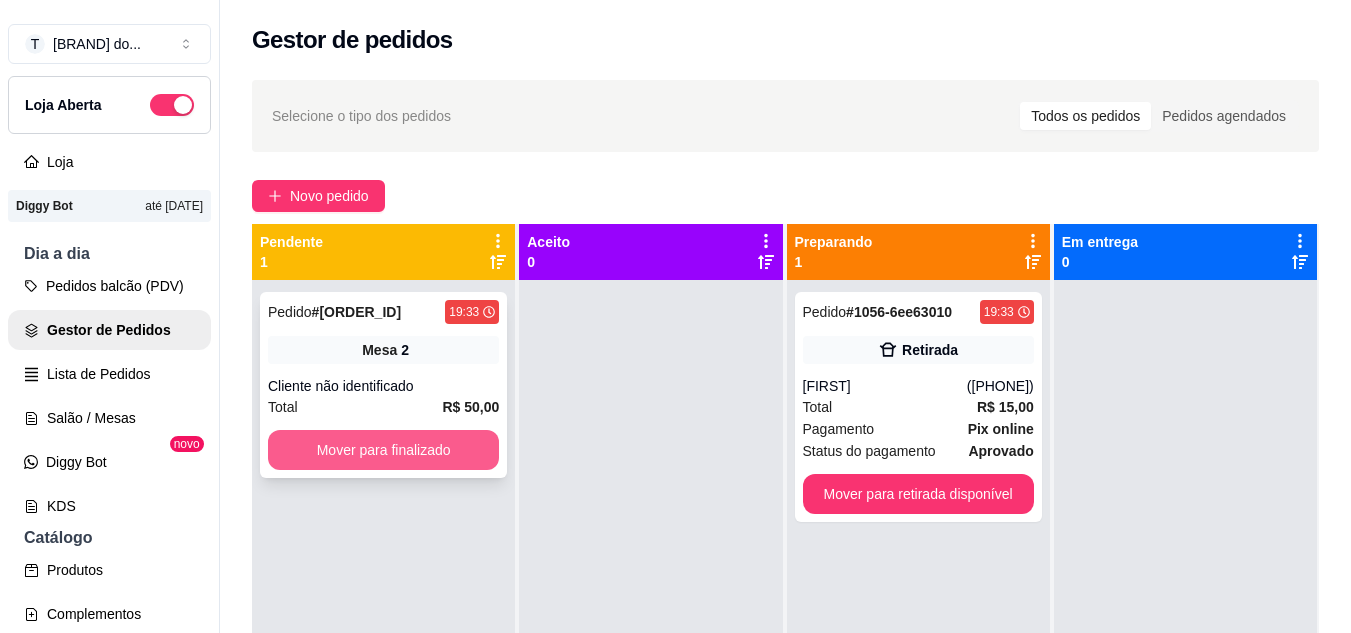 click on "Mover para finalizado" at bounding box center (383, 450) 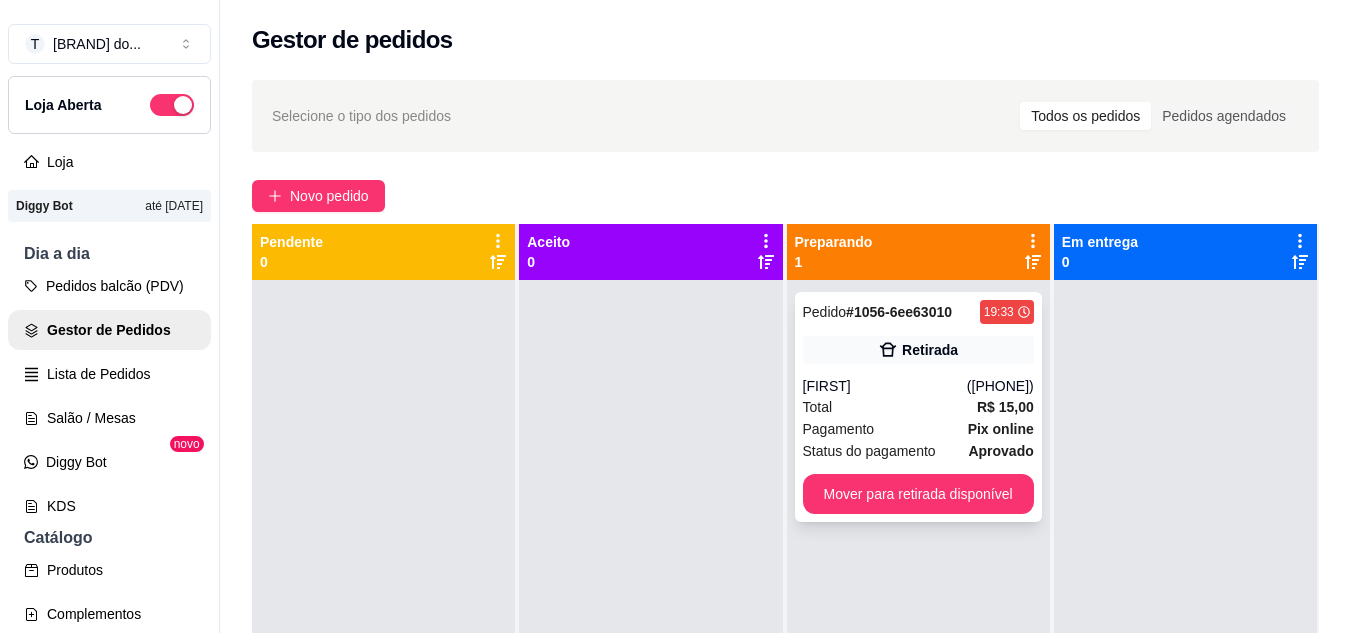 click on "[FIRST]" at bounding box center (885, 386) 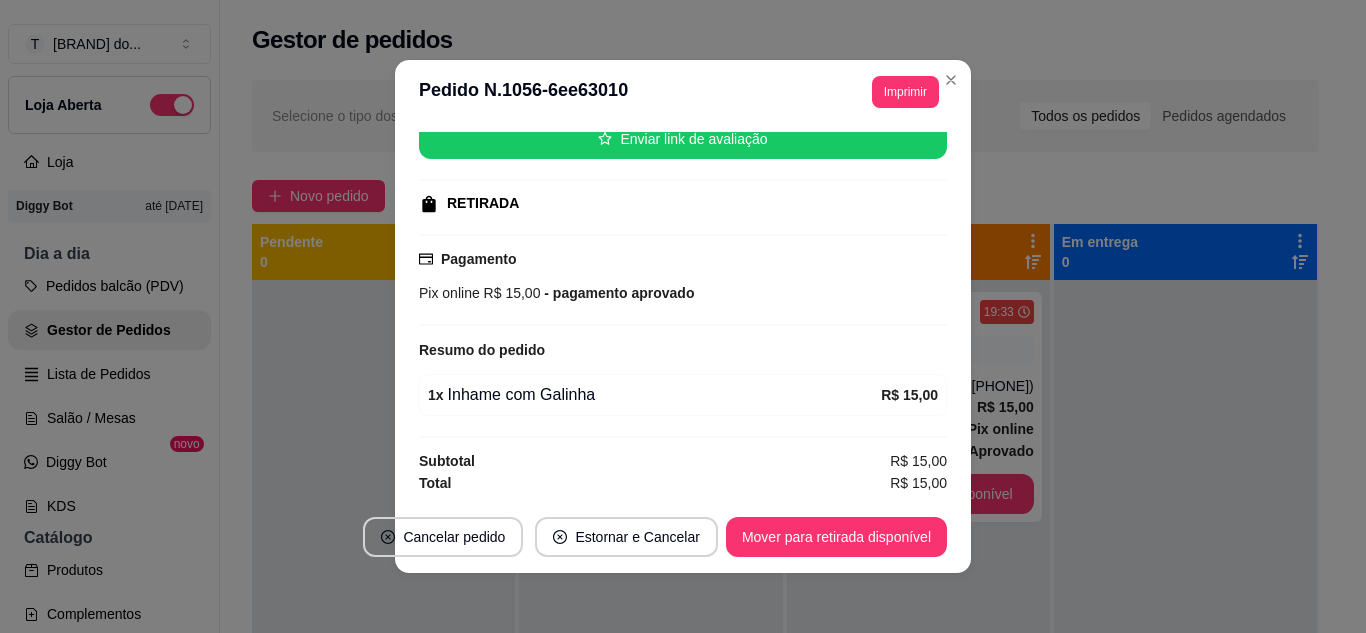 scroll, scrollTop: 260, scrollLeft: 0, axis: vertical 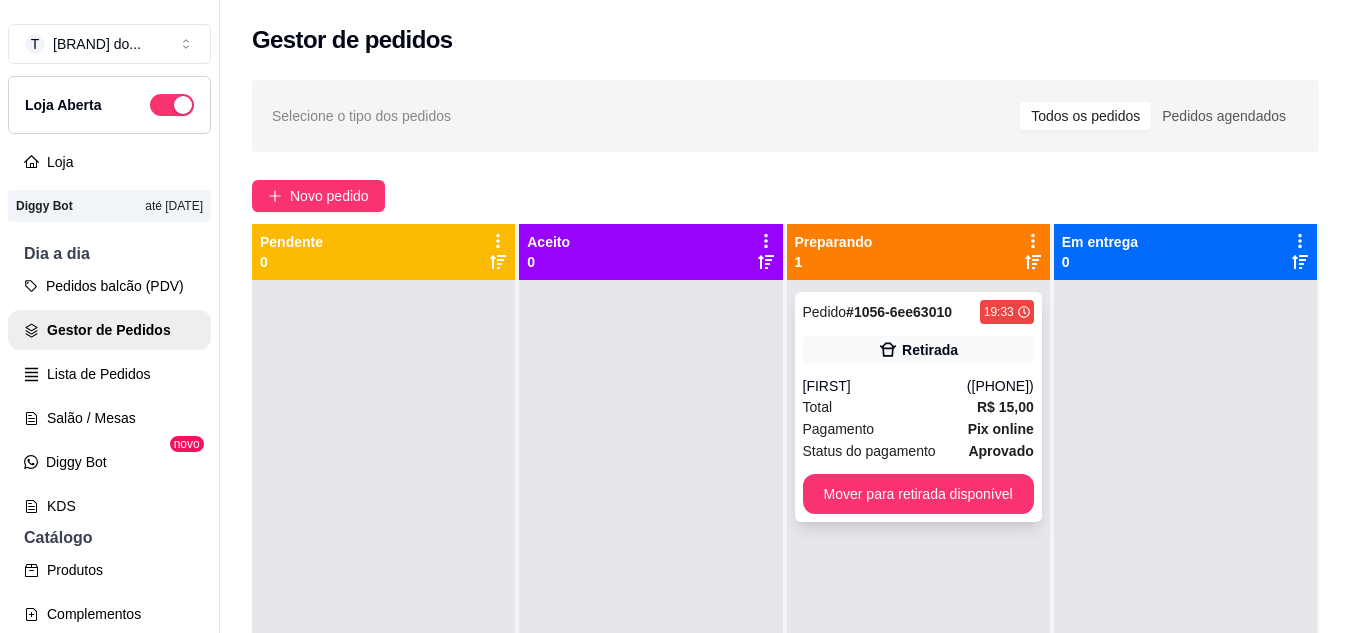 drag, startPoint x: 921, startPoint y: 407, endPoint x: 921, endPoint y: 394, distance: 13 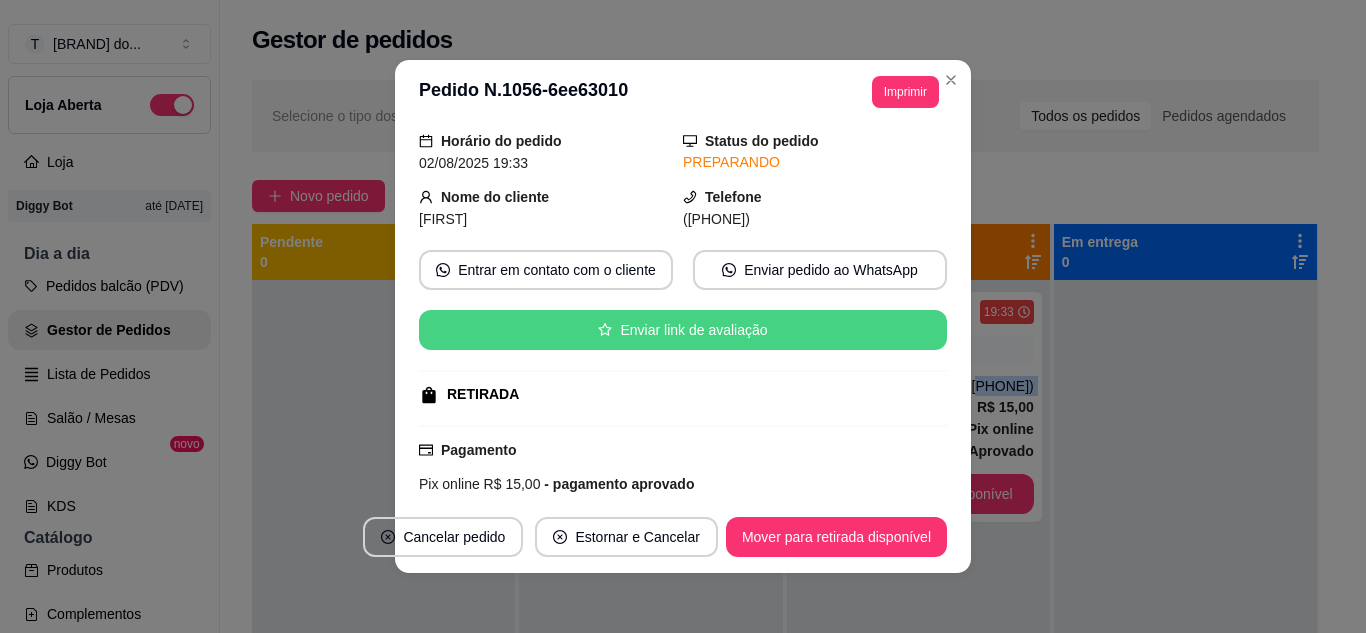 scroll, scrollTop: 260, scrollLeft: 0, axis: vertical 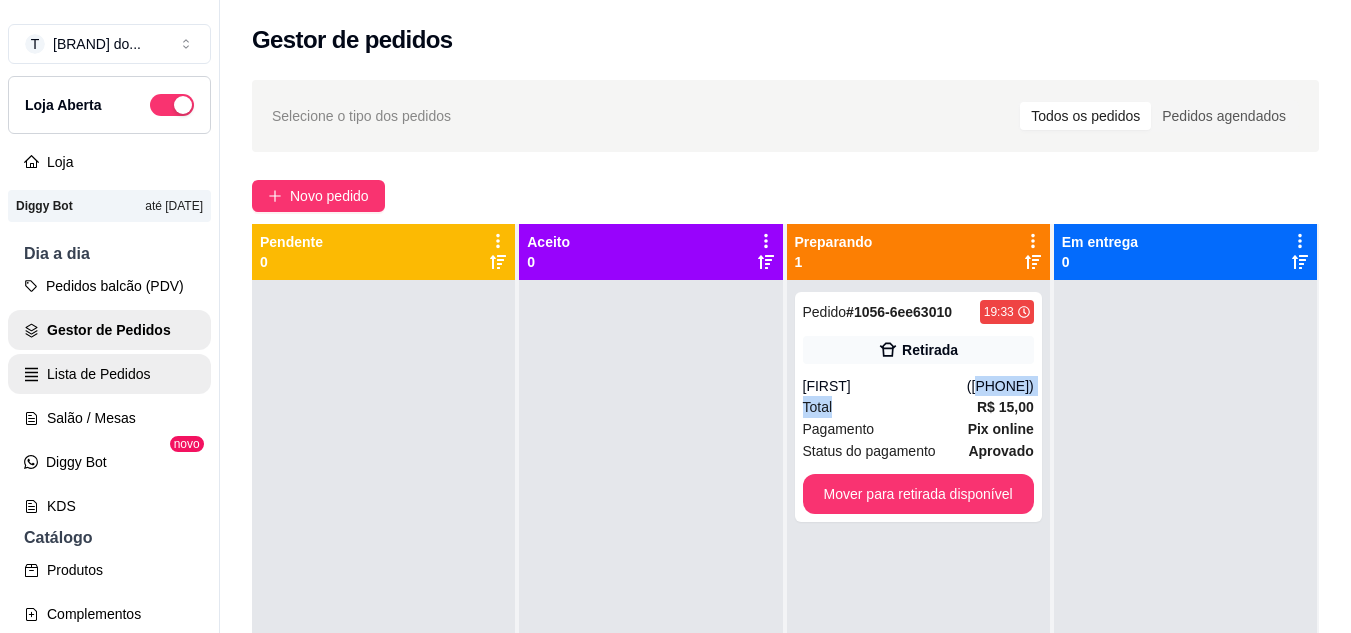 click on "Lista de Pedidos" at bounding box center [109, 374] 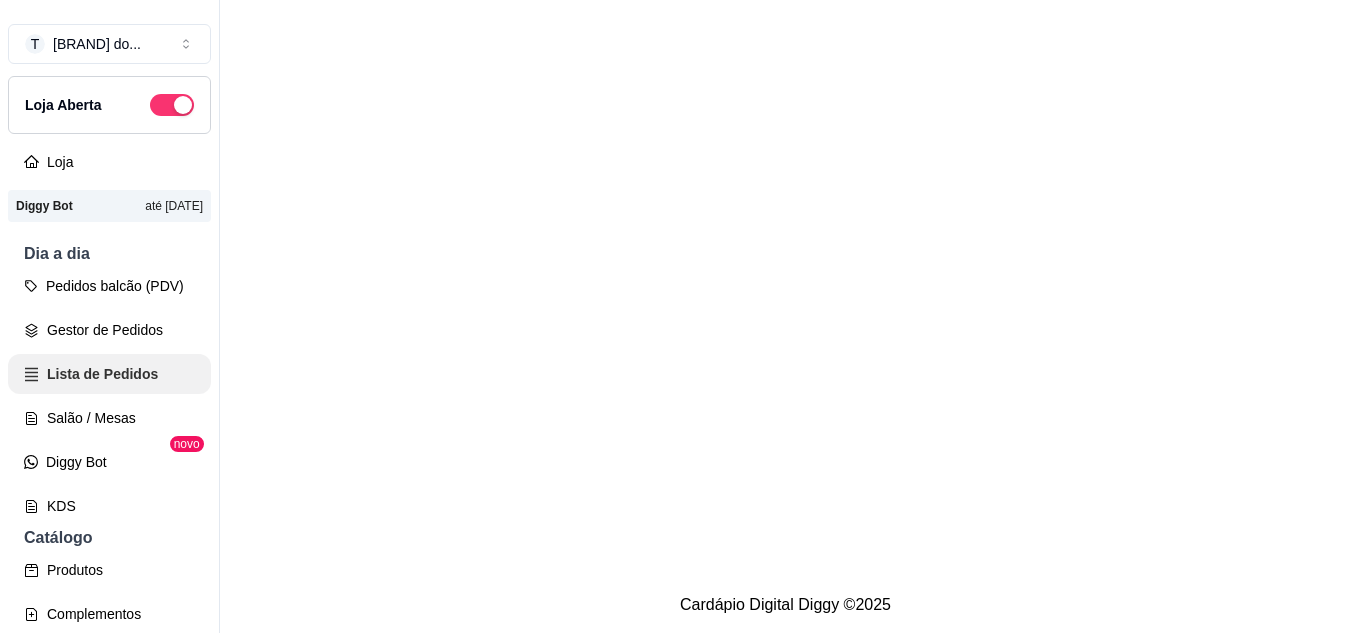 click on "Salão / Mesas" at bounding box center (109, 418) 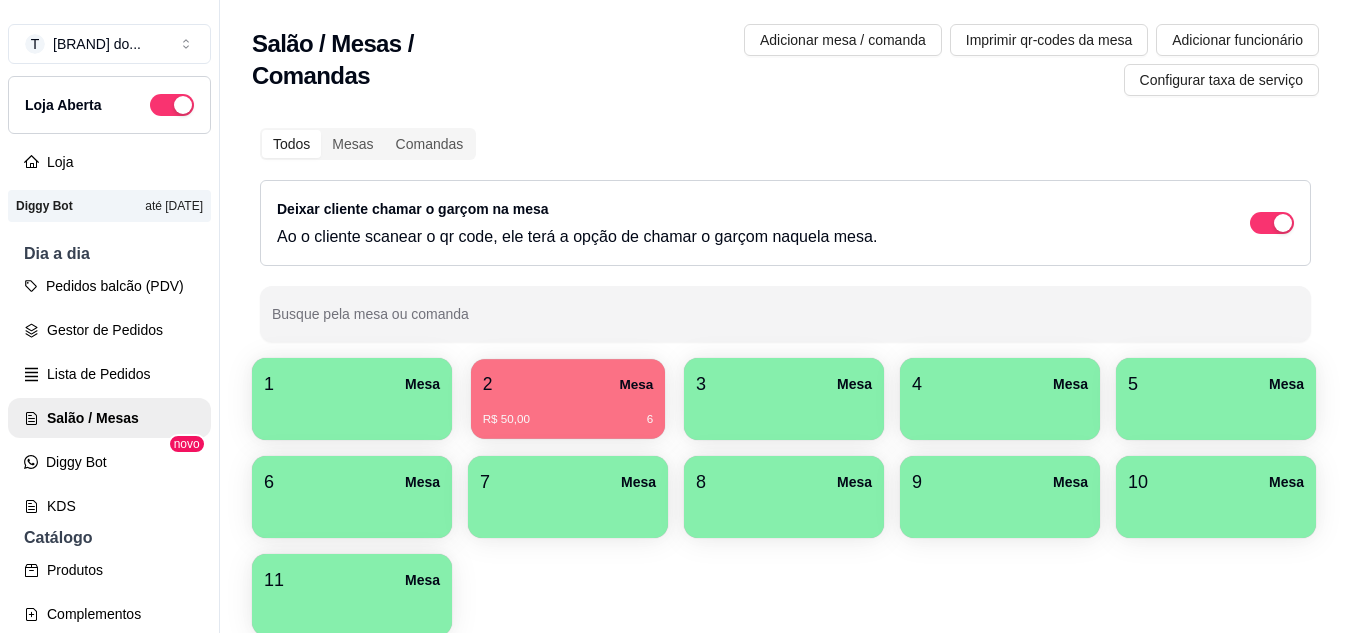 click on "R$ 50,00 6" at bounding box center (568, 412) 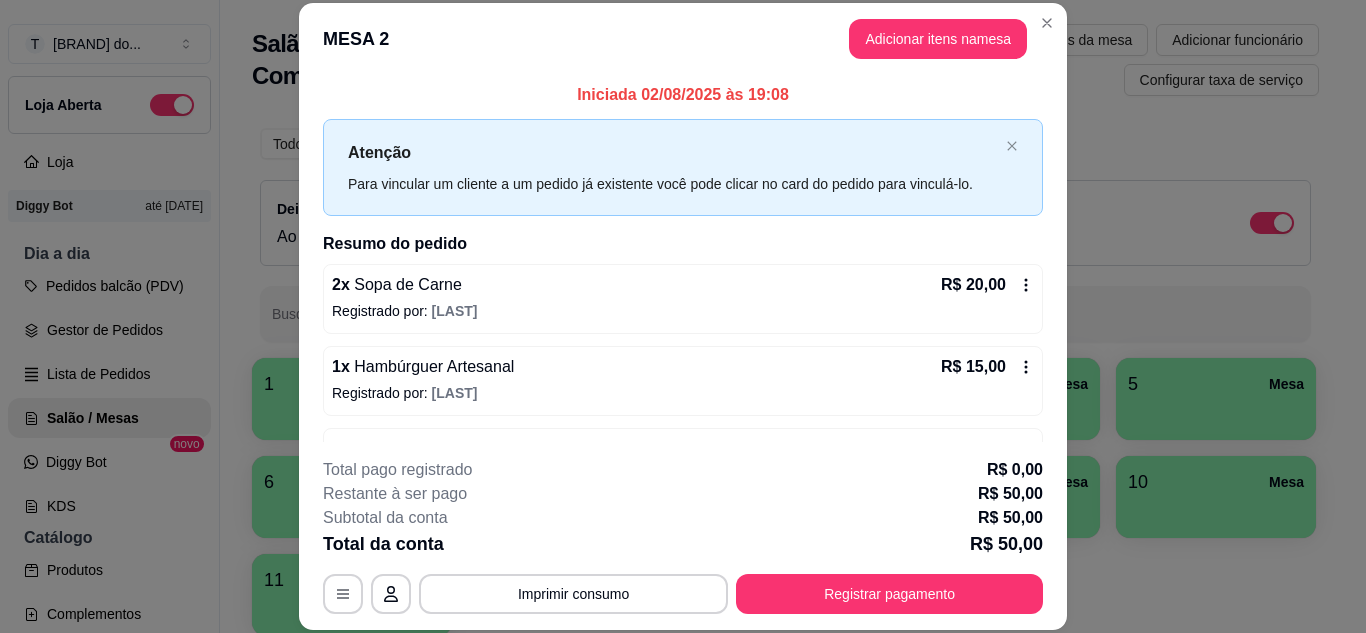 scroll, scrollTop: 64, scrollLeft: 0, axis: vertical 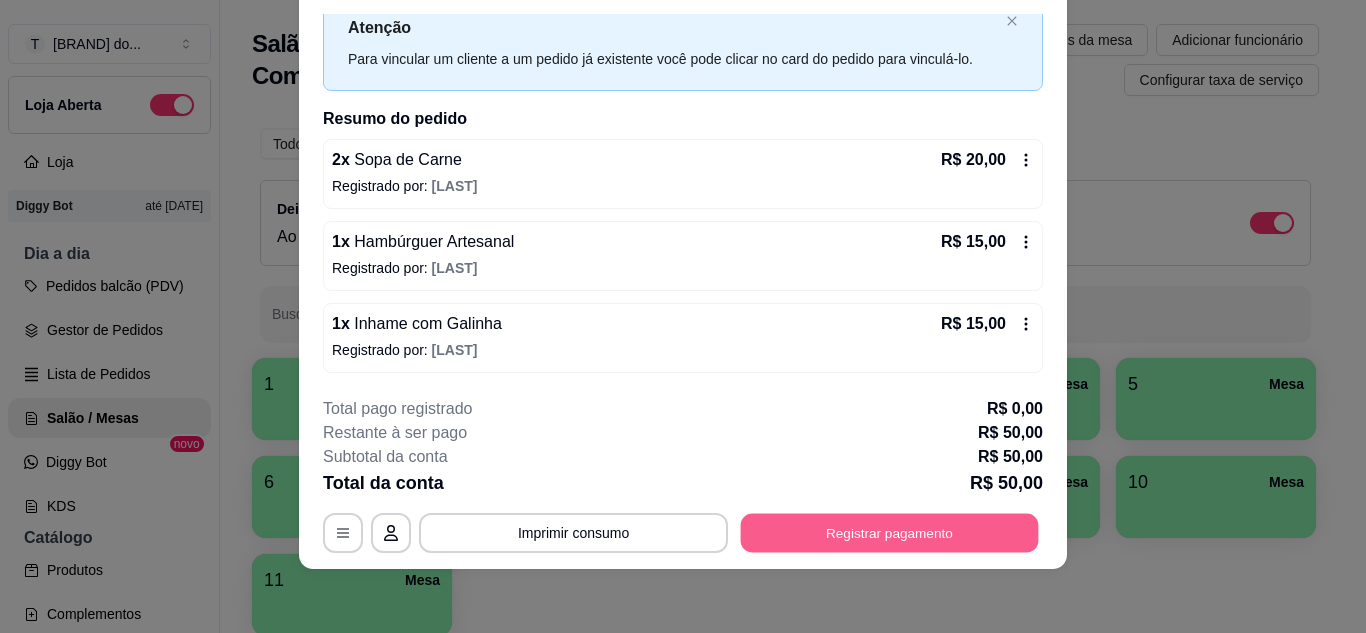 click on "Registrar pagamento" at bounding box center [890, 532] 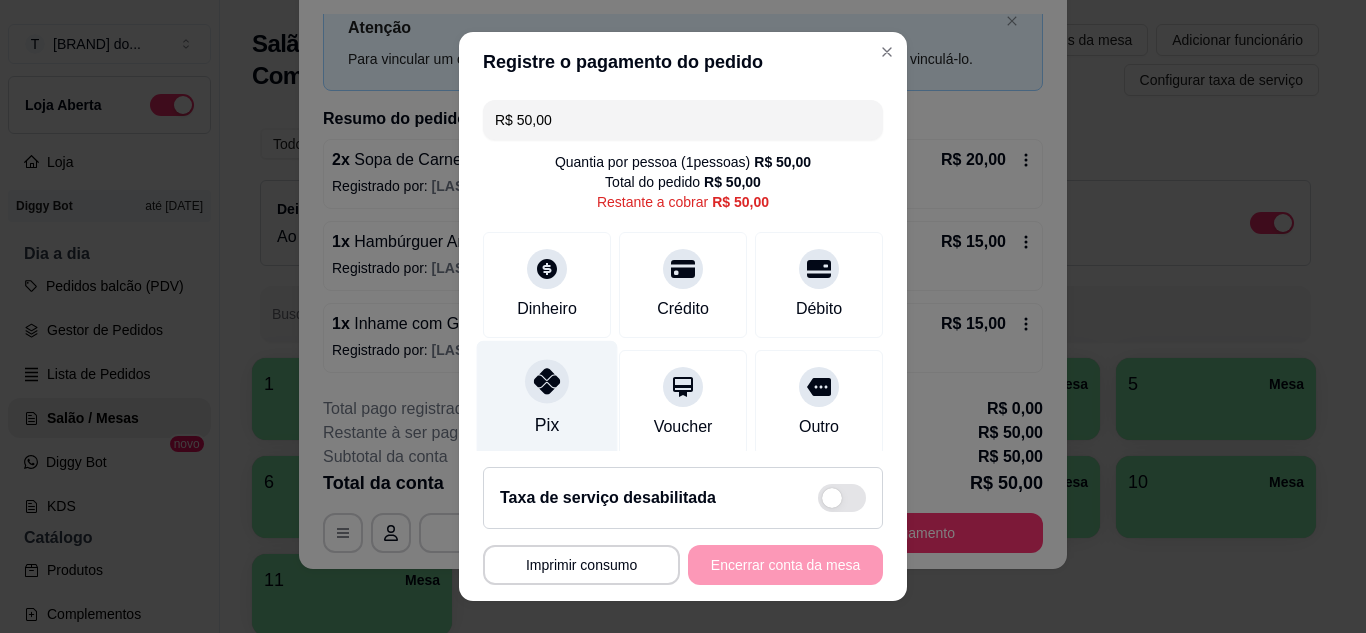 click on "Pix" at bounding box center (547, 398) 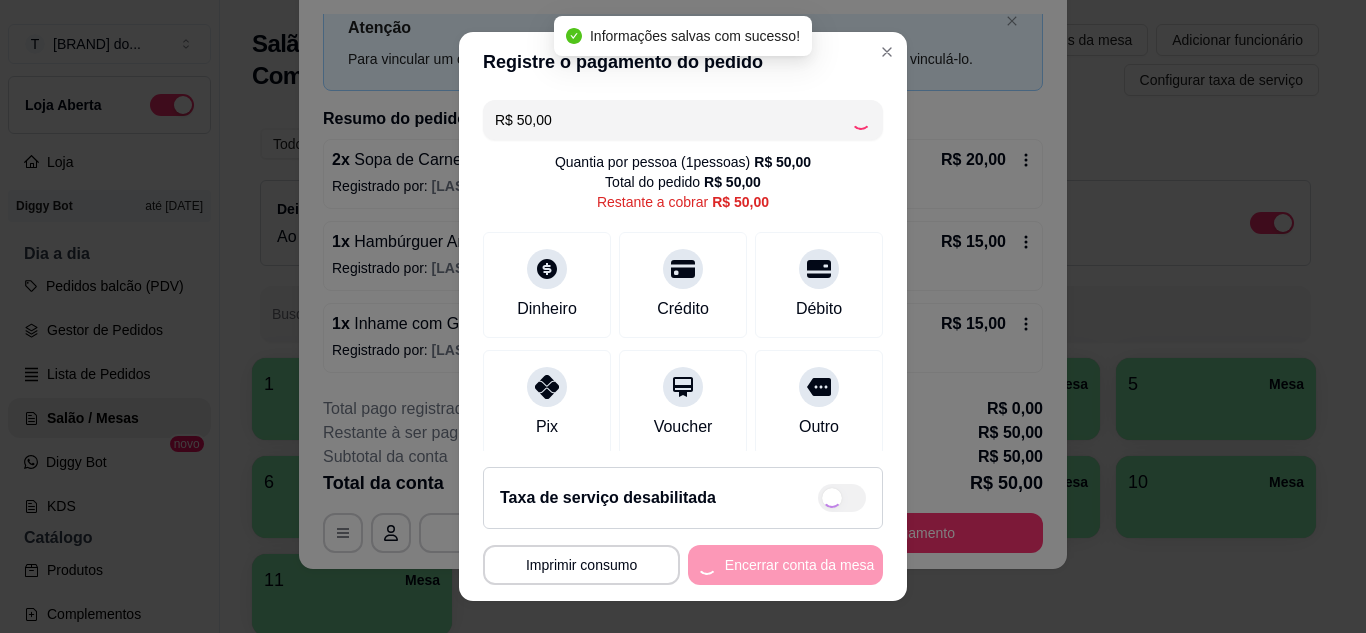 type on "R$ 0,00" 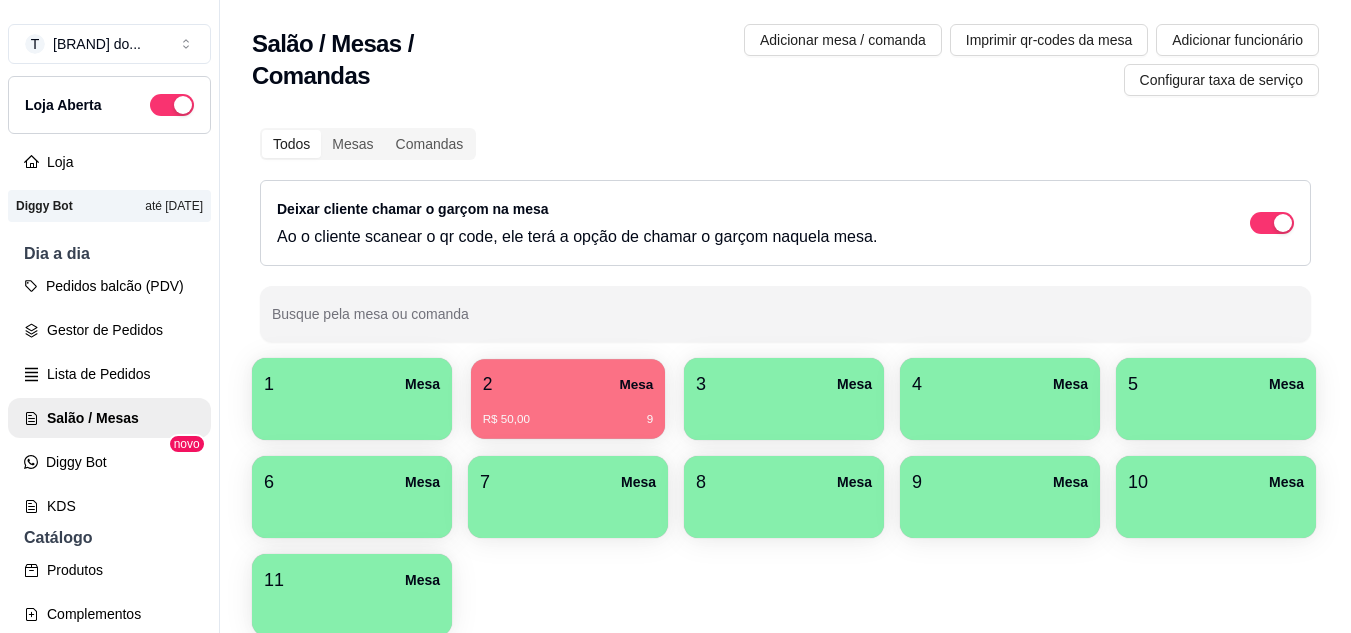 click on "[CURRENCY] [PRICE] [NUMBER]" at bounding box center [568, 420] 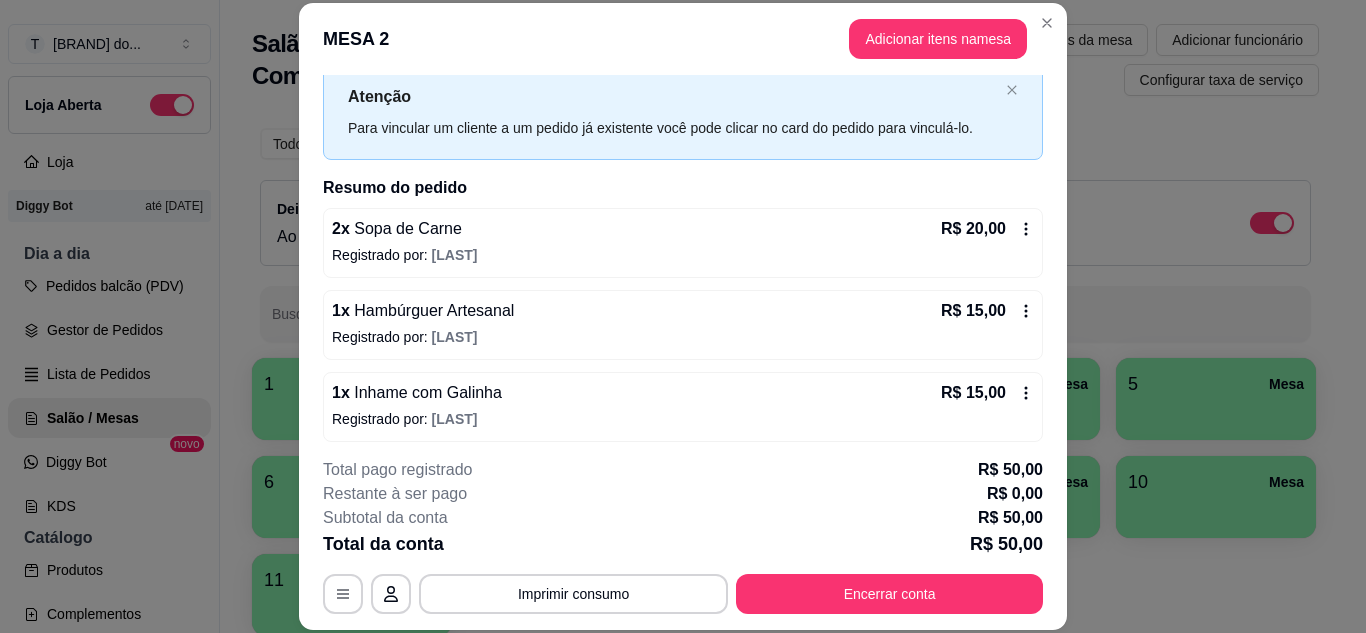 scroll, scrollTop: 64, scrollLeft: 0, axis: vertical 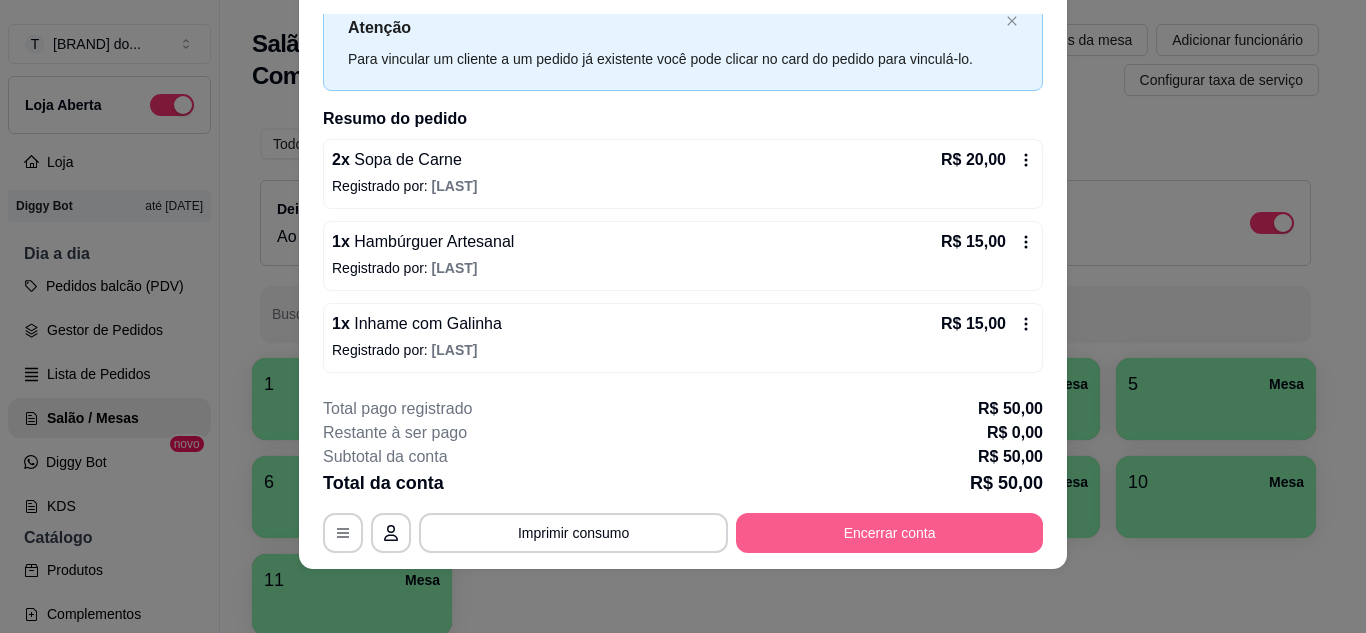 click on "Encerrar conta" at bounding box center [889, 533] 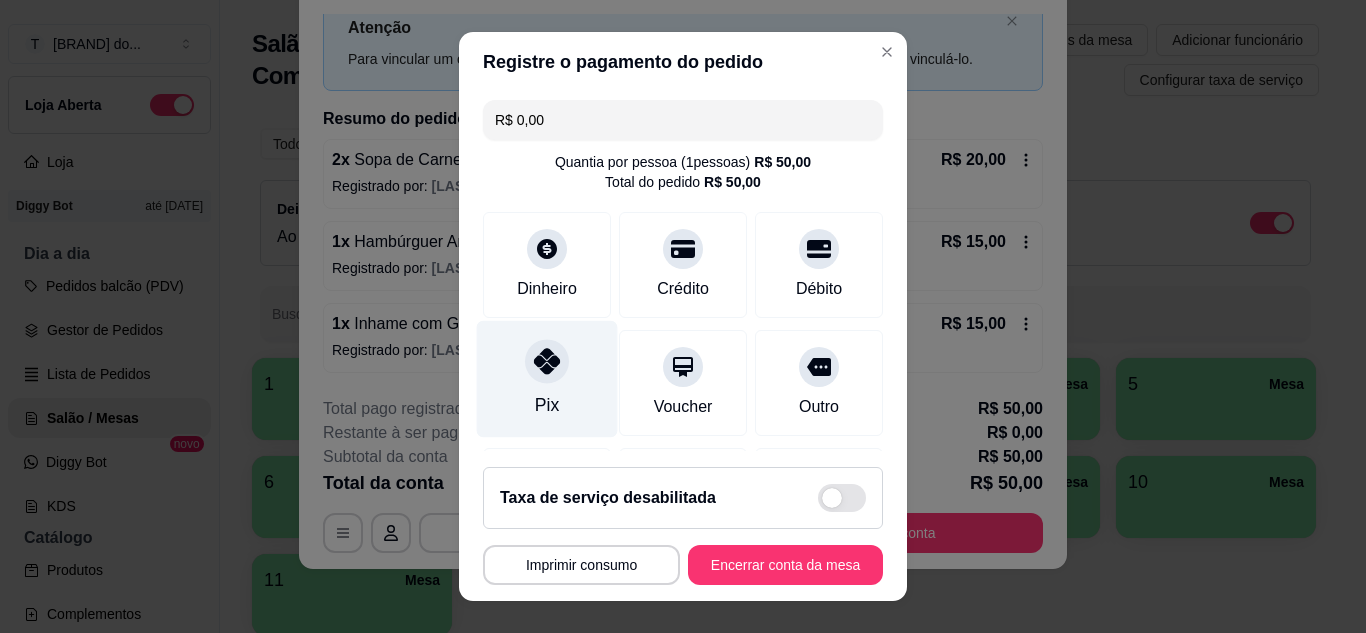 click at bounding box center (547, 361) 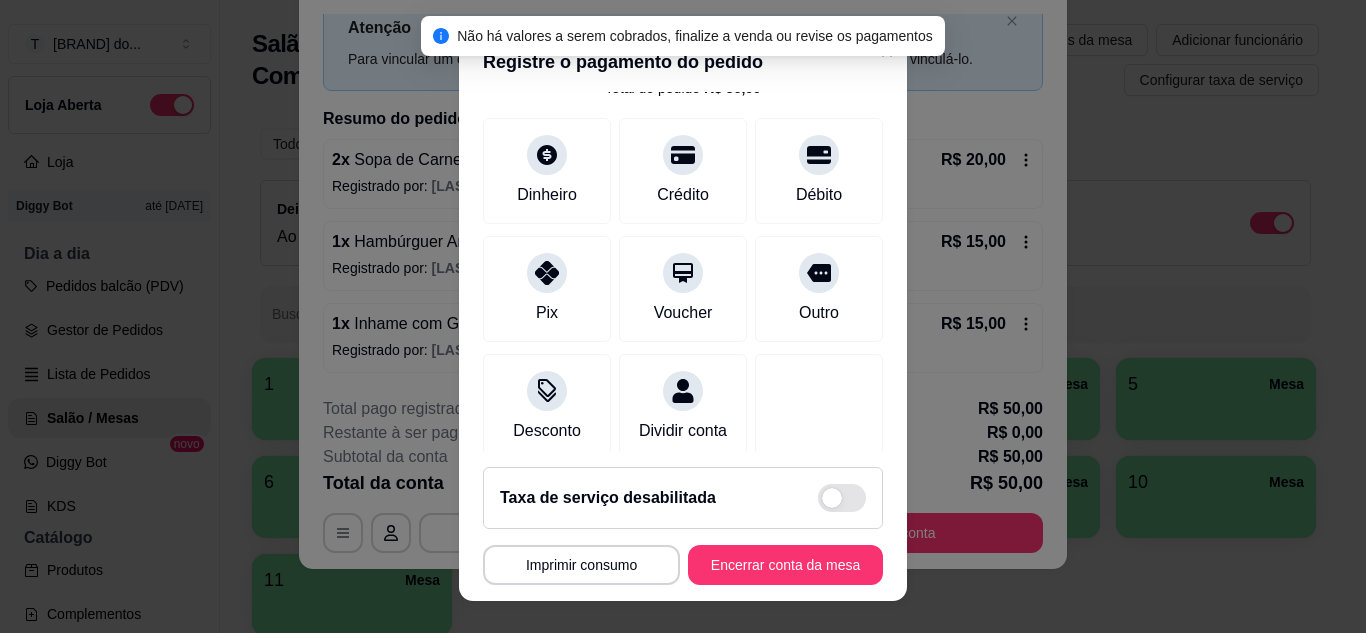 scroll, scrollTop: 238, scrollLeft: 0, axis: vertical 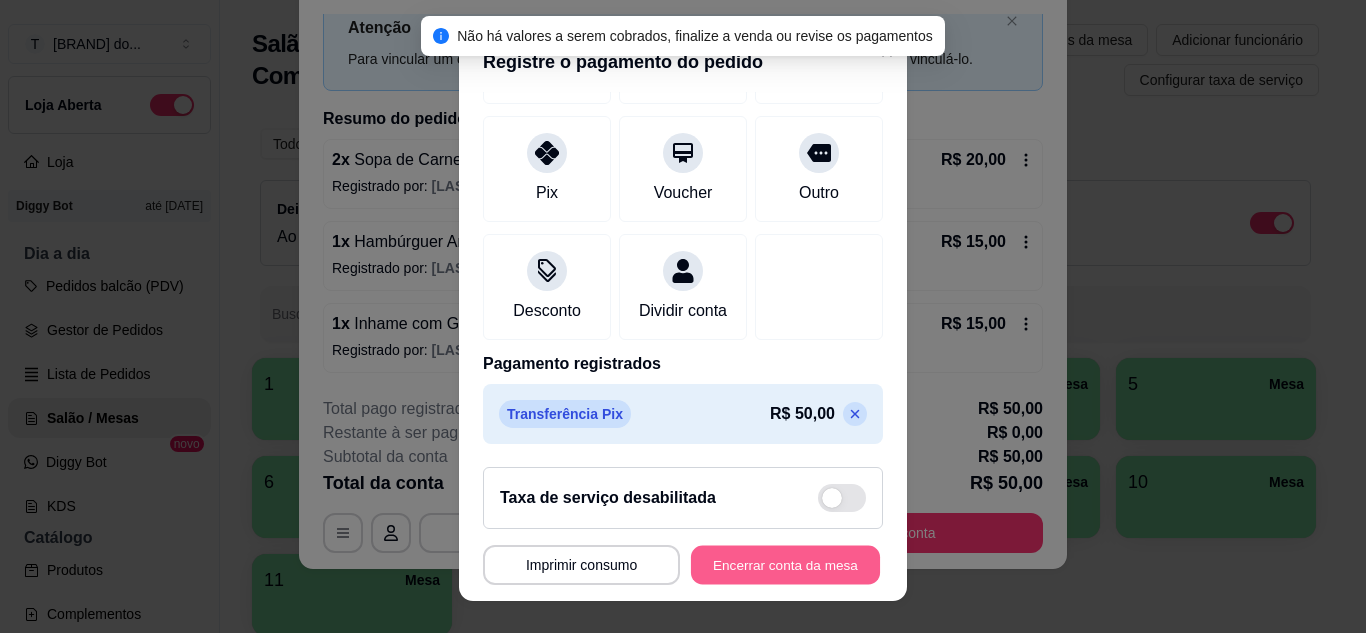 click on "Encerrar conta da mesa" at bounding box center (785, 565) 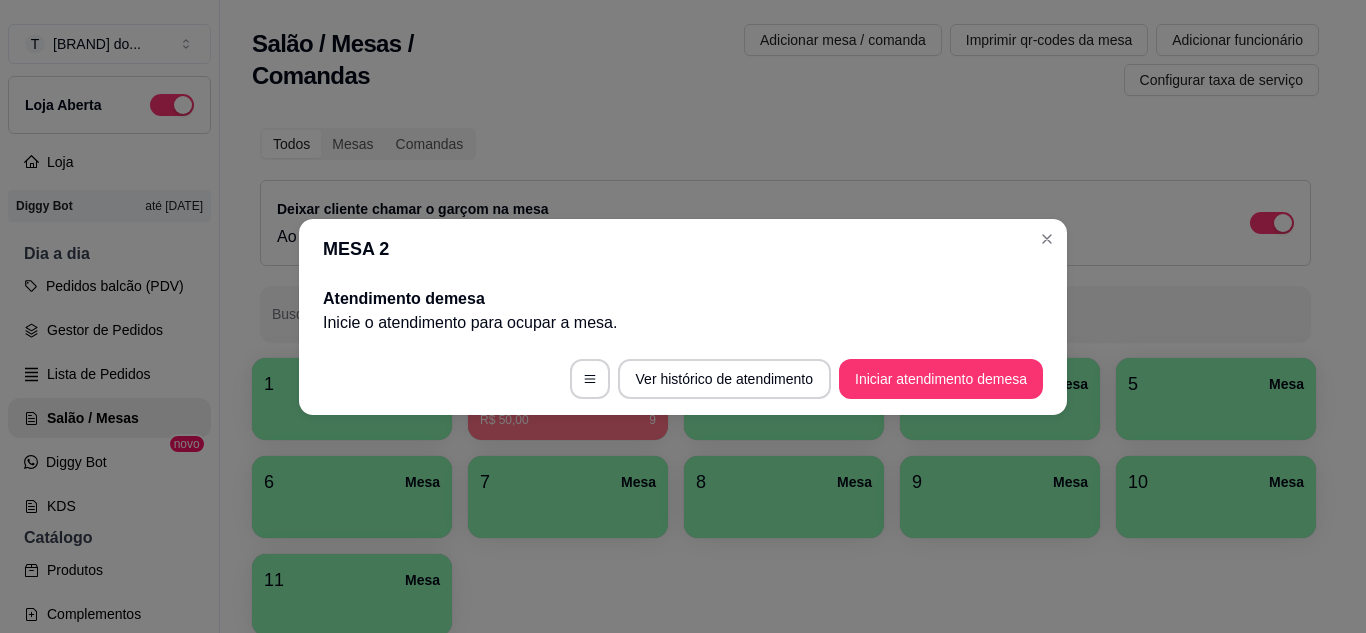 scroll, scrollTop: 0, scrollLeft: 0, axis: both 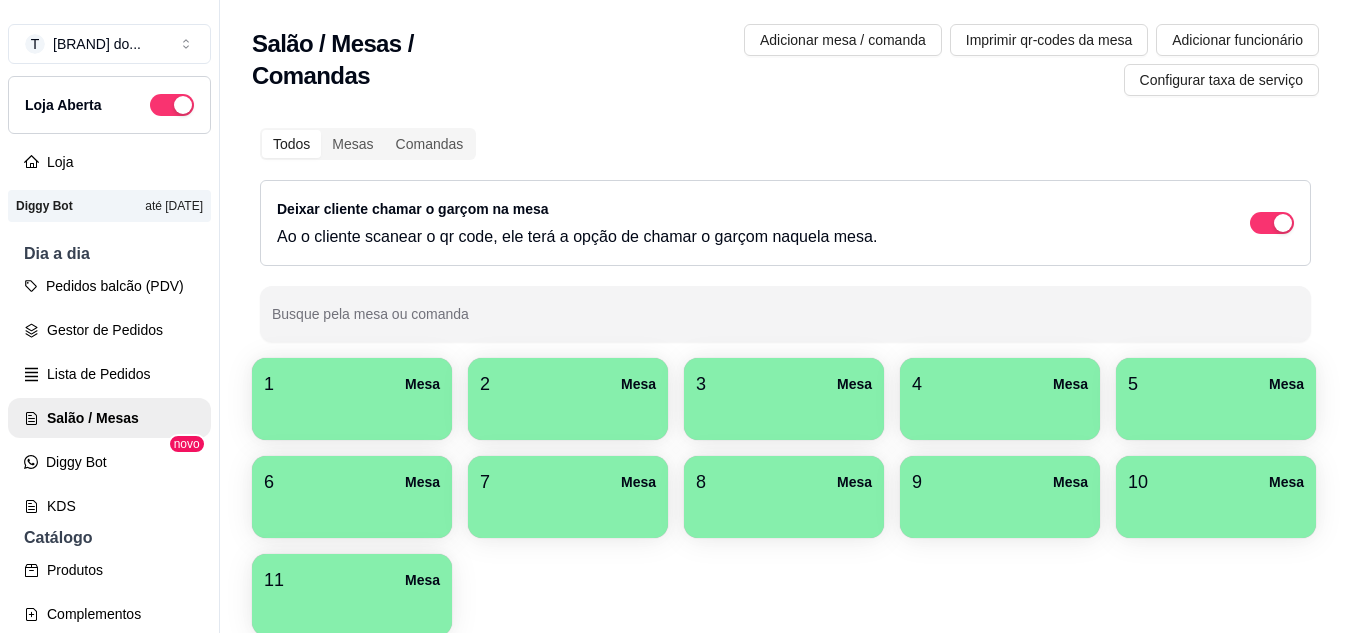 drag, startPoint x: 798, startPoint y: 117, endPoint x: 816, endPoint y: 111, distance: 18.973665 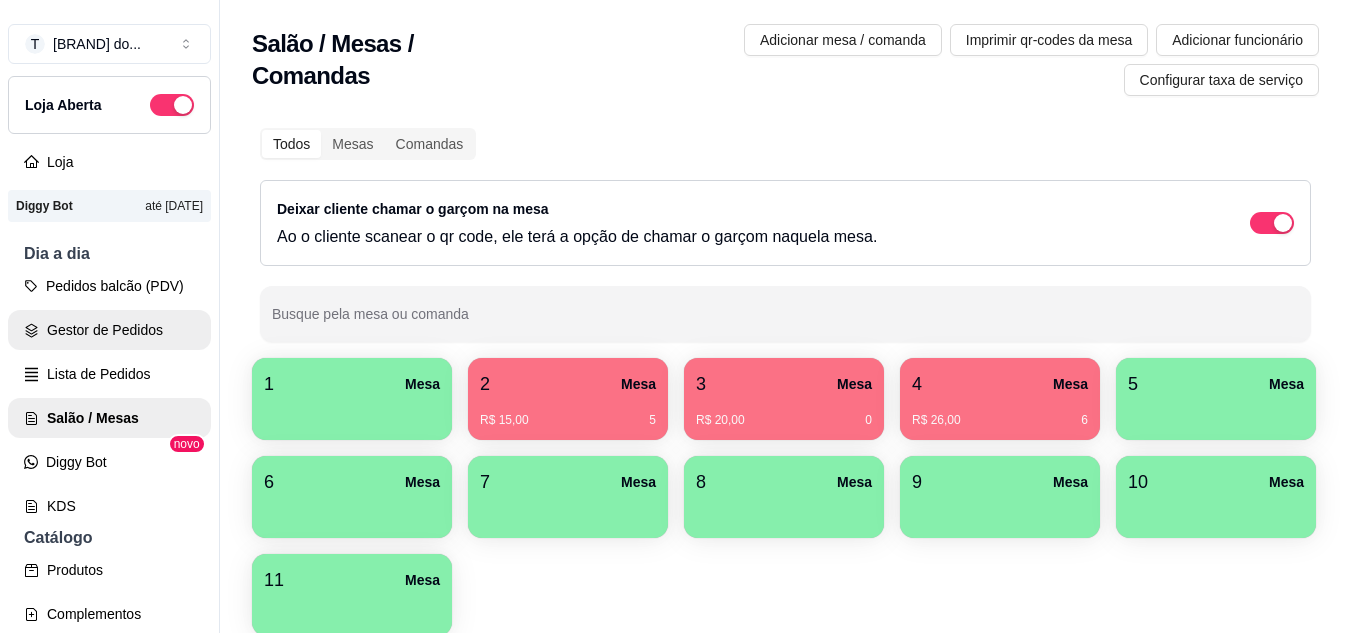click on "Gestor de Pedidos" at bounding box center [109, 330] 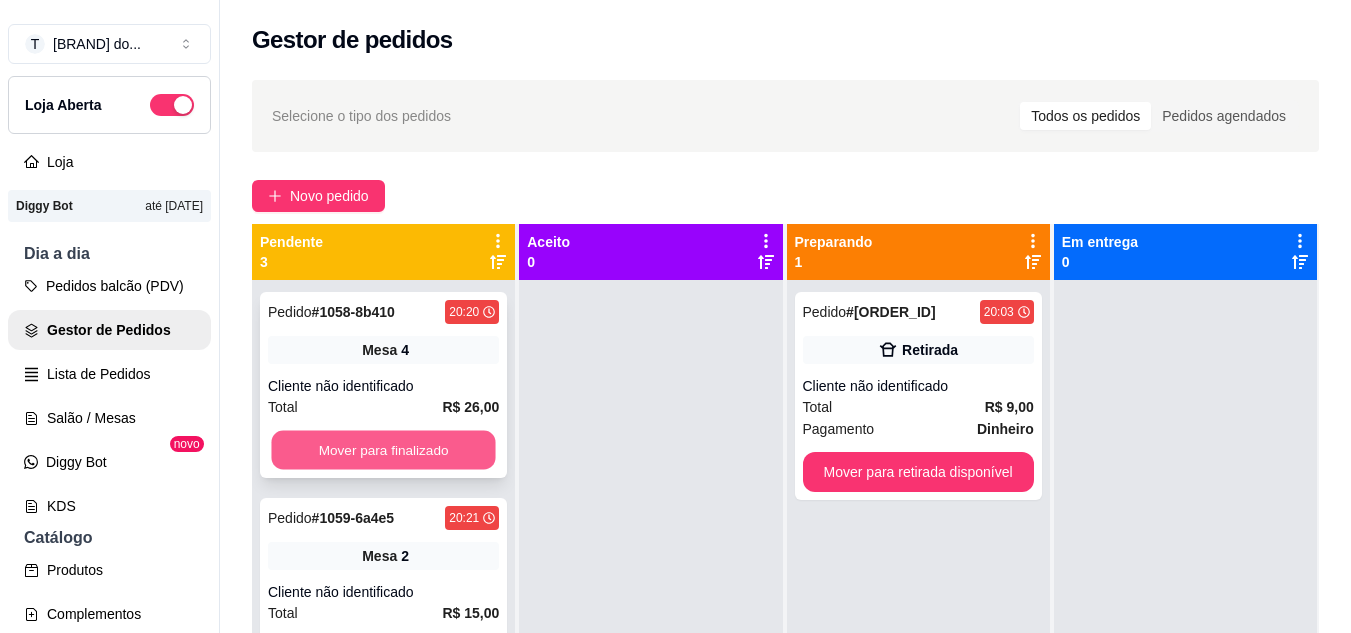 click on "Mover para finalizado" at bounding box center (383, 450) 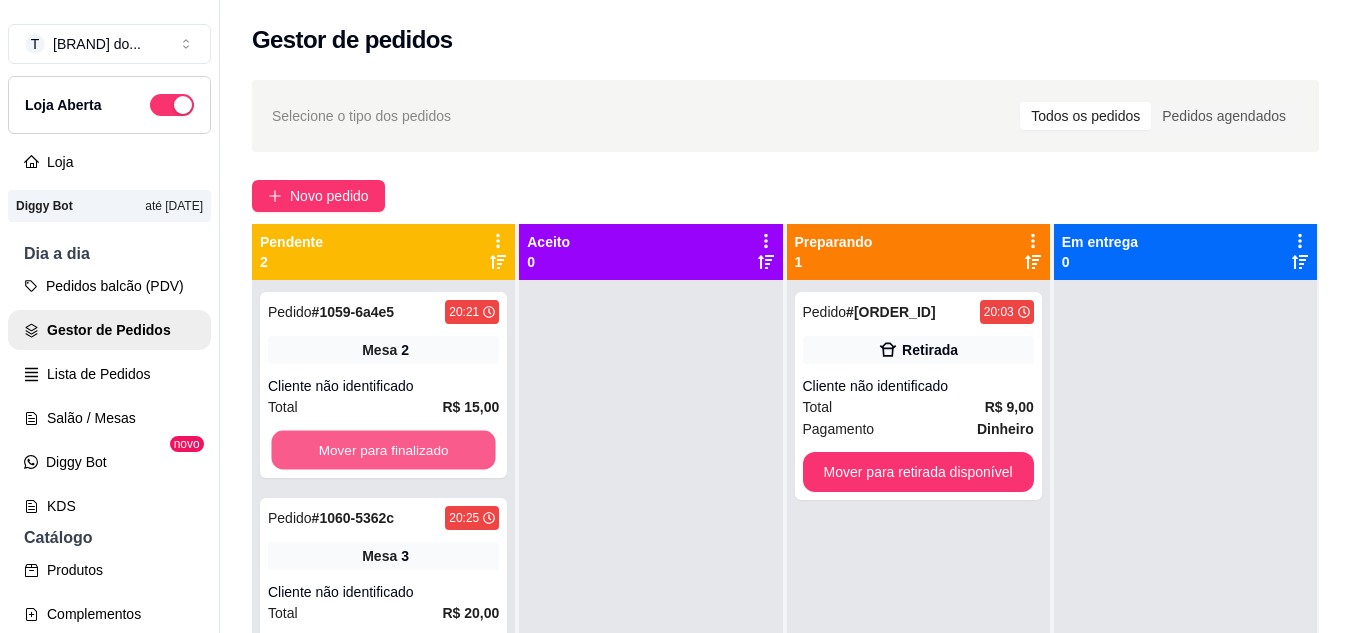 click on "Mover para finalizado" at bounding box center (383, 450) 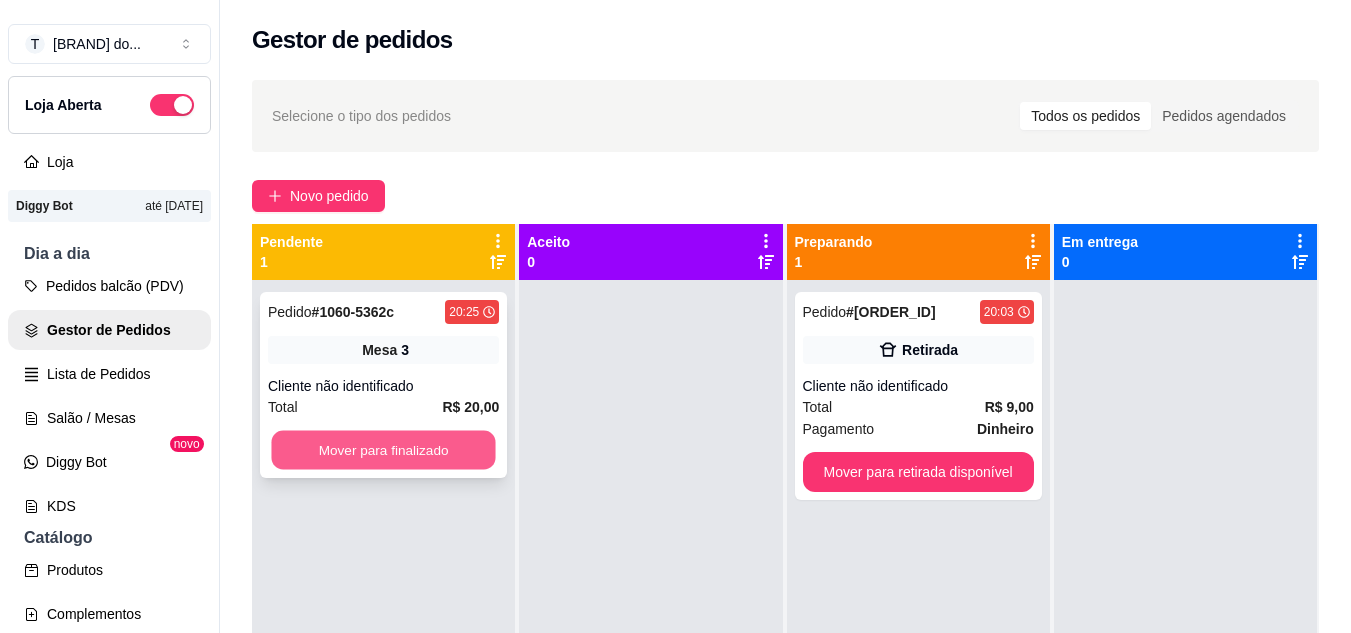 click on "Mover para finalizado" at bounding box center [383, 450] 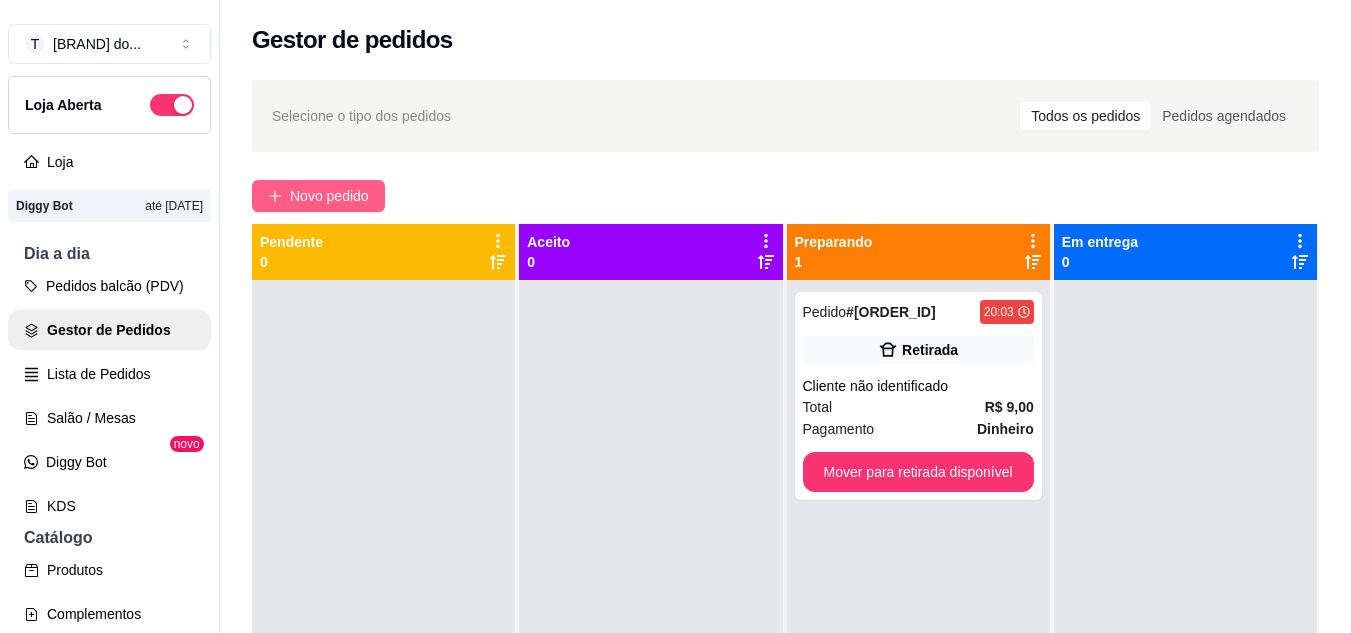 click on "Novo pedido" at bounding box center [329, 196] 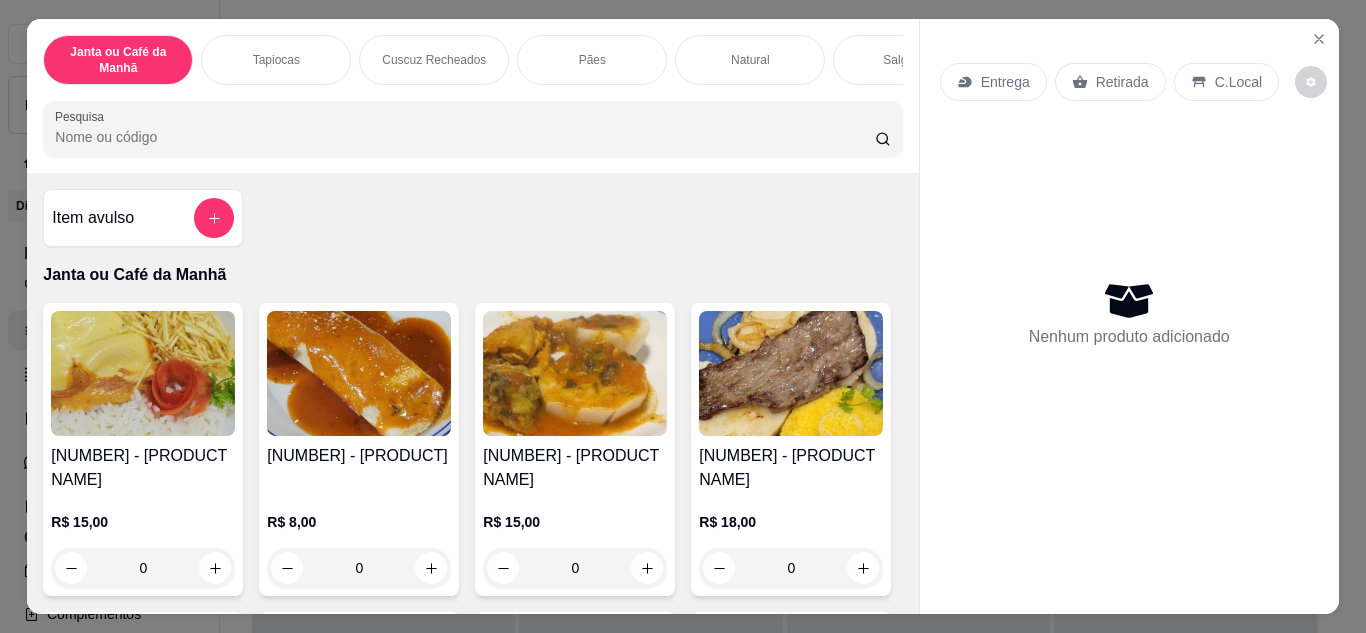 click on "Pesquisa" at bounding box center [465, 137] 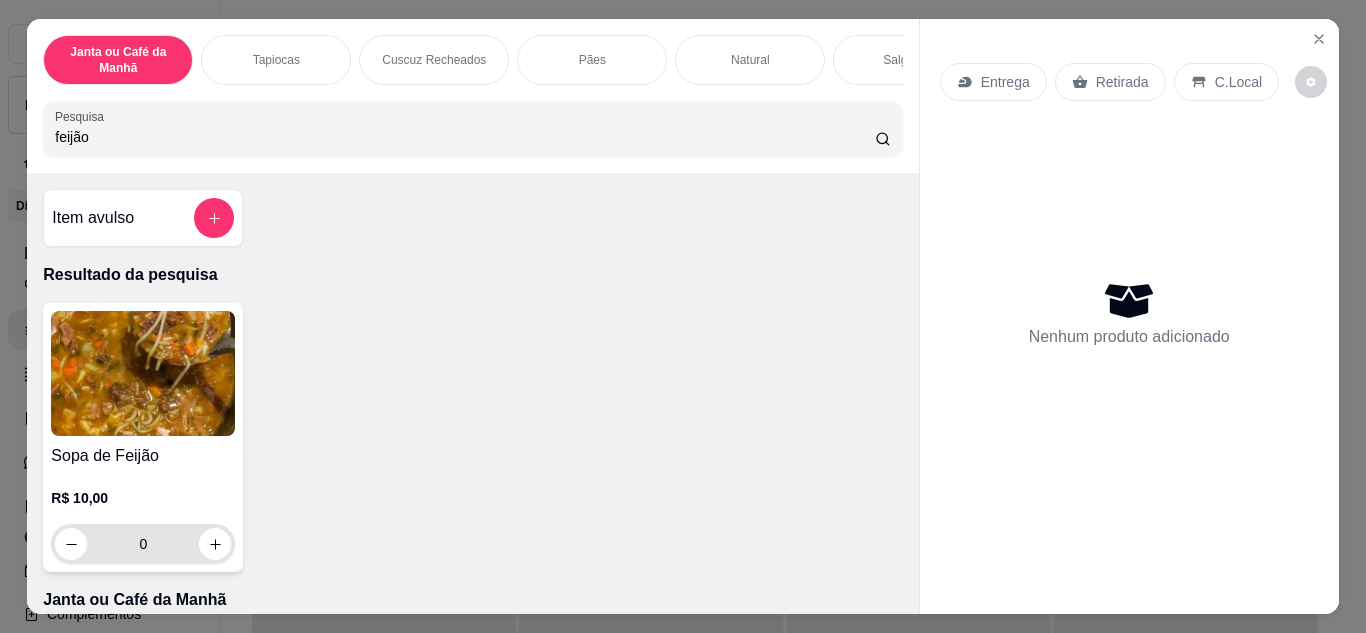 type on "feijão" 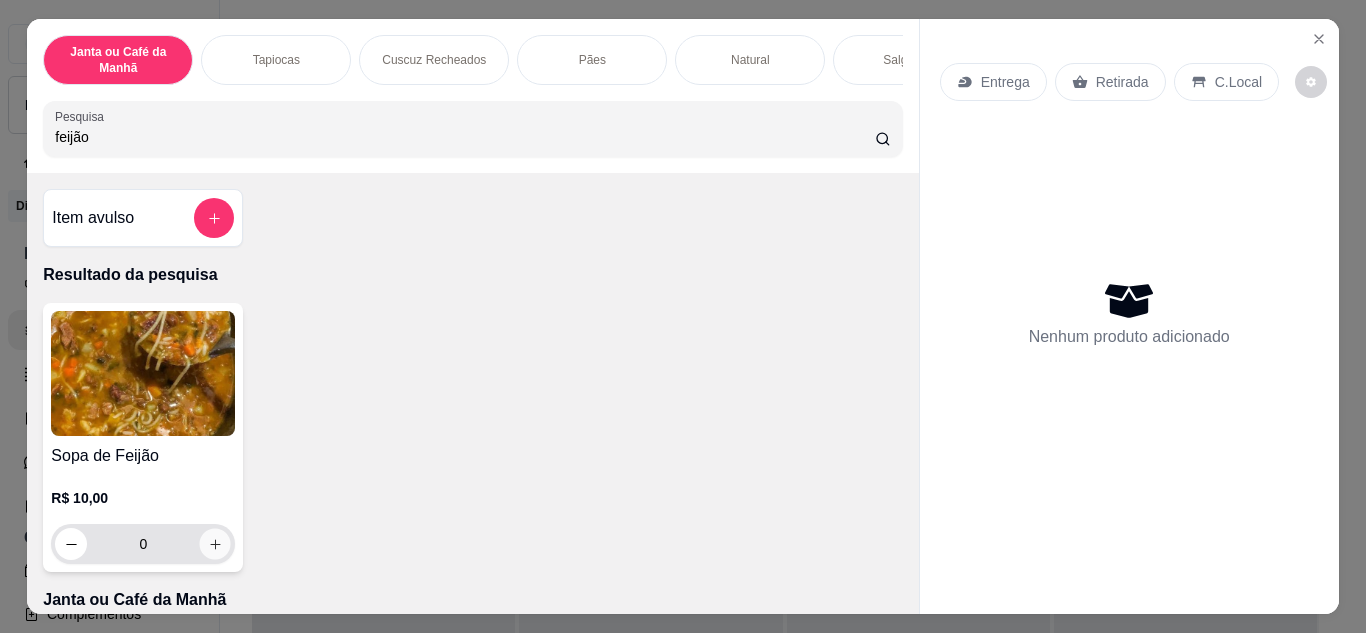 click at bounding box center [215, 543] 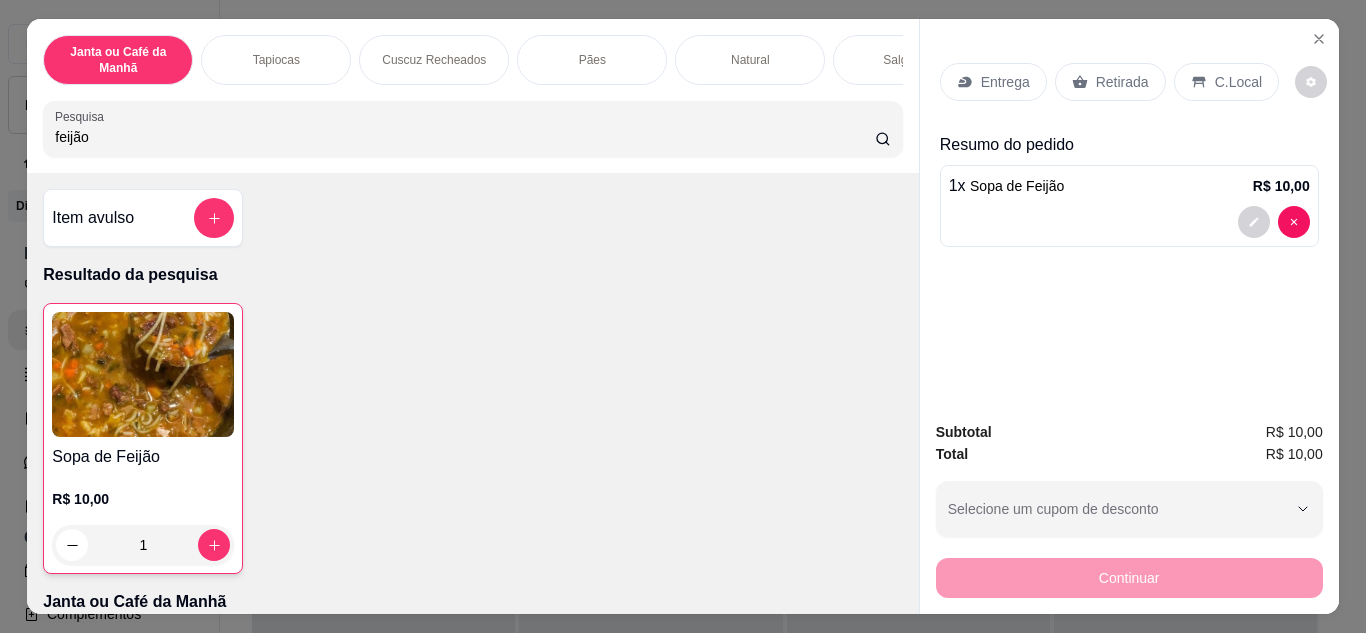drag, startPoint x: 211, startPoint y: 141, endPoint x: 0, endPoint y: 82, distance: 219.09358 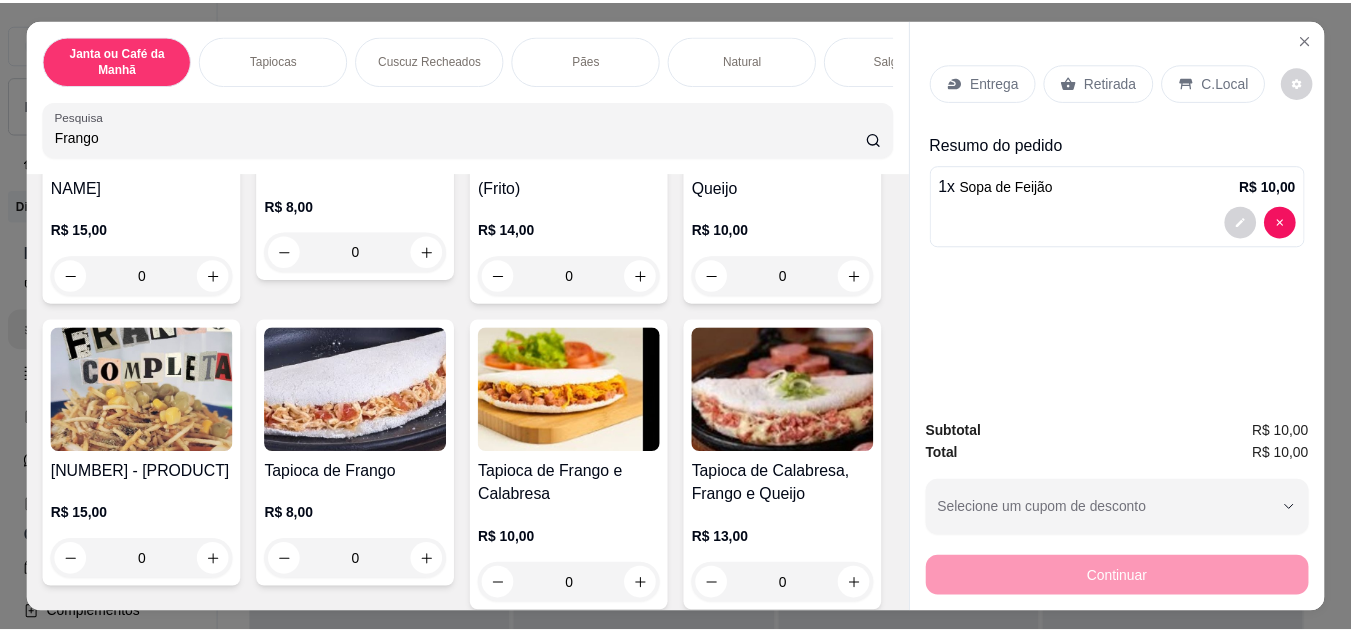 scroll, scrollTop: 300, scrollLeft: 0, axis: vertical 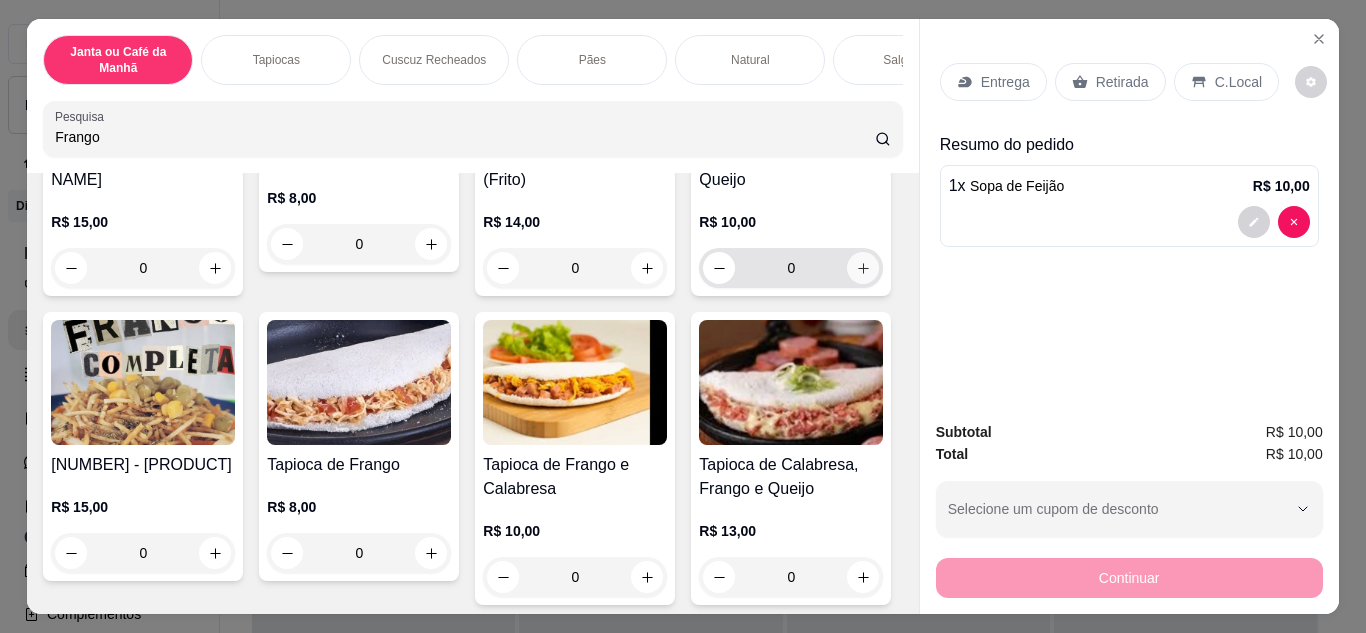 type on "Frango" 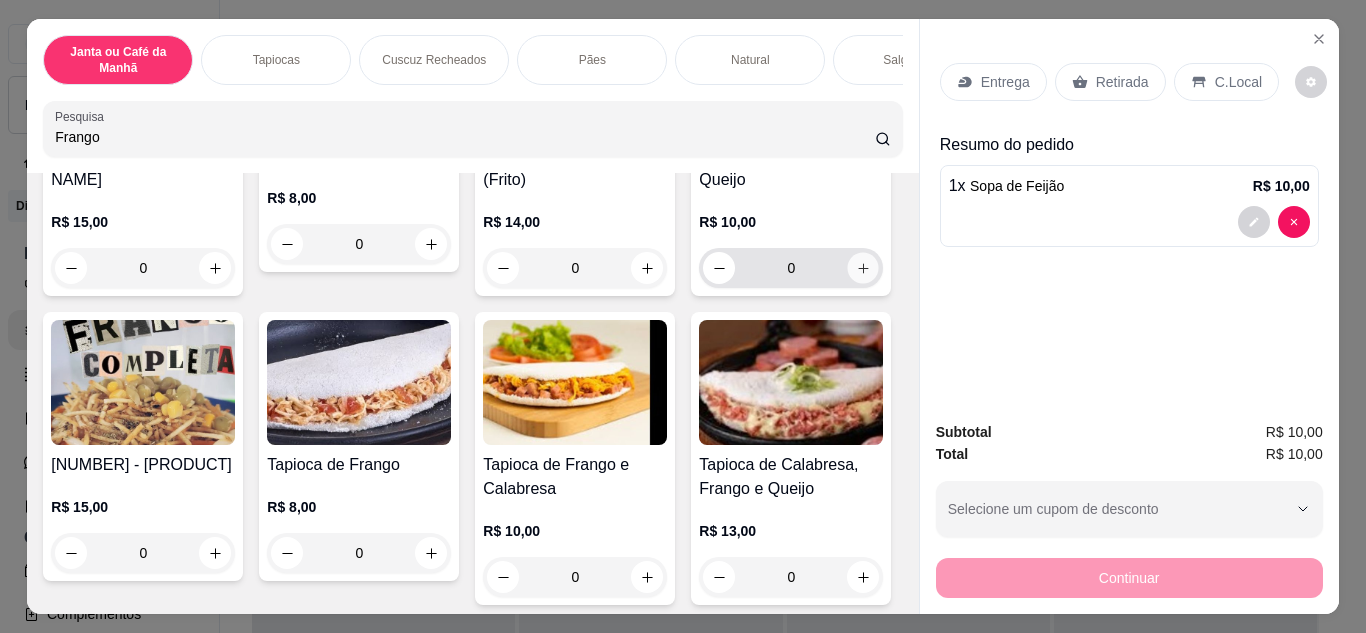 click at bounding box center [863, 267] 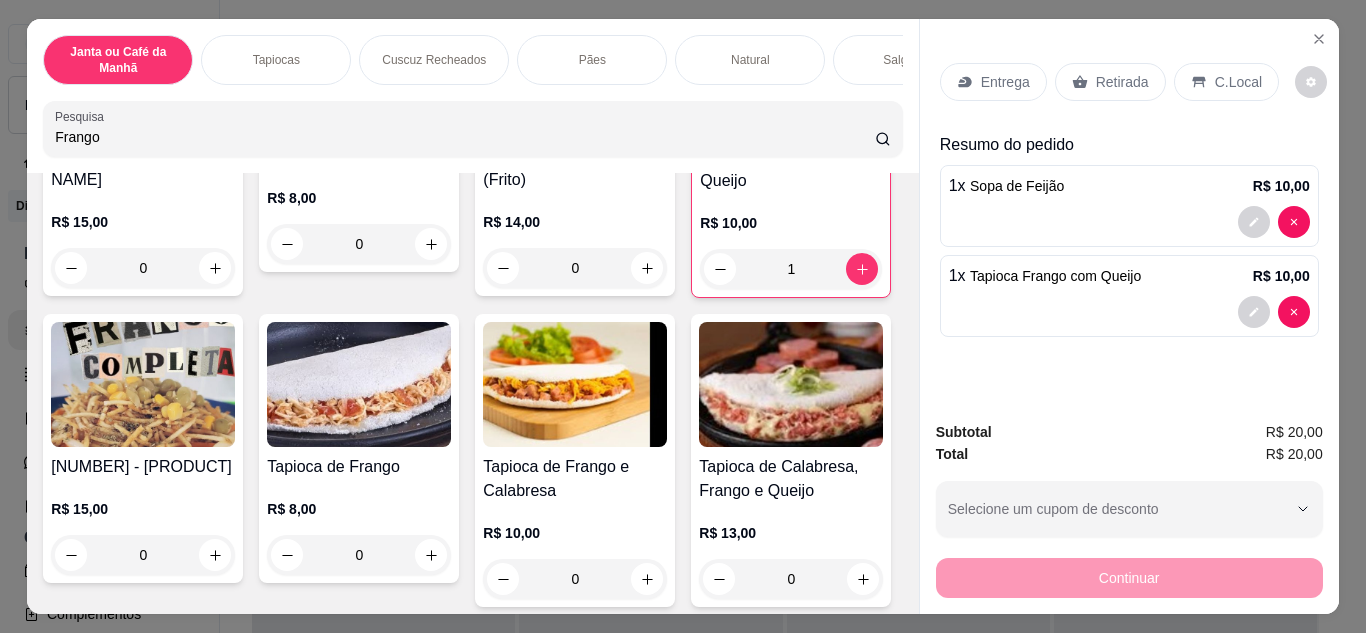 drag, startPoint x: 1097, startPoint y: 77, endPoint x: 1087, endPoint y: 82, distance: 11.18034 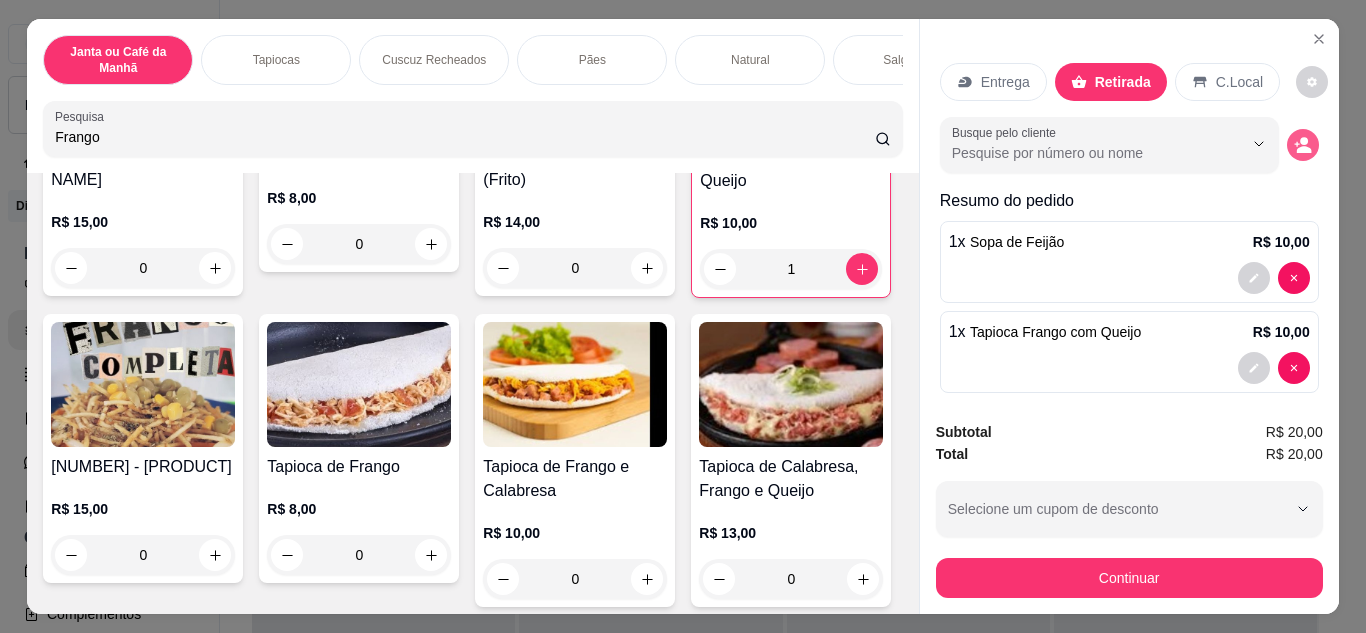 click at bounding box center [1303, 145] 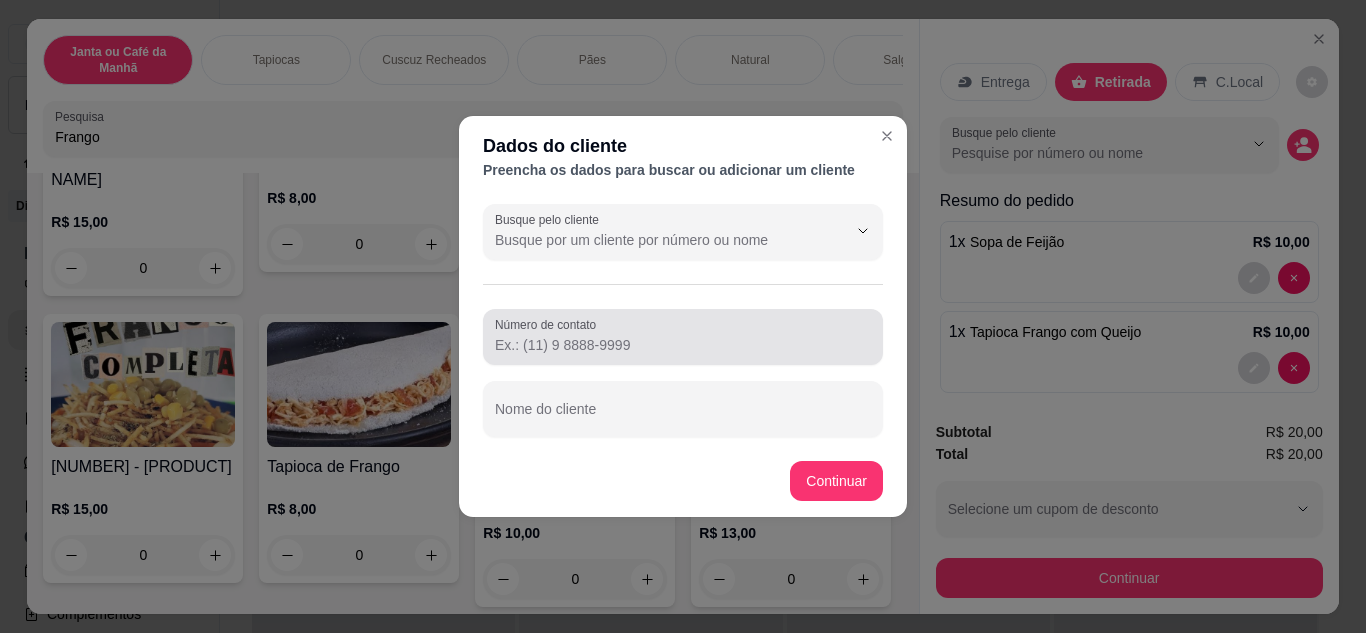 drag, startPoint x: 633, startPoint y: 325, endPoint x: 553, endPoint y: 224, distance: 128.84486 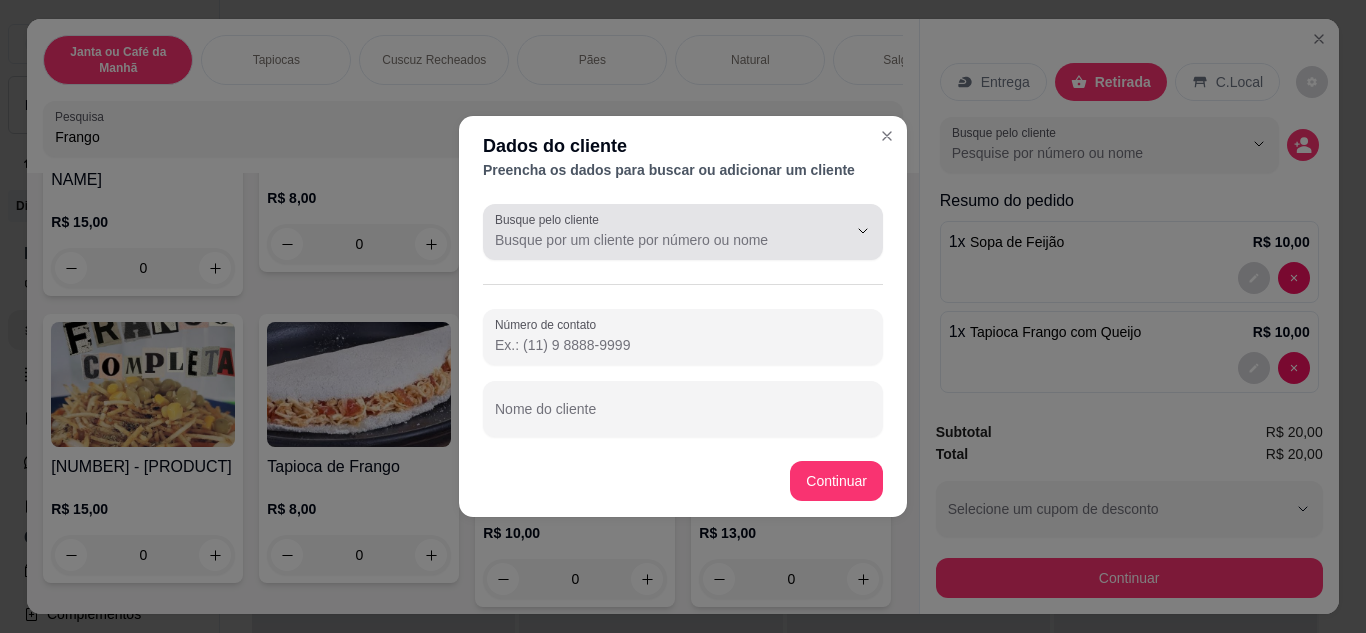 drag, startPoint x: 553, startPoint y: 224, endPoint x: 520, endPoint y: 336, distance: 116.76044 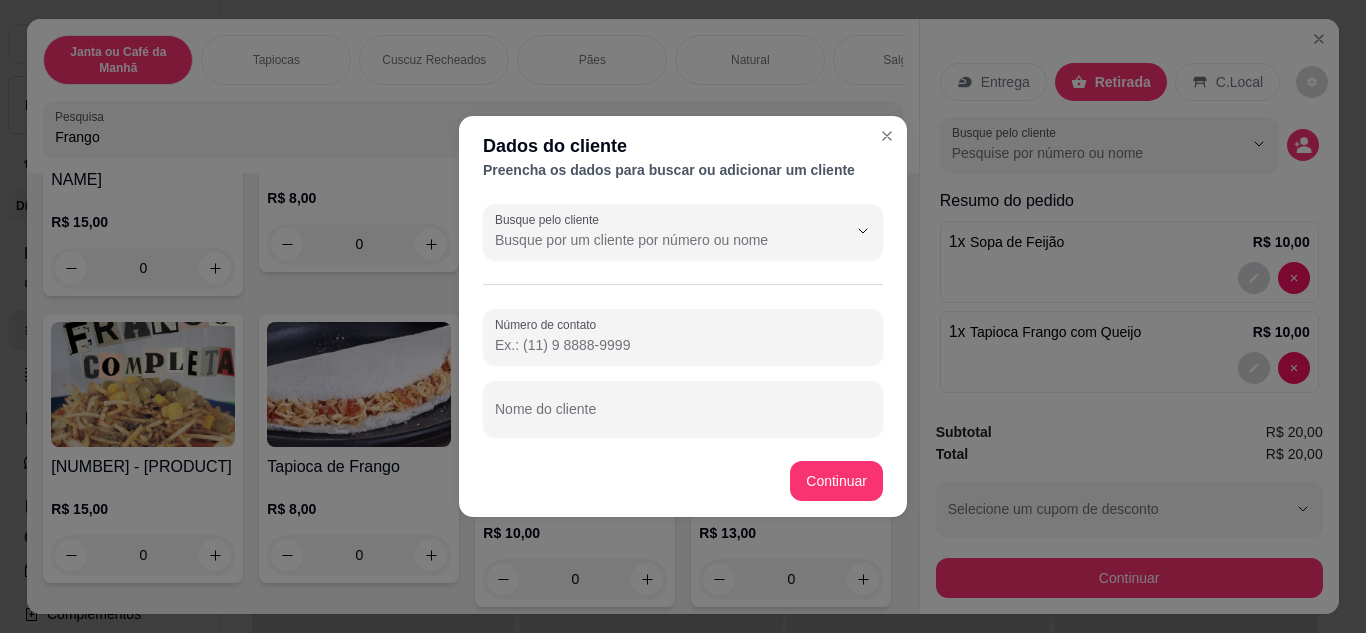 paste on "([PHONE])" 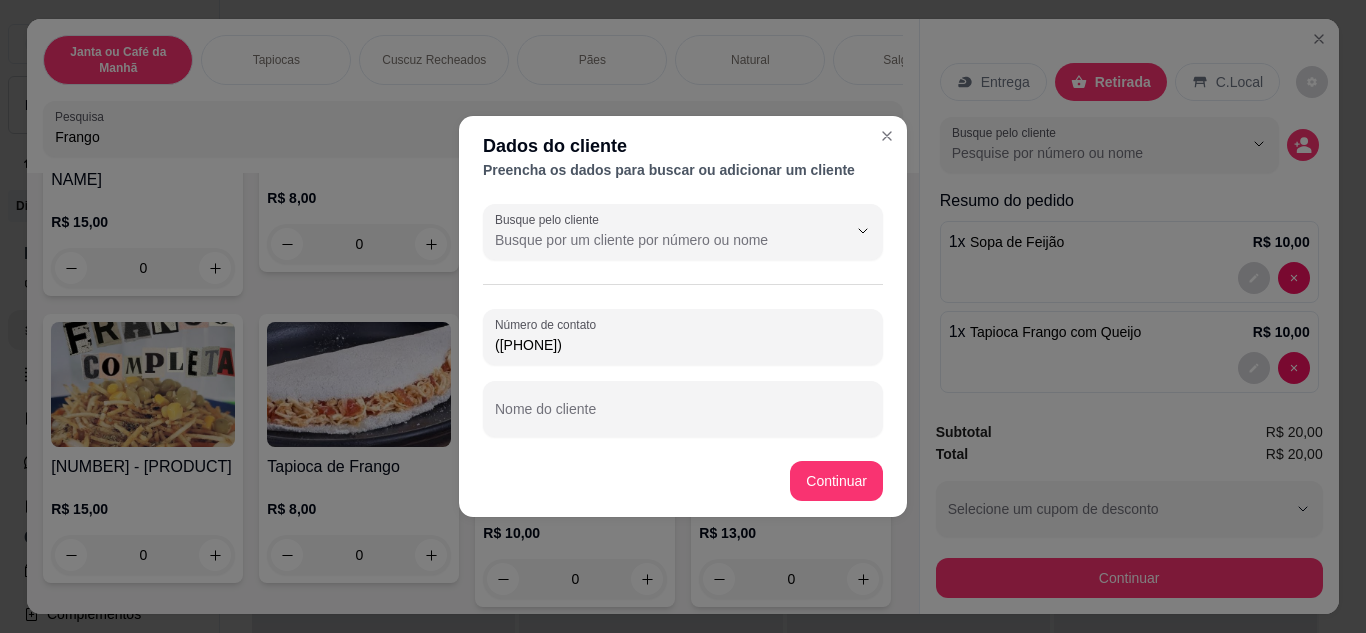 type on "([PHONE])" 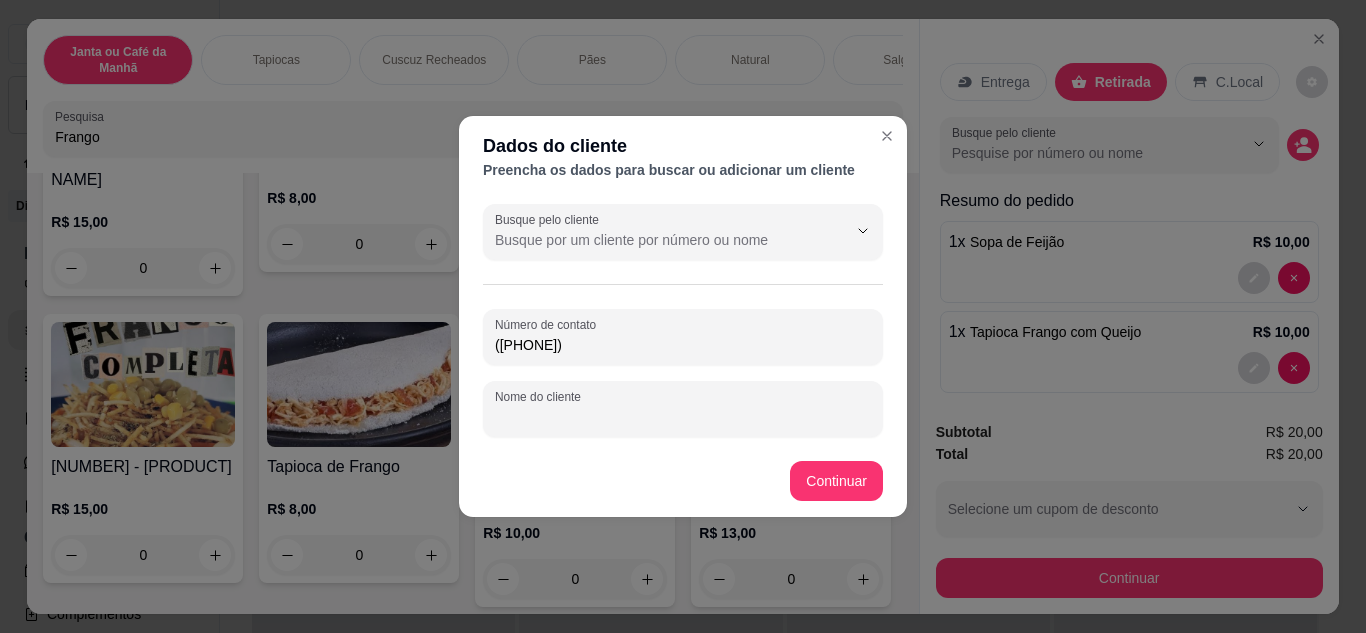 click on "Nome do cliente" at bounding box center [683, 417] 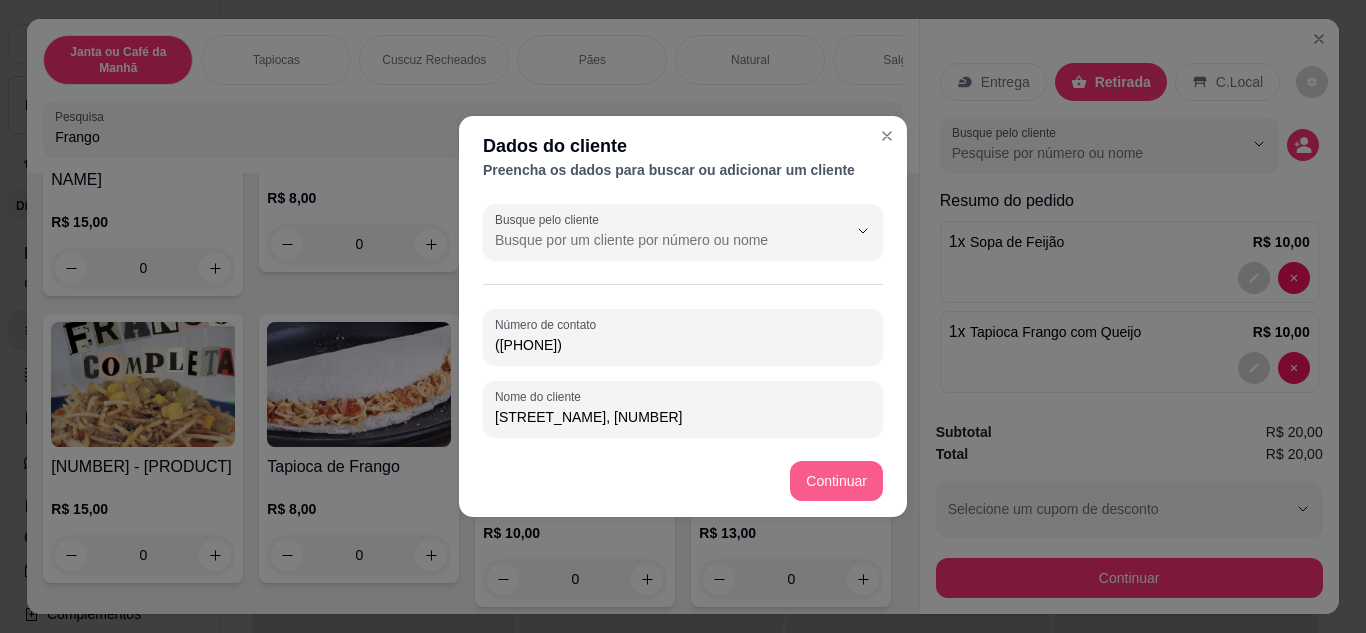 type on "[STREET_NAME], [NUMBER]" 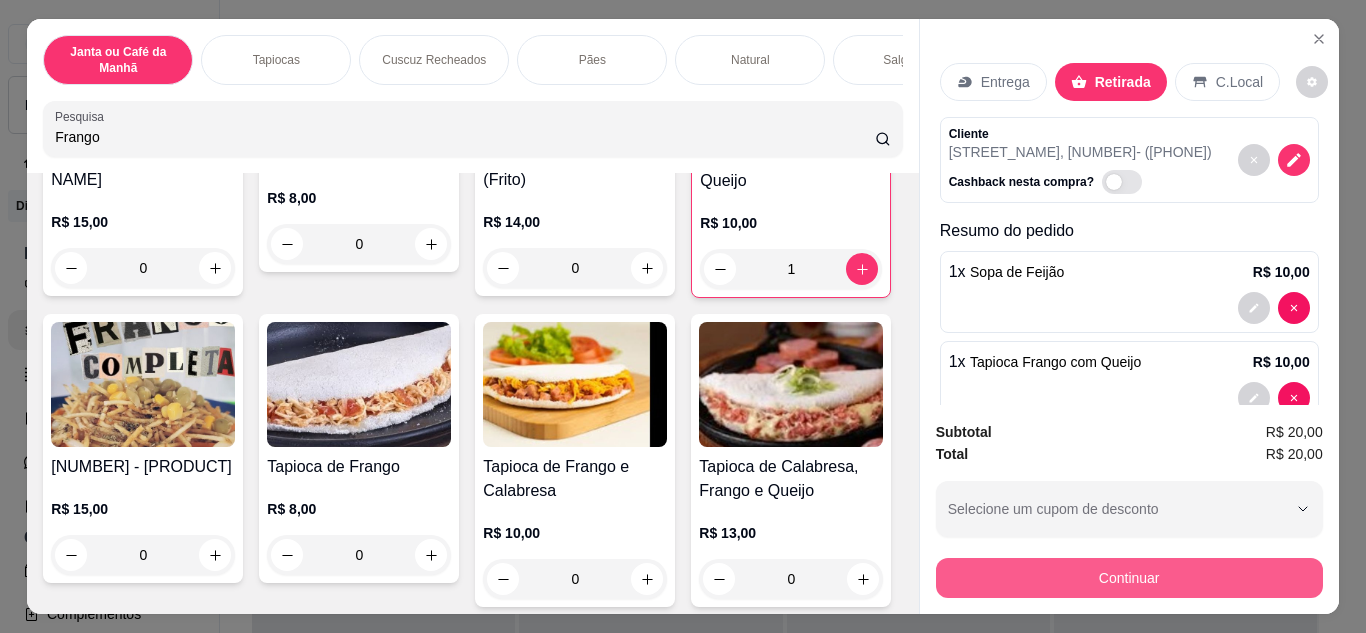 click on "Continuar" at bounding box center (1129, 578) 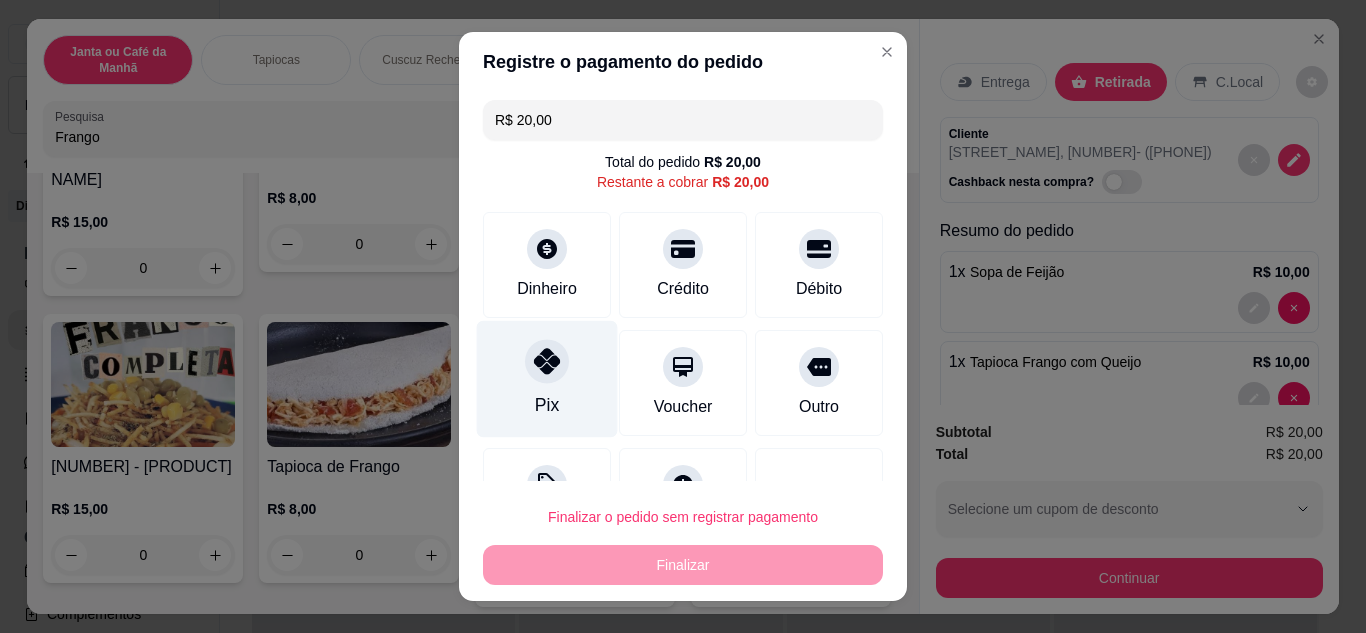 click on "Pix" at bounding box center [547, 378] 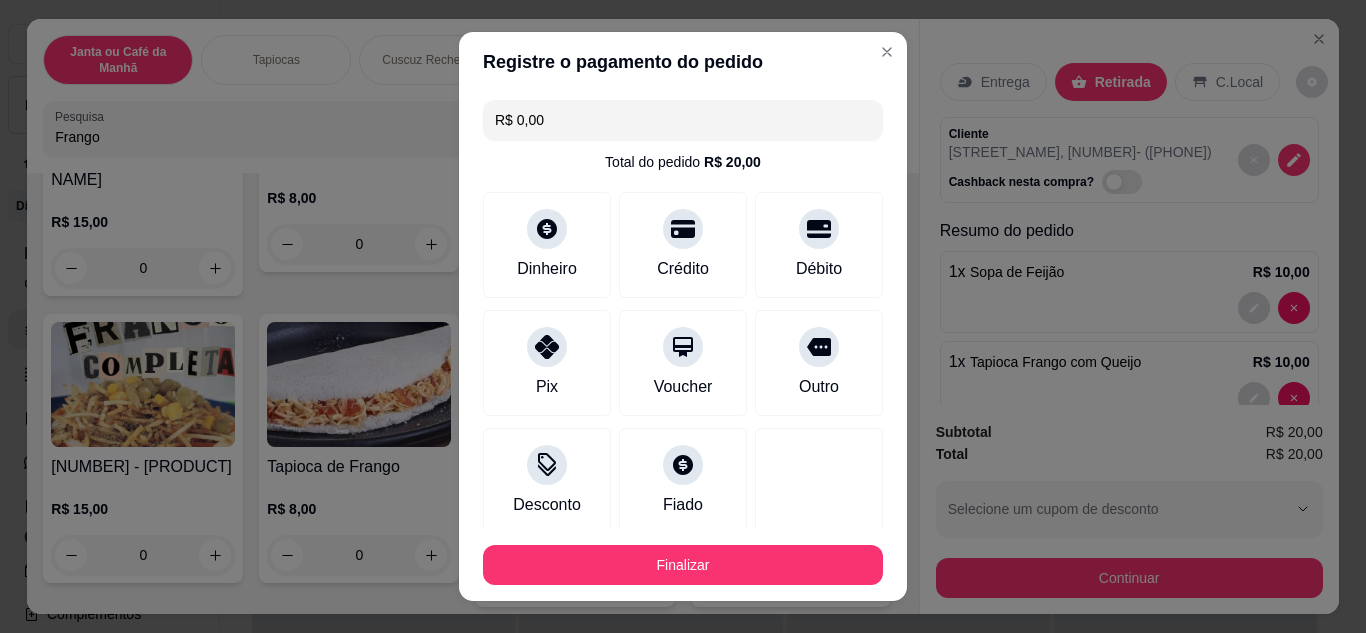 drag, startPoint x: 669, startPoint y: 541, endPoint x: 678, endPoint y: 561, distance: 21.931713 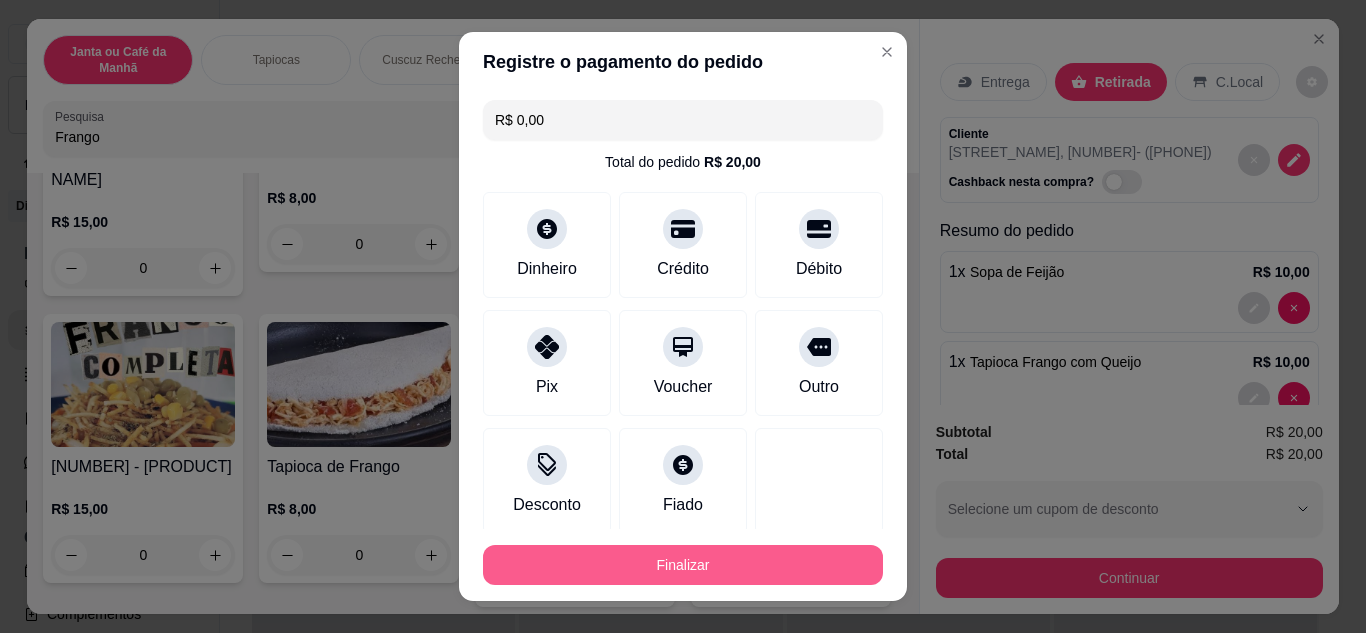 click on "Finalizar" at bounding box center (683, 565) 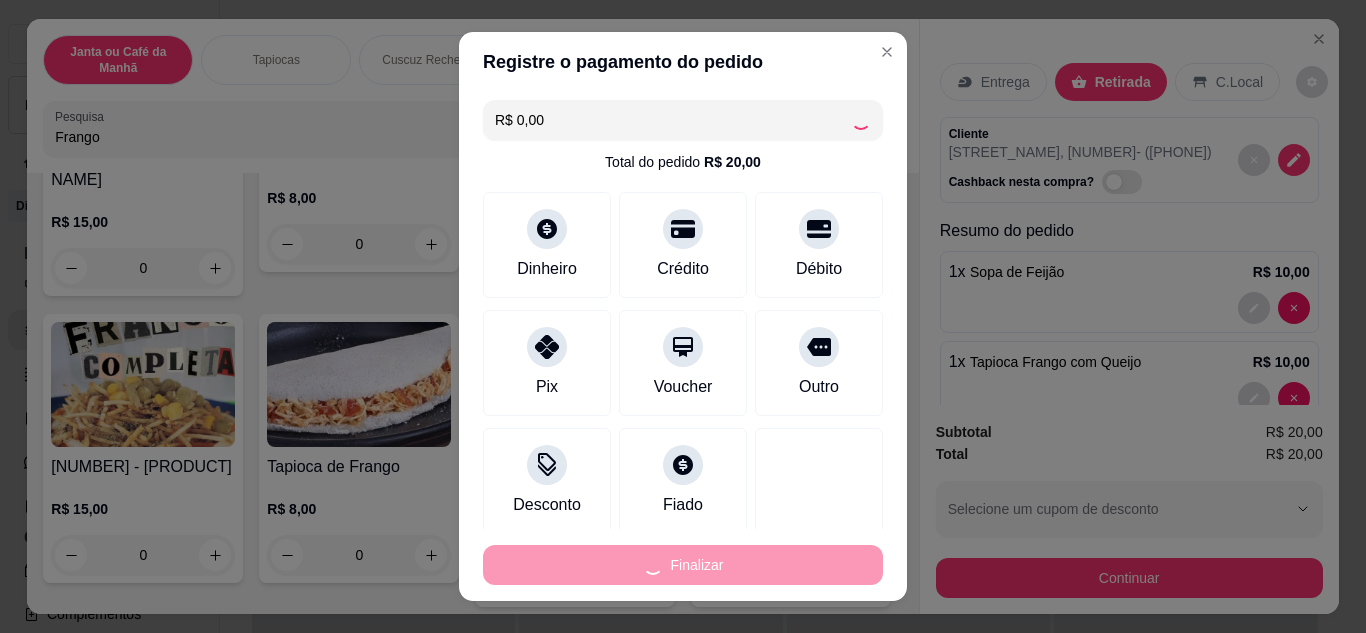type on "0" 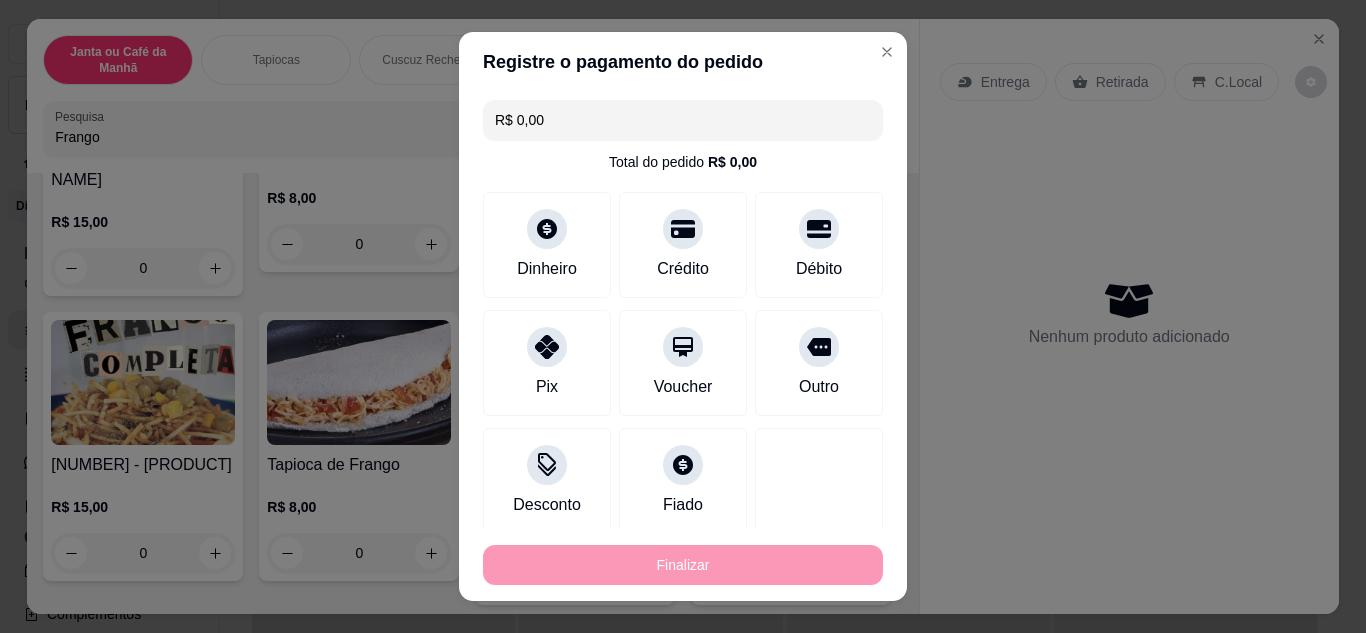 type on "-R$ 20,00" 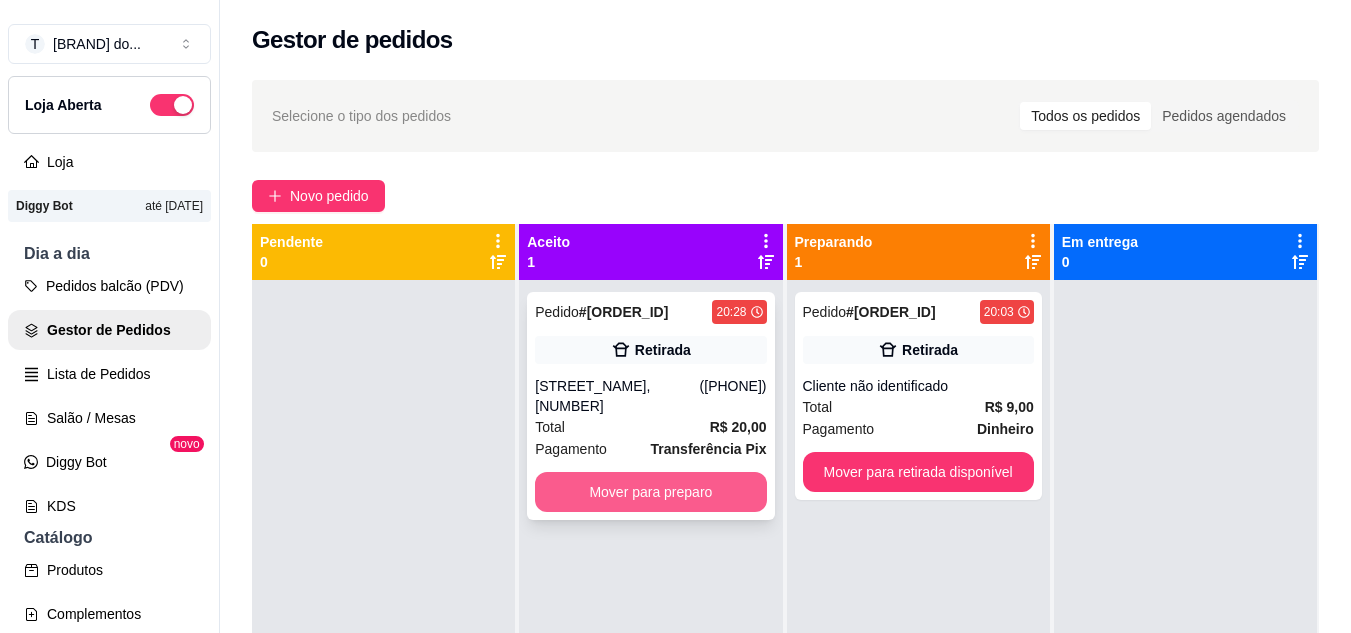 click on "Mover para preparo" at bounding box center [650, 492] 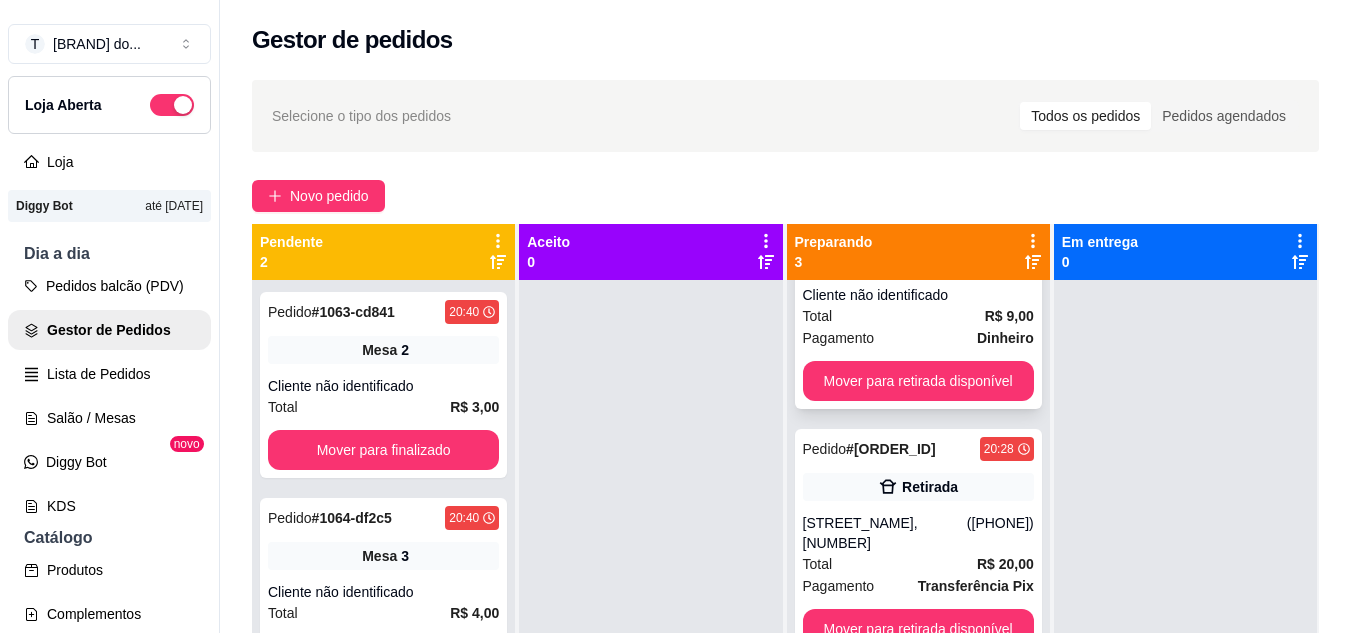 scroll, scrollTop: 111, scrollLeft: 0, axis: vertical 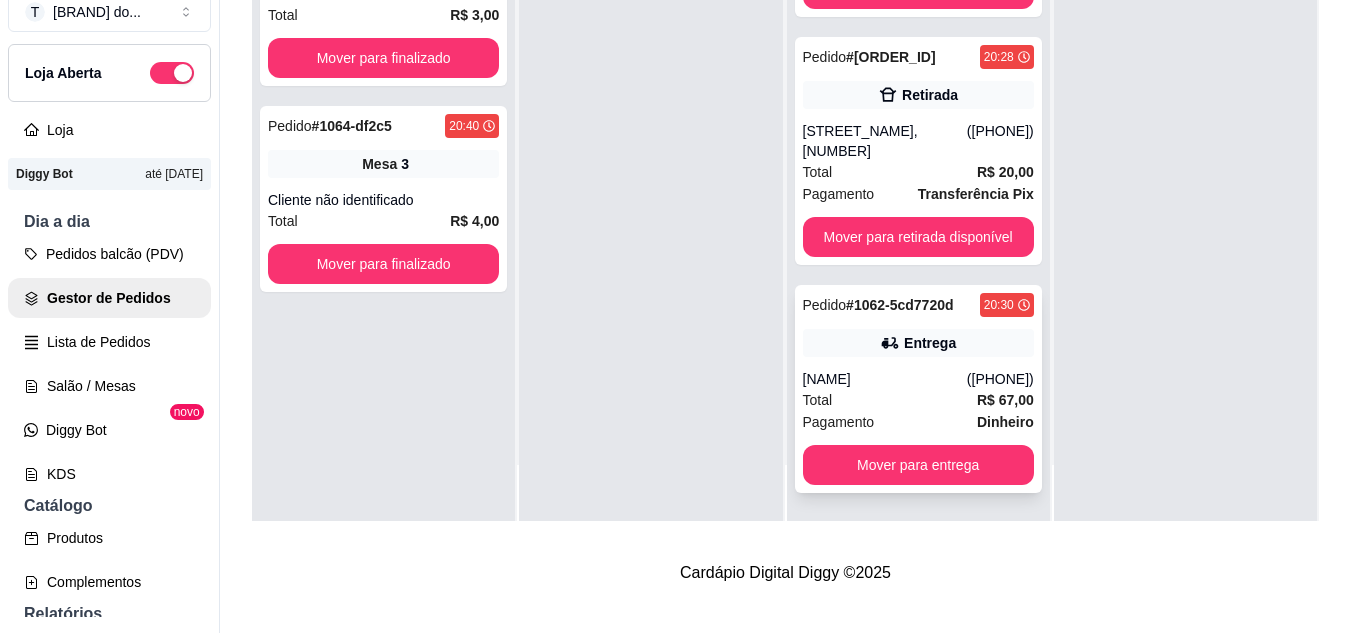 click on "Total R$ 67,00" at bounding box center (918, 400) 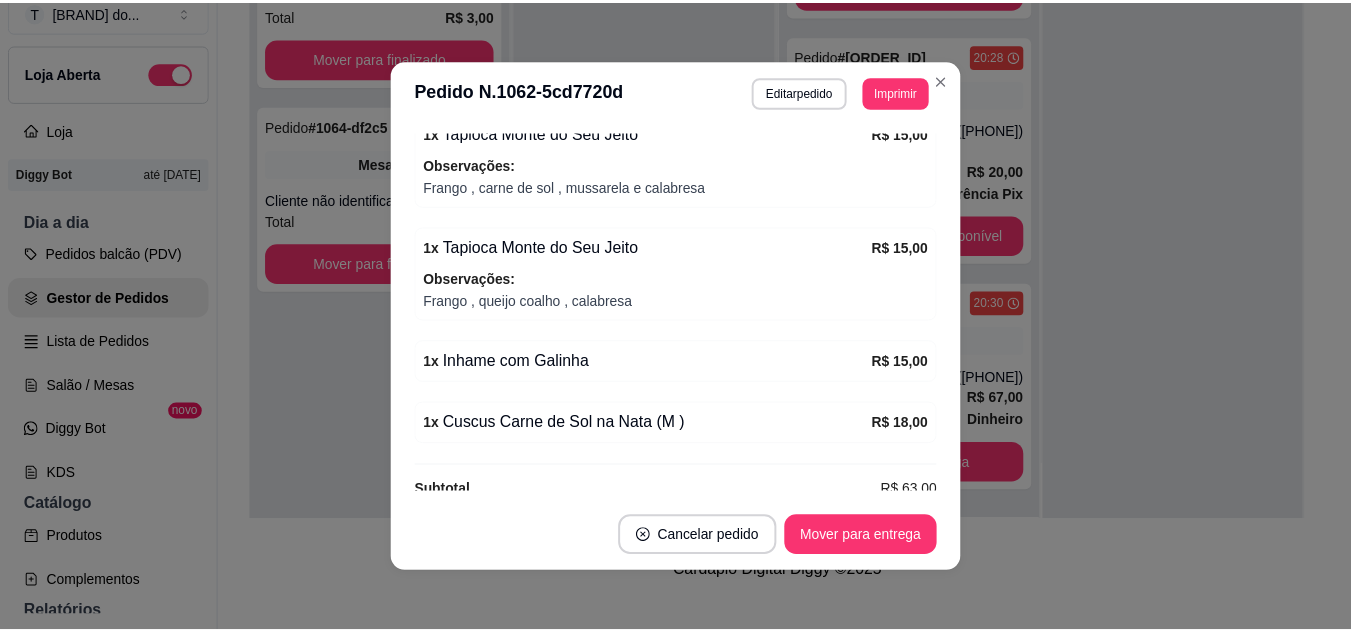 scroll, scrollTop: 730, scrollLeft: 0, axis: vertical 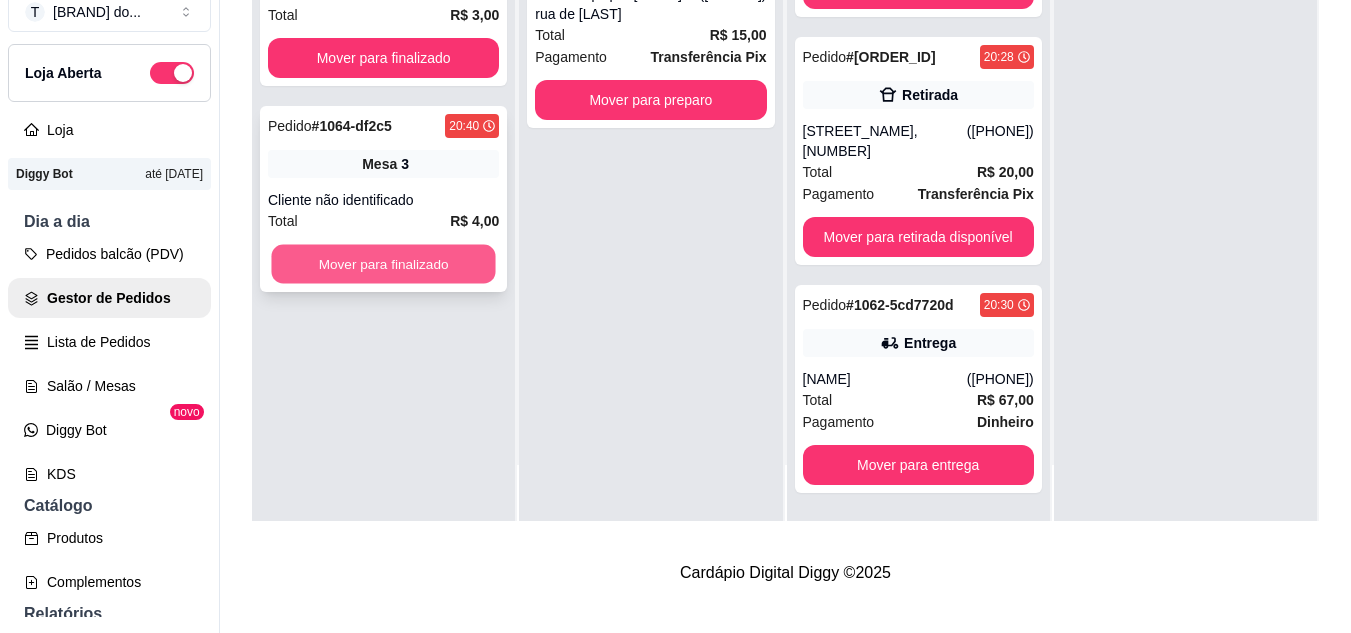 click on "Mover para finalizado" at bounding box center (383, 264) 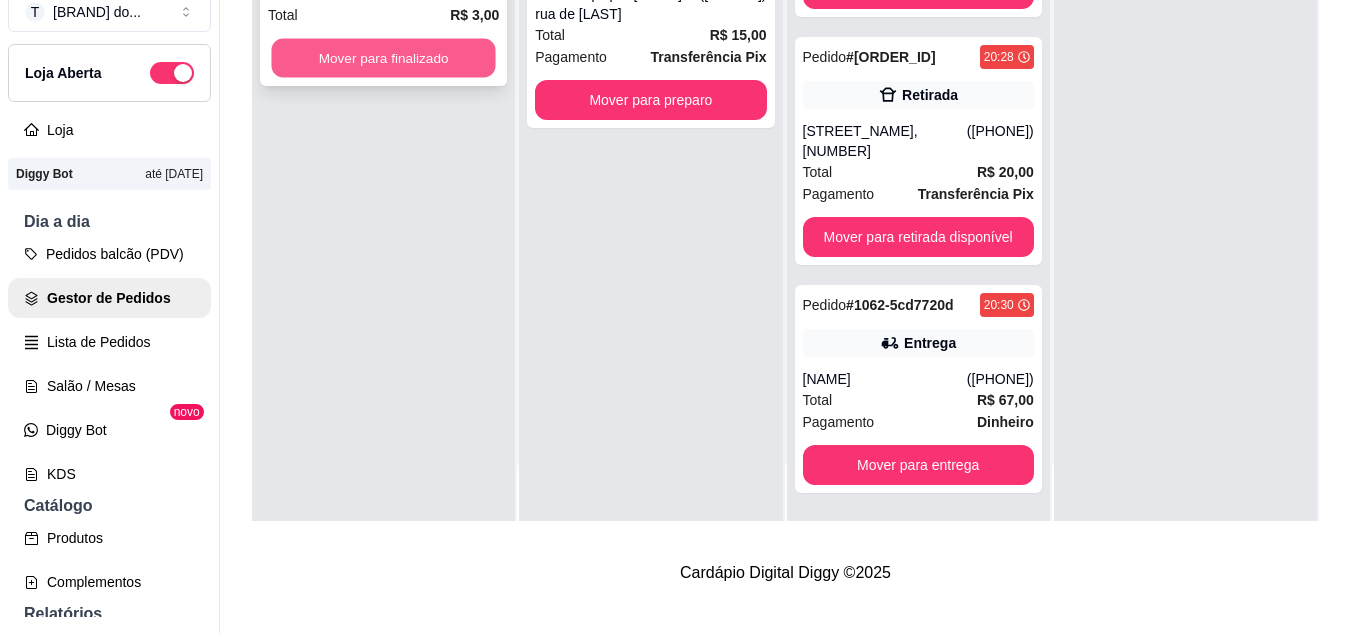 click on "Mover para finalizado" at bounding box center (383, 58) 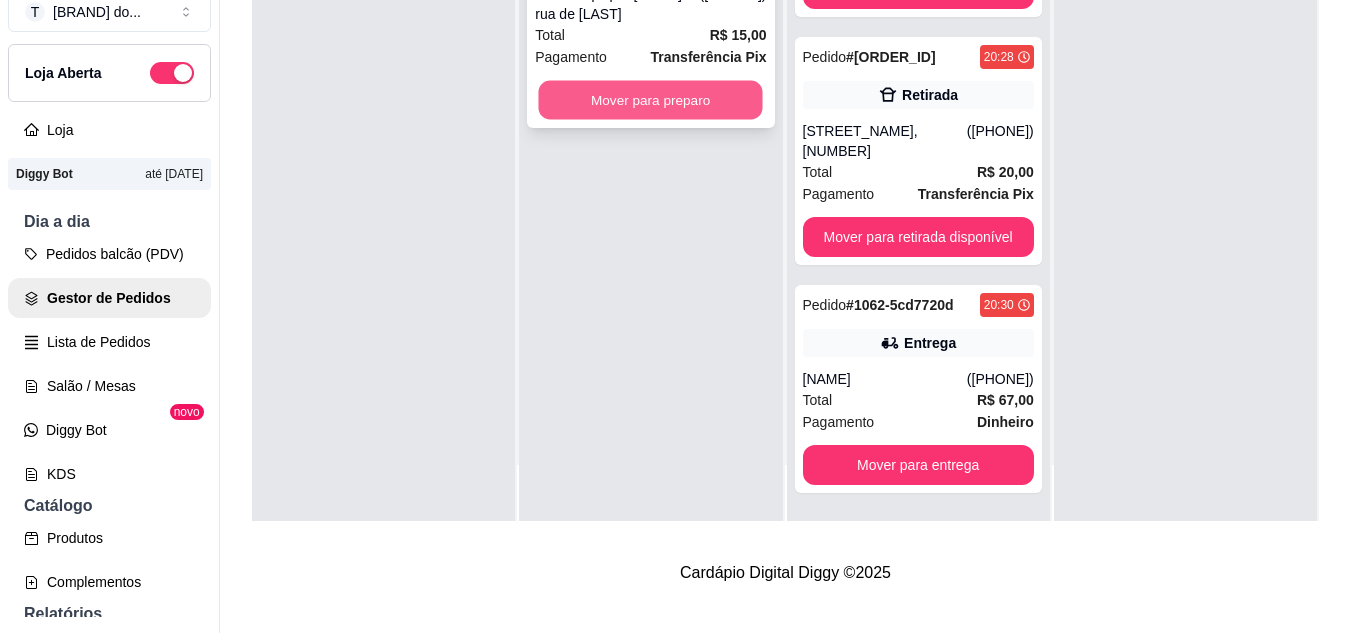 click on "Mover para preparo" at bounding box center (651, 100) 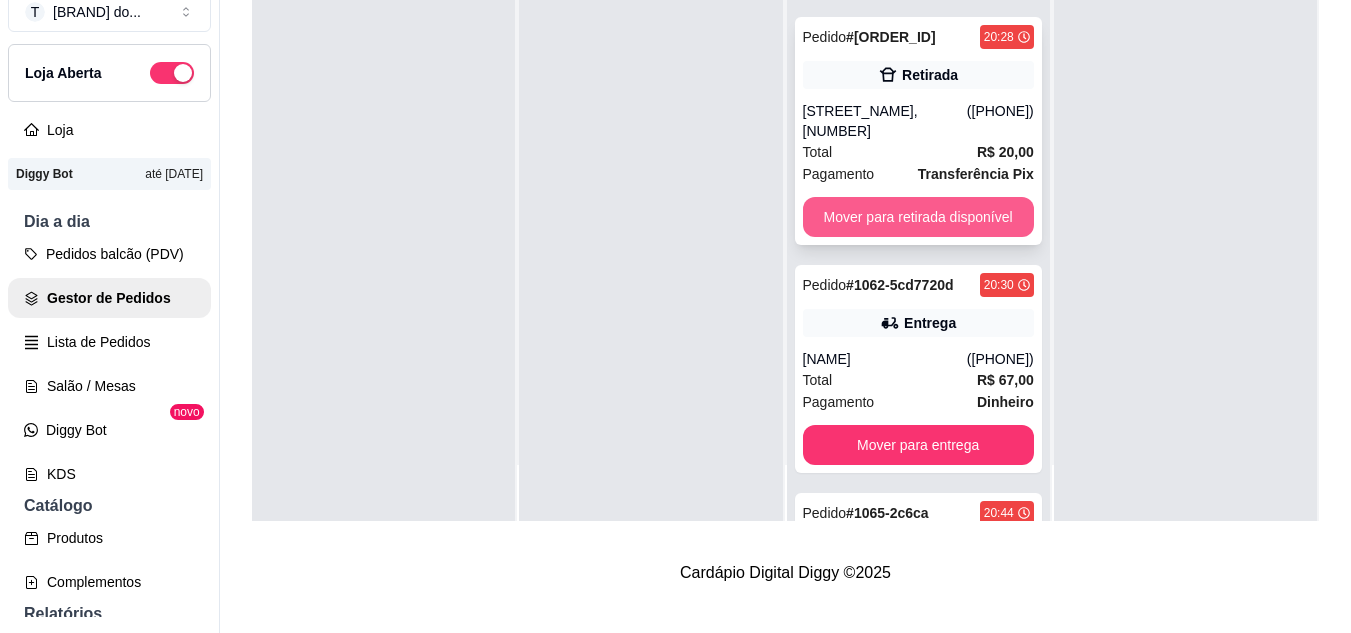 click on "Mover para retirada disponível" at bounding box center (918, 217) 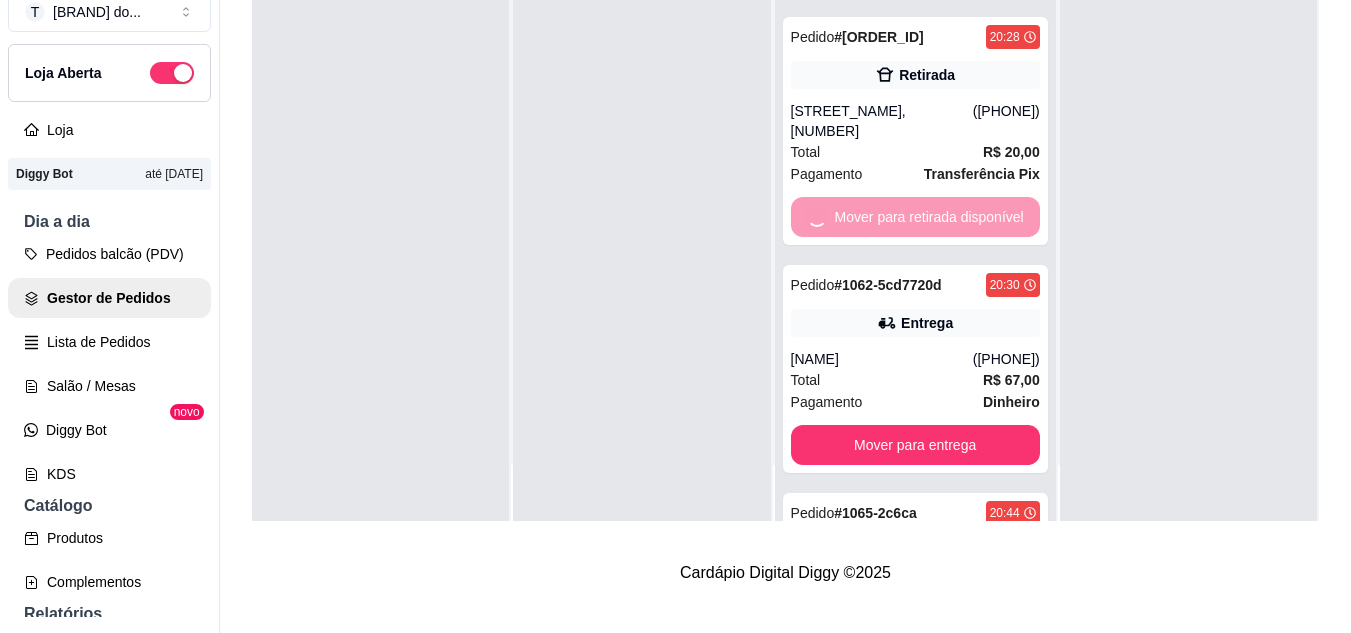 scroll, scrollTop: 91, scrollLeft: 0, axis: vertical 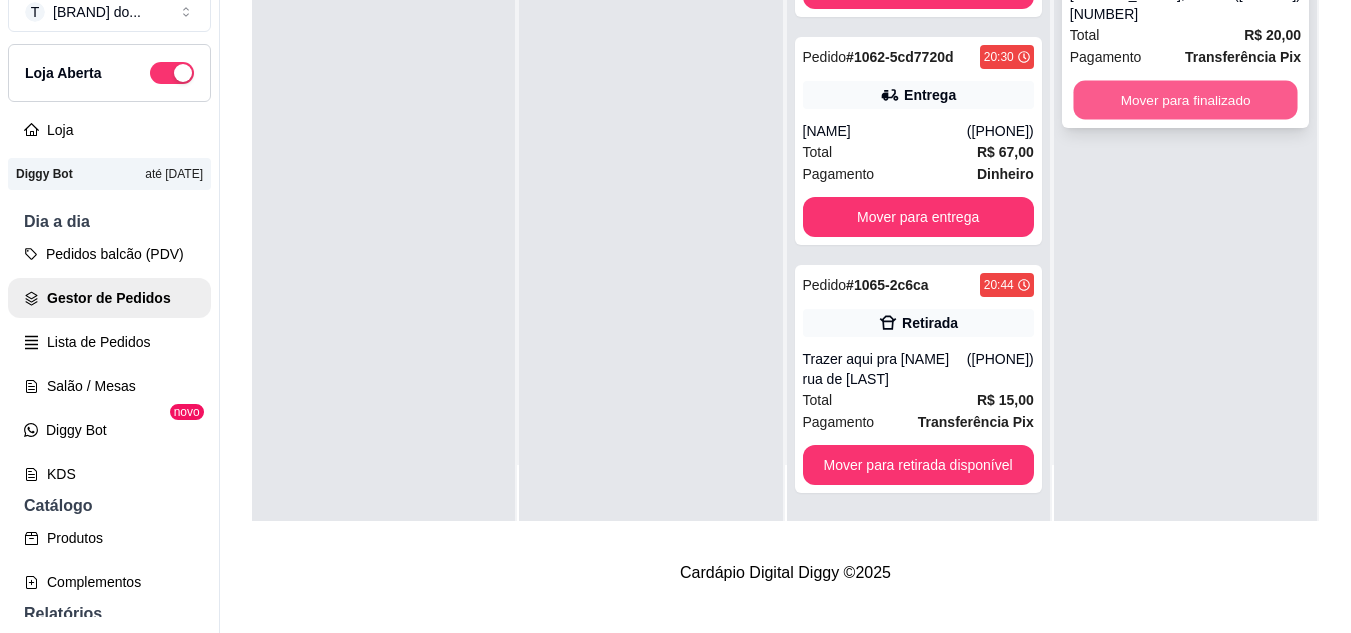 click on "Mover para finalizado" at bounding box center [1185, 100] 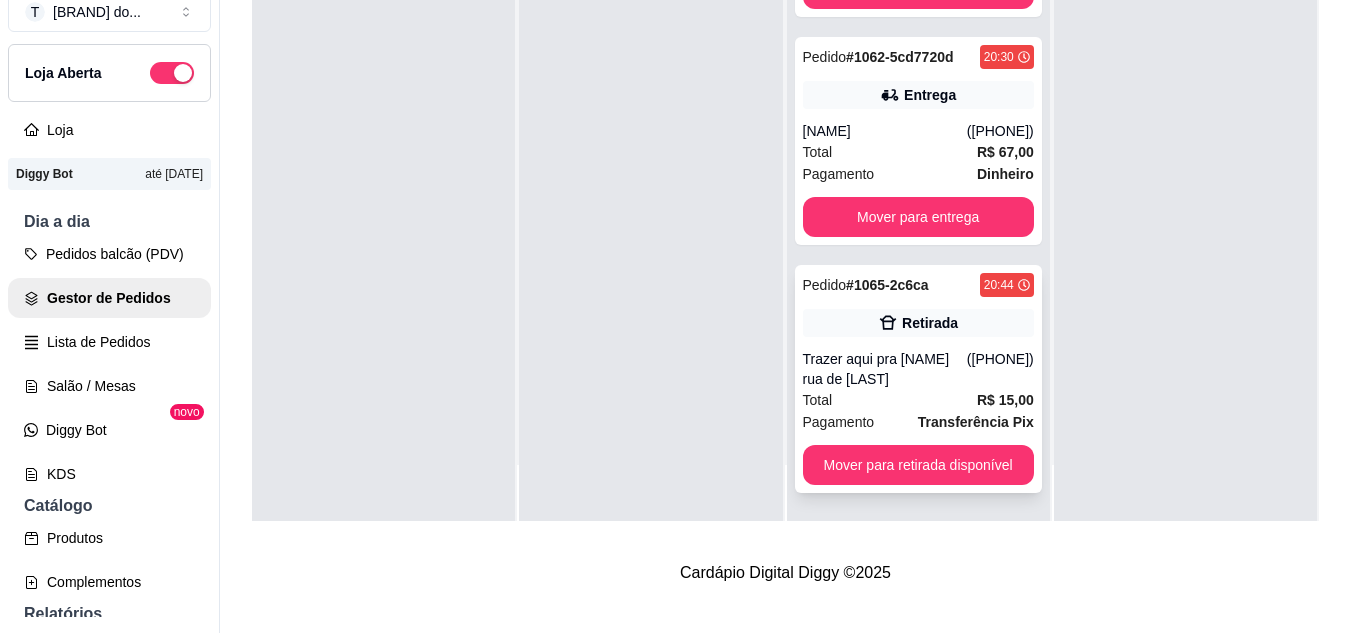 scroll, scrollTop: 0, scrollLeft: 0, axis: both 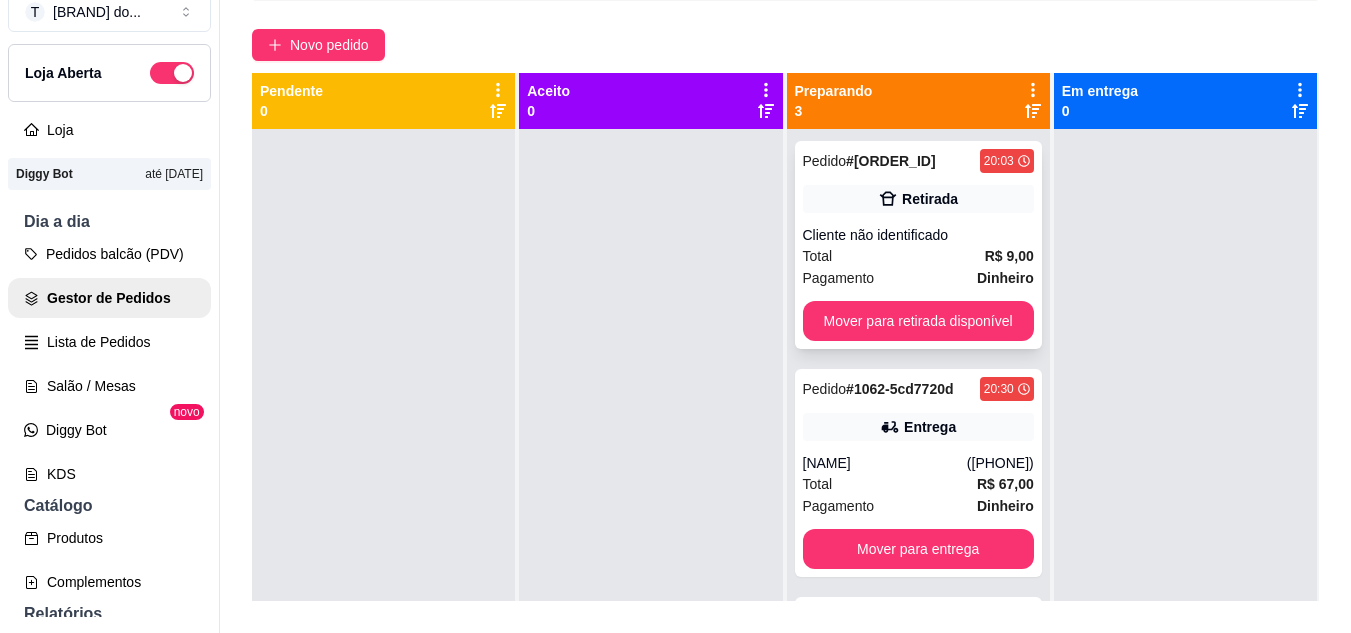 click on "Retirada" at bounding box center [918, 199] 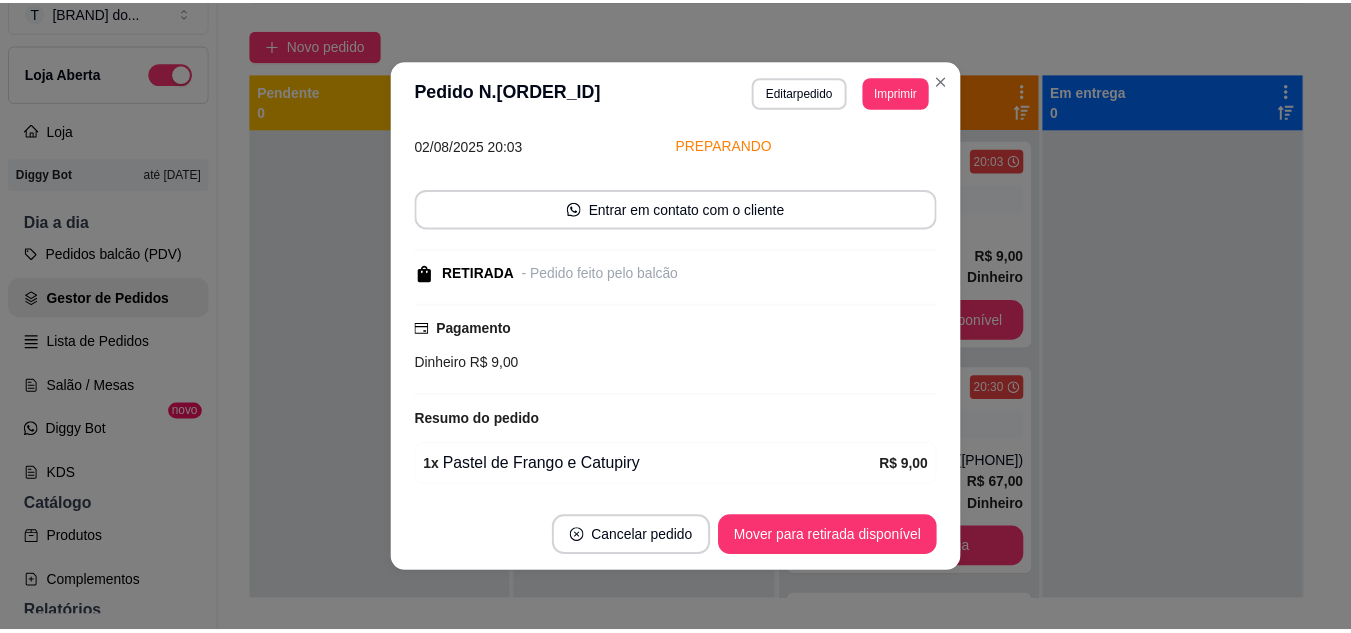 scroll, scrollTop: 156, scrollLeft: 0, axis: vertical 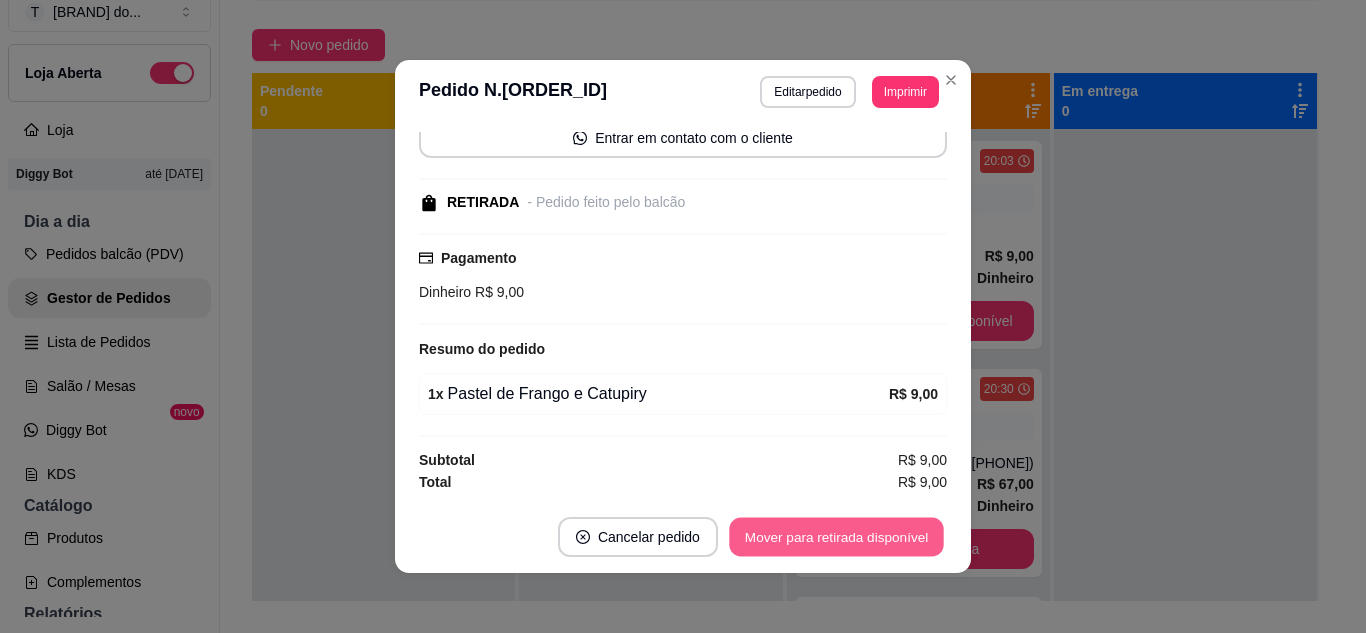 click on "Mover para retirada disponível" at bounding box center [836, 537] 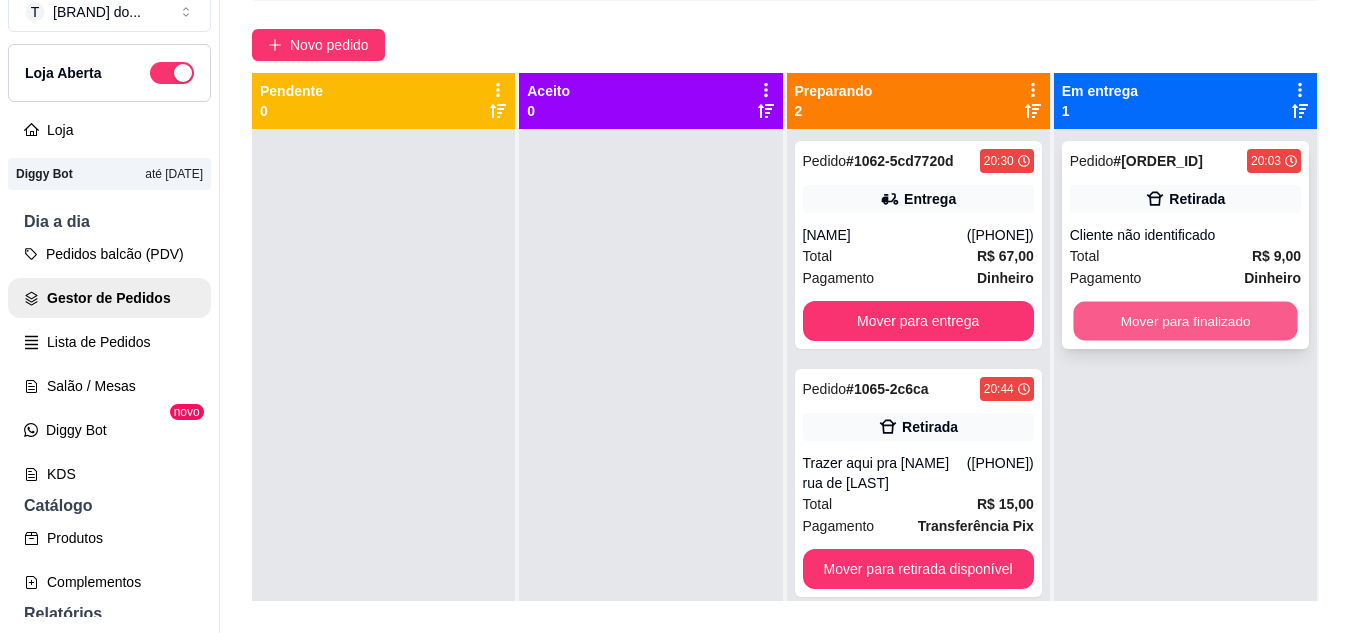 click on "Mover para finalizado" at bounding box center [1185, 321] 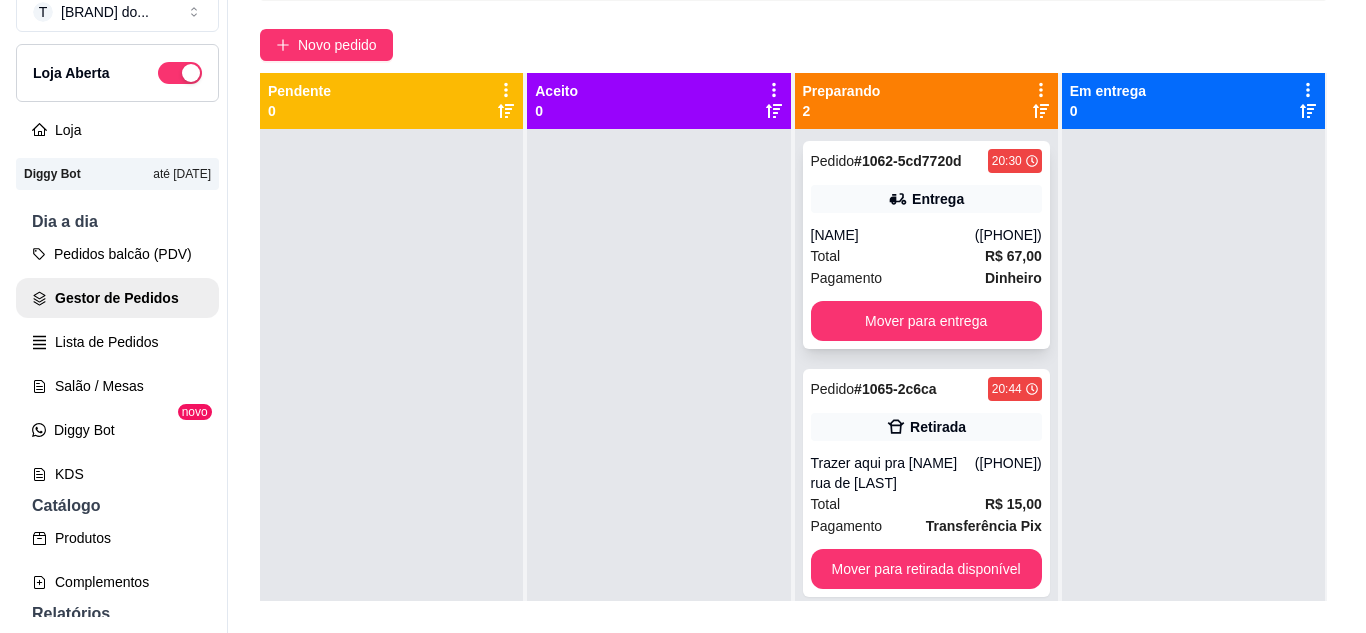 scroll, scrollTop: 56, scrollLeft: 0, axis: vertical 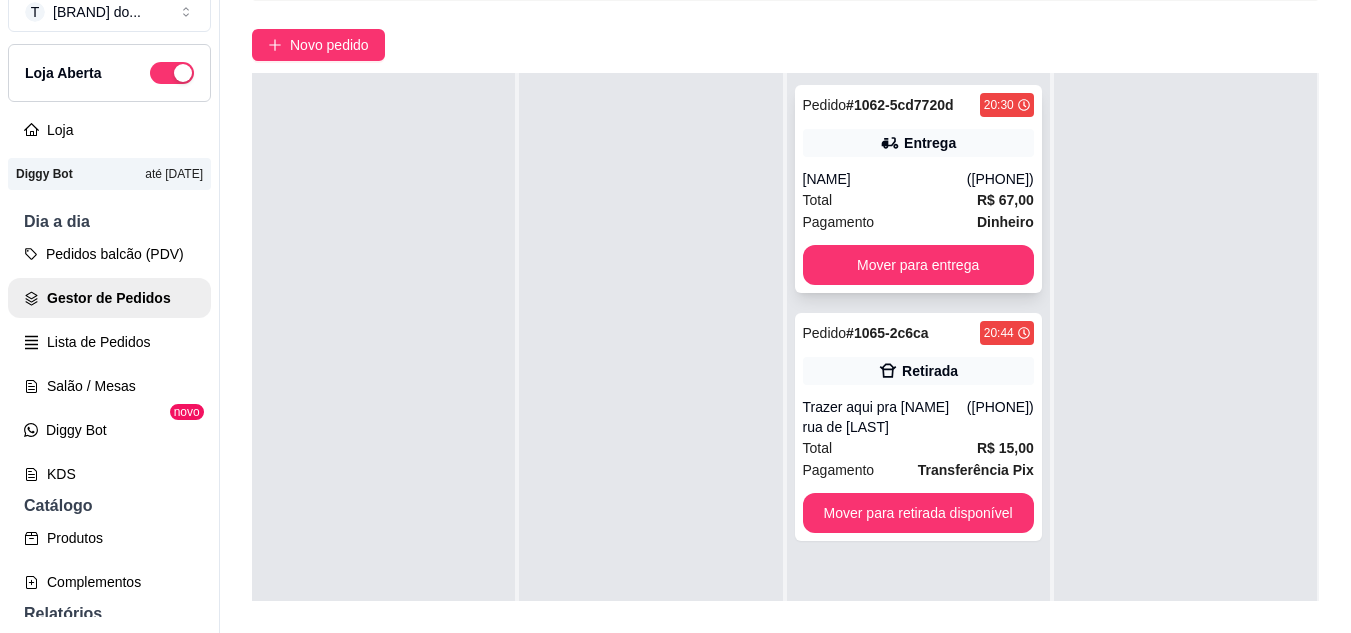 click on "Pedido # [ORDER_ID] [TIME] Entrega [NAME] ([PHONE]) Total [CURRENCY] [PRICE] Pagamento Dinheiro Mover para entrega" at bounding box center (918, 189) 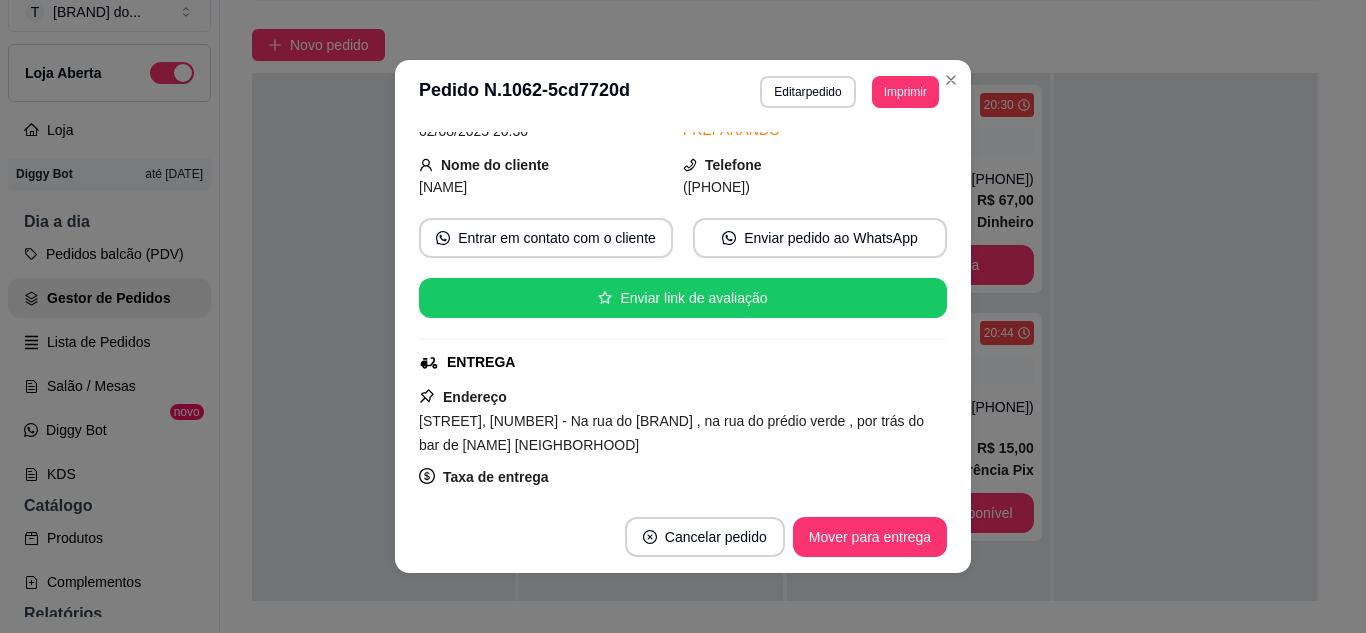 scroll, scrollTop: 0, scrollLeft: 0, axis: both 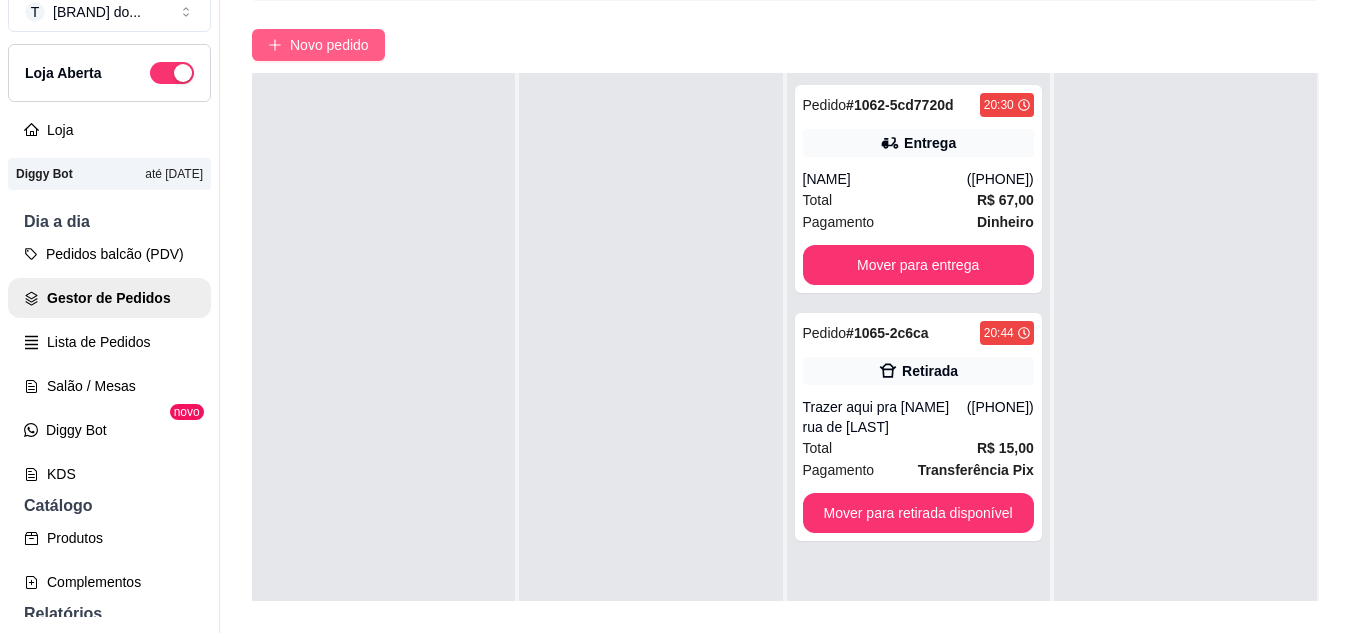 click on "Novo pedido" at bounding box center [329, 45] 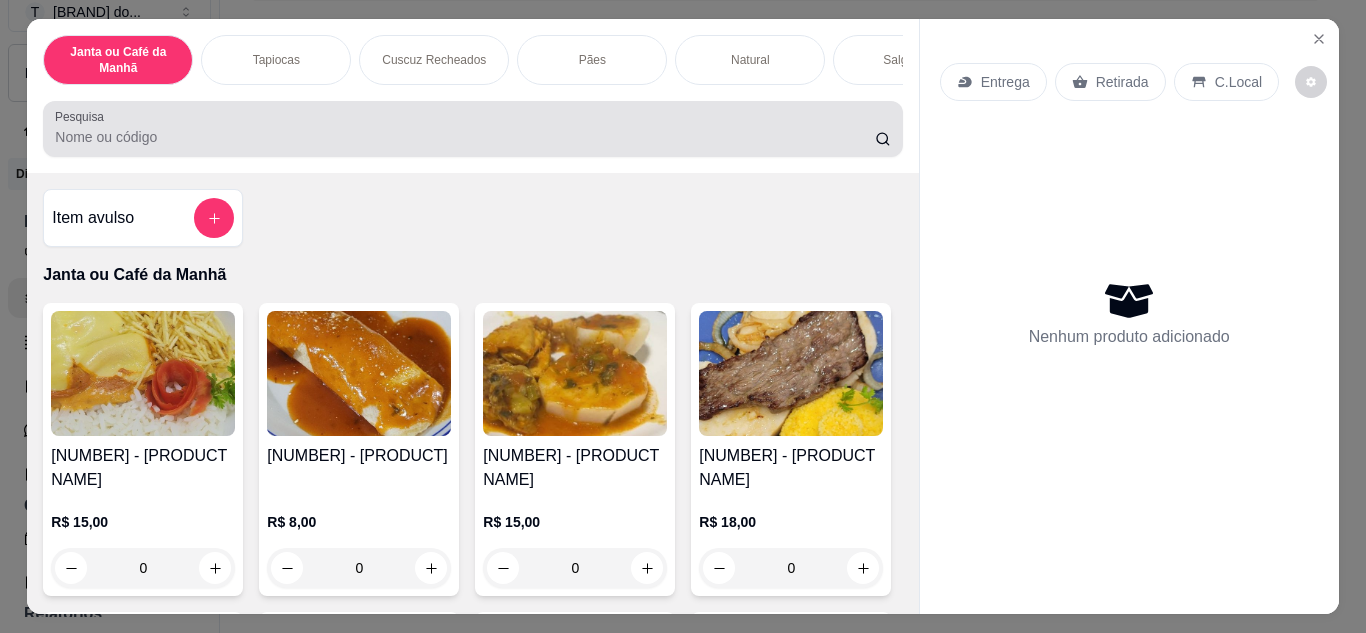 click on "Pesquisa" at bounding box center (465, 137) 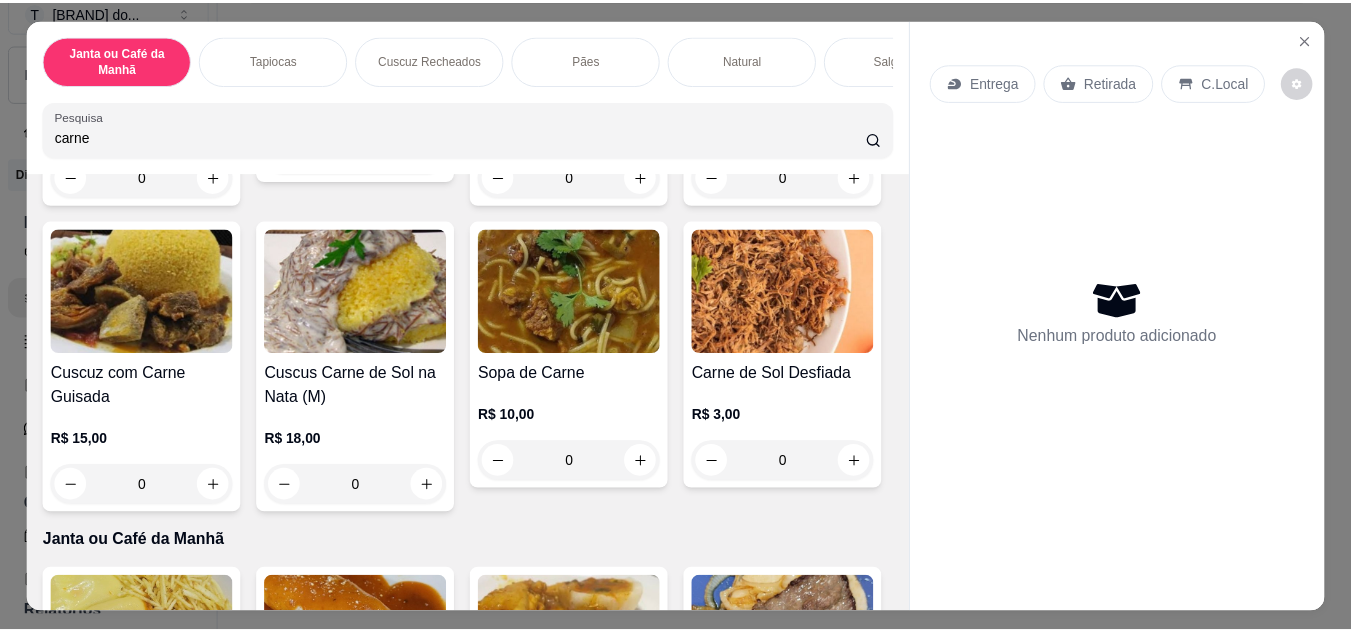 scroll, scrollTop: 1000, scrollLeft: 0, axis: vertical 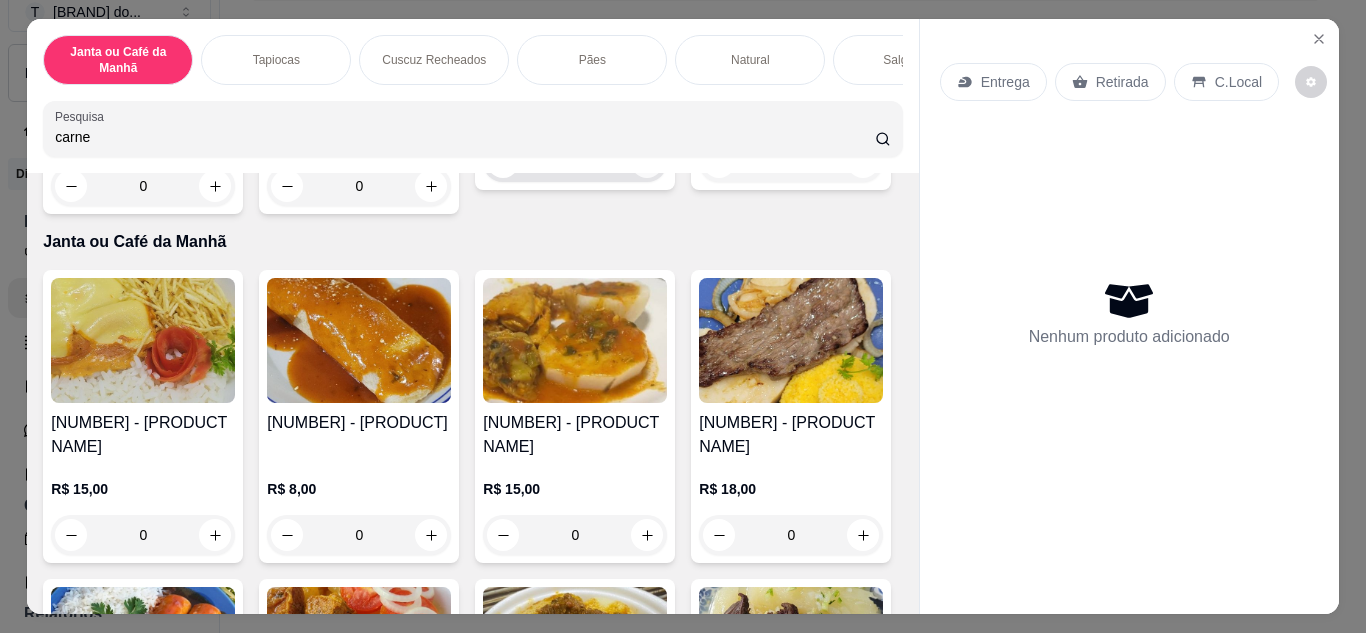 type on "carne" 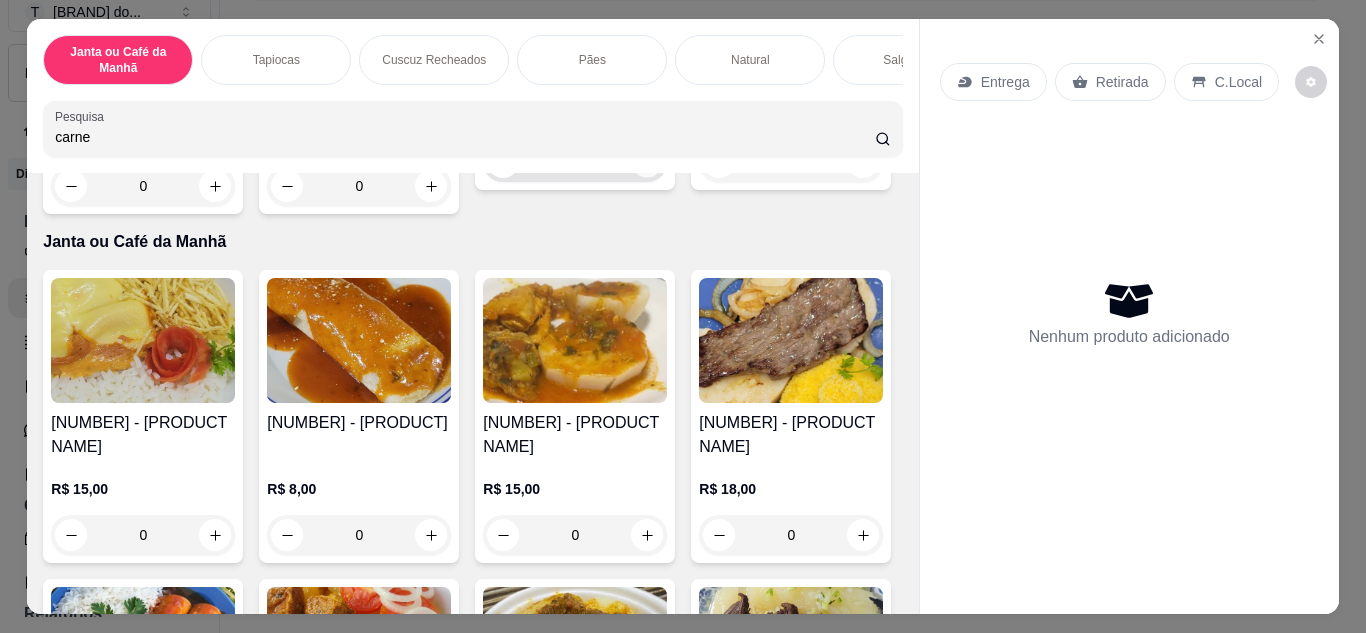 click 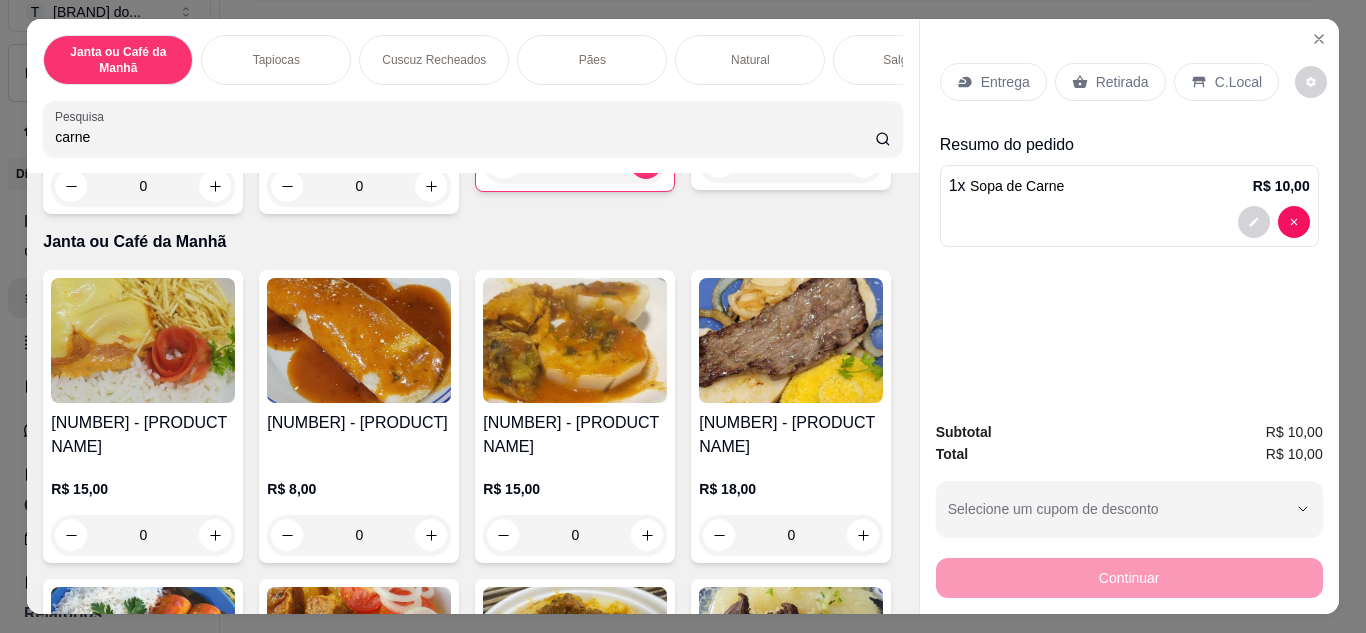 click on "Retirada" at bounding box center [1122, 82] 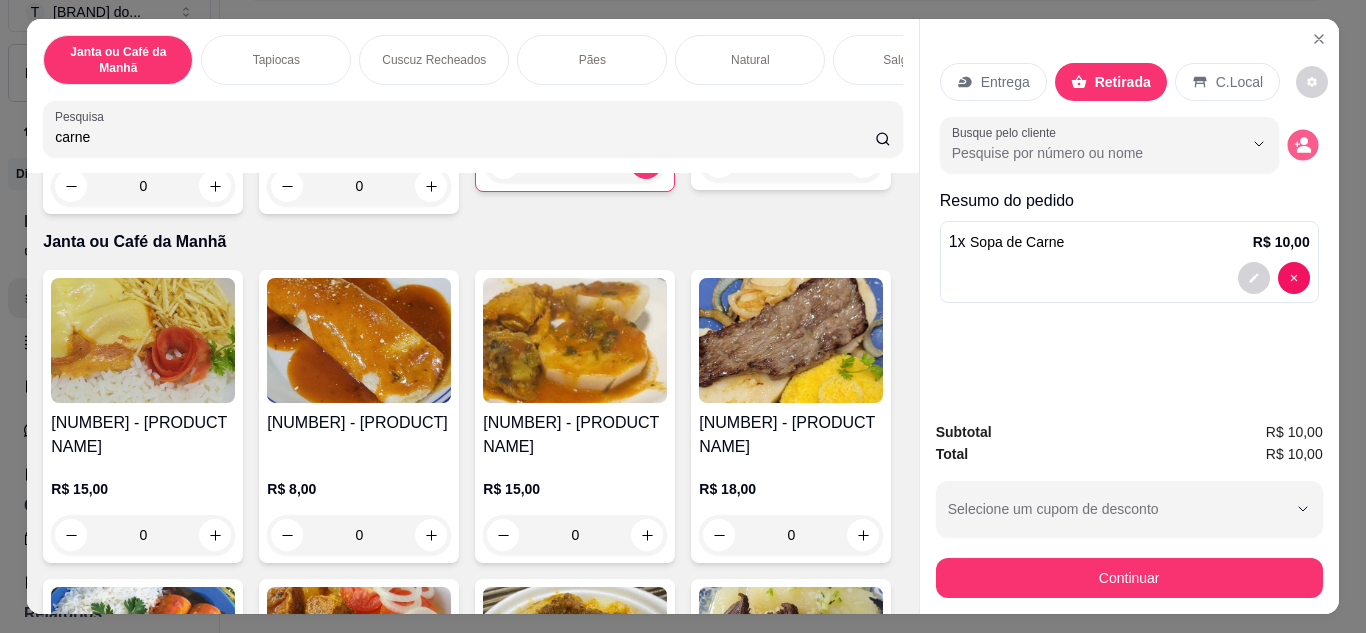 click at bounding box center [1302, 144] 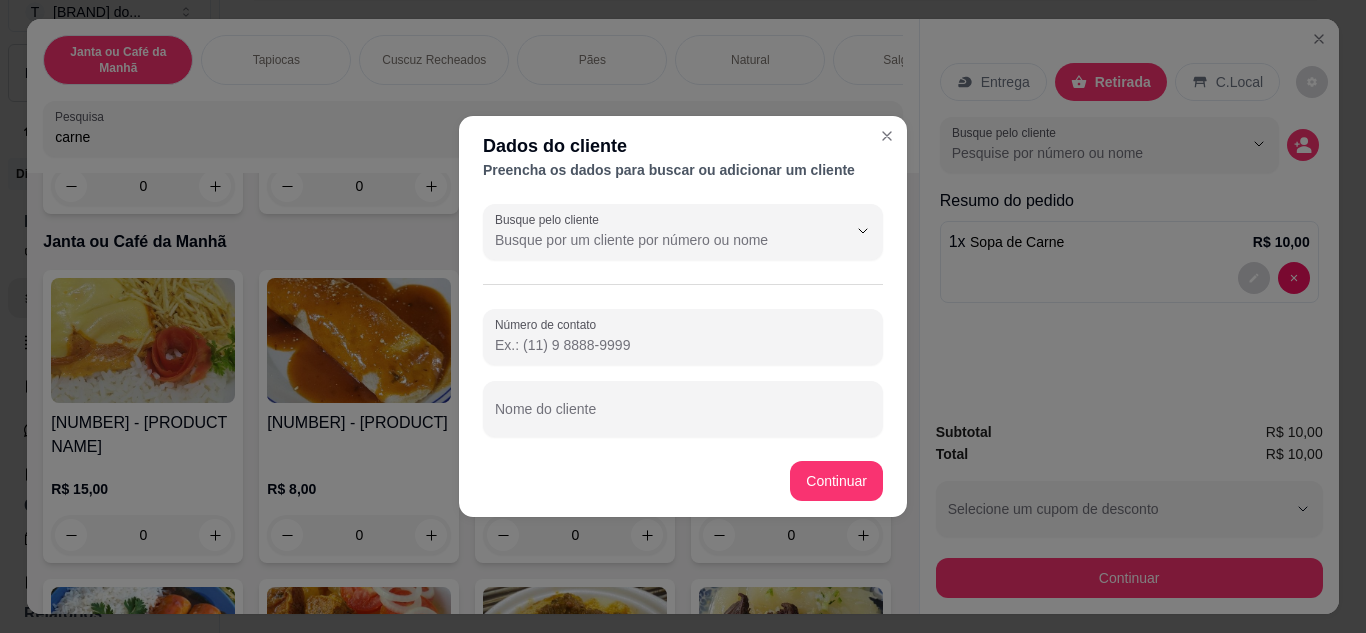 click on "Número de contato" at bounding box center [683, 345] 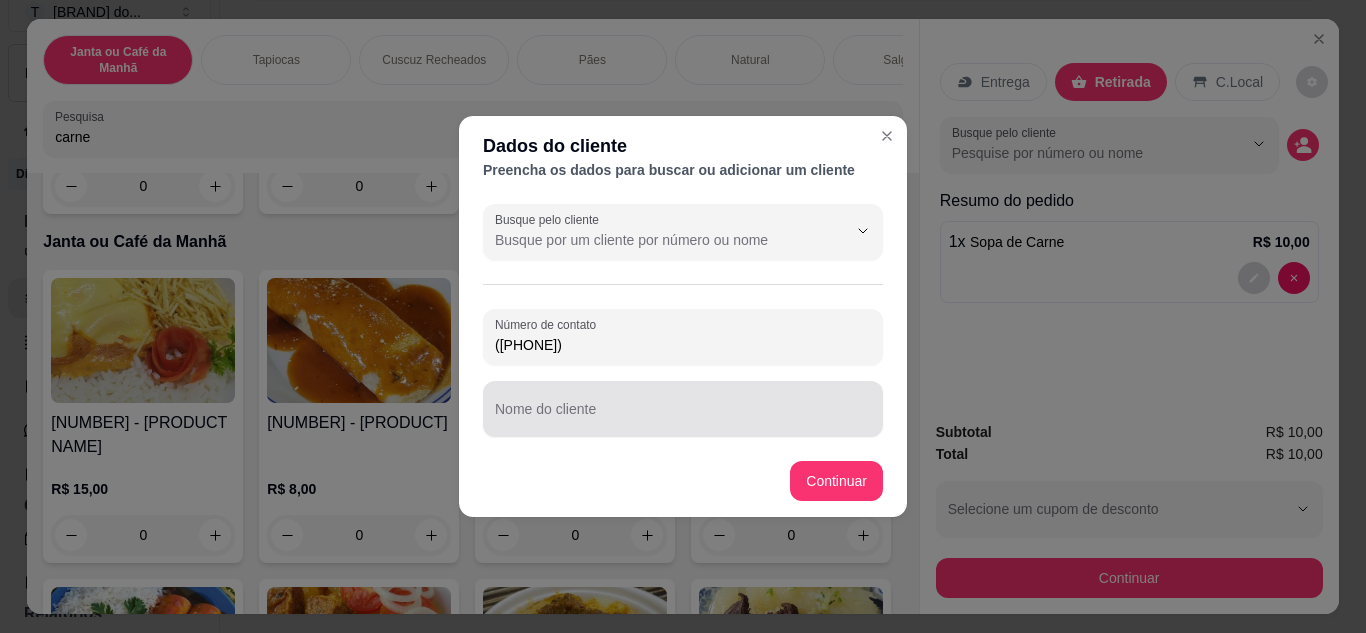 type on "([PHONE])" 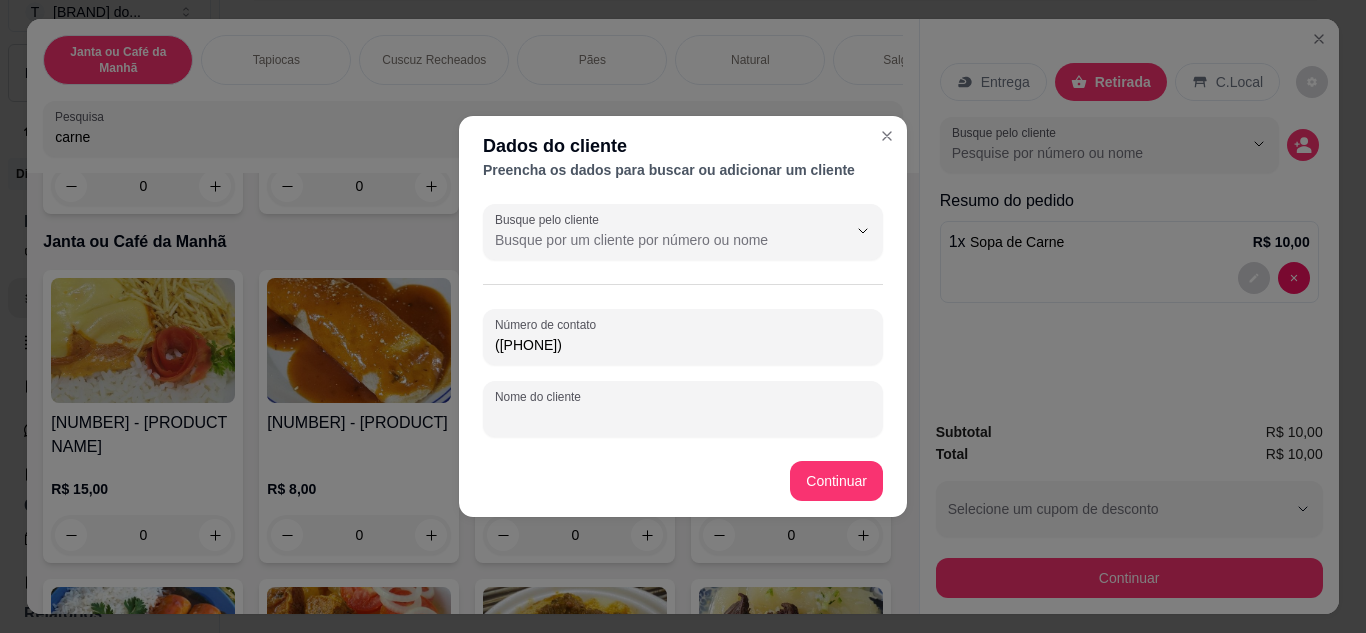 click on "Nome do cliente" at bounding box center [683, 417] 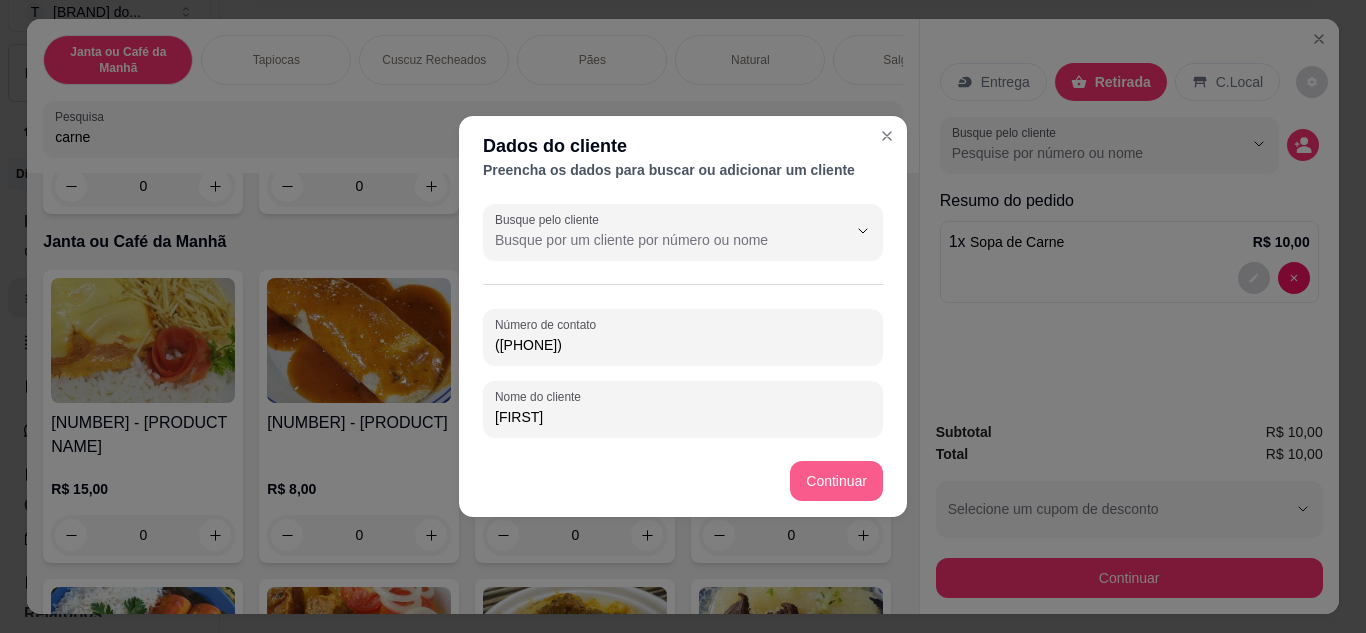 type on "[FIRST]" 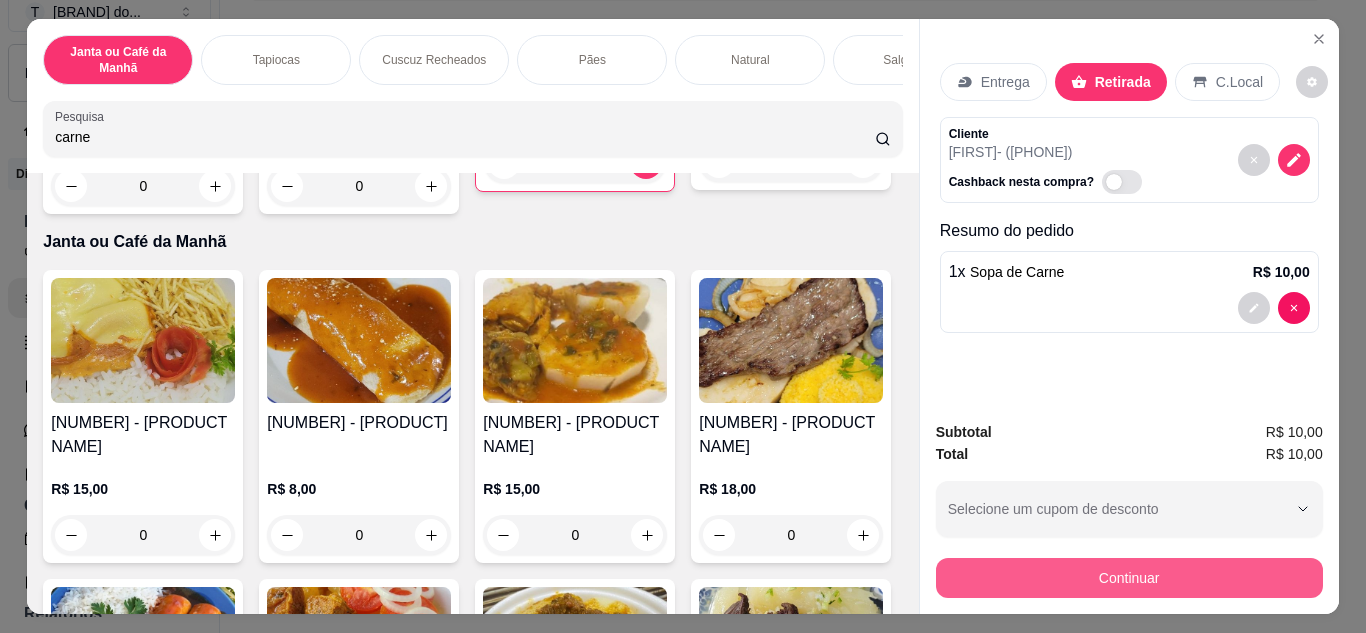 click on "Continuar" at bounding box center [1129, 578] 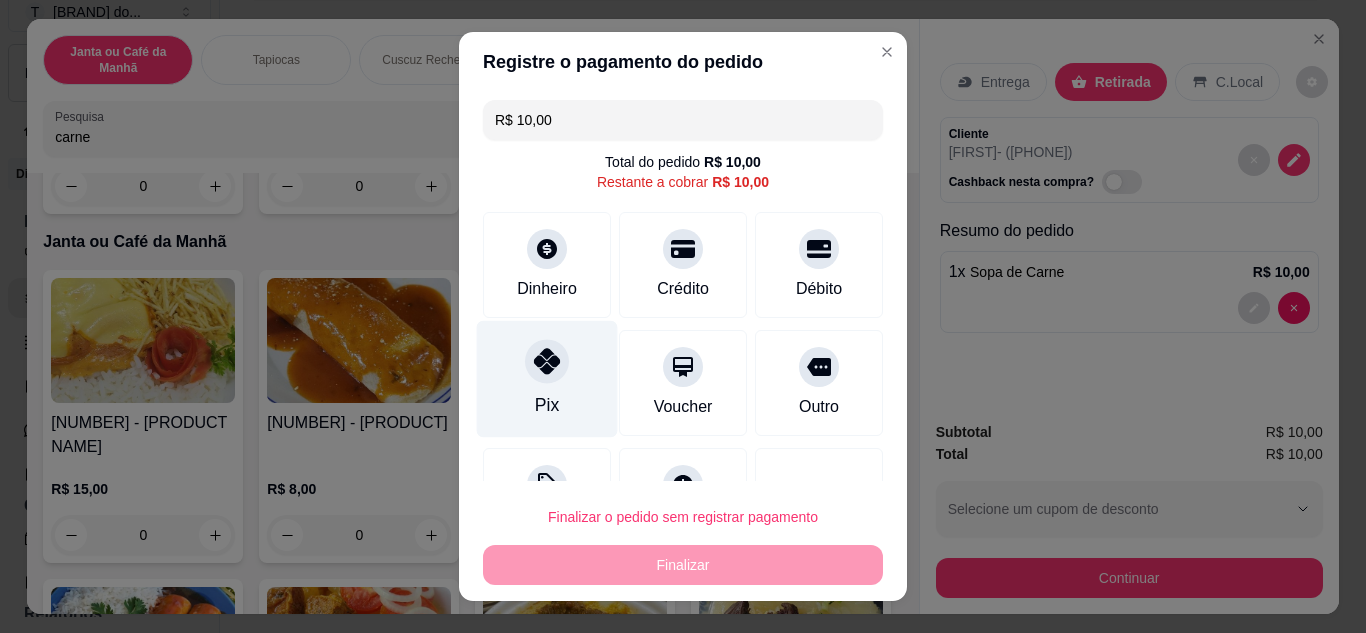 click at bounding box center [547, 361] 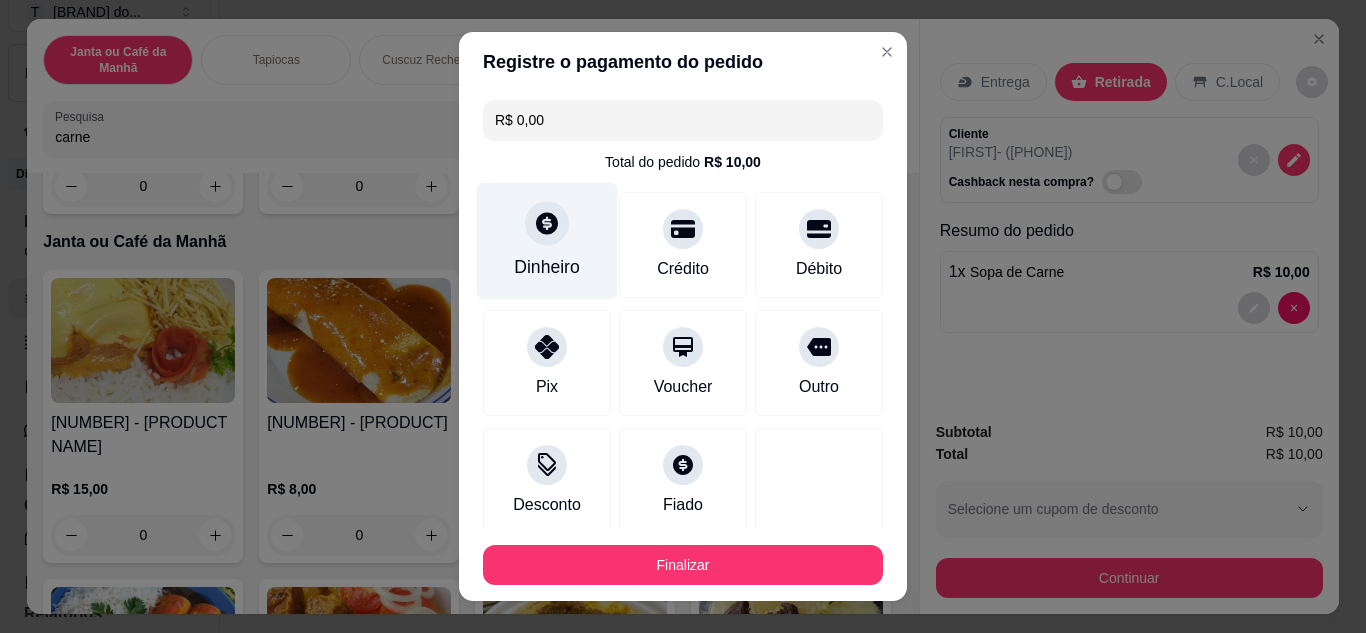 click at bounding box center (547, 223) 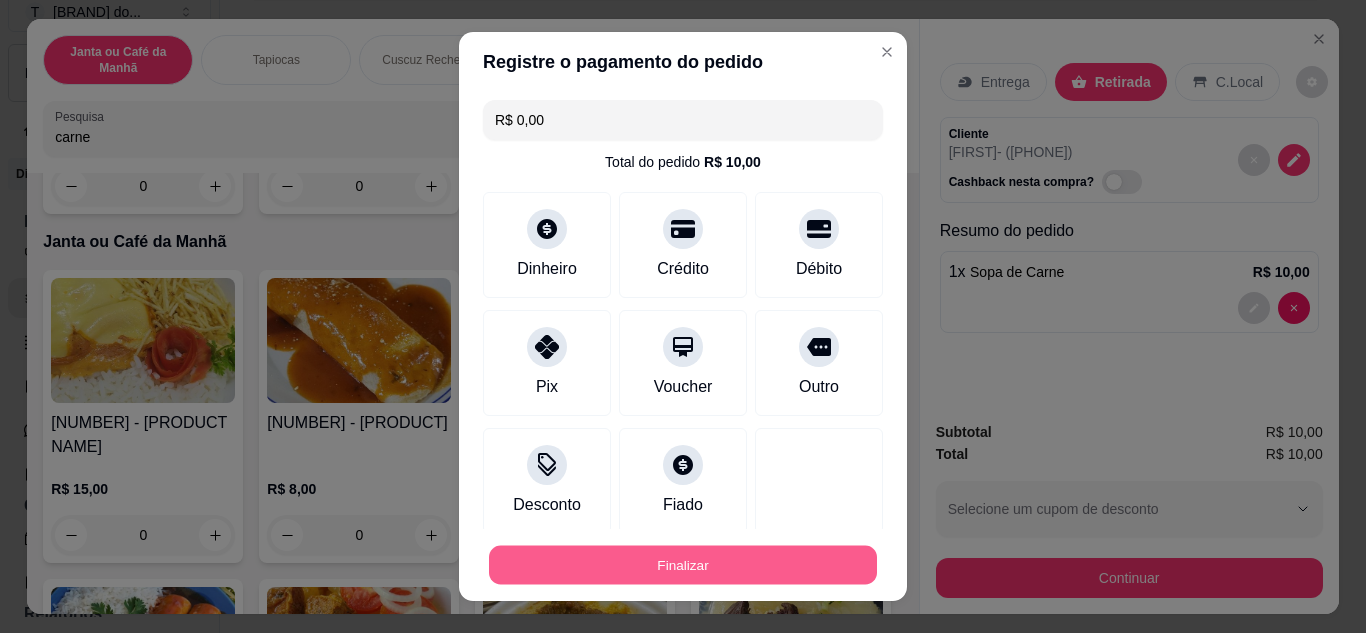click on "Finalizar" at bounding box center [683, 565] 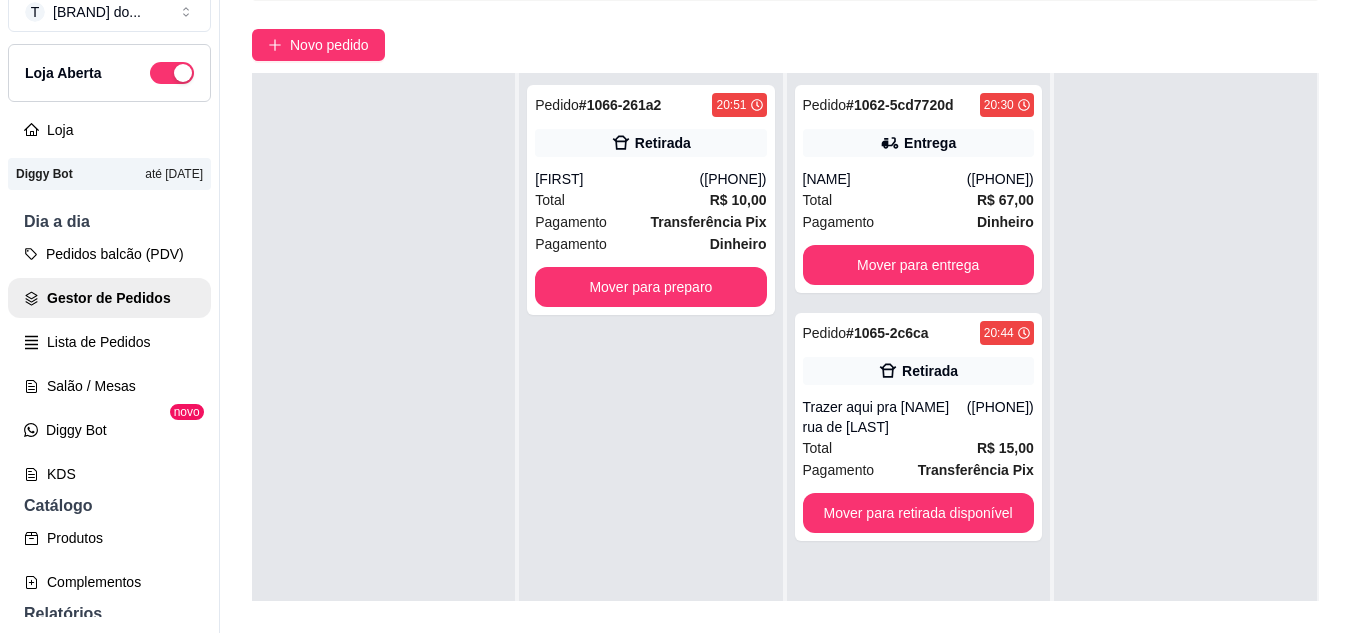 scroll, scrollTop: 0, scrollLeft: 0, axis: both 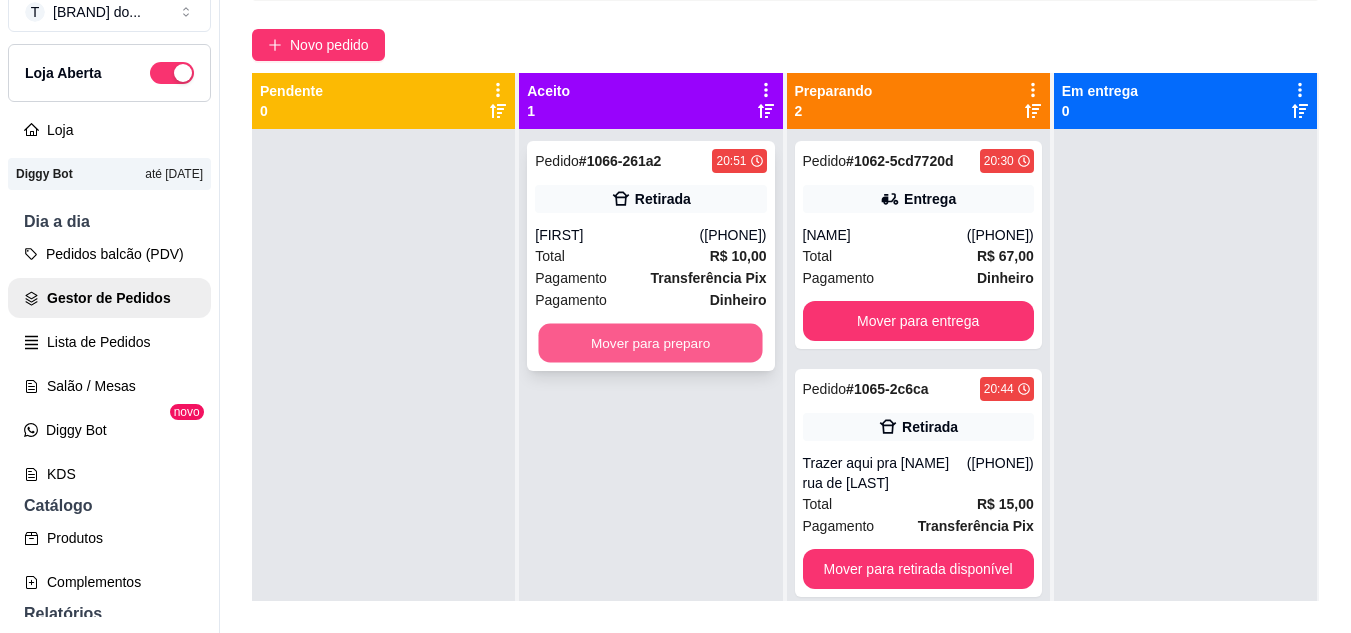 click on "Mover para preparo" at bounding box center [651, 343] 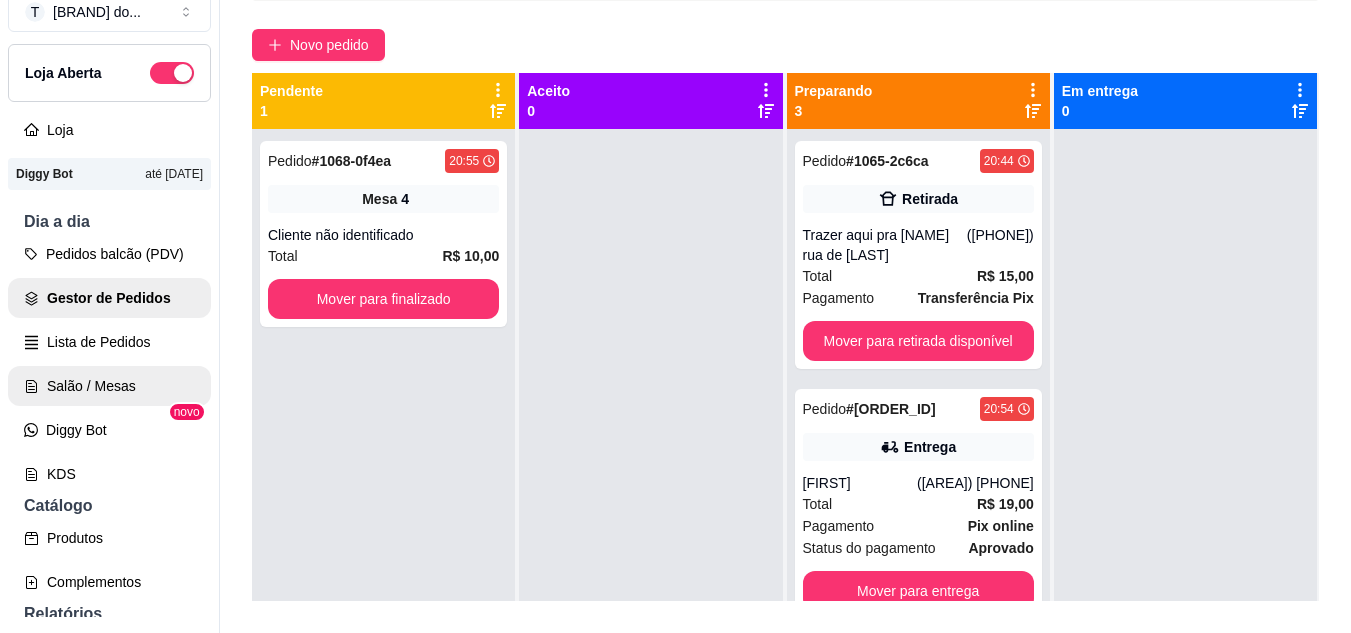 click on "Salão / Mesas" at bounding box center (109, 386) 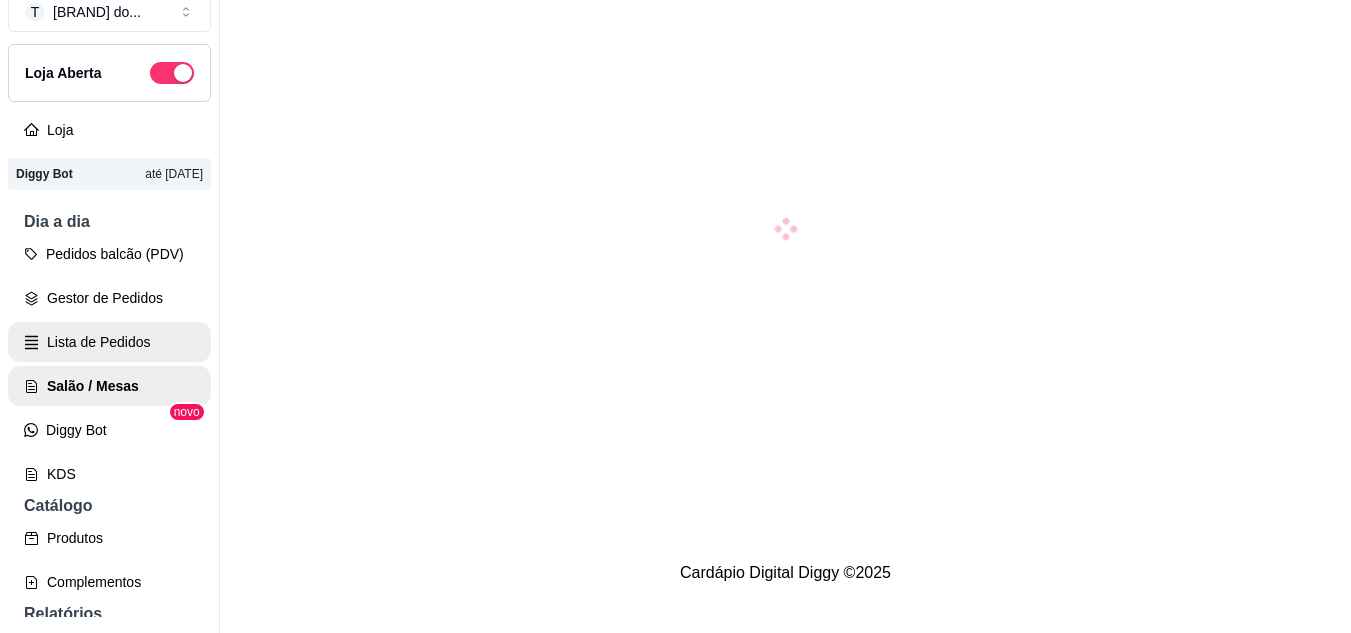 scroll, scrollTop: 0, scrollLeft: 0, axis: both 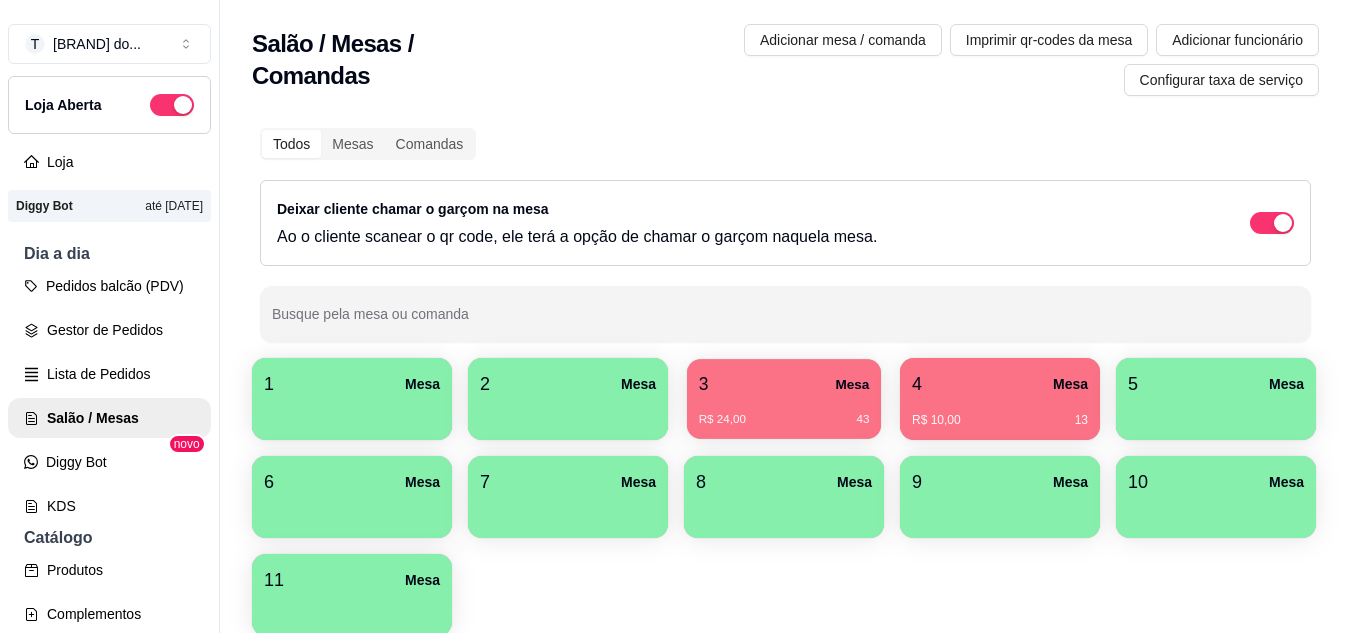 click on "R$ 24,00 43" at bounding box center (784, 412) 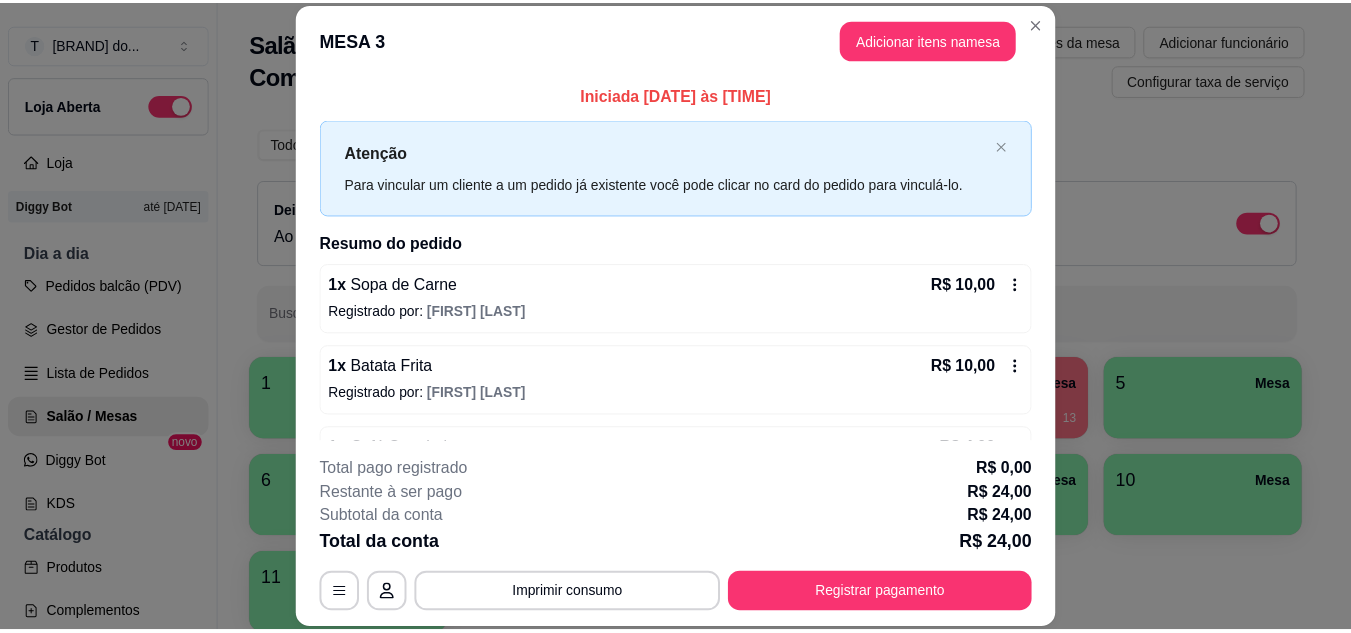 scroll, scrollTop: 64, scrollLeft: 0, axis: vertical 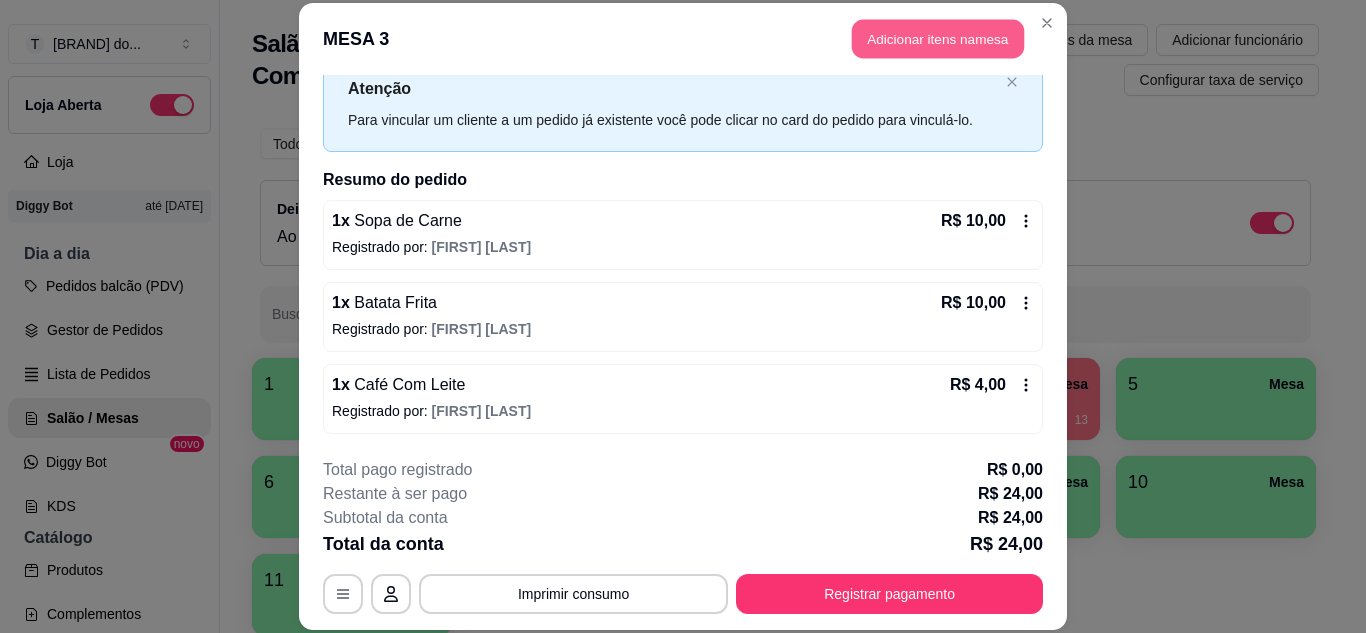 click on "Adicionar itens na  mesa" at bounding box center [938, 39] 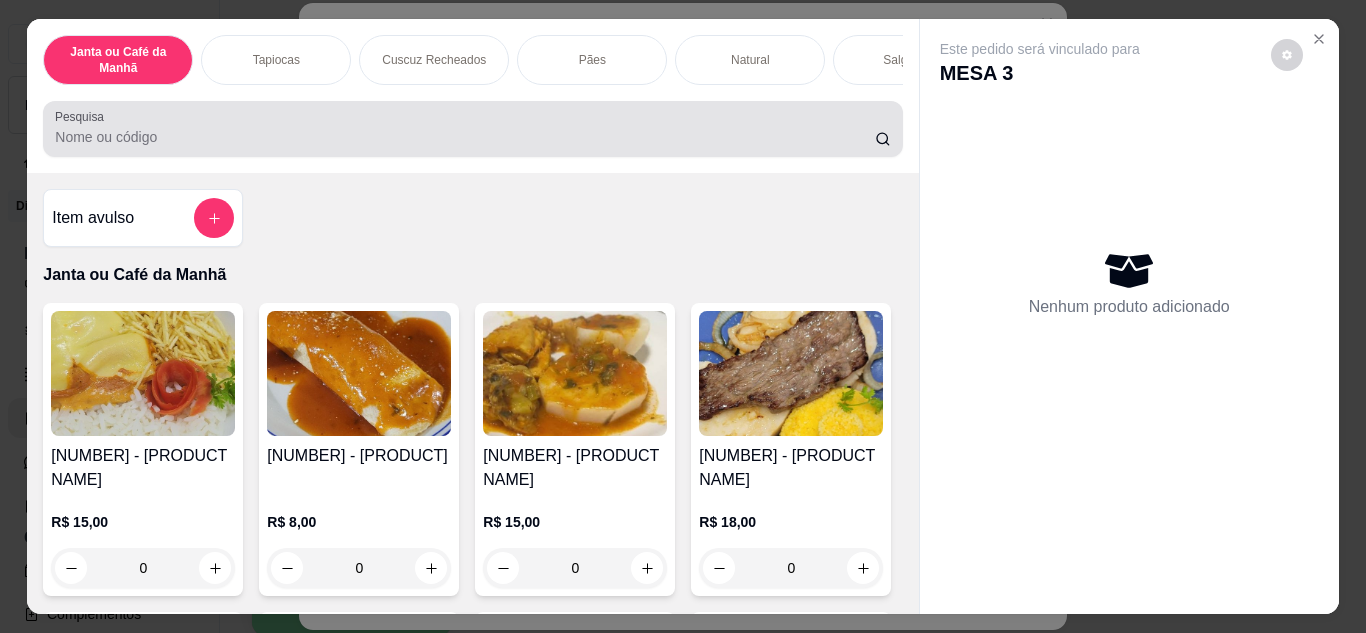 click on "Pesquisa" at bounding box center (465, 137) 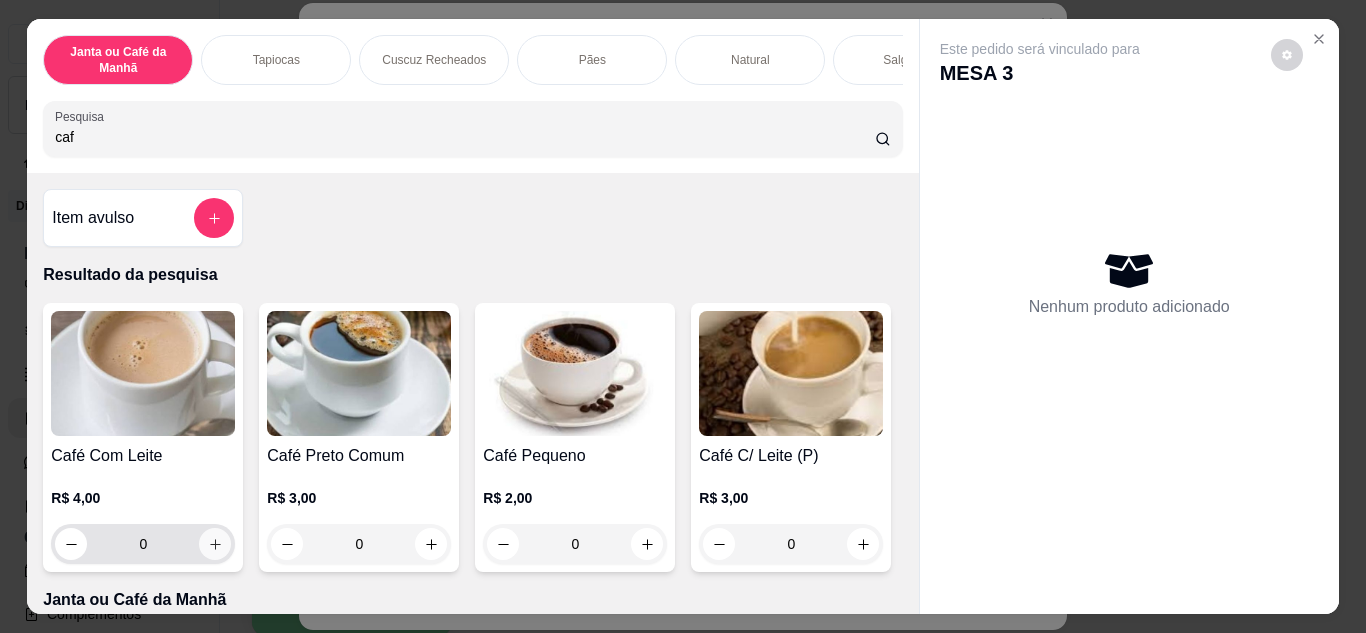 type on "caf" 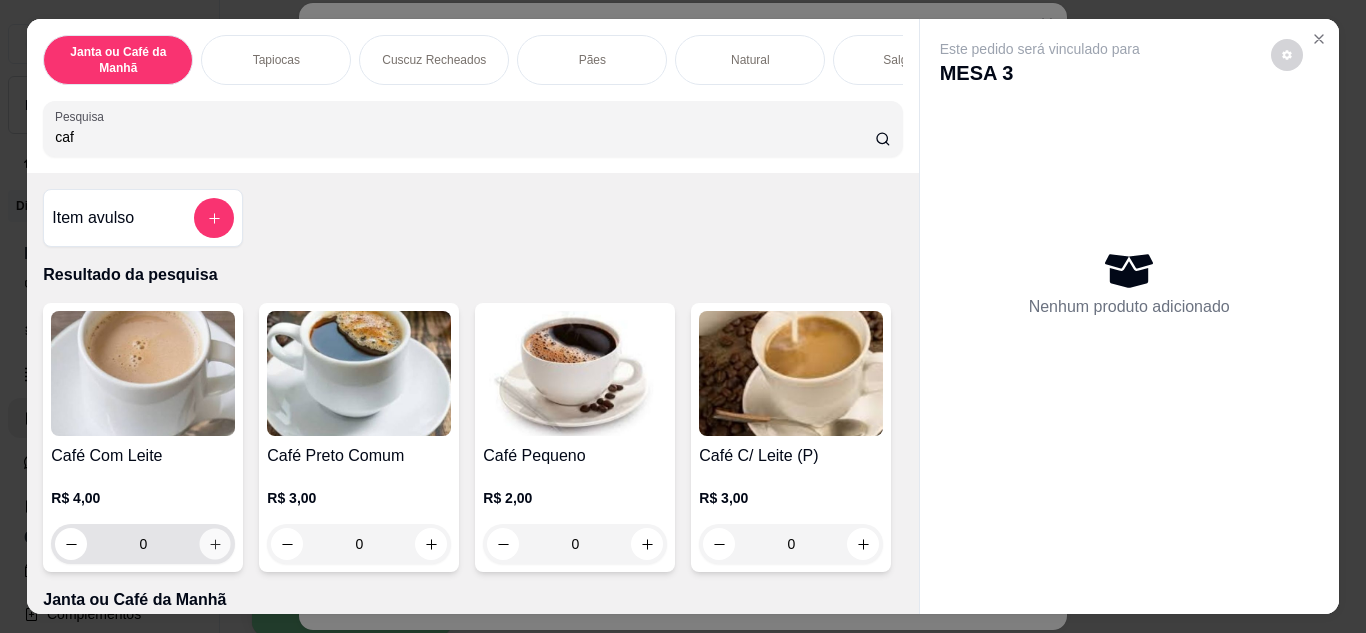 click at bounding box center [215, 543] 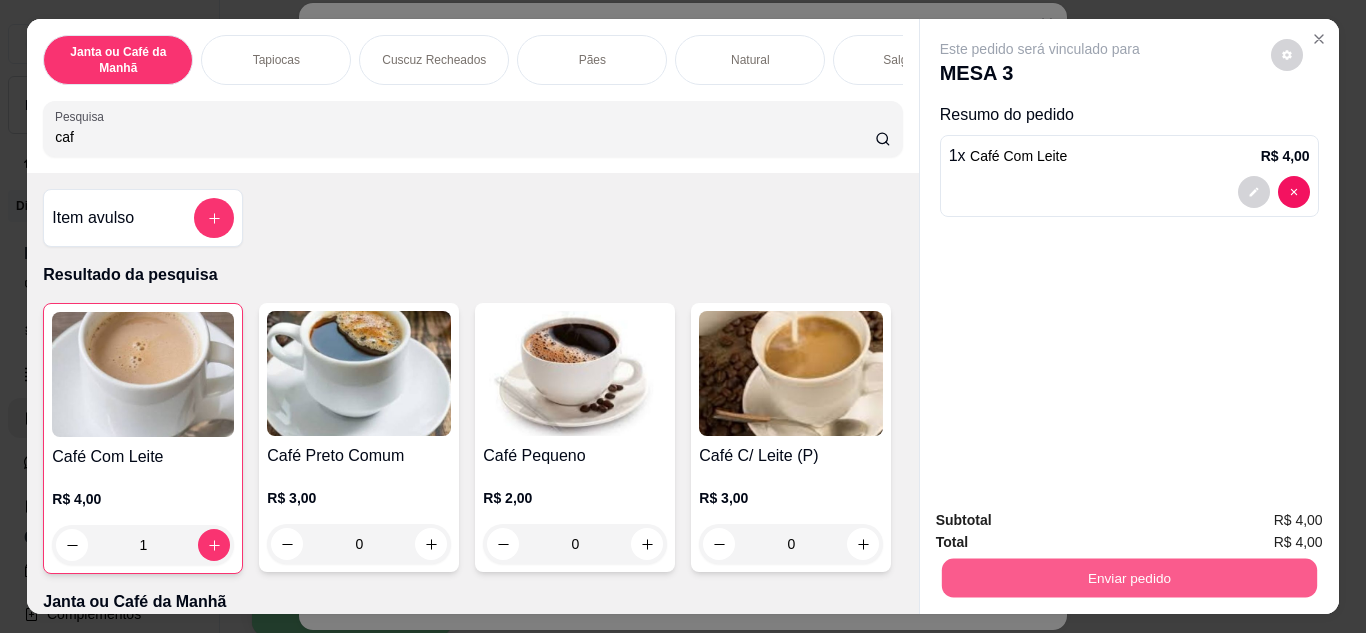 click on "Enviar pedido" at bounding box center (1128, 578) 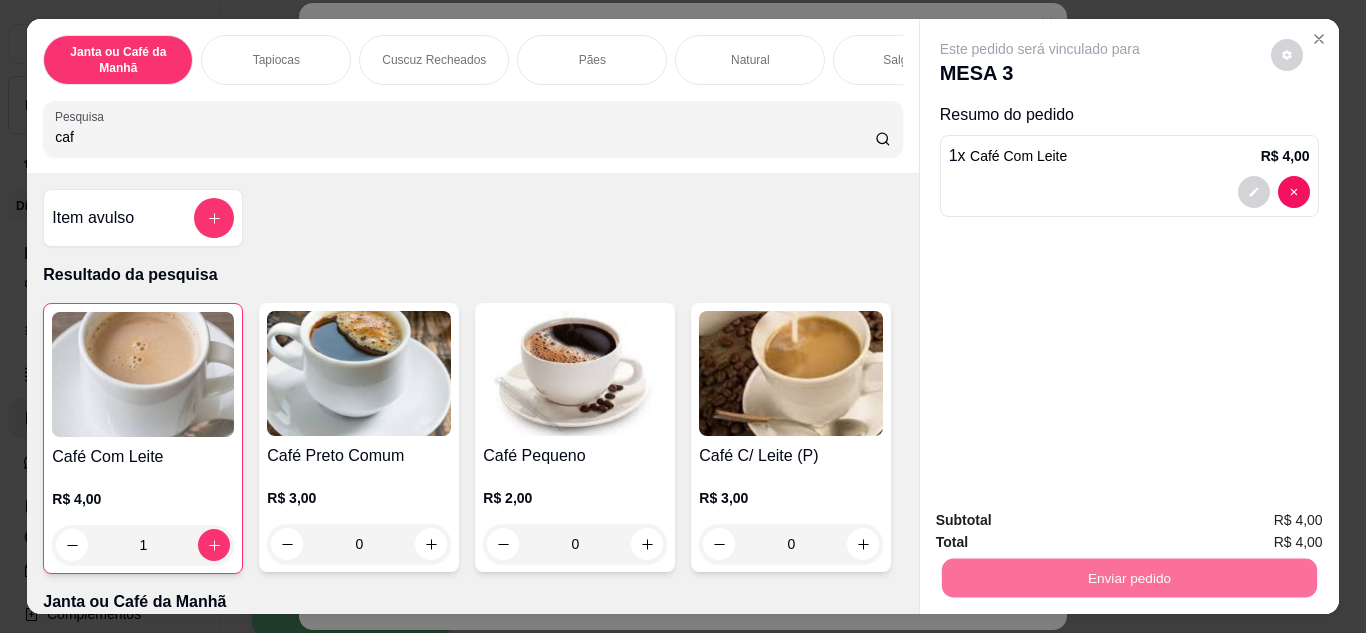 click on "Não registrar e enviar pedido" at bounding box center [1063, 521] 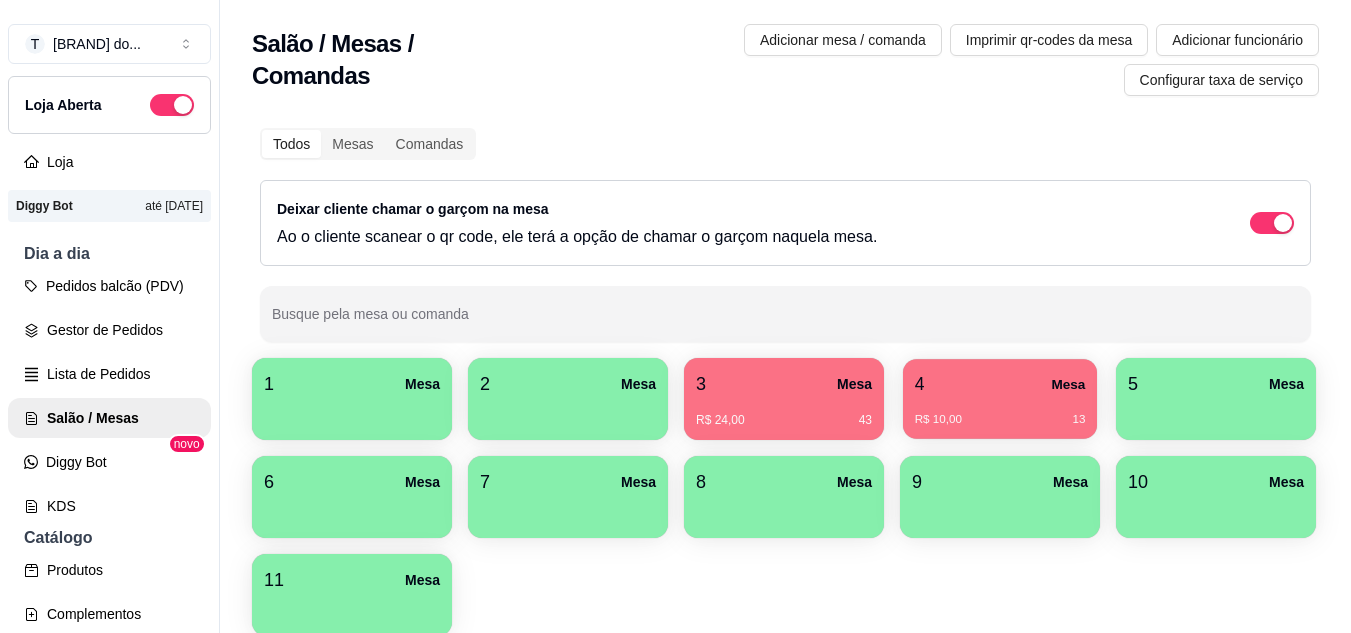 click on "R$ 10,00 13" at bounding box center [1000, 412] 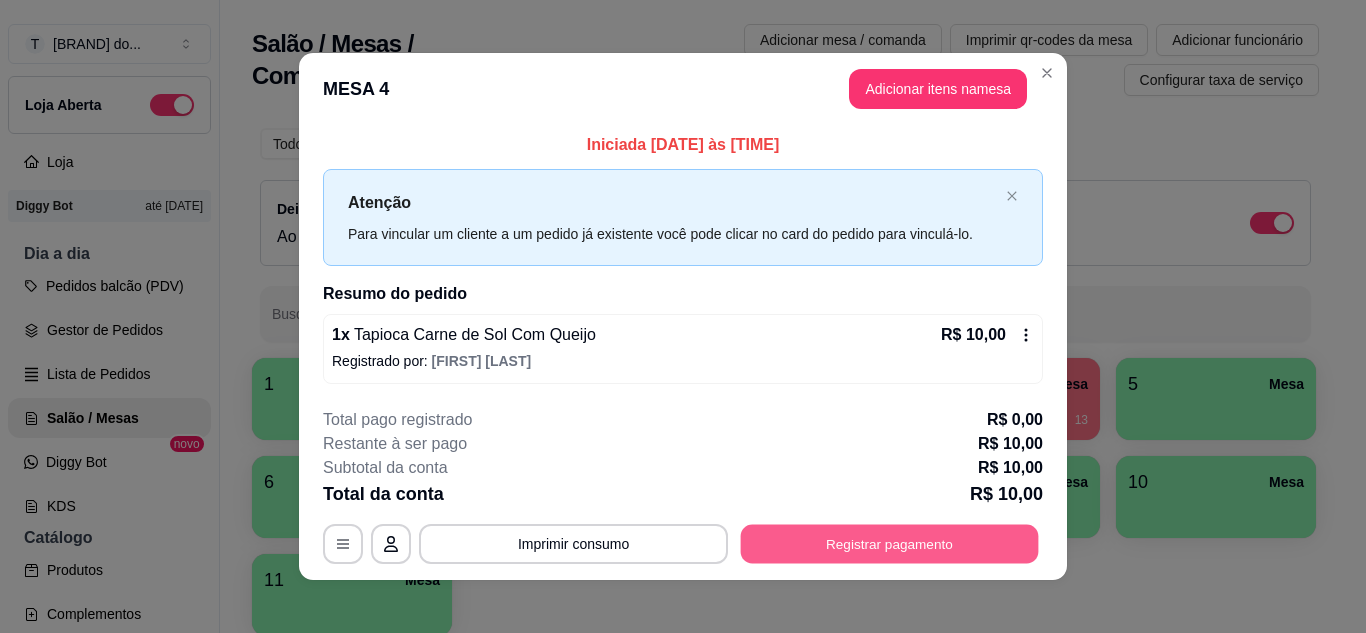 click on "Registrar pagamento" at bounding box center (890, 544) 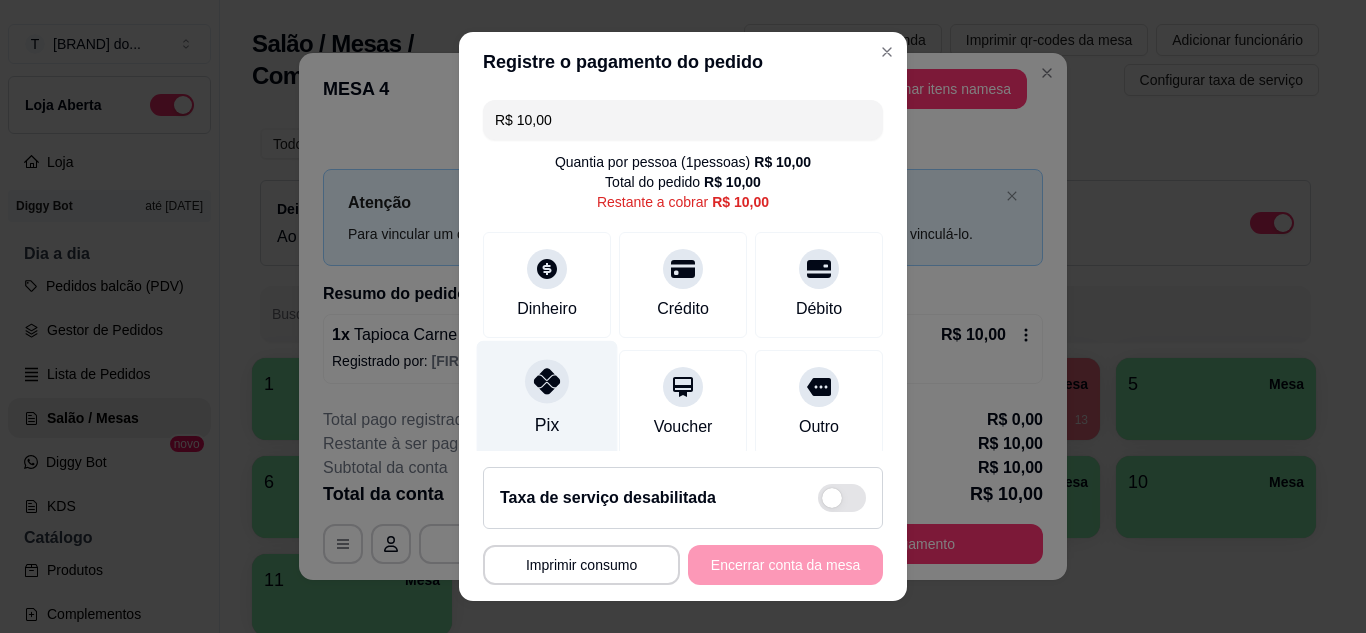 drag, startPoint x: 549, startPoint y: 417, endPoint x: 586, endPoint y: 431, distance: 39.56008 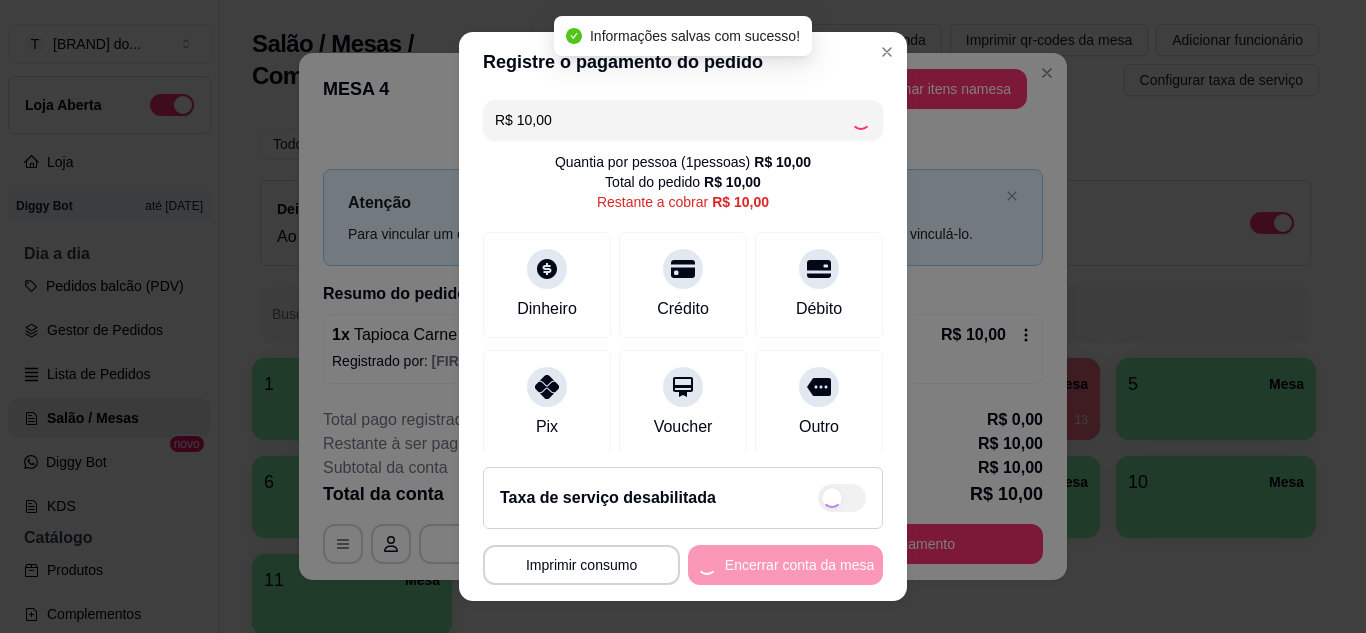 type on "R$ 0,00" 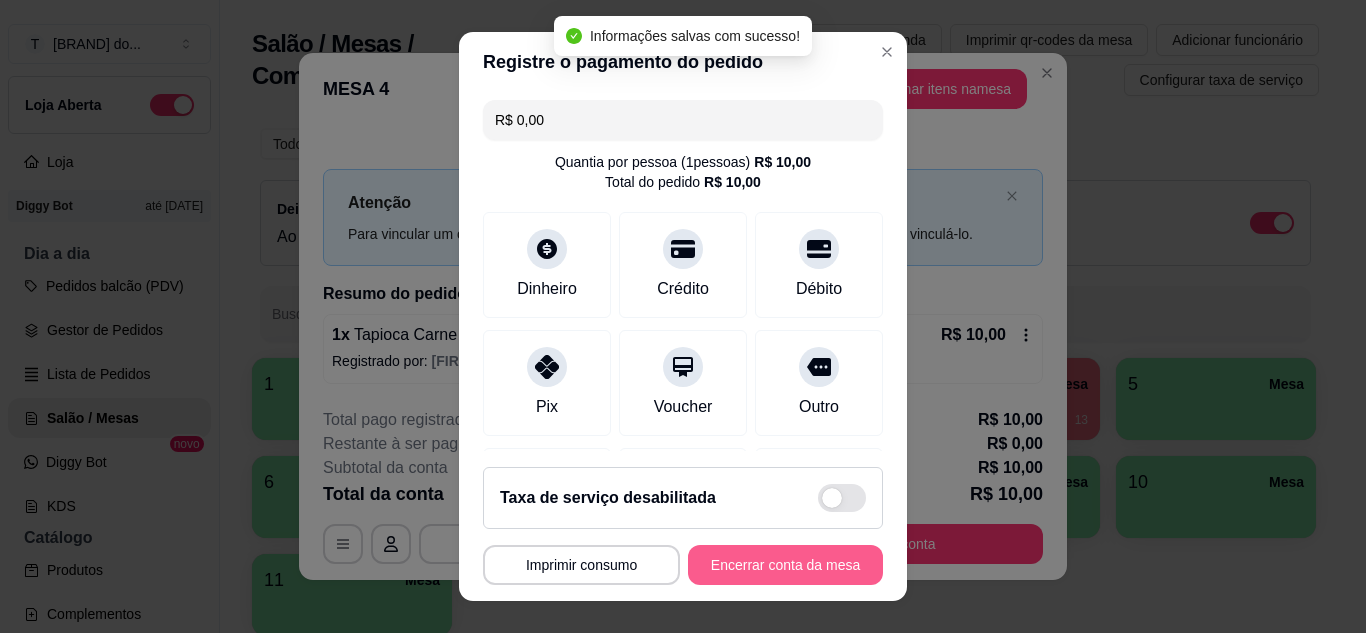 click on "Encerrar conta da mesa" at bounding box center (785, 565) 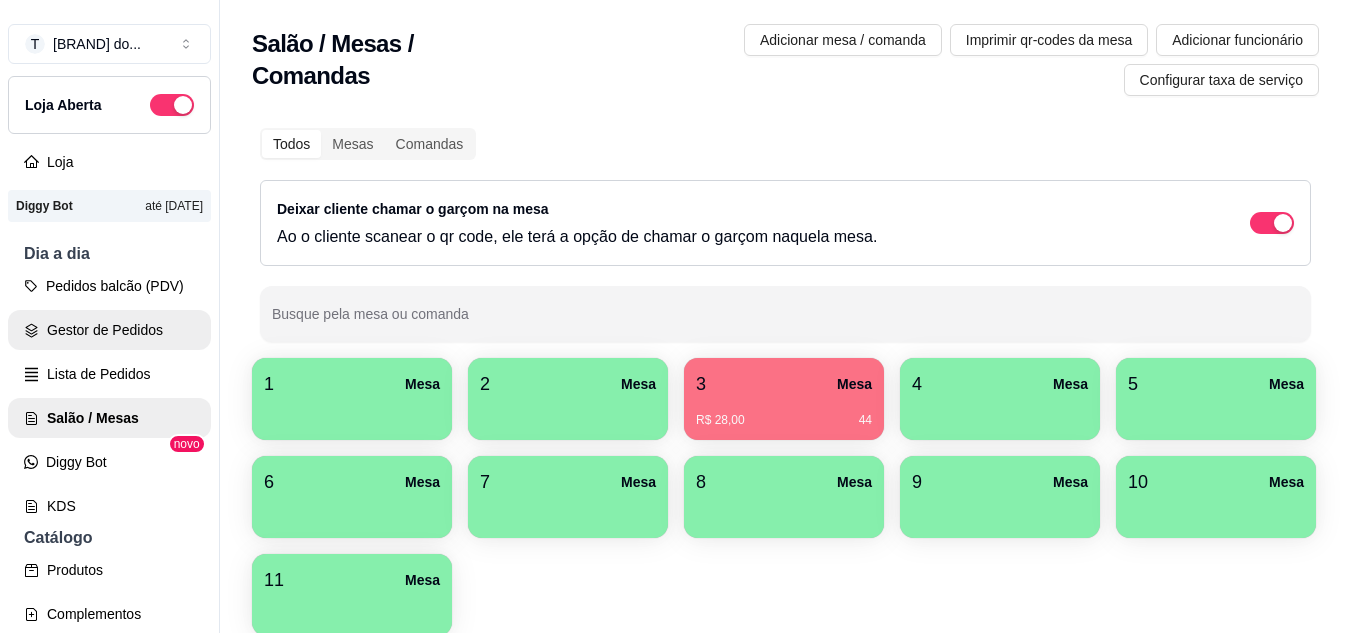 click on "Gestor de Pedidos" at bounding box center (109, 330) 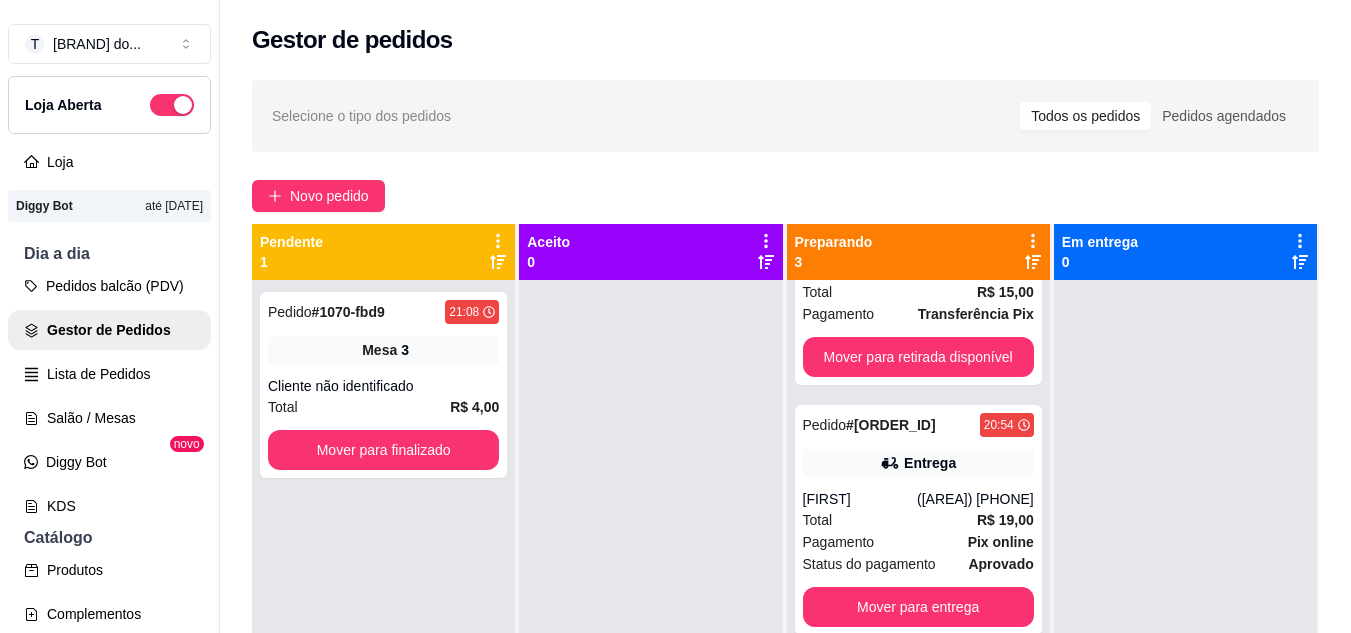 scroll, scrollTop: 155, scrollLeft: 0, axis: vertical 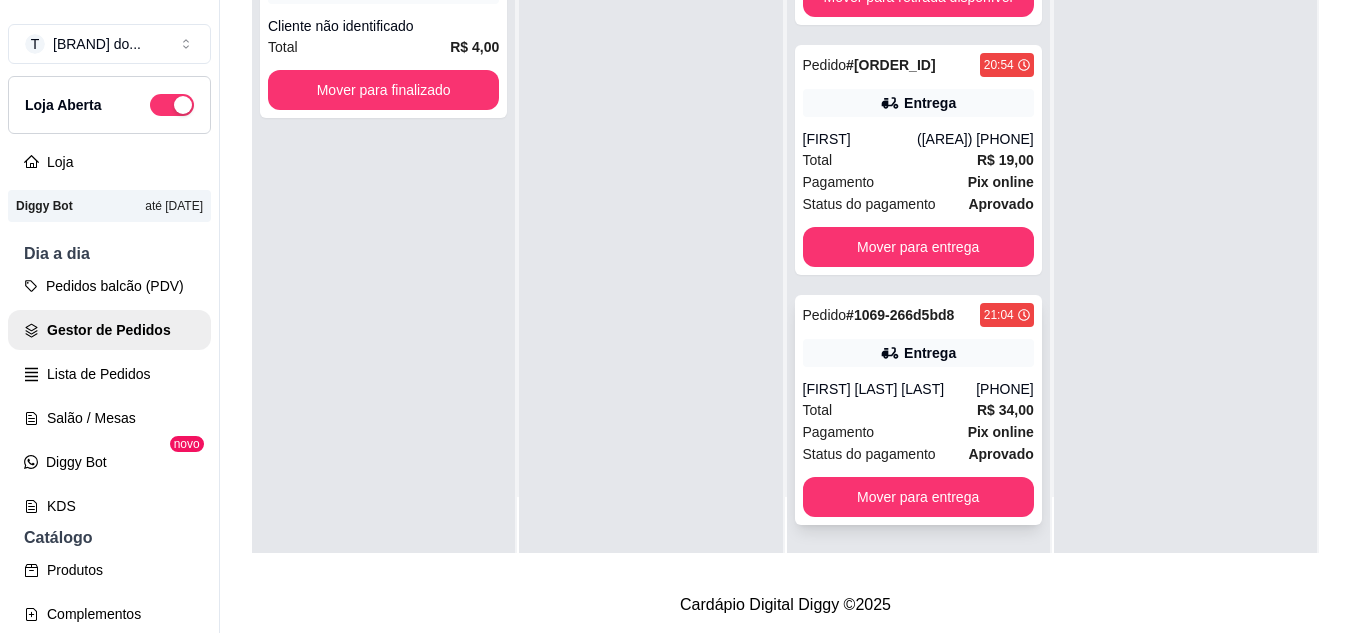 click on "Total R$ 34,00" at bounding box center [918, 410] 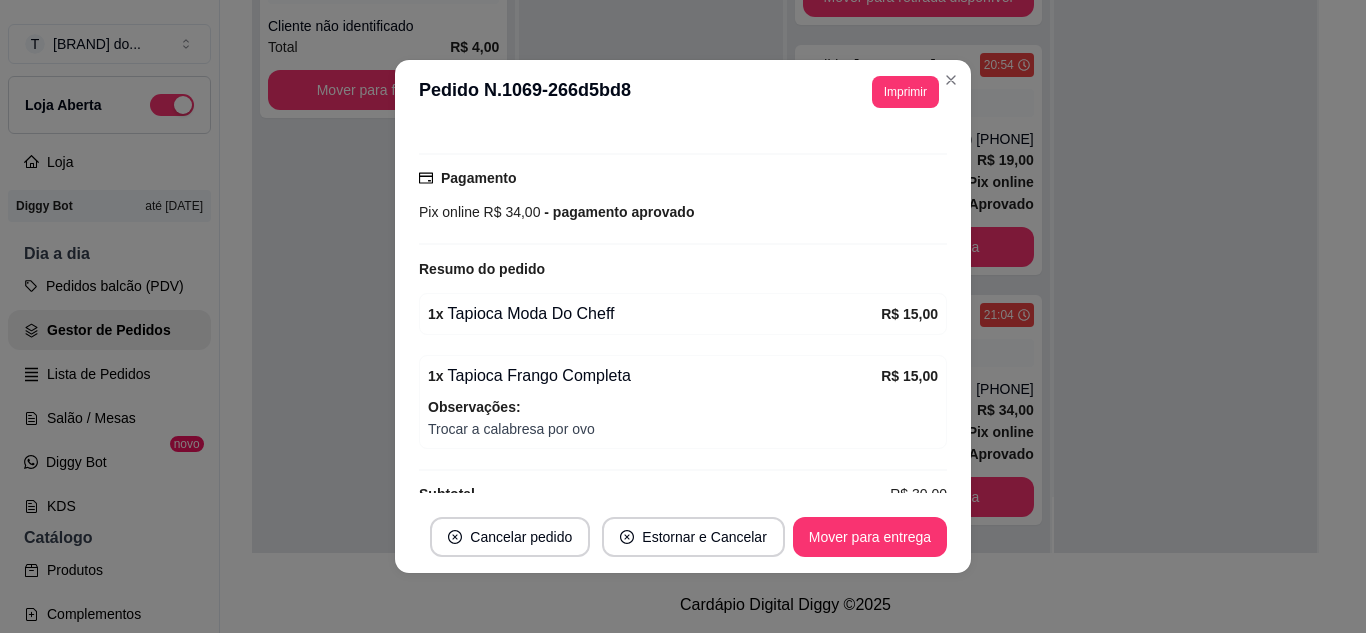 scroll, scrollTop: 530, scrollLeft: 0, axis: vertical 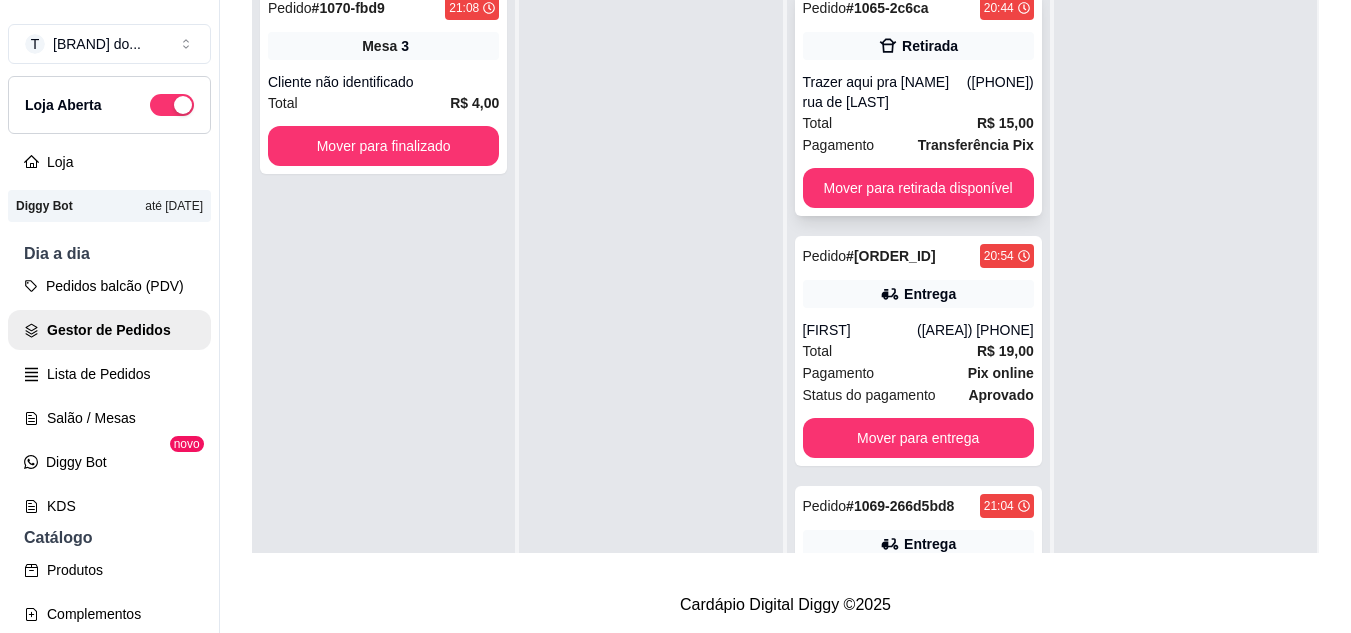 click on "([PHONE])" at bounding box center [1000, 92] 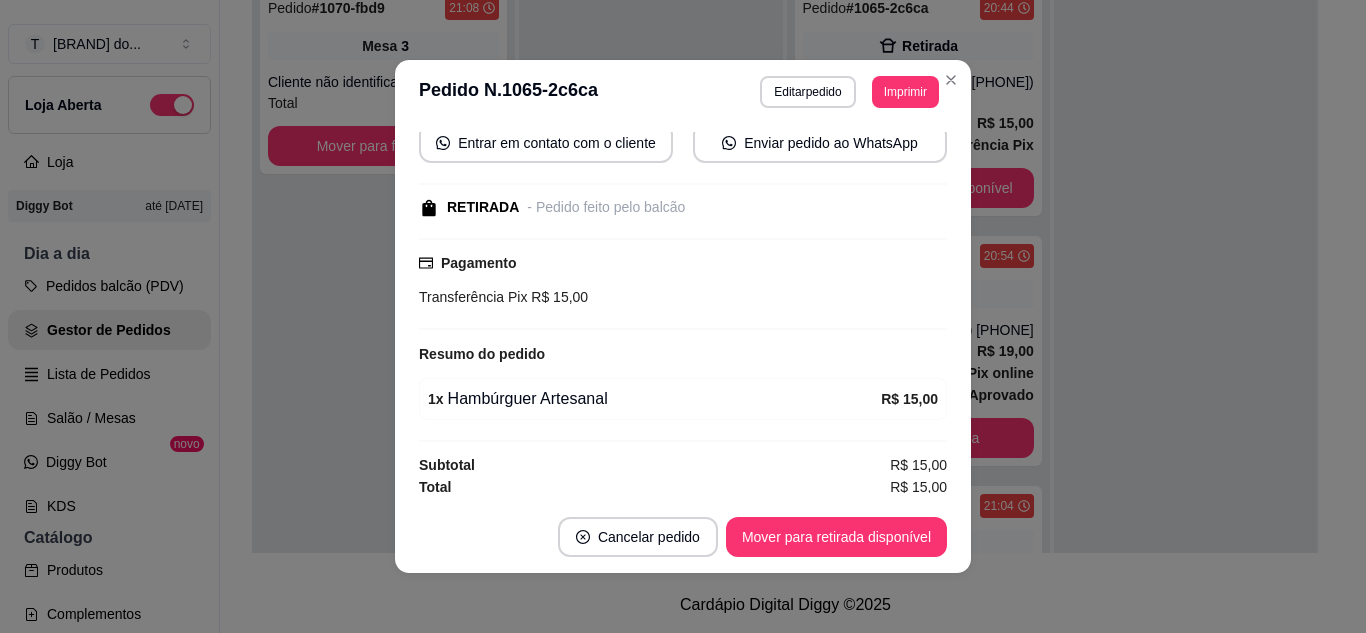 scroll, scrollTop: 200, scrollLeft: 0, axis: vertical 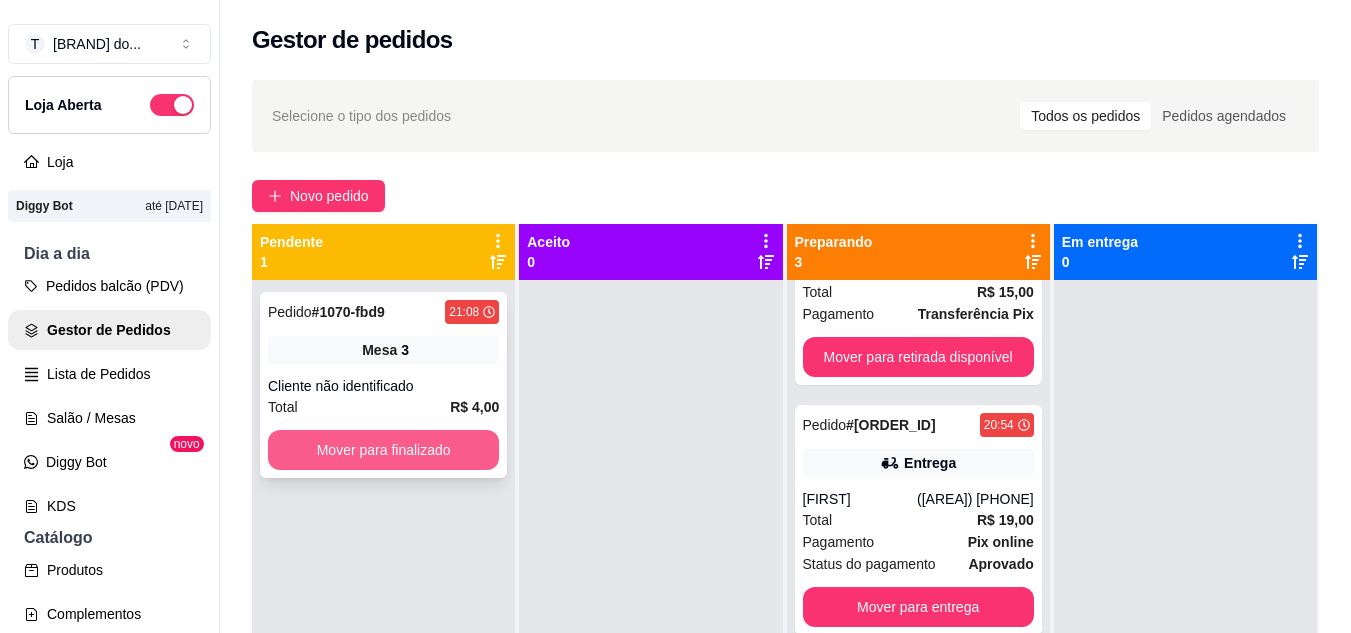 click on "Mover para finalizado" at bounding box center (383, 450) 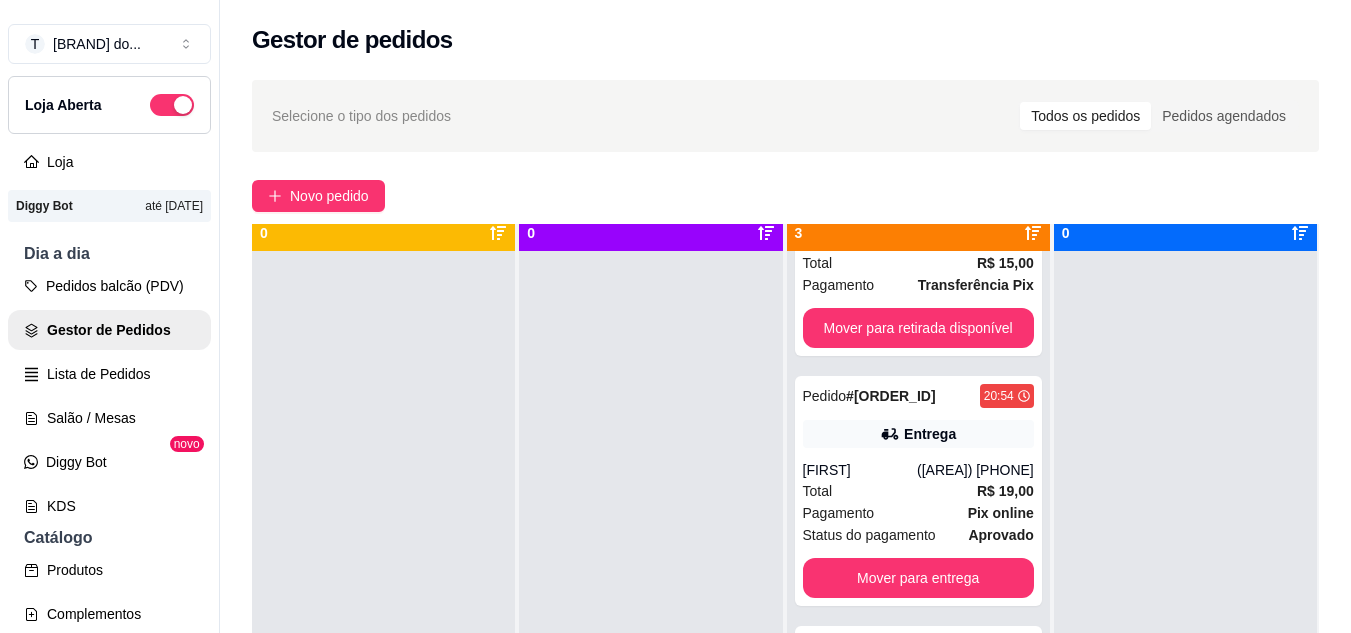 scroll, scrollTop: 56, scrollLeft: 0, axis: vertical 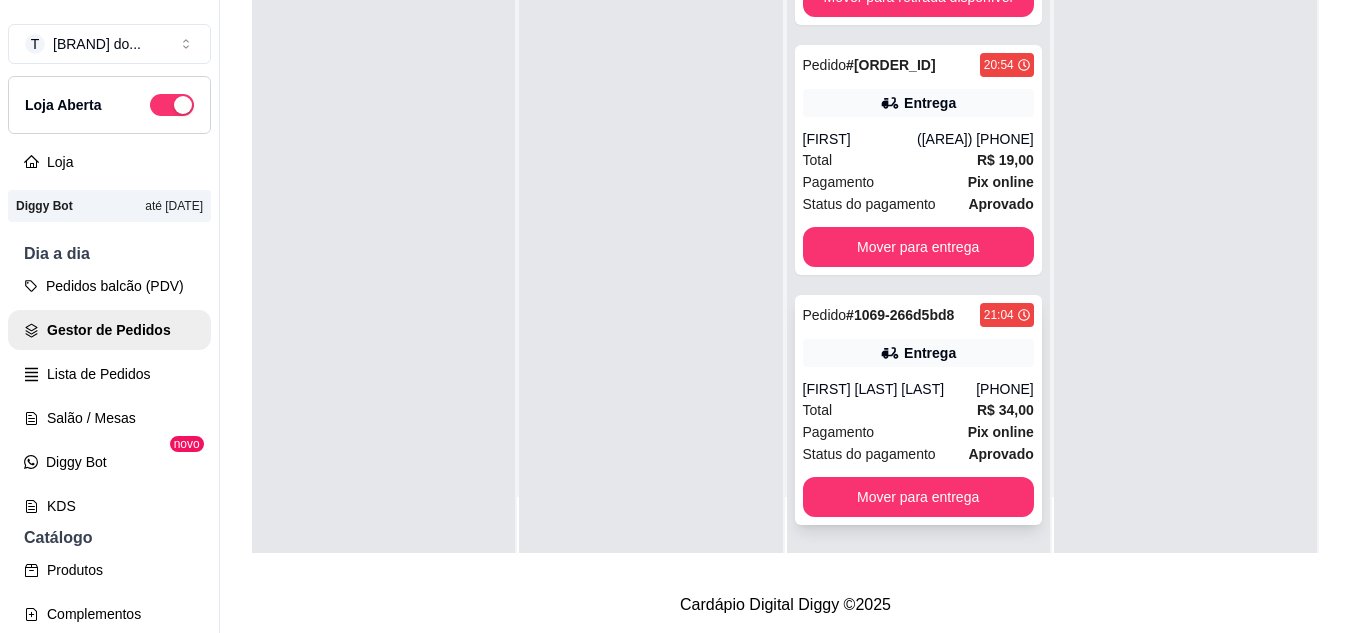 click on "[PHONE]" at bounding box center [1005, 389] 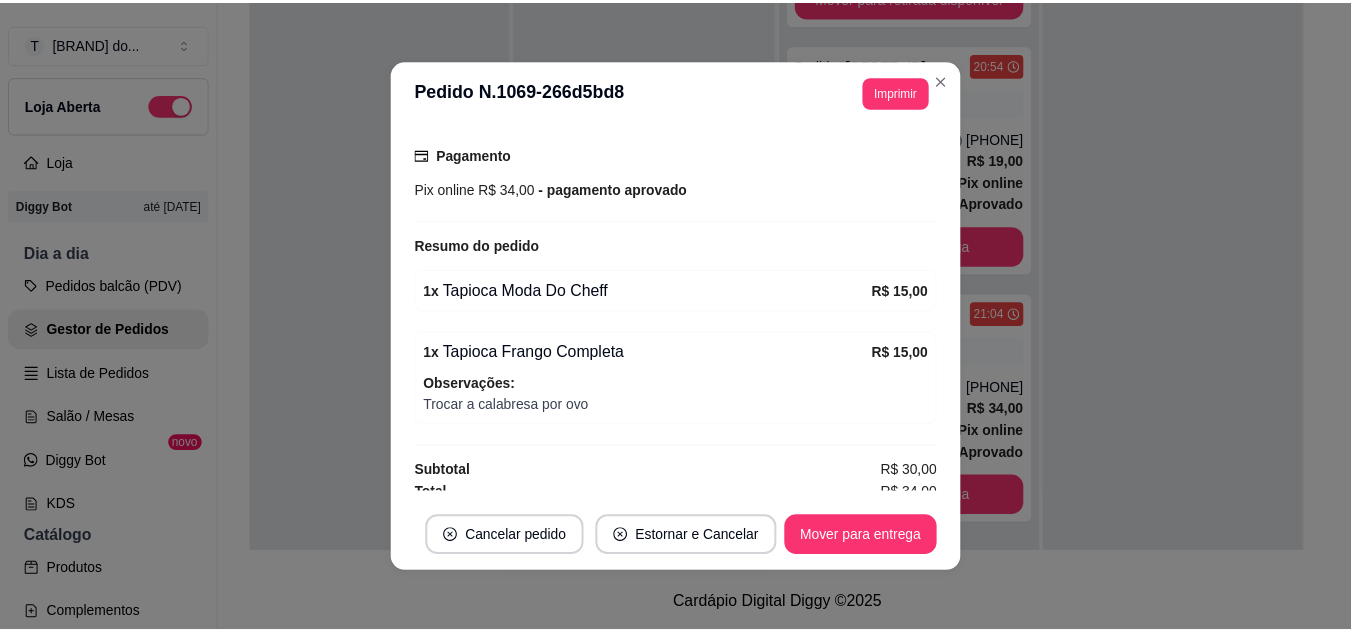 scroll, scrollTop: 530, scrollLeft: 0, axis: vertical 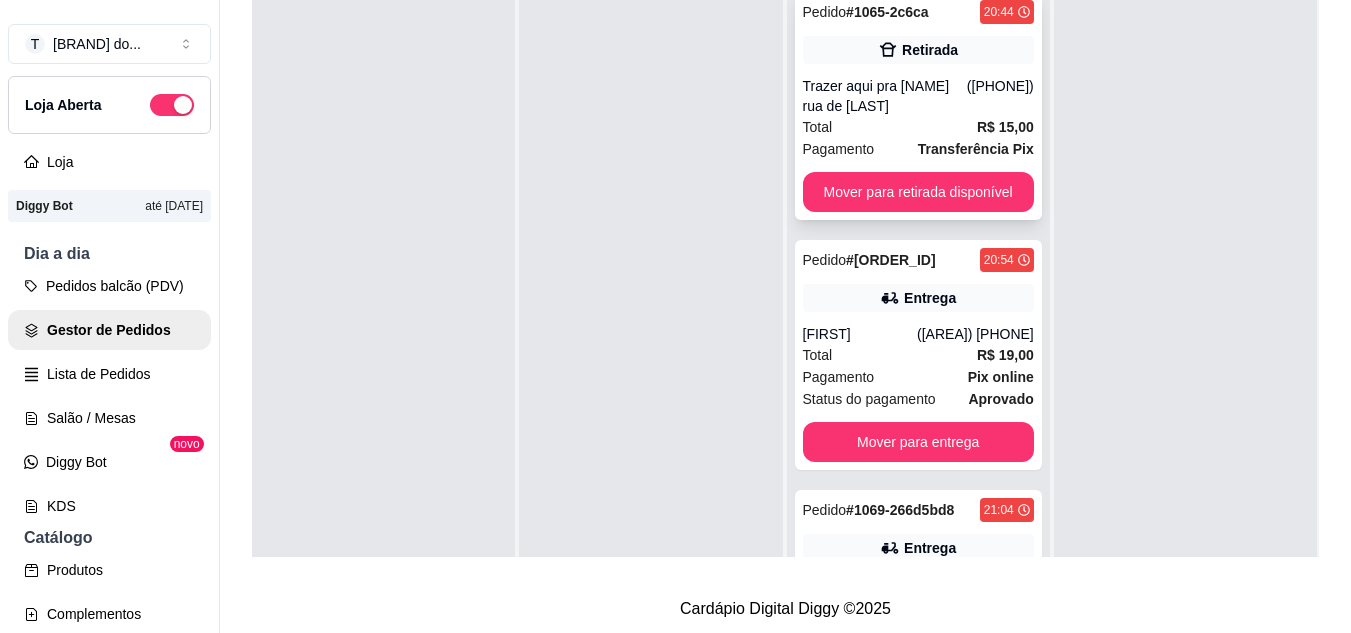 click on "([PHONE])" at bounding box center (1000, 96) 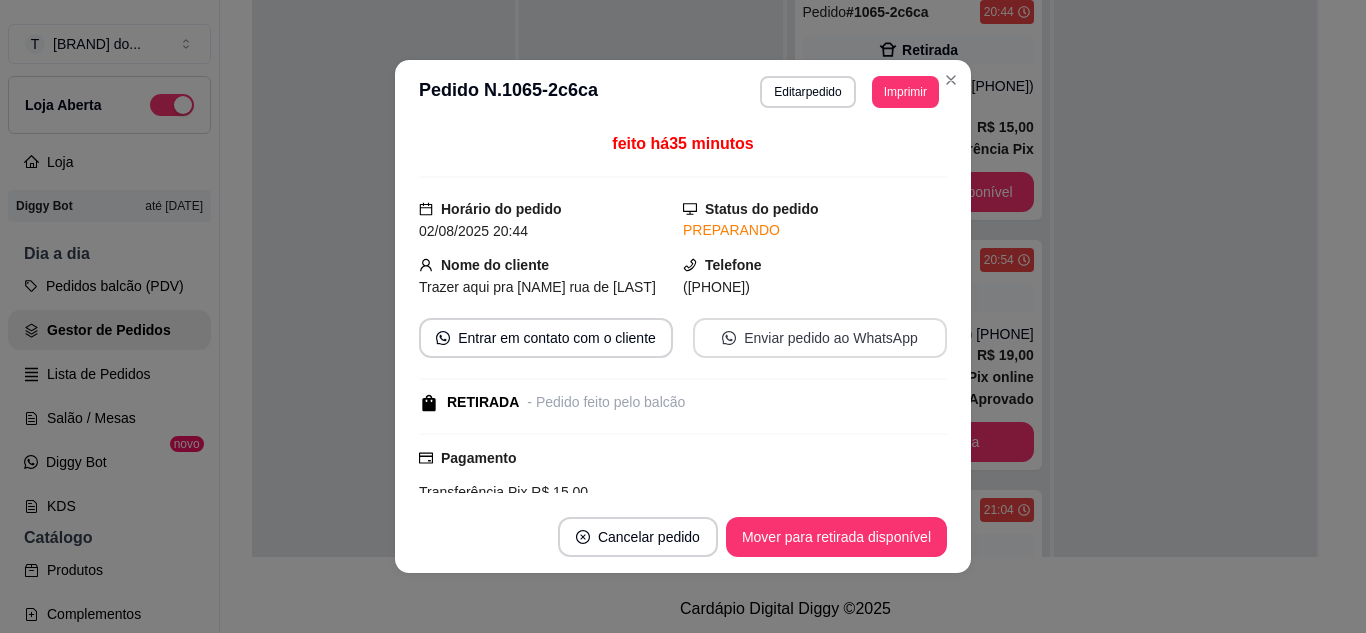 scroll, scrollTop: 200, scrollLeft: 0, axis: vertical 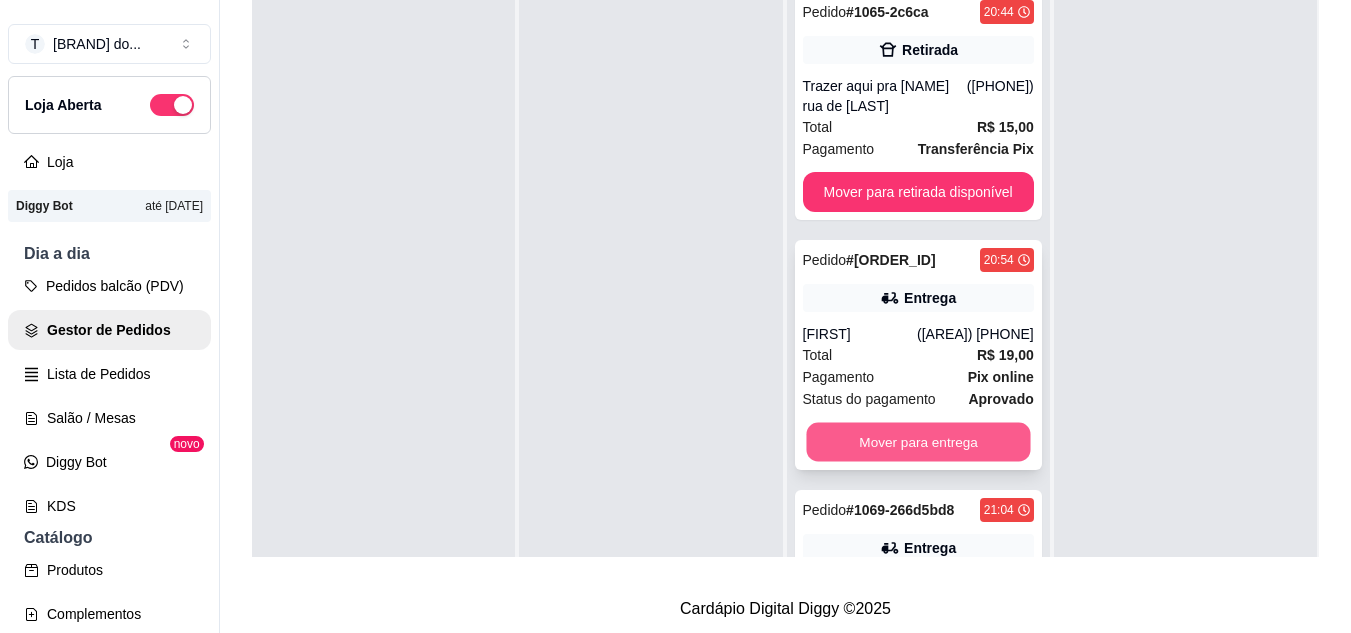 click on "Mover para entrega" at bounding box center (918, 442) 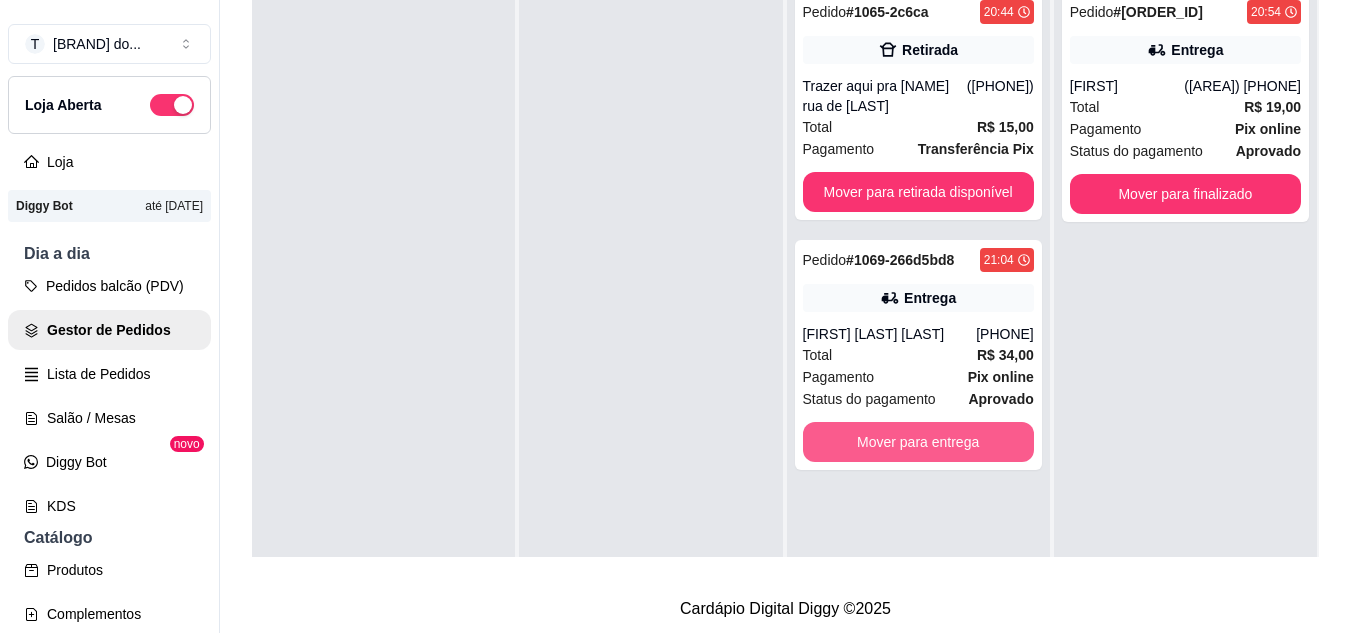 click on "Mover para entrega" at bounding box center [918, 442] 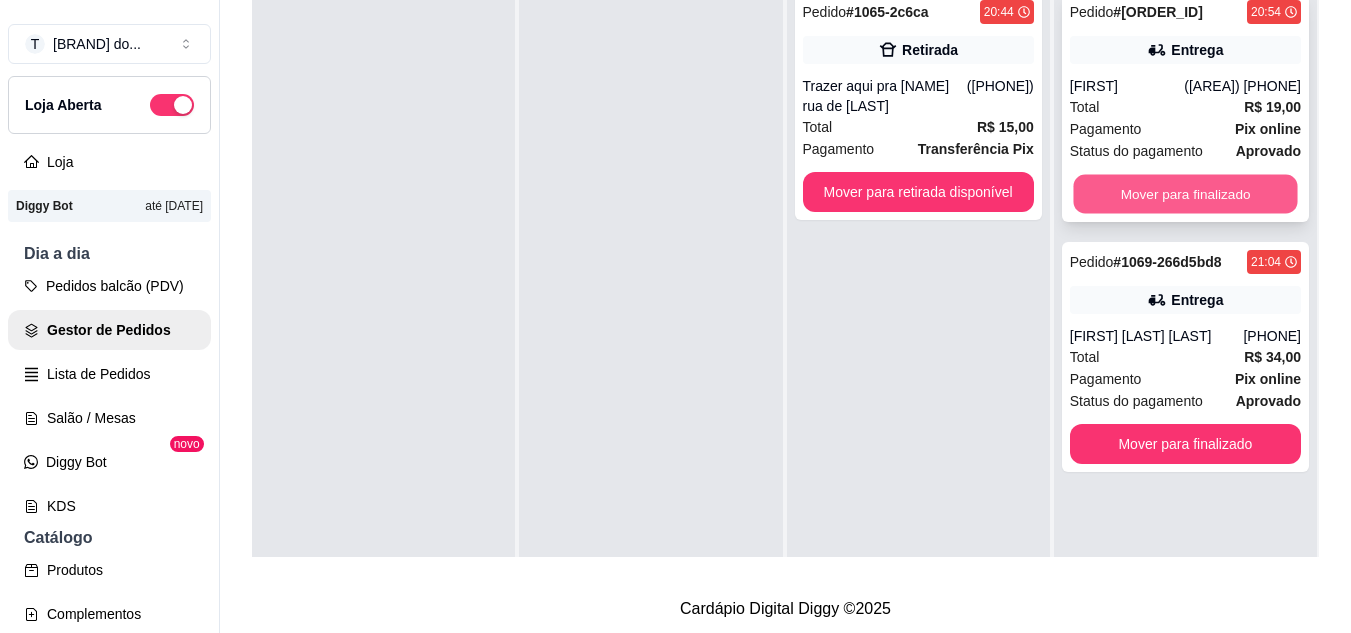 click on "Mover para finalizado" at bounding box center (1185, 194) 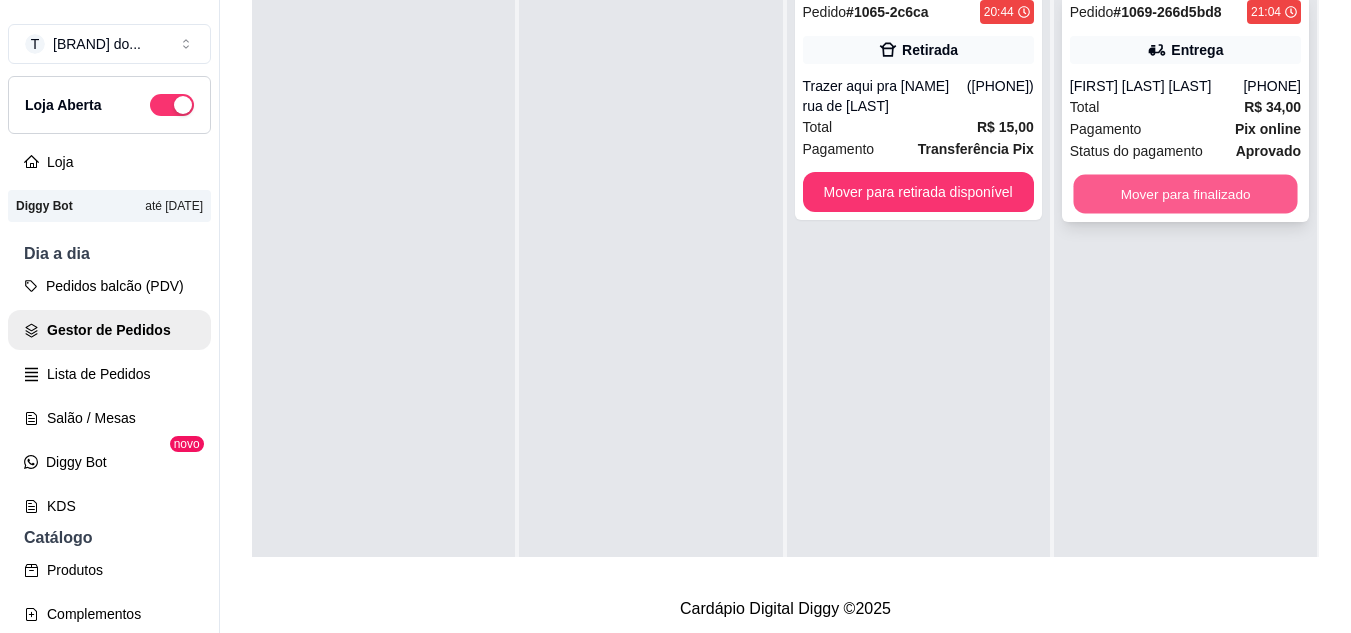 click on "Mover para finalizado" at bounding box center [1185, 194] 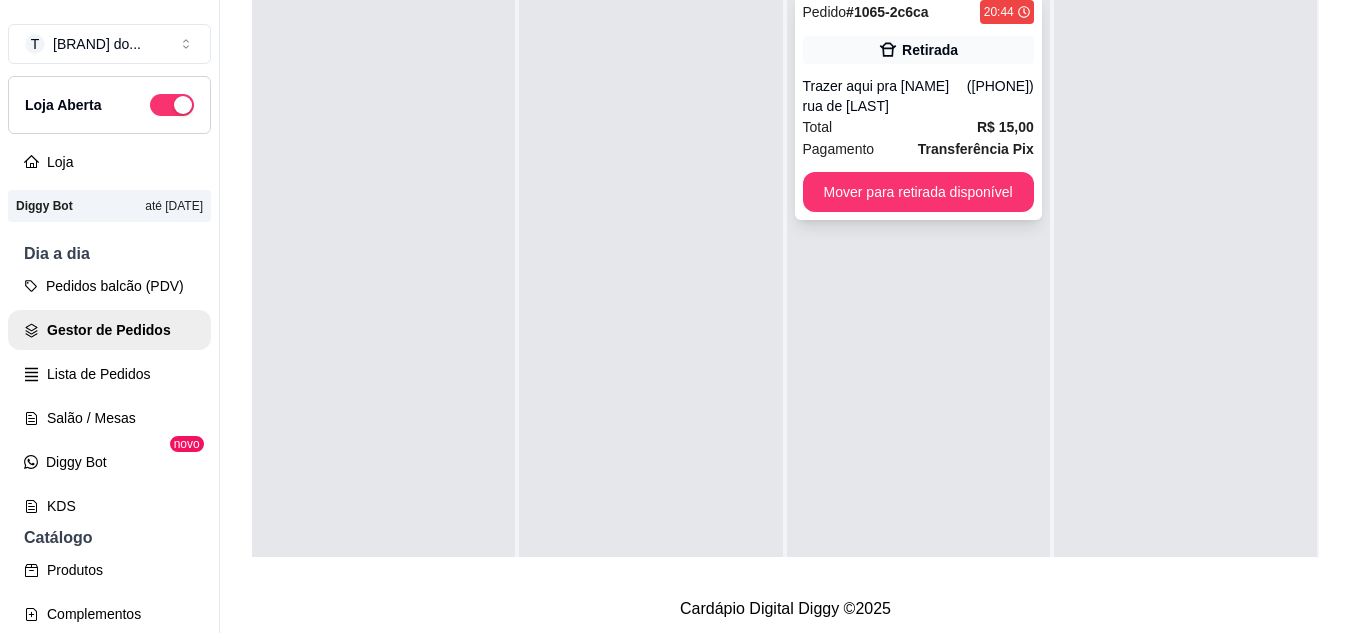 click on "([PHONE])" at bounding box center (1000, 96) 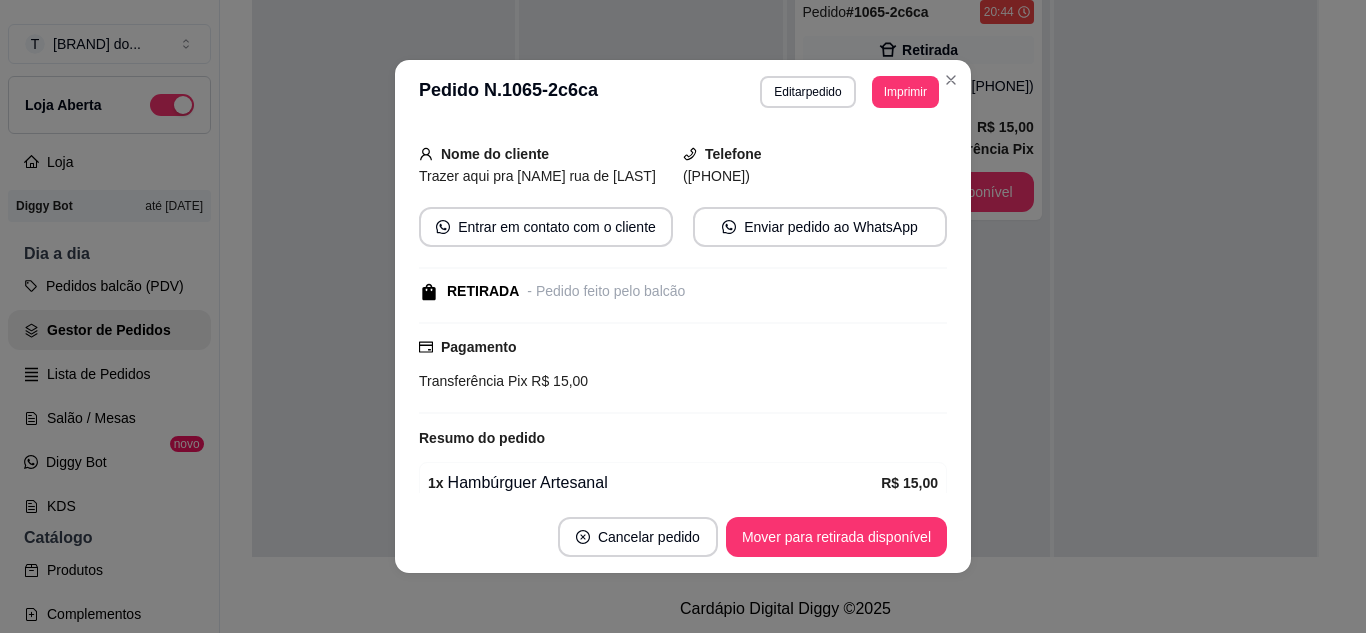 scroll, scrollTop: 200, scrollLeft: 0, axis: vertical 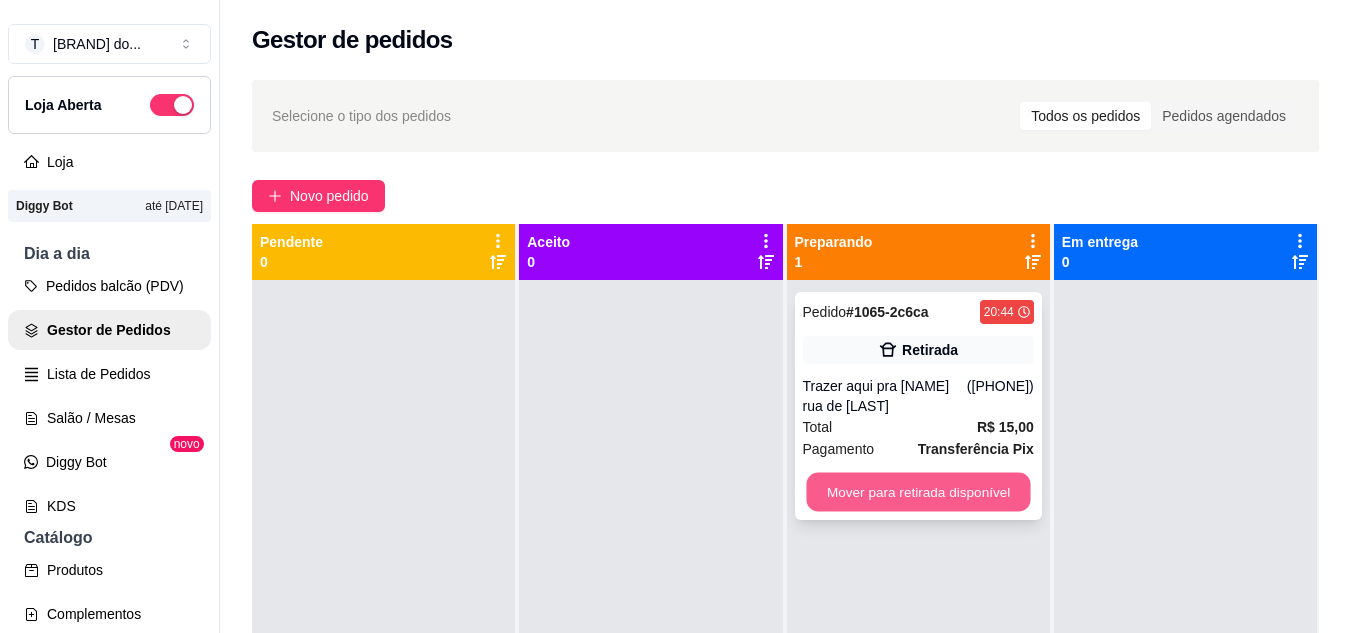 click on "Mover para retirada disponível" at bounding box center [918, 492] 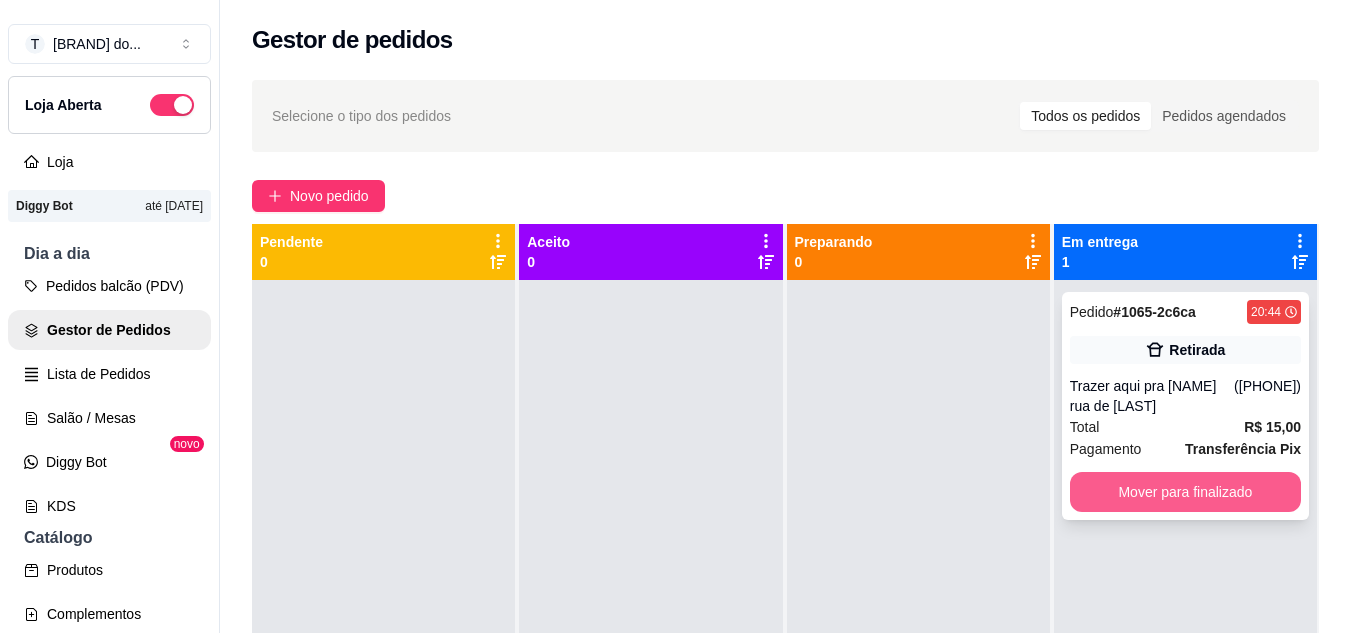 click on "Mover para finalizado" at bounding box center (1185, 492) 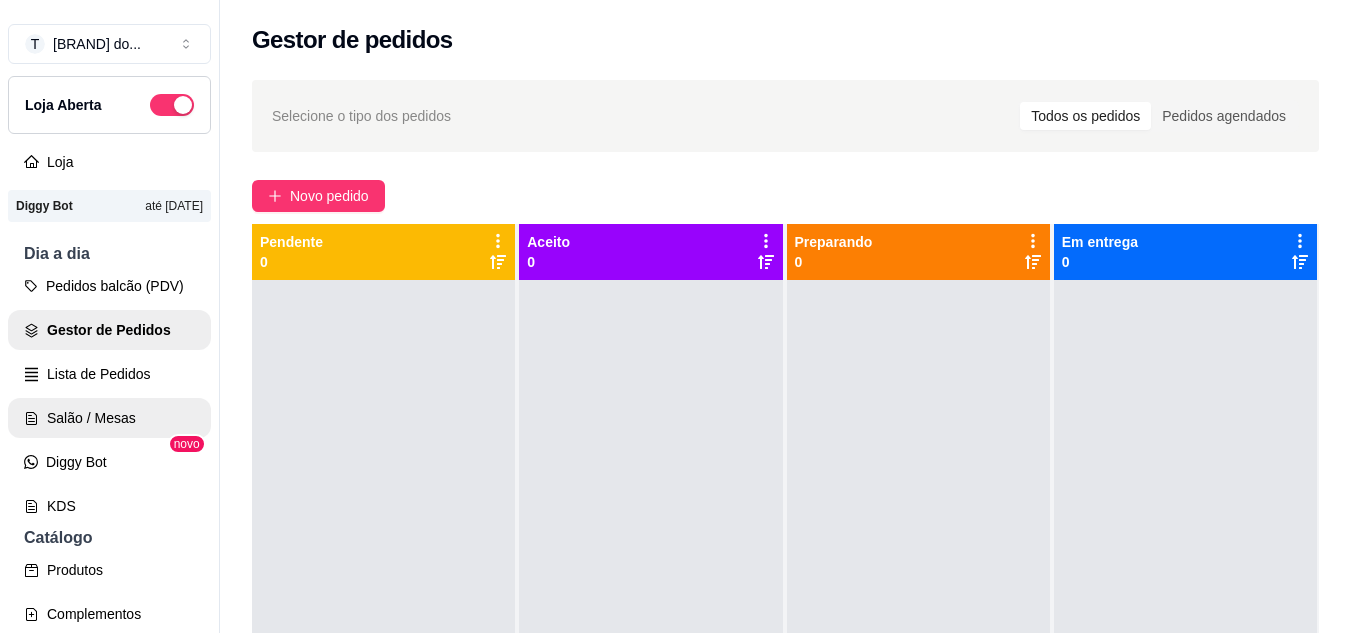 click on "Salão / Mesas" at bounding box center (109, 418) 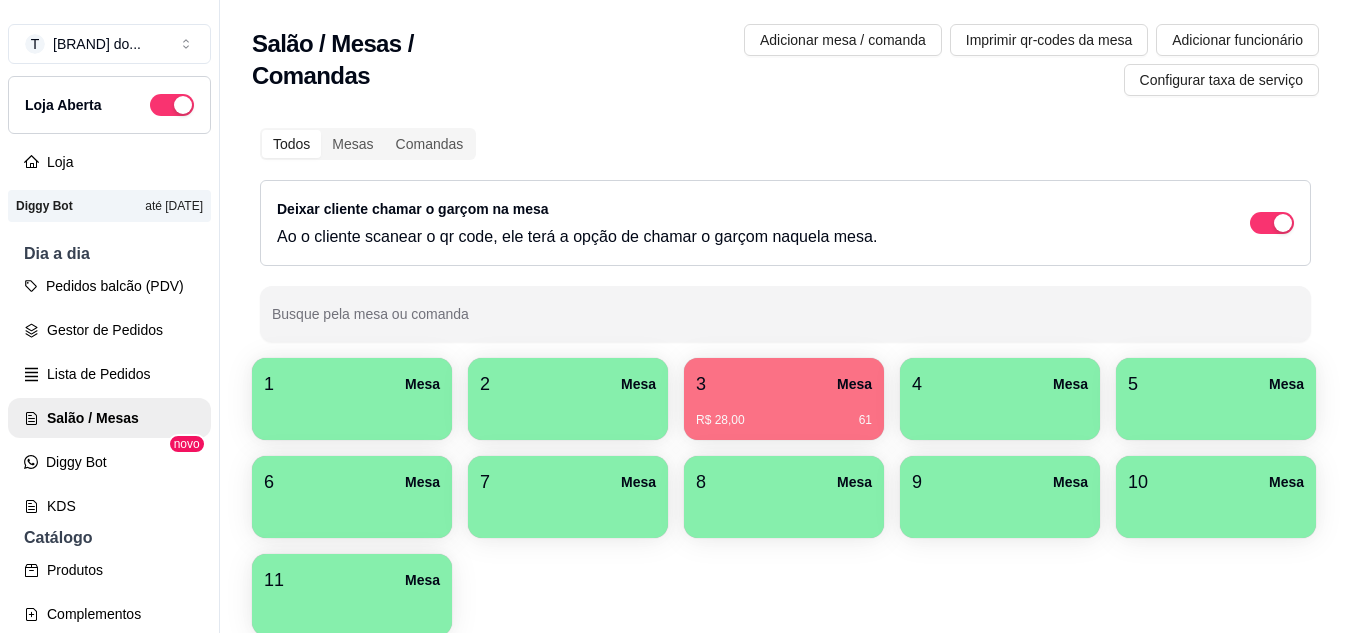 click at bounding box center [352, 413] 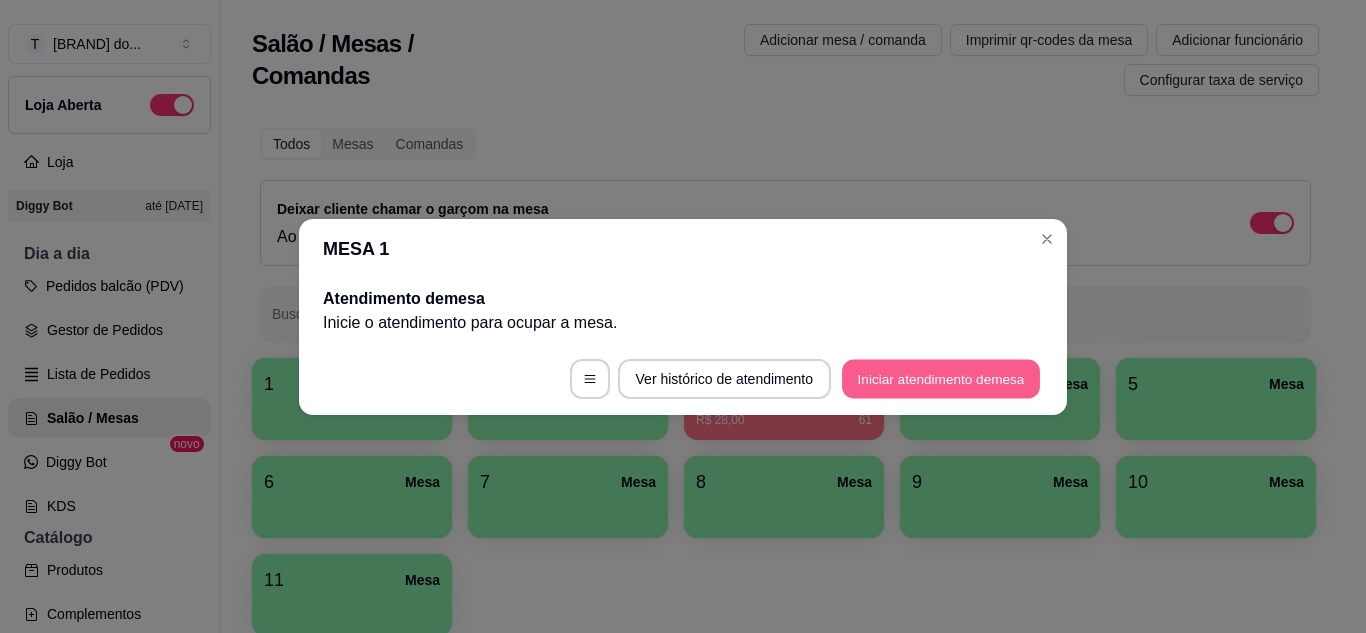 click on "Iniciar atendimento de  mesa" at bounding box center [941, 378] 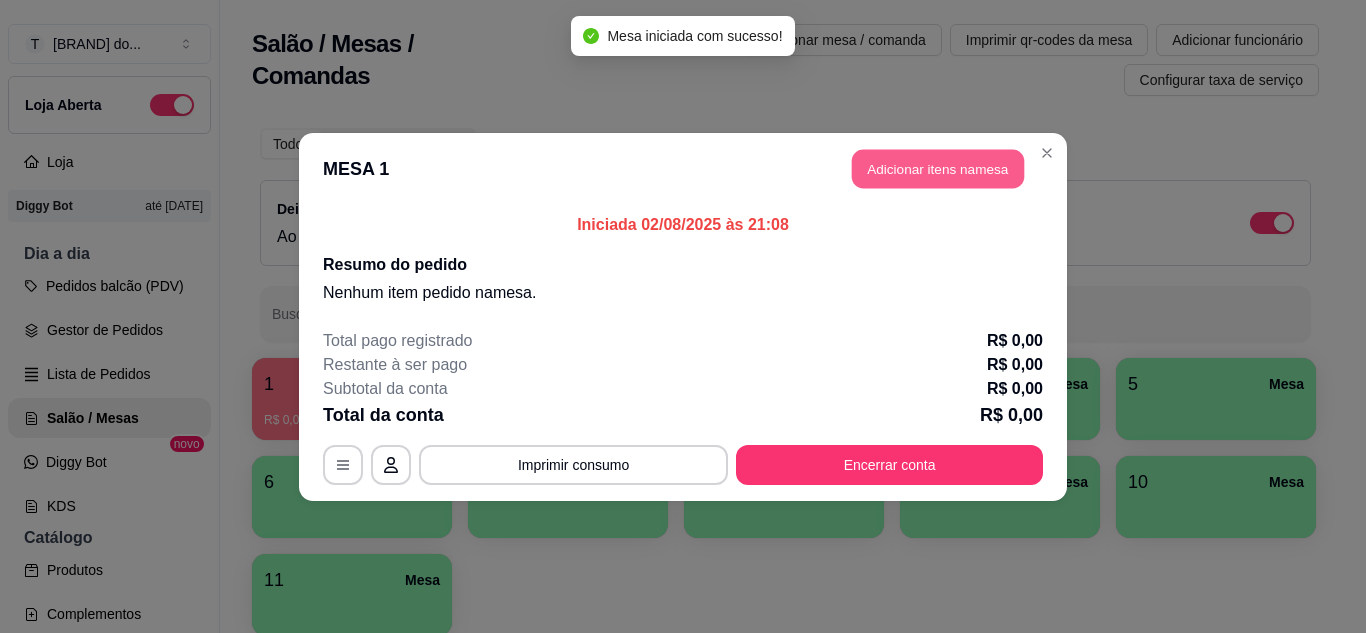 click on "Adicionar itens na  mesa" at bounding box center (938, 168) 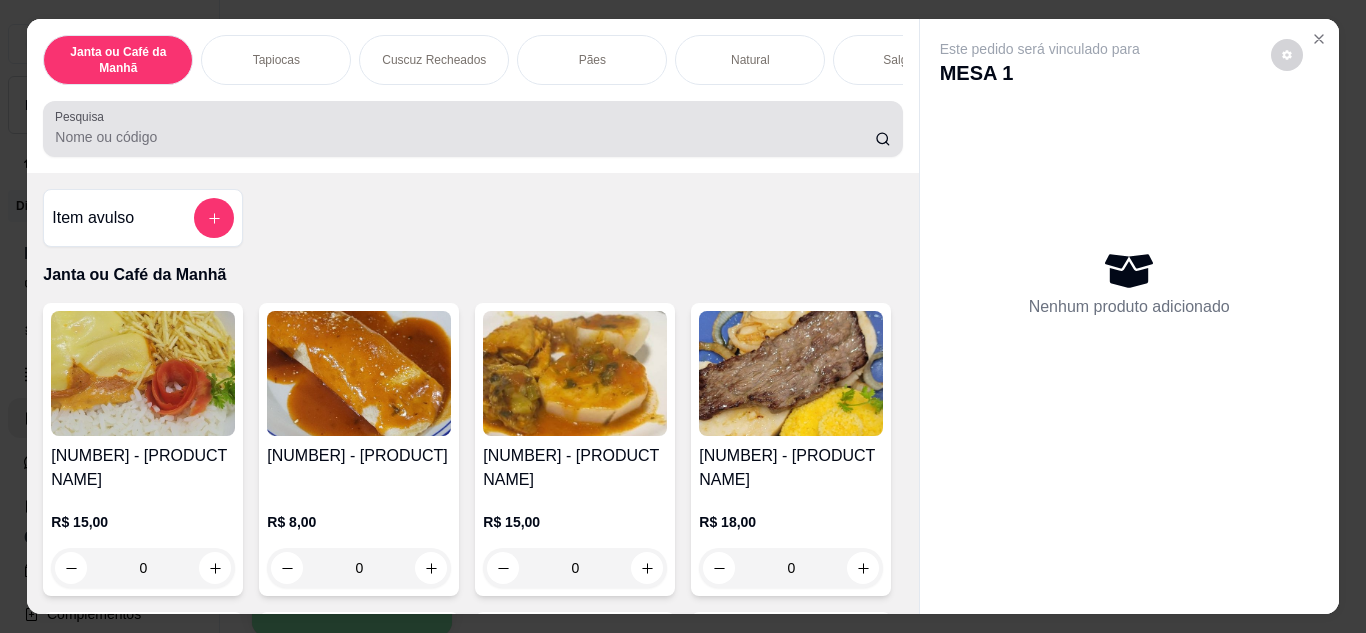 click at bounding box center (472, 129) 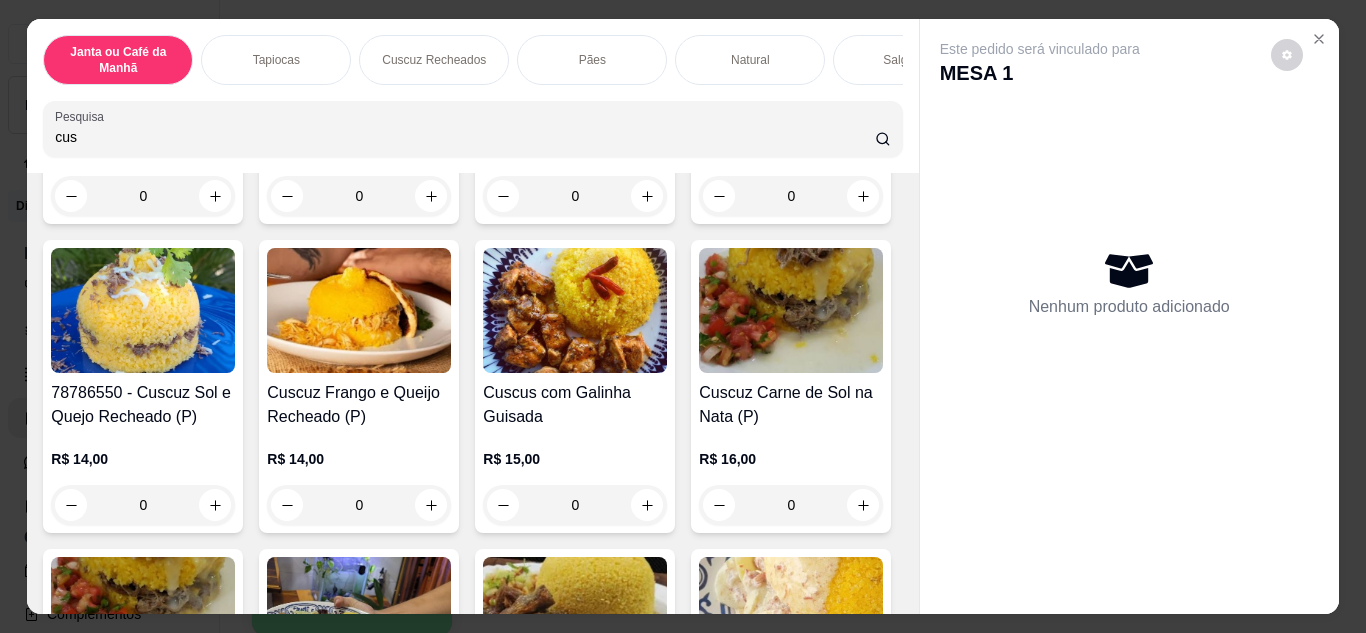 scroll, scrollTop: 400, scrollLeft: 0, axis: vertical 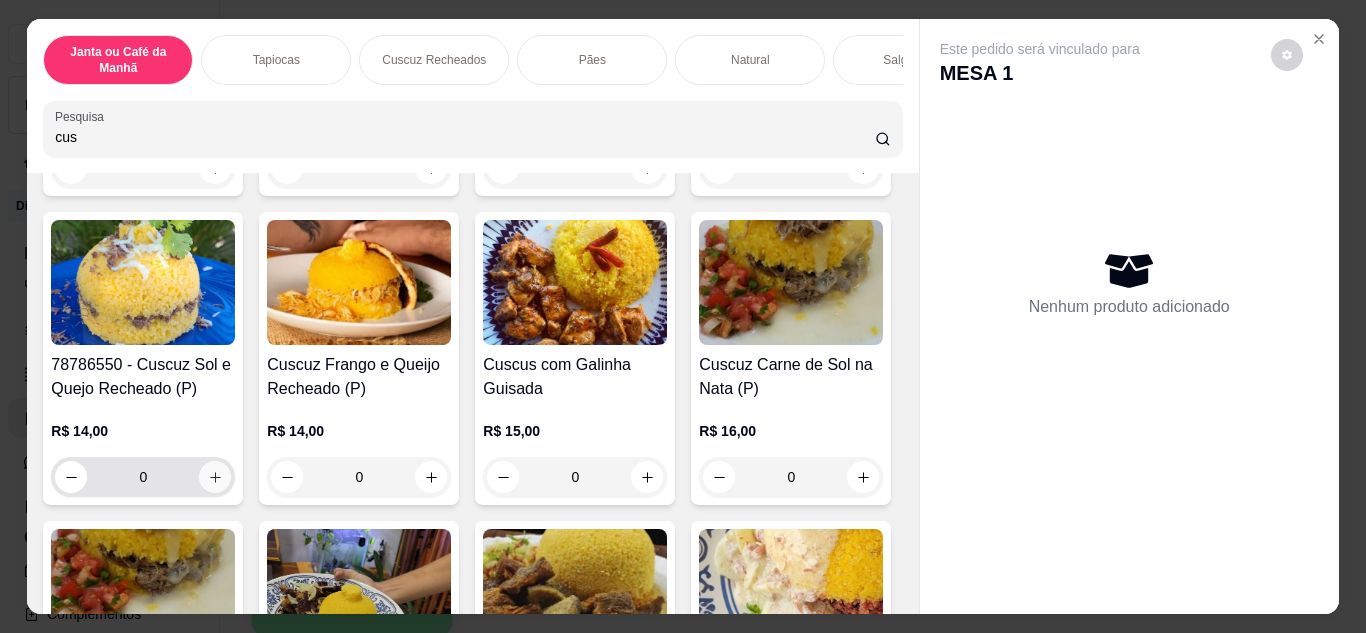 type on "cus" 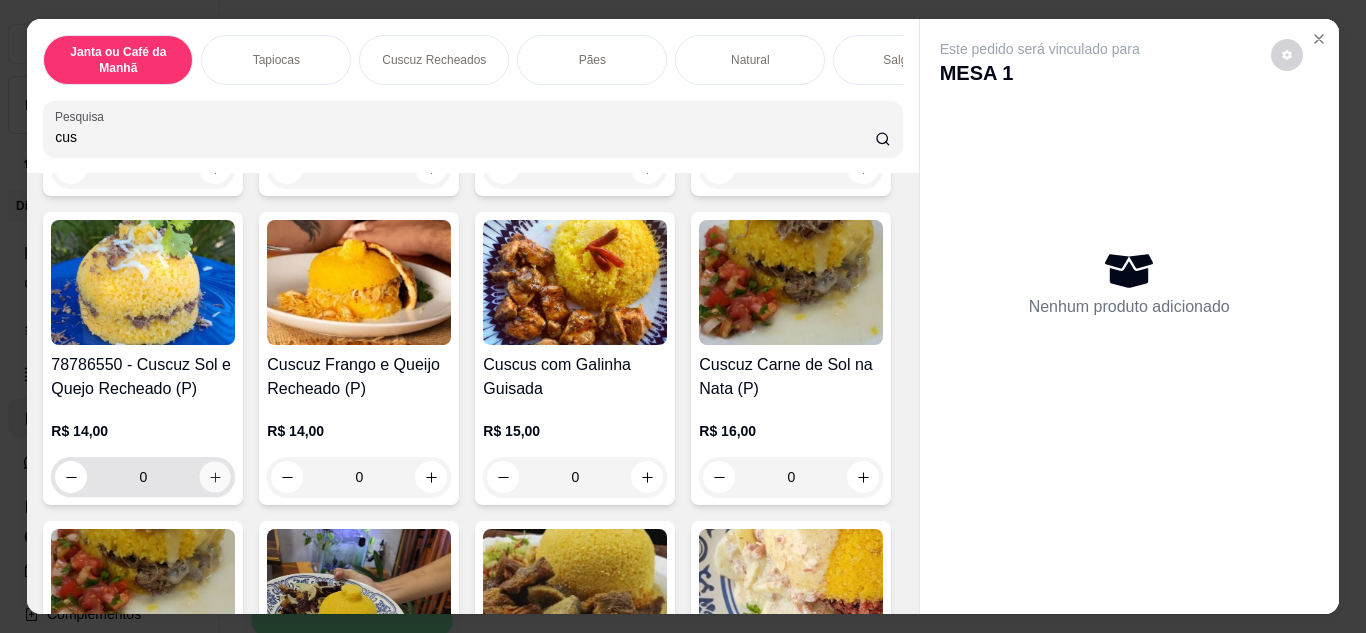 click 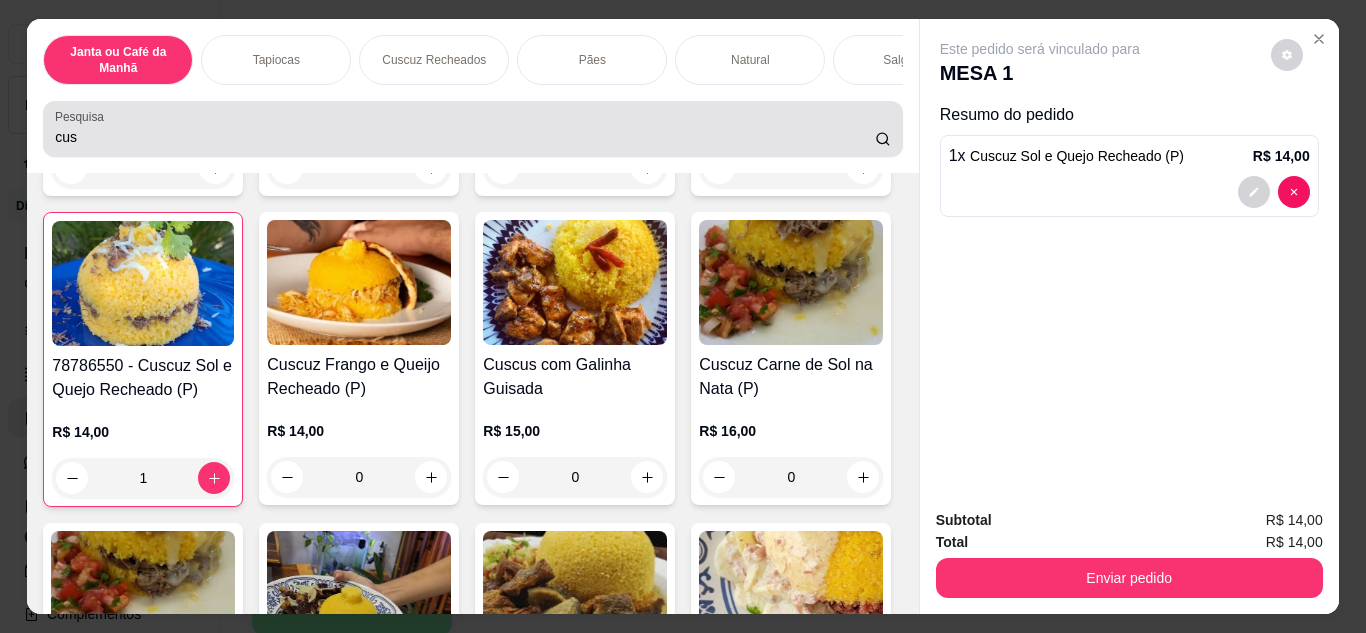 click on "cus" at bounding box center (472, 129) 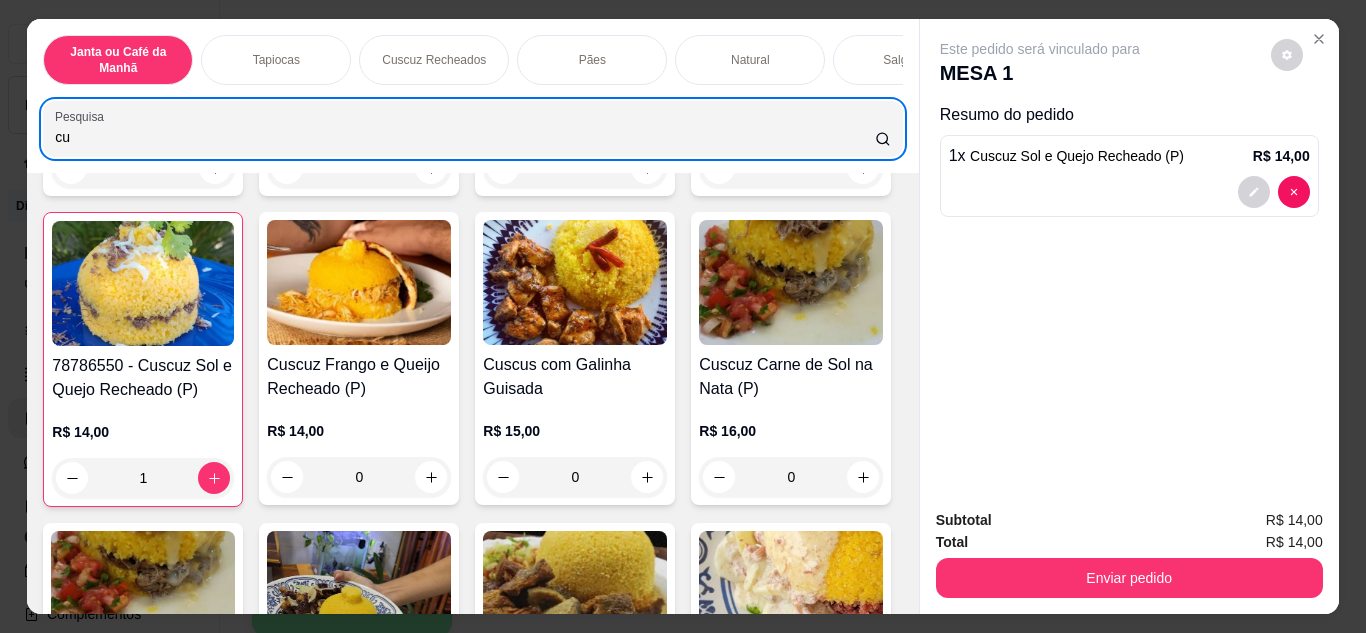 type on "c" 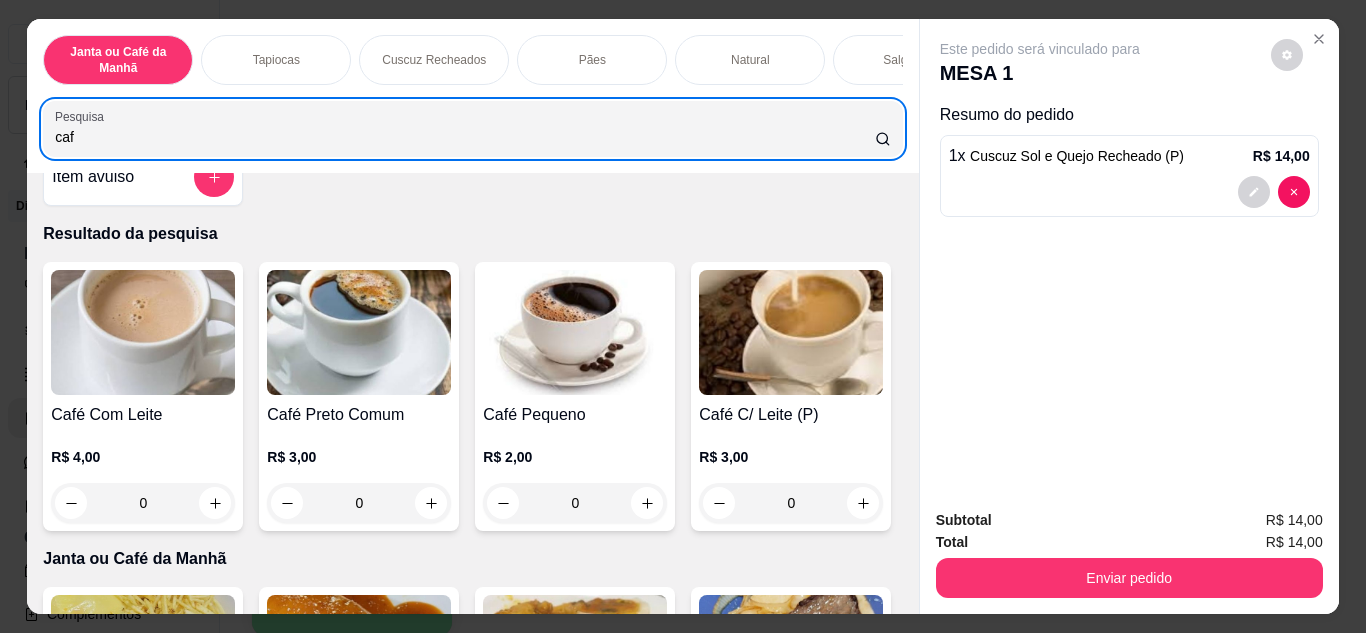scroll, scrollTop: 0, scrollLeft: 0, axis: both 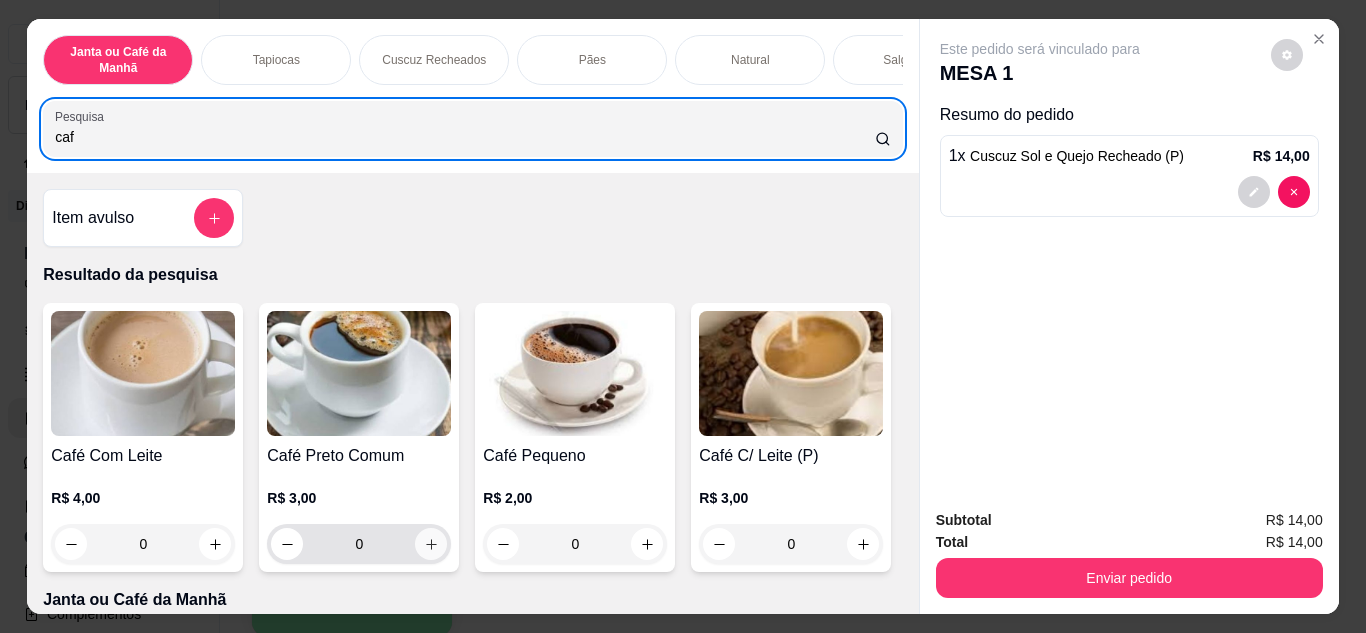 type on "caf" 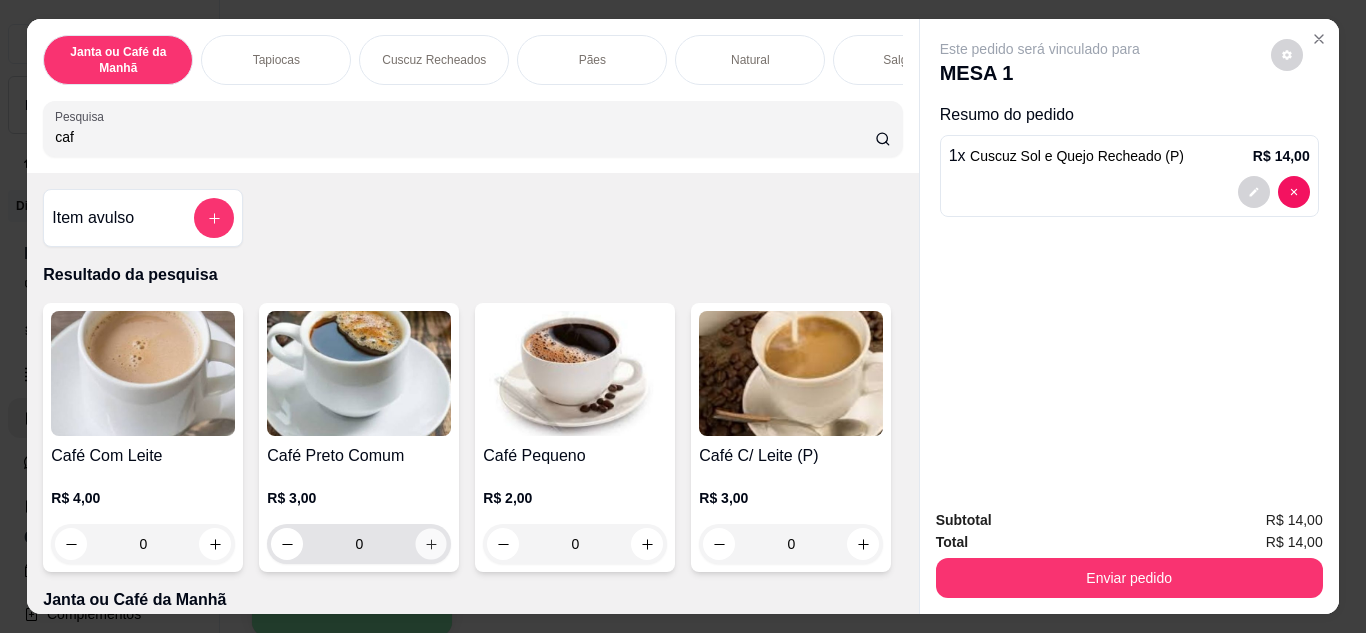click at bounding box center (431, 543) 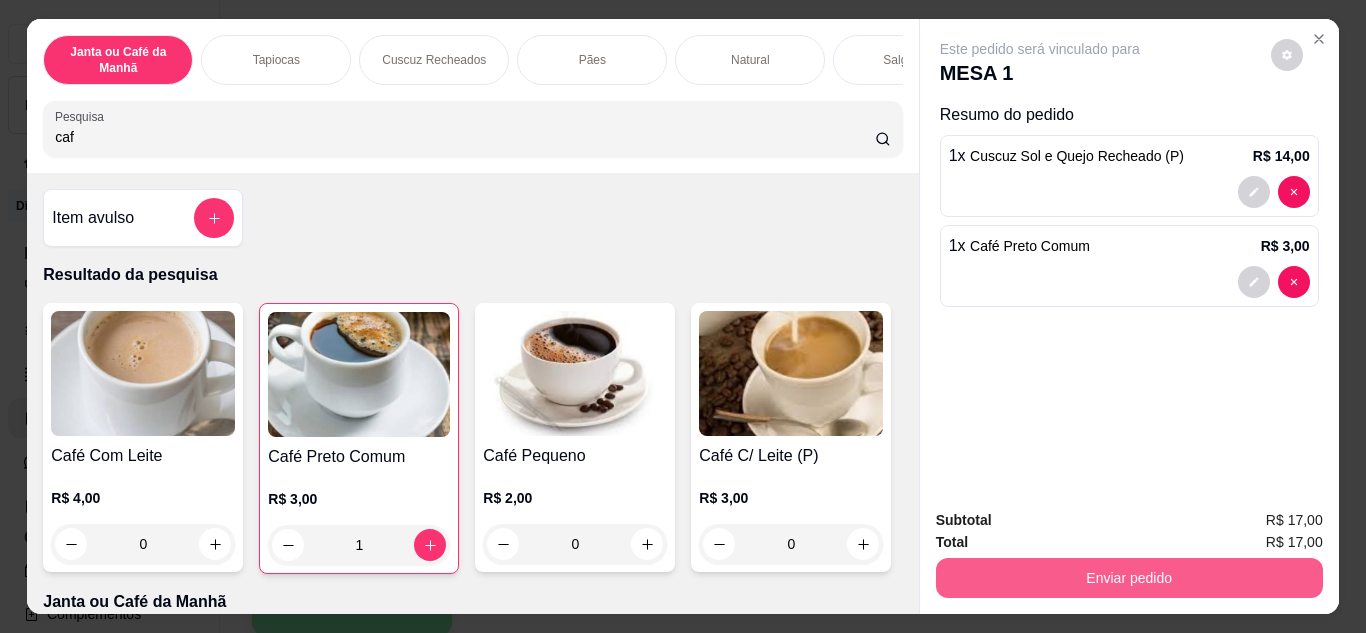 click on "Enviar pedido" at bounding box center [1129, 578] 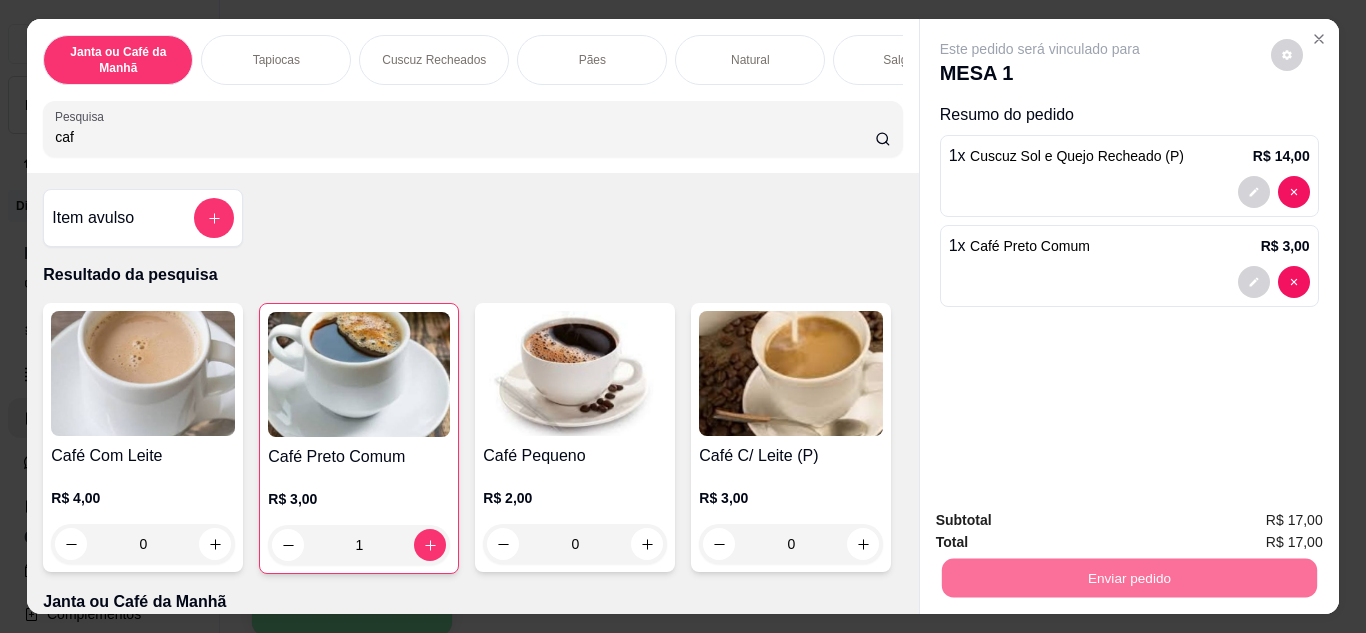 click on "Não registrar e enviar pedido" at bounding box center (1063, 522) 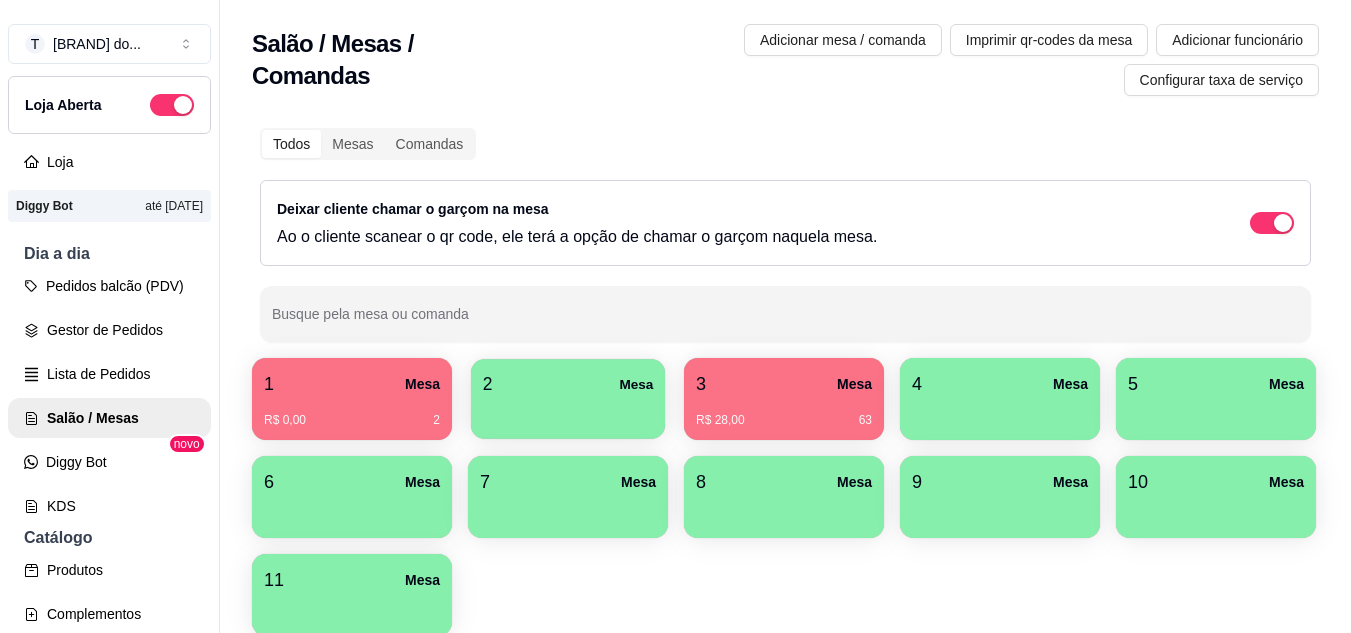click at bounding box center (568, 412) 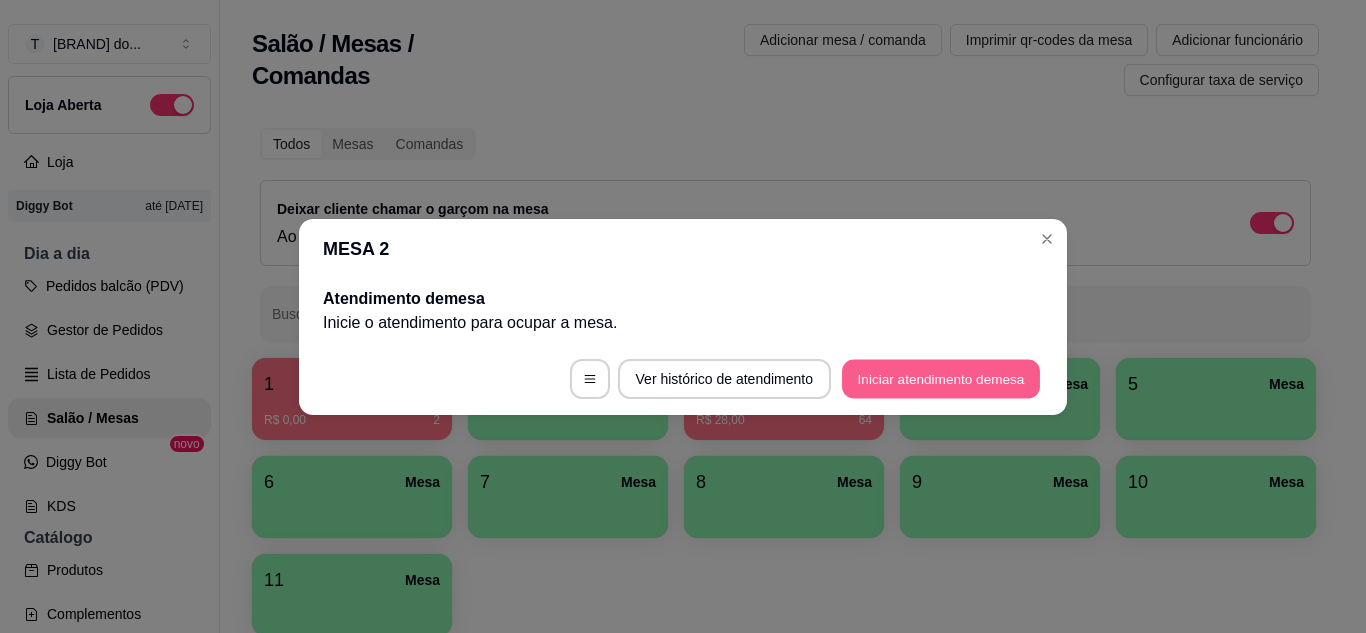 click on "Iniciar atendimento de  mesa" at bounding box center (941, 378) 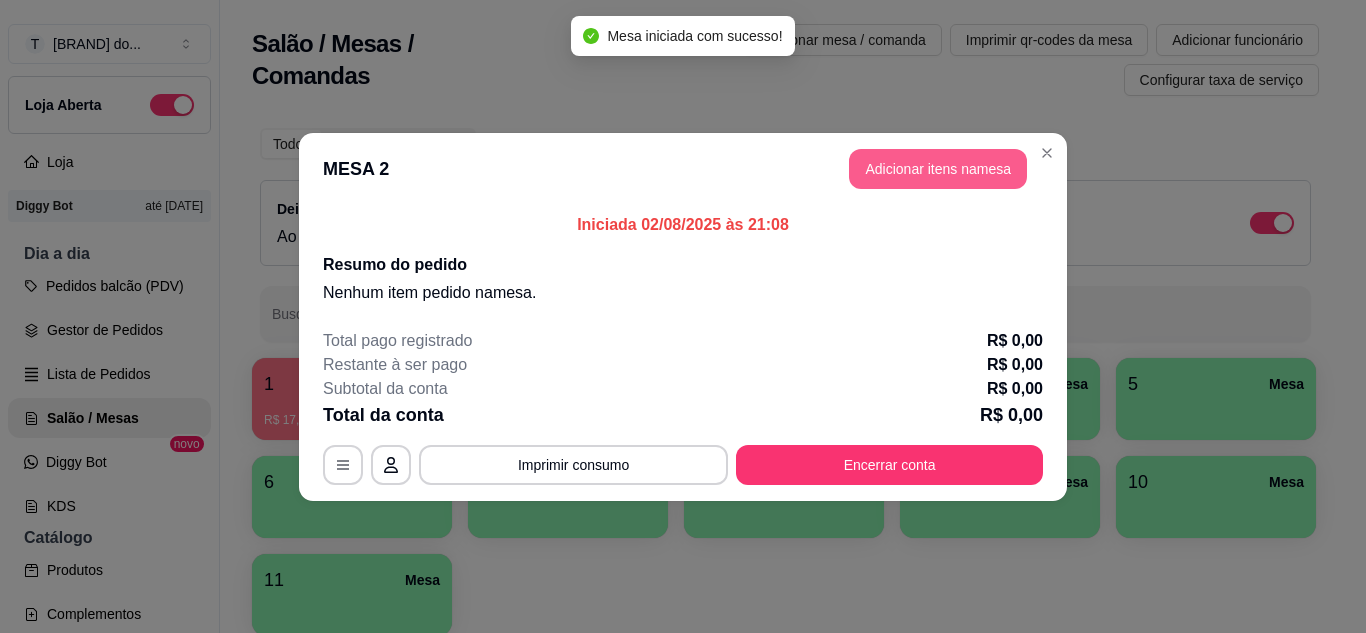 click on "Adicionar itens na  mesa" at bounding box center [938, 169] 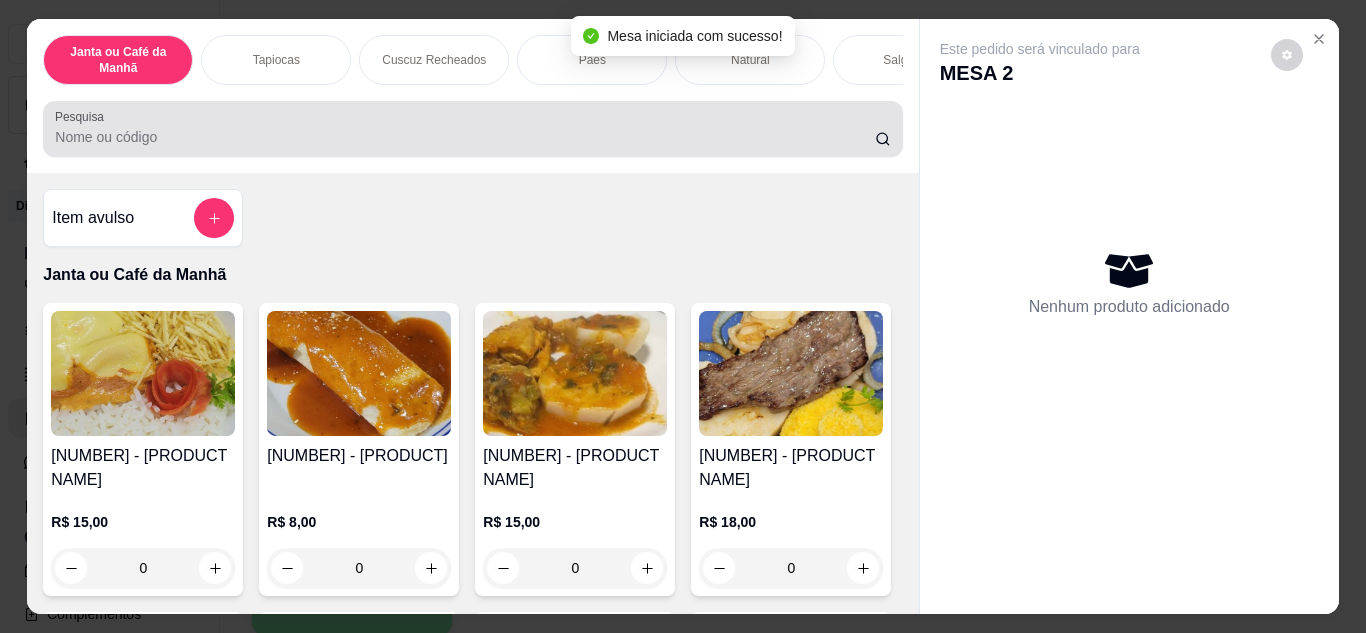 drag, startPoint x: 553, startPoint y: 142, endPoint x: 547, endPoint y: 129, distance: 14.3178215 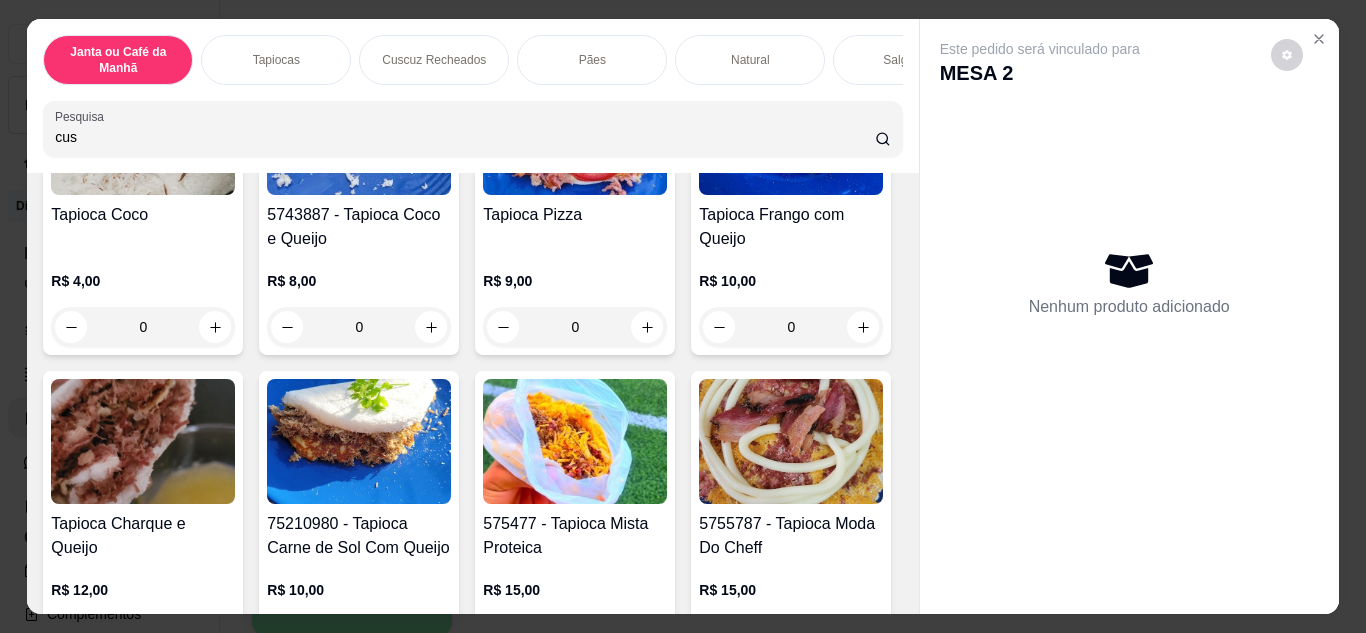 scroll, scrollTop: 2700, scrollLeft: 0, axis: vertical 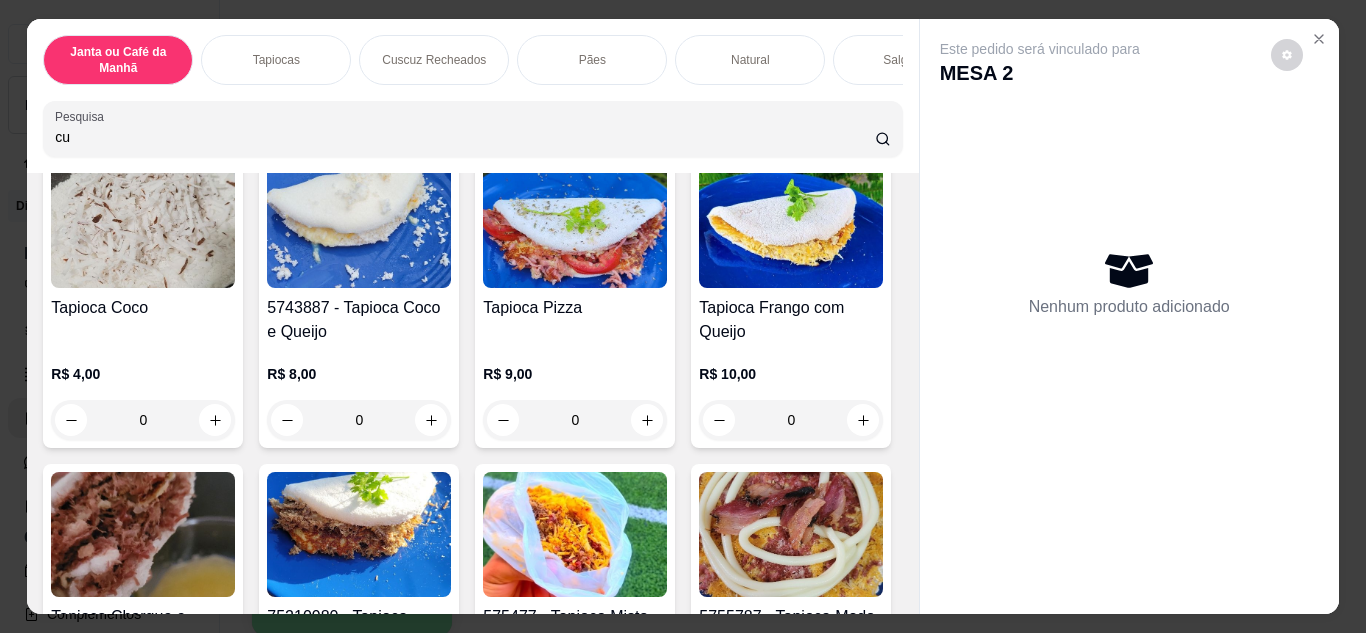 type on "c" 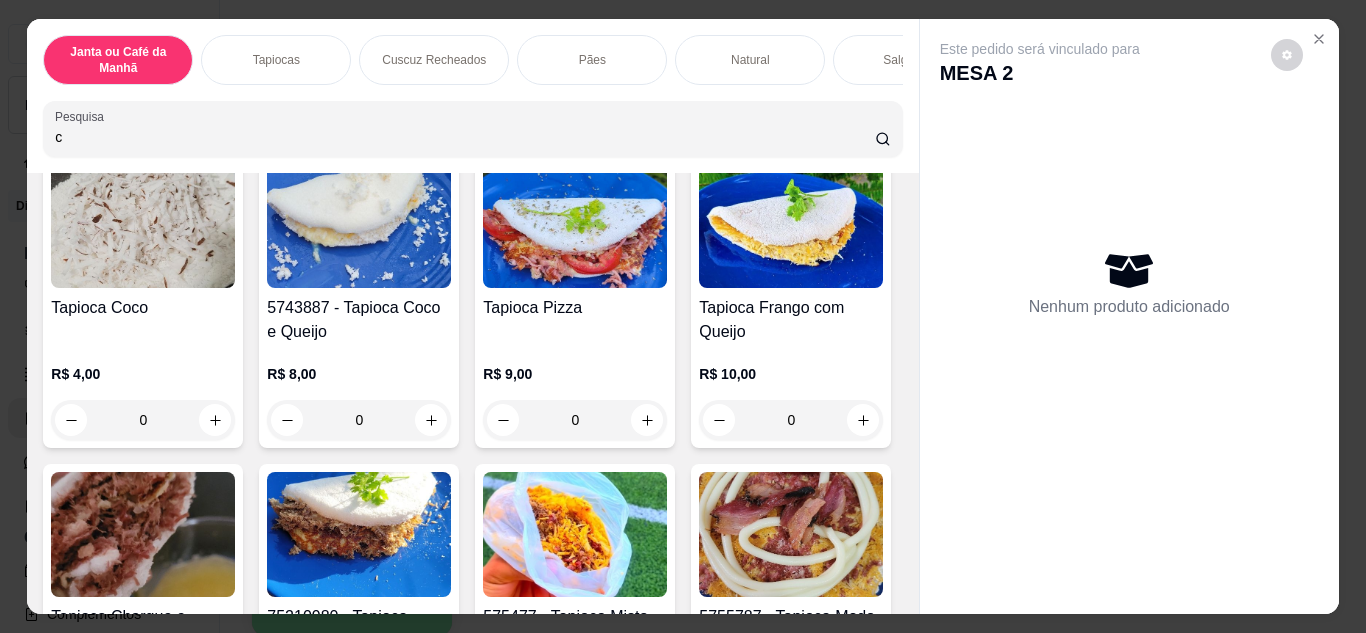 type 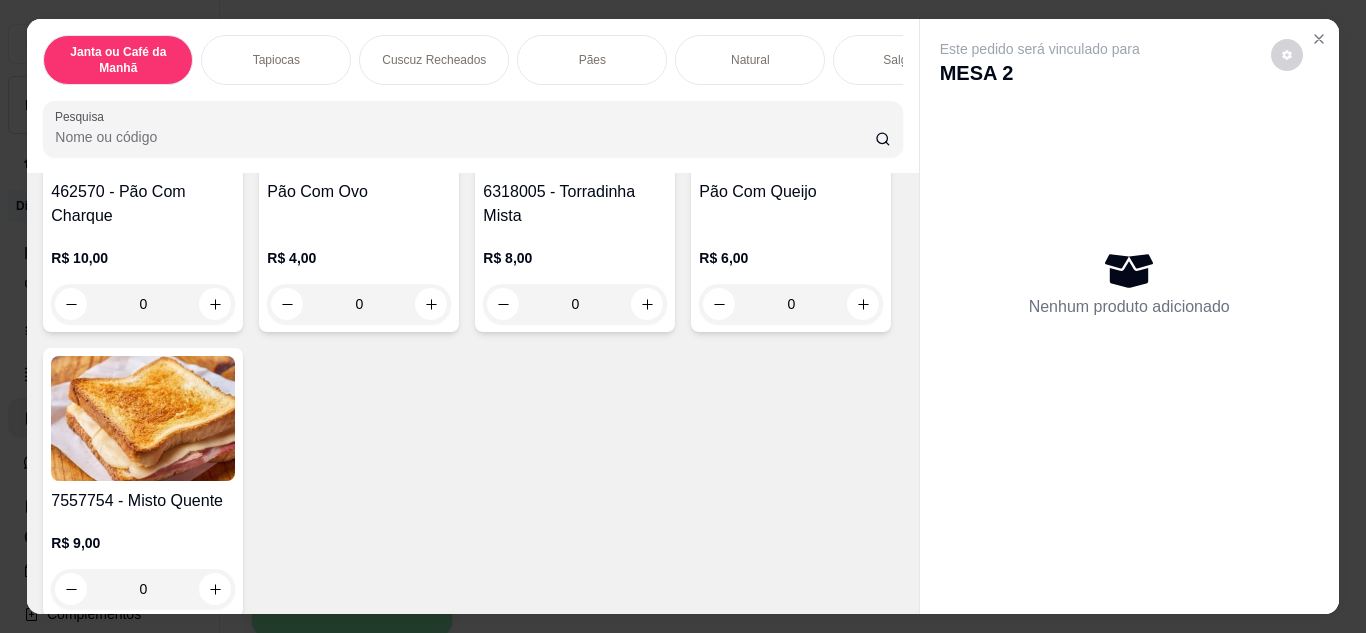 scroll, scrollTop: 4100, scrollLeft: 0, axis: vertical 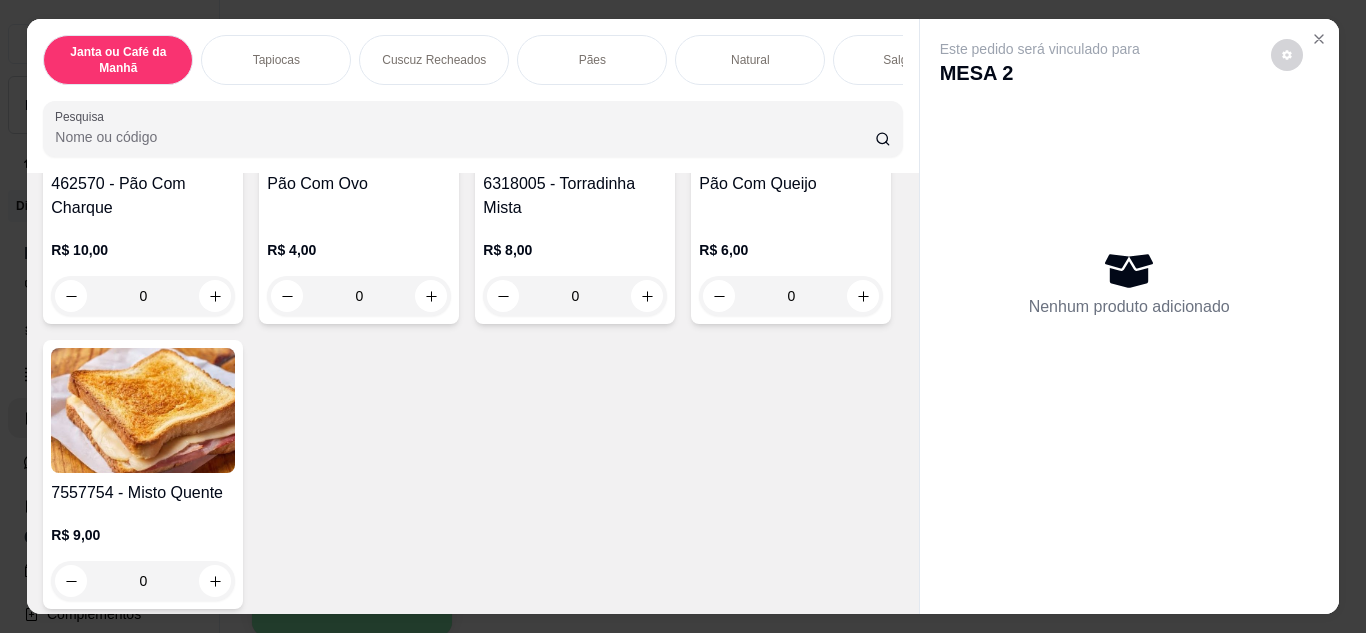 click 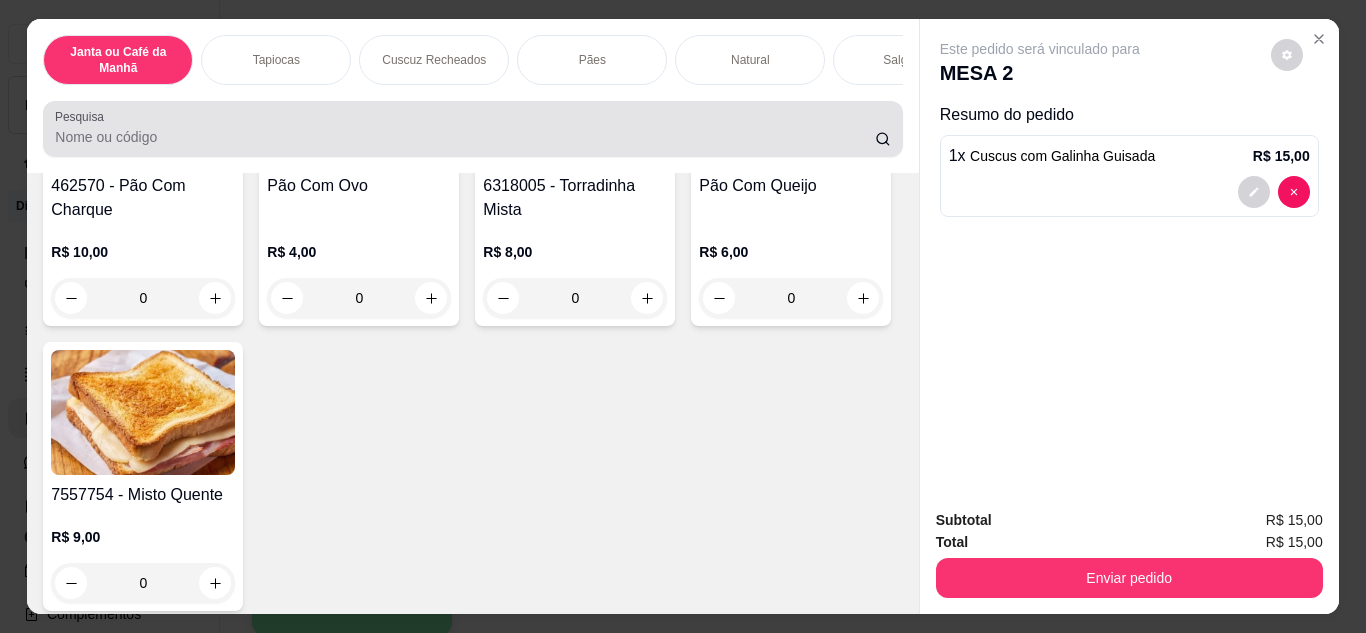 click at bounding box center [472, 129] 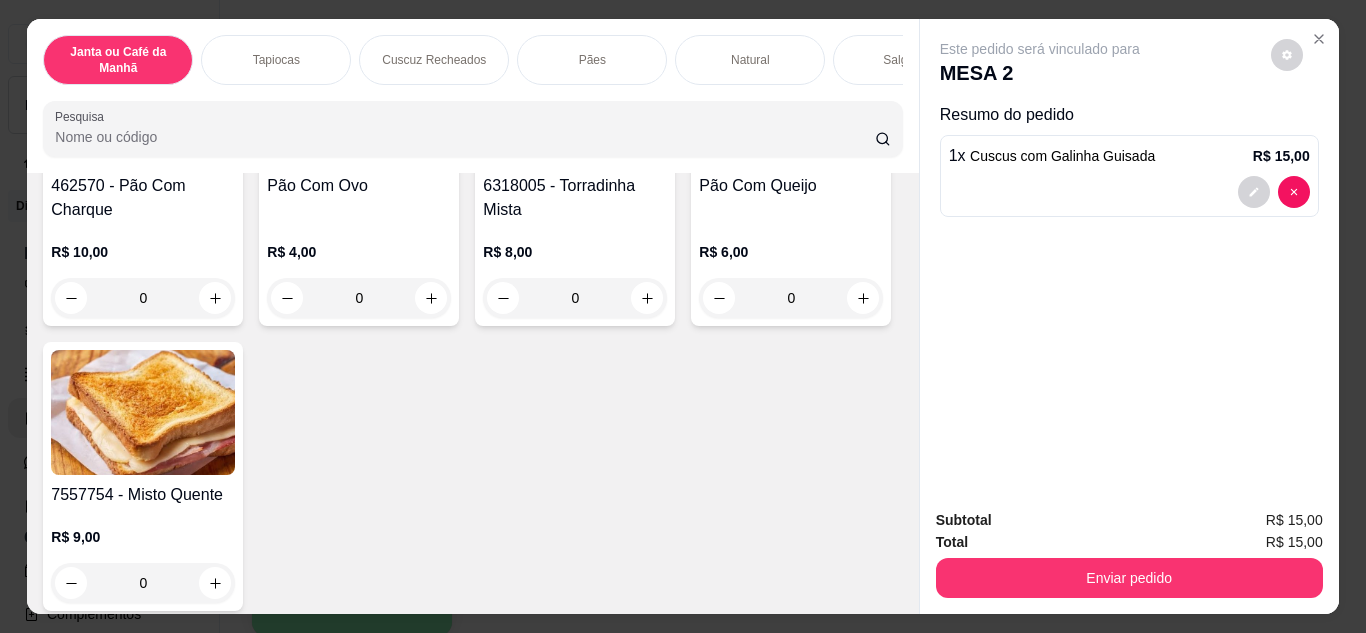 type on "m" 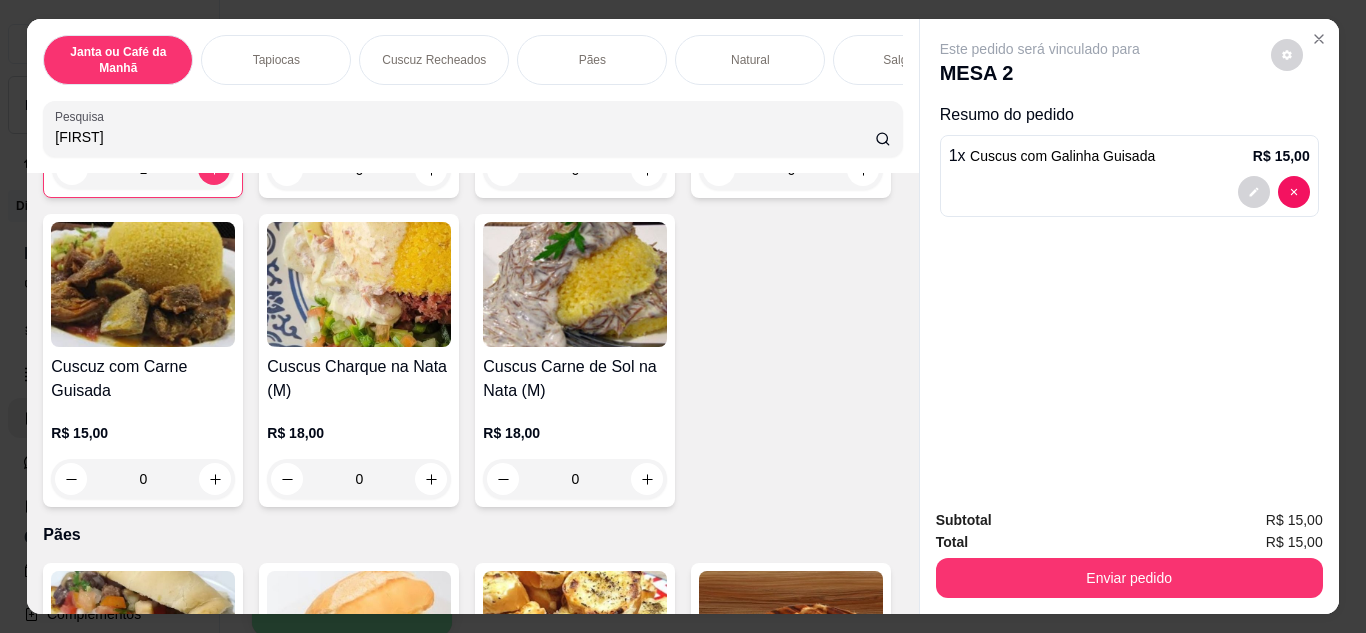 scroll, scrollTop: 3480, scrollLeft: 0, axis: vertical 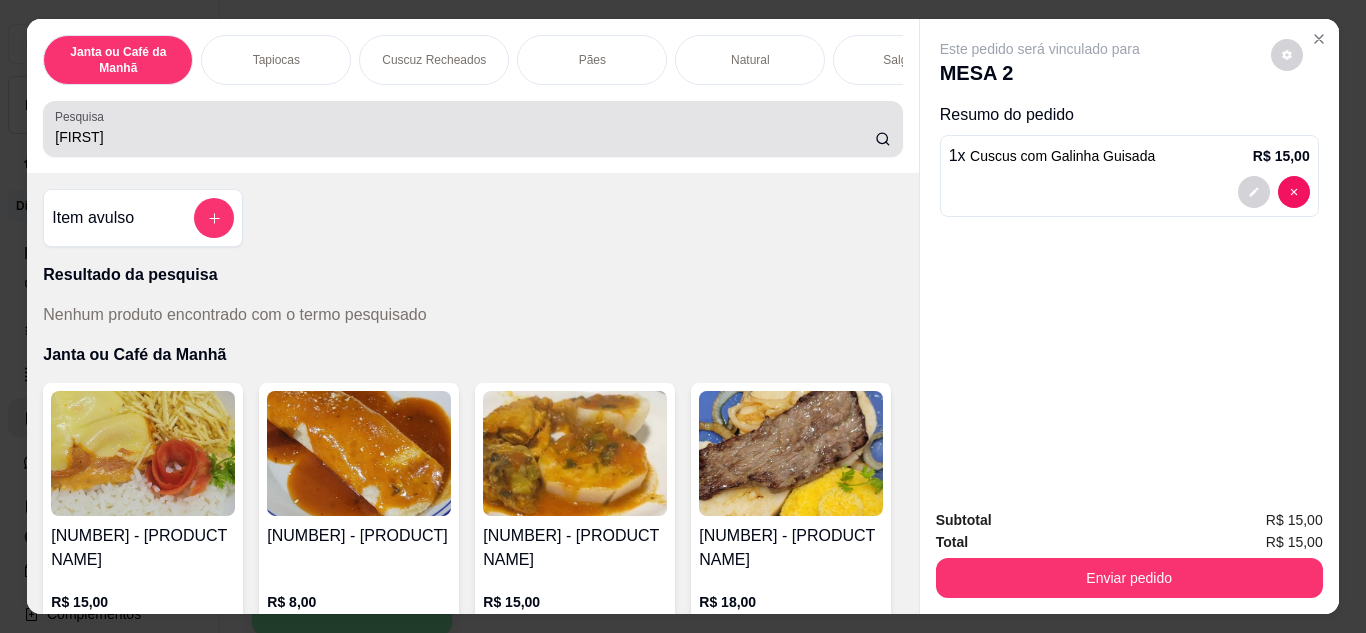 click on "[FIRST]" at bounding box center (472, 129) 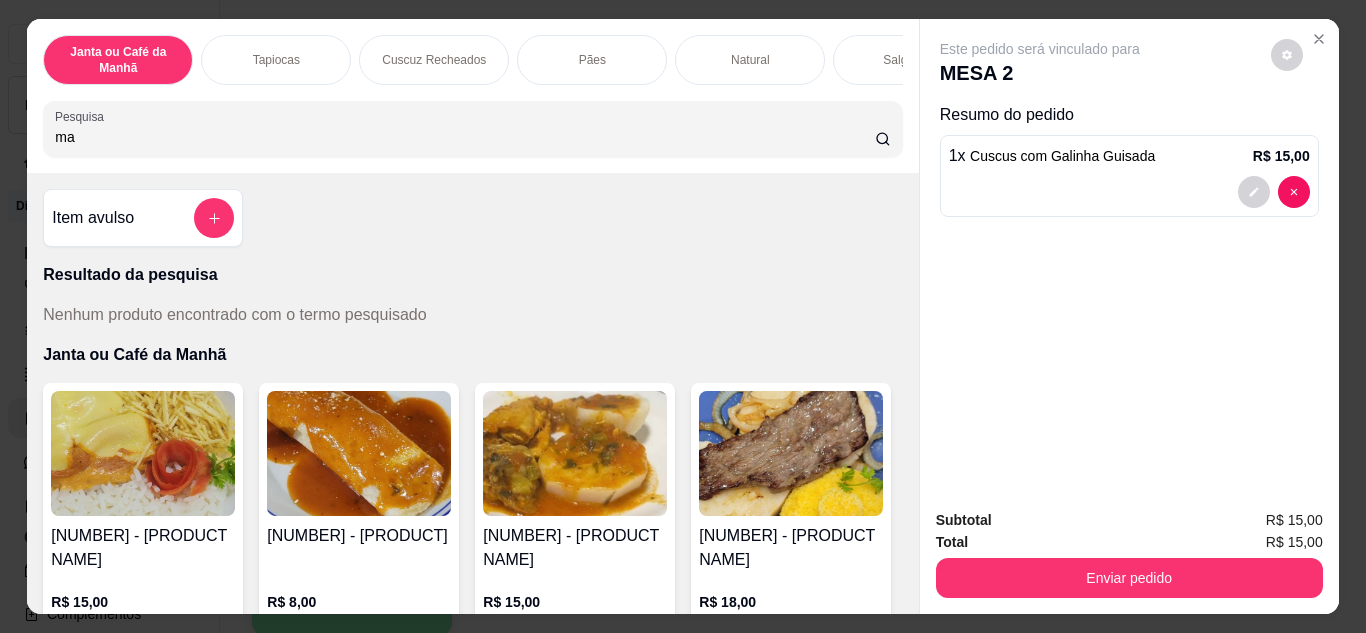 type on "m" 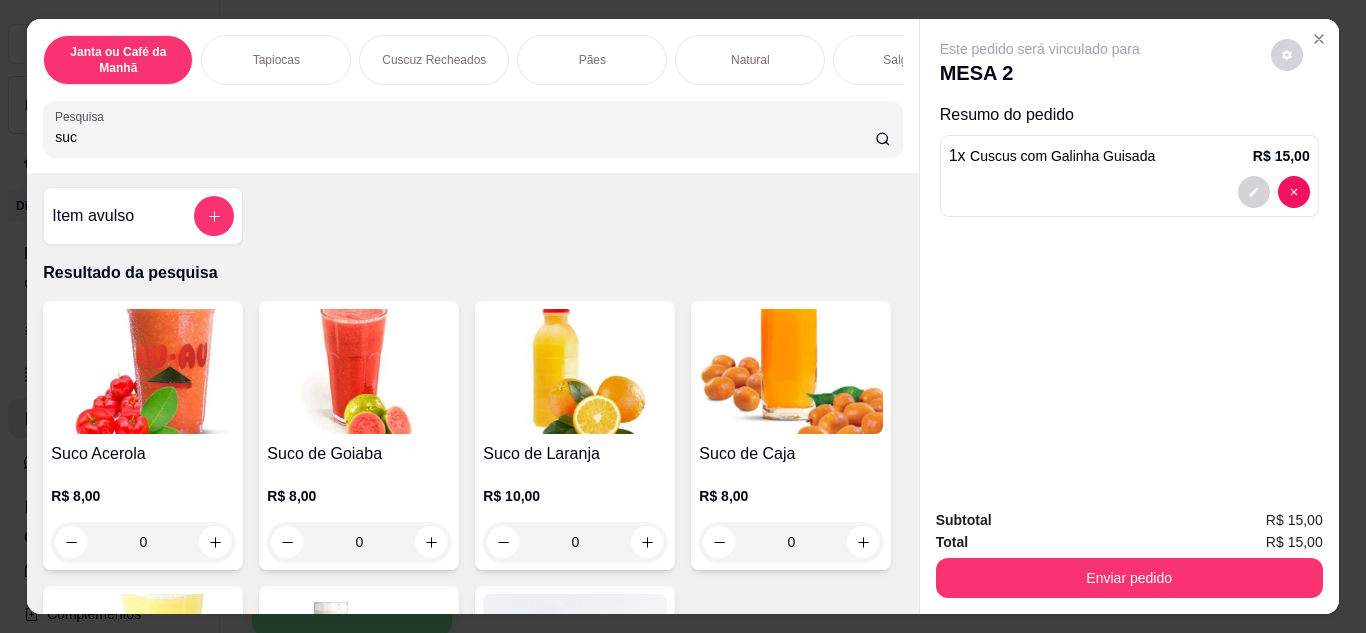 scroll, scrollTop: 0, scrollLeft: 0, axis: both 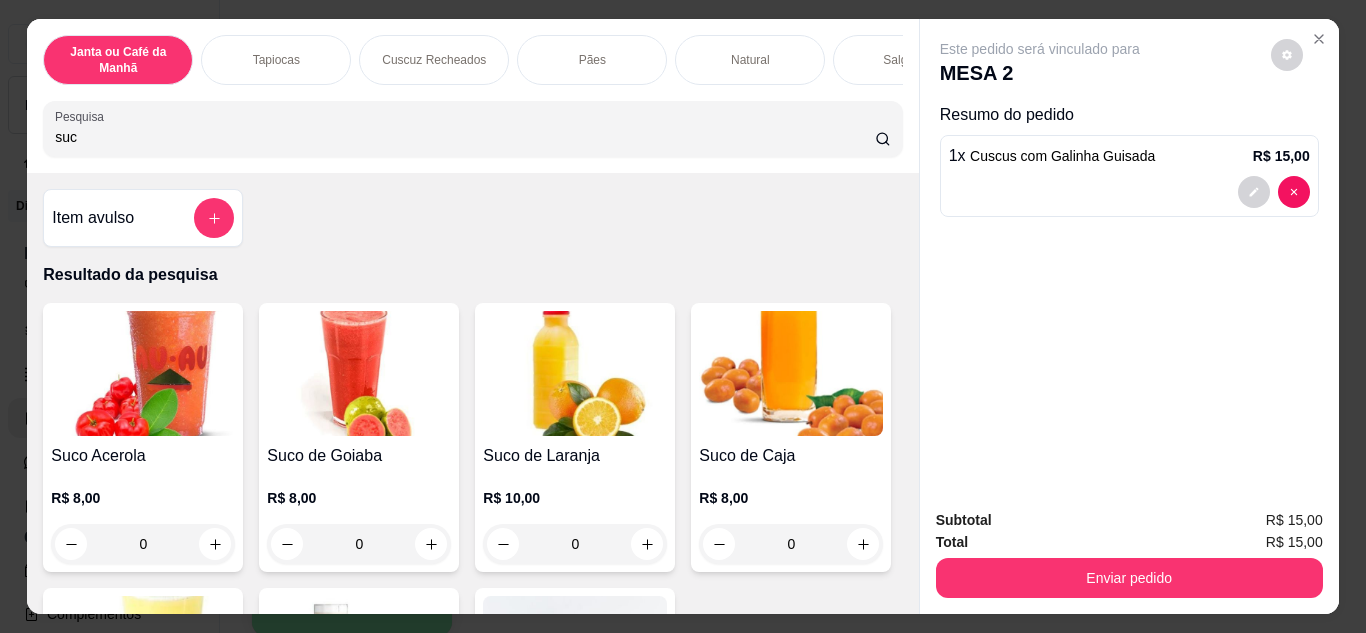 click on "suc" at bounding box center (465, 137) 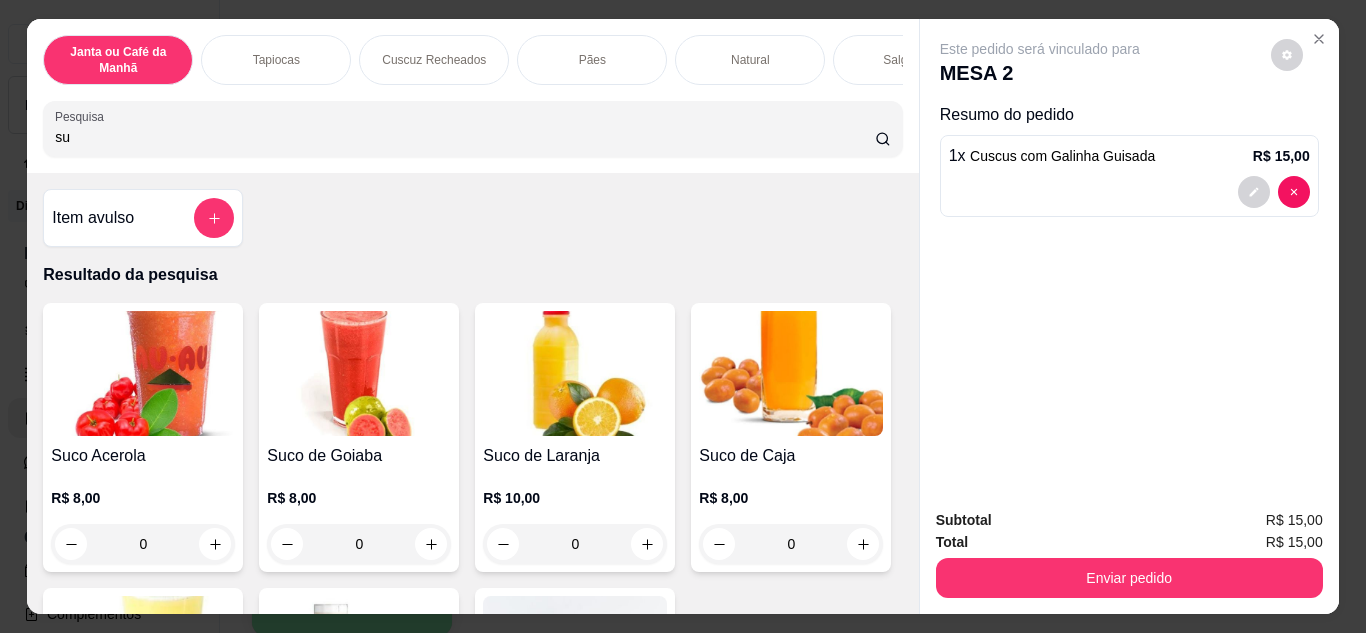 type on "s" 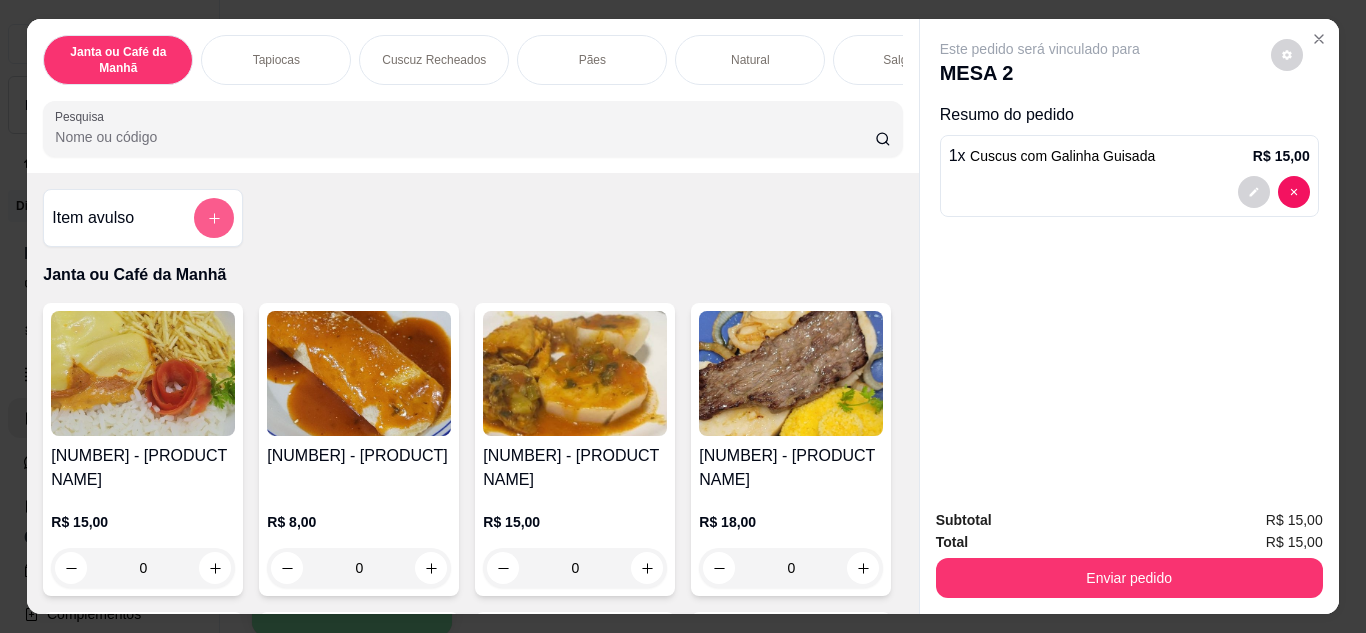 type 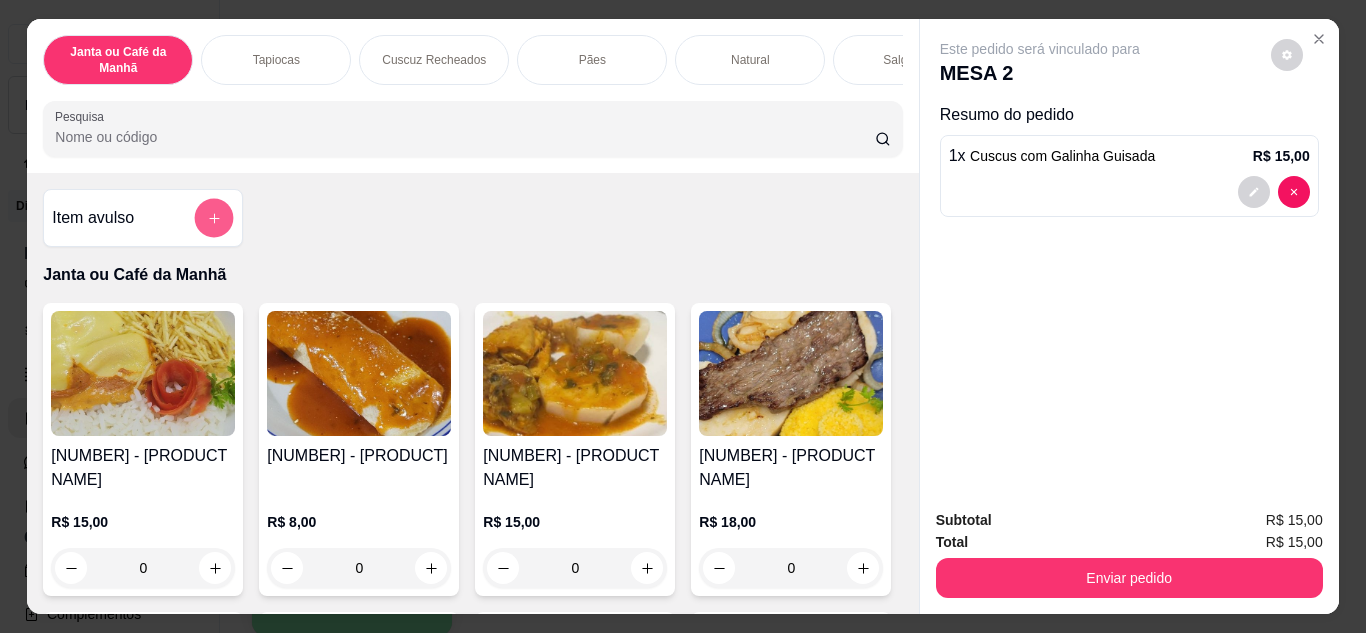 click at bounding box center (214, 218) 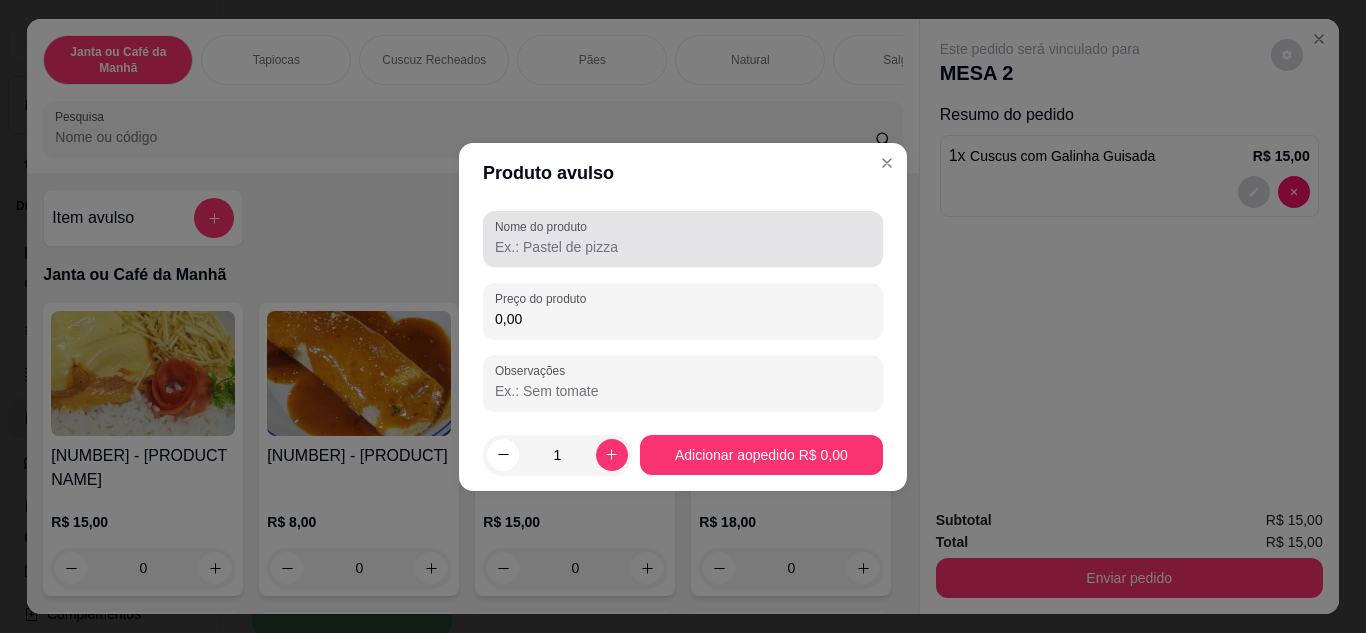 click at bounding box center [683, 239] 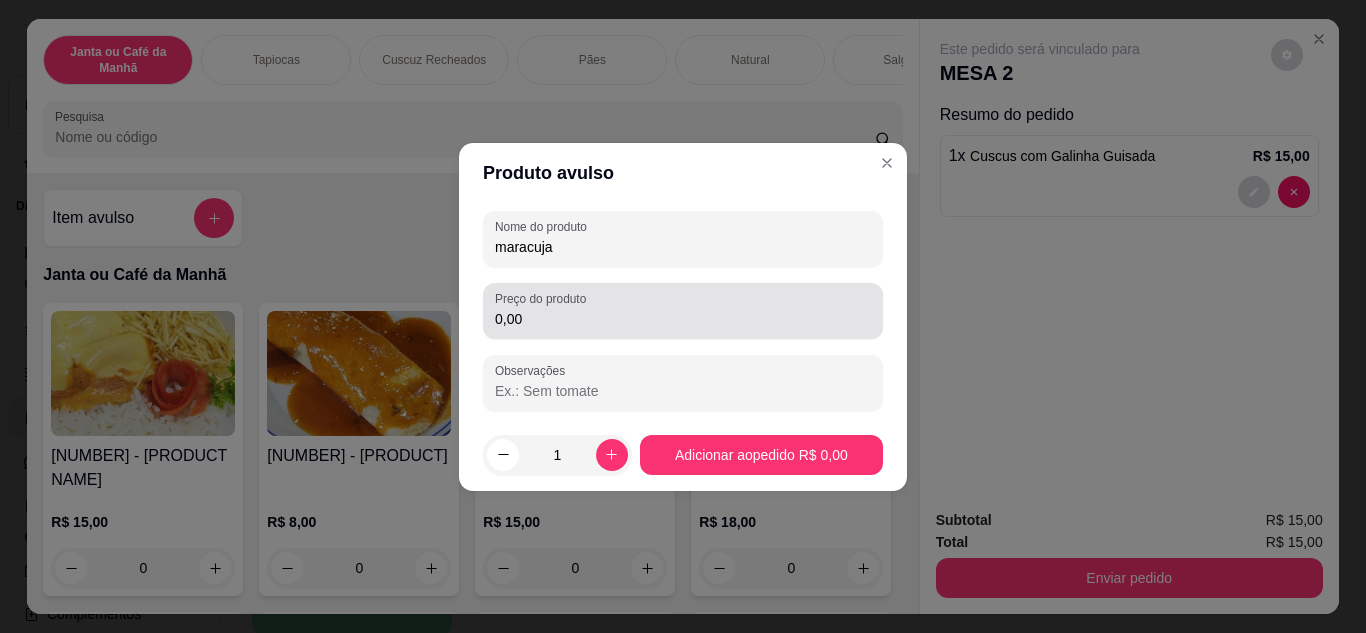 type on "maracuja" 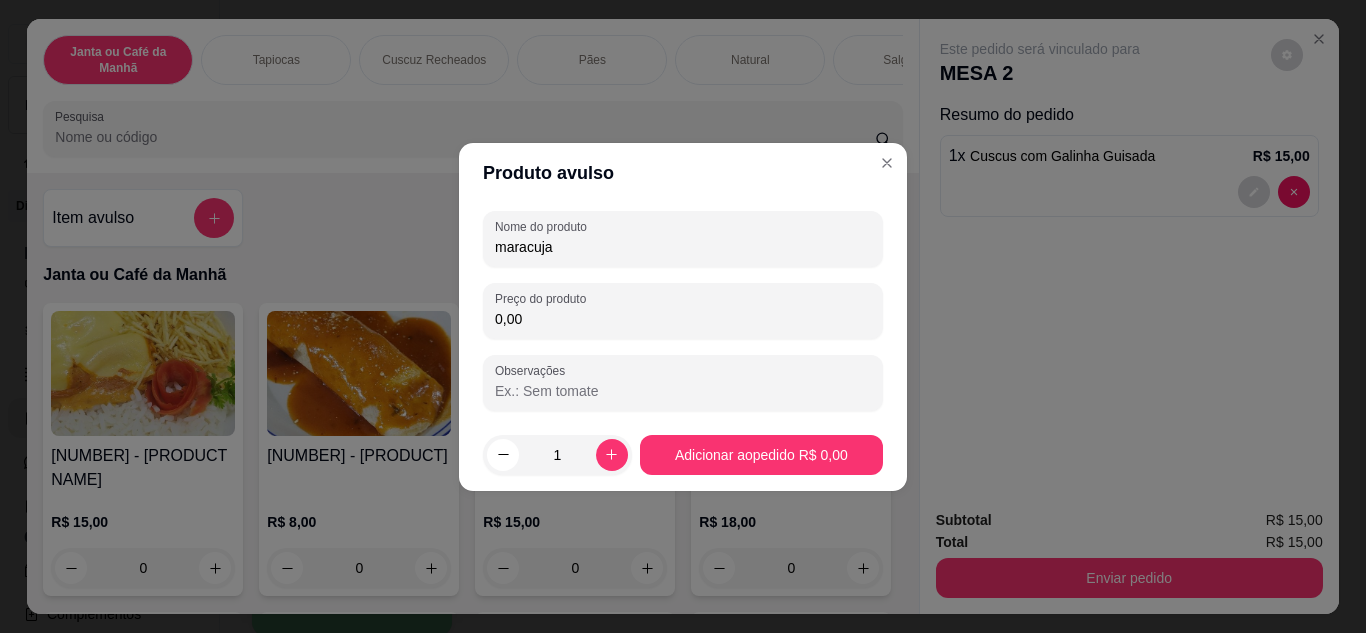 click on "0,00" at bounding box center (683, 319) 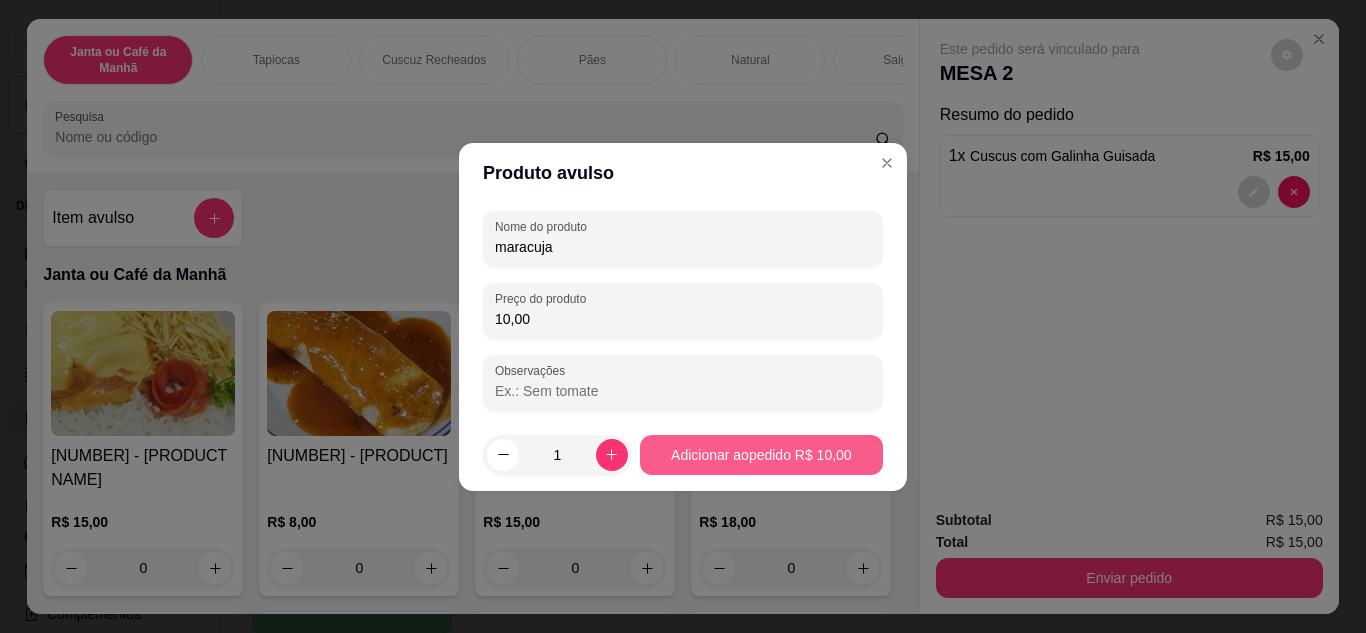 type on "10,00" 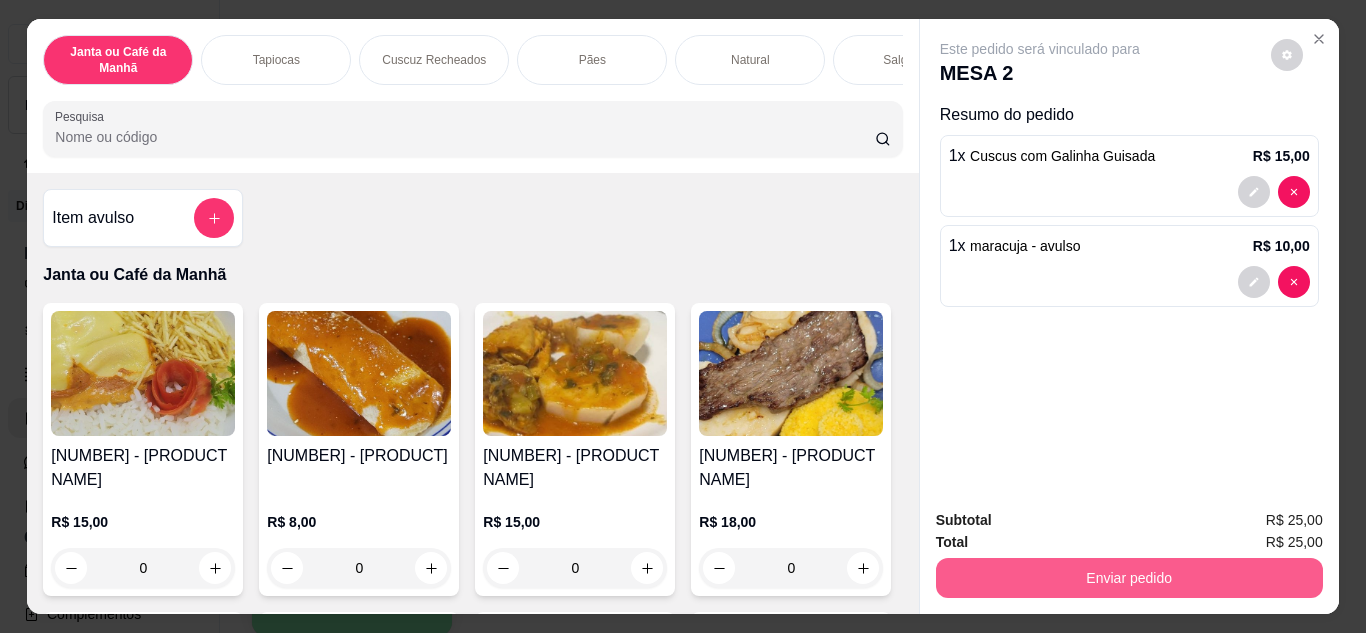 click on "Enviar pedido" at bounding box center [1129, 578] 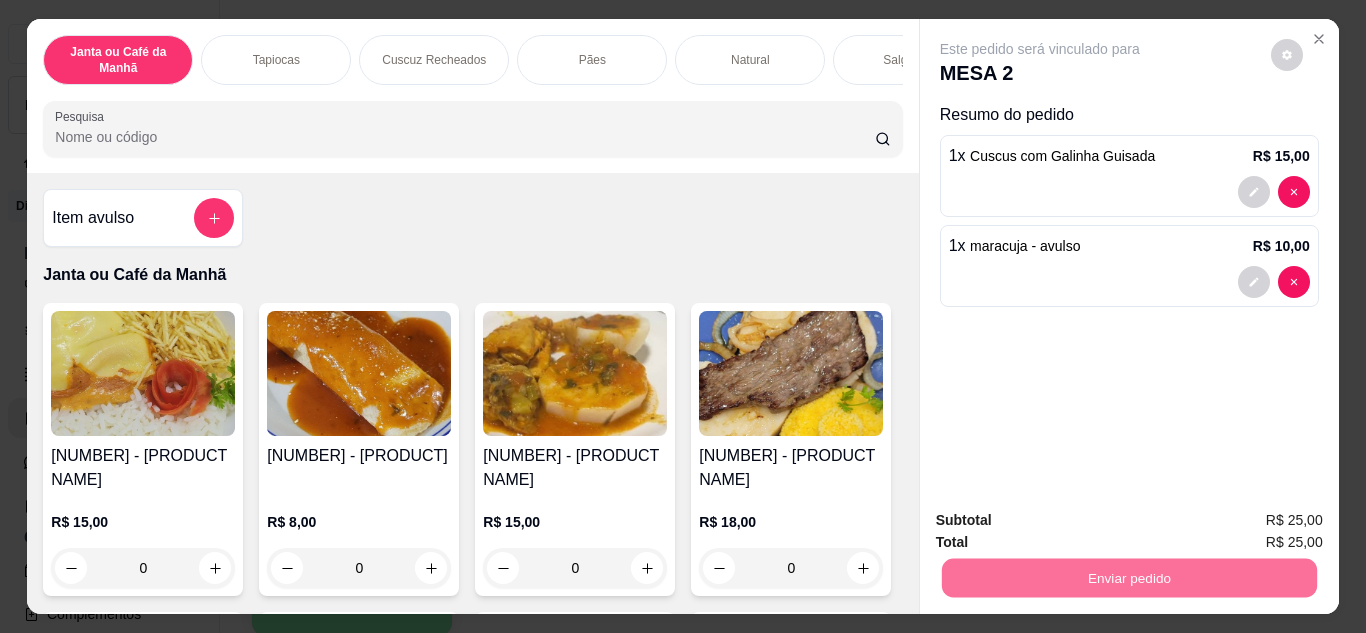 click on "Não registrar e enviar pedido" at bounding box center [1063, 522] 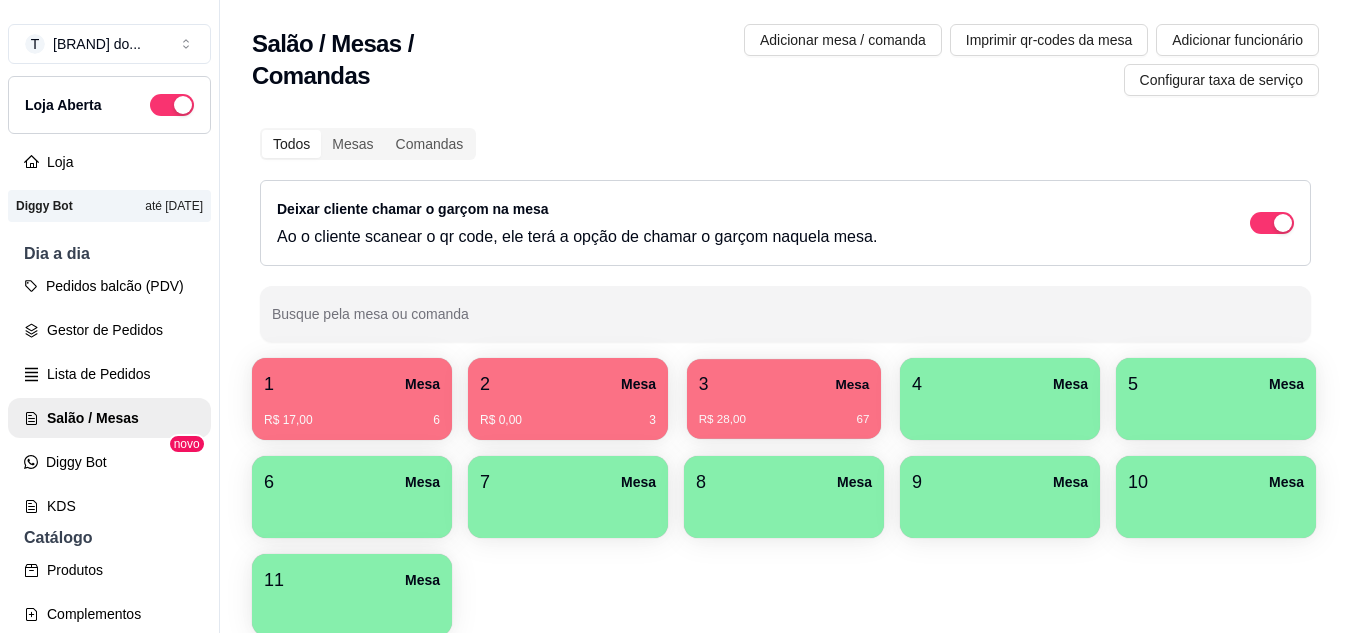 click on "R$ 28,00 67" at bounding box center [784, 412] 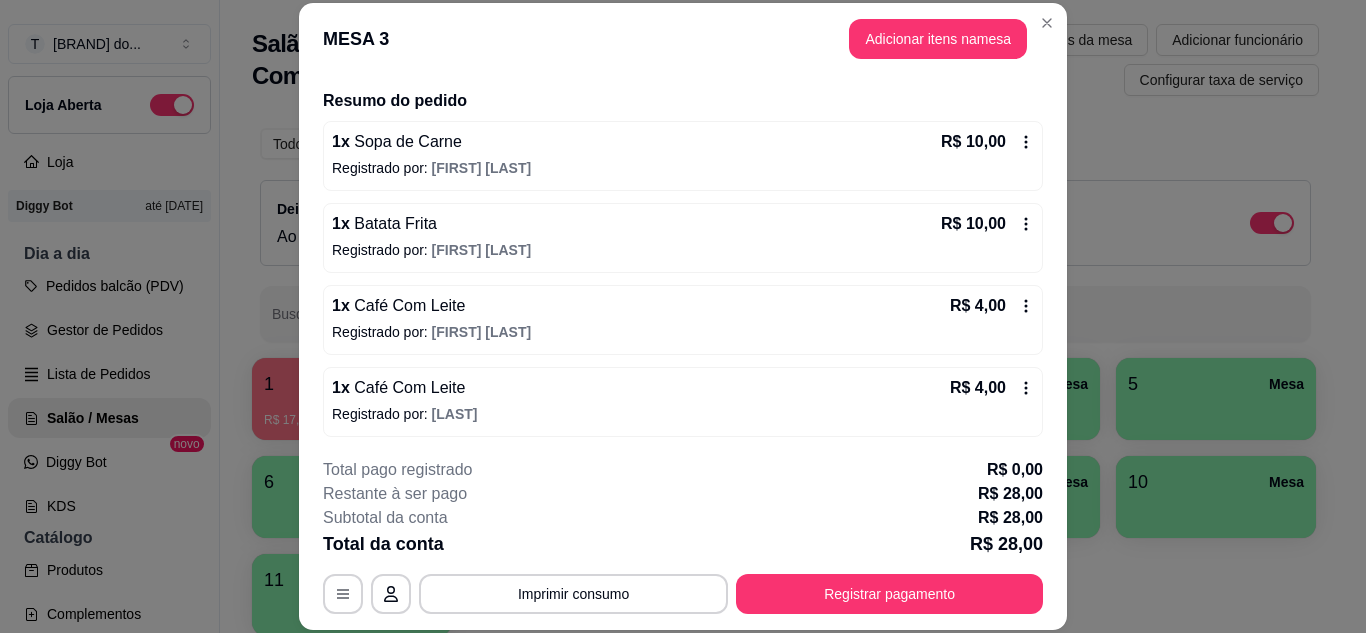 scroll, scrollTop: 146, scrollLeft: 0, axis: vertical 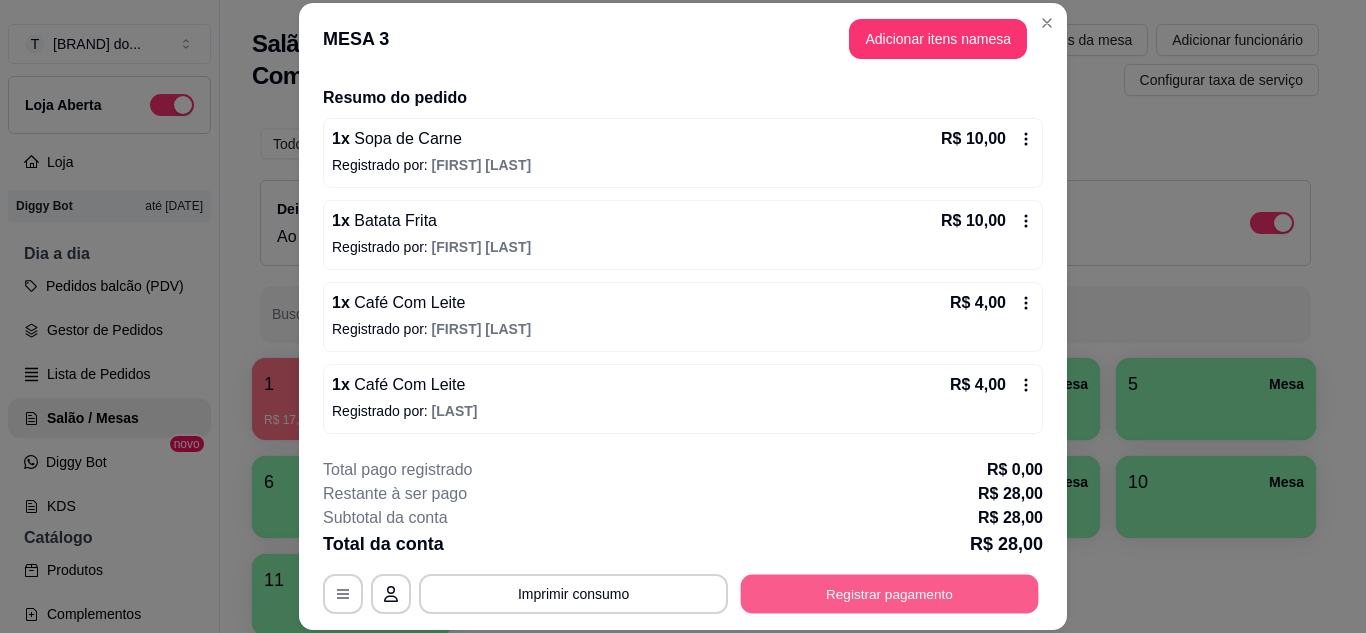 click on "Registrar pagamento" at bounding box center [890, 593] 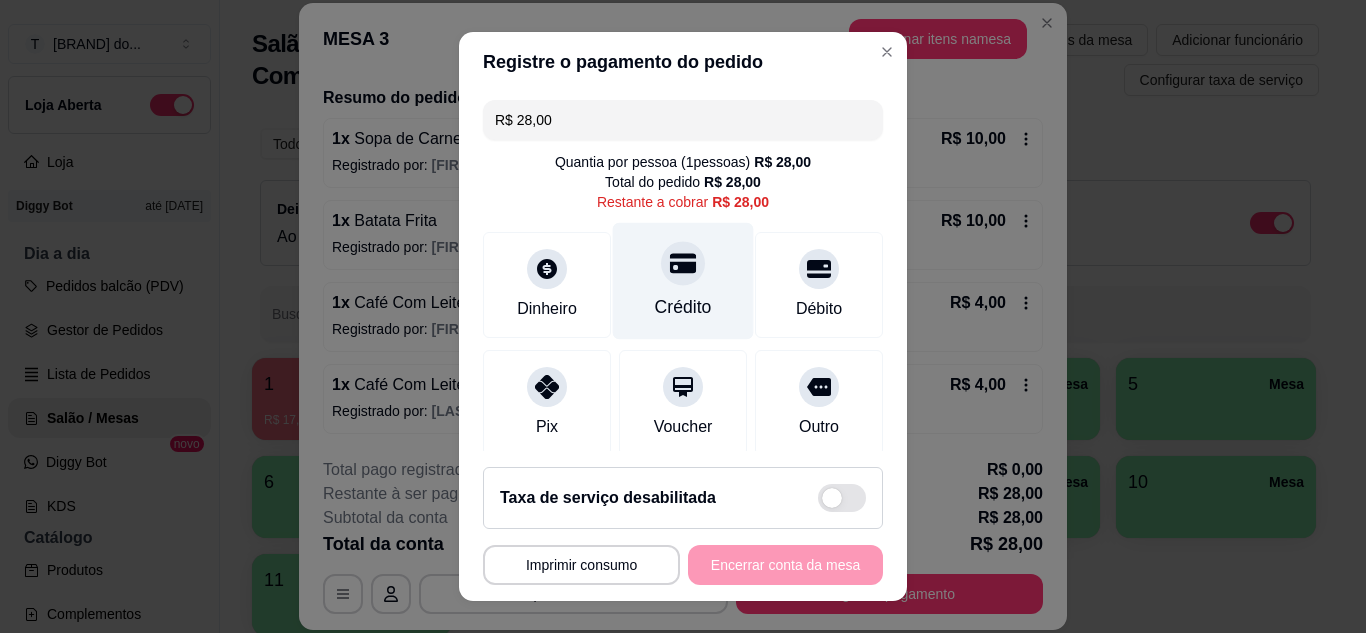 click on "Crédito" at bounding box center (683, 280) 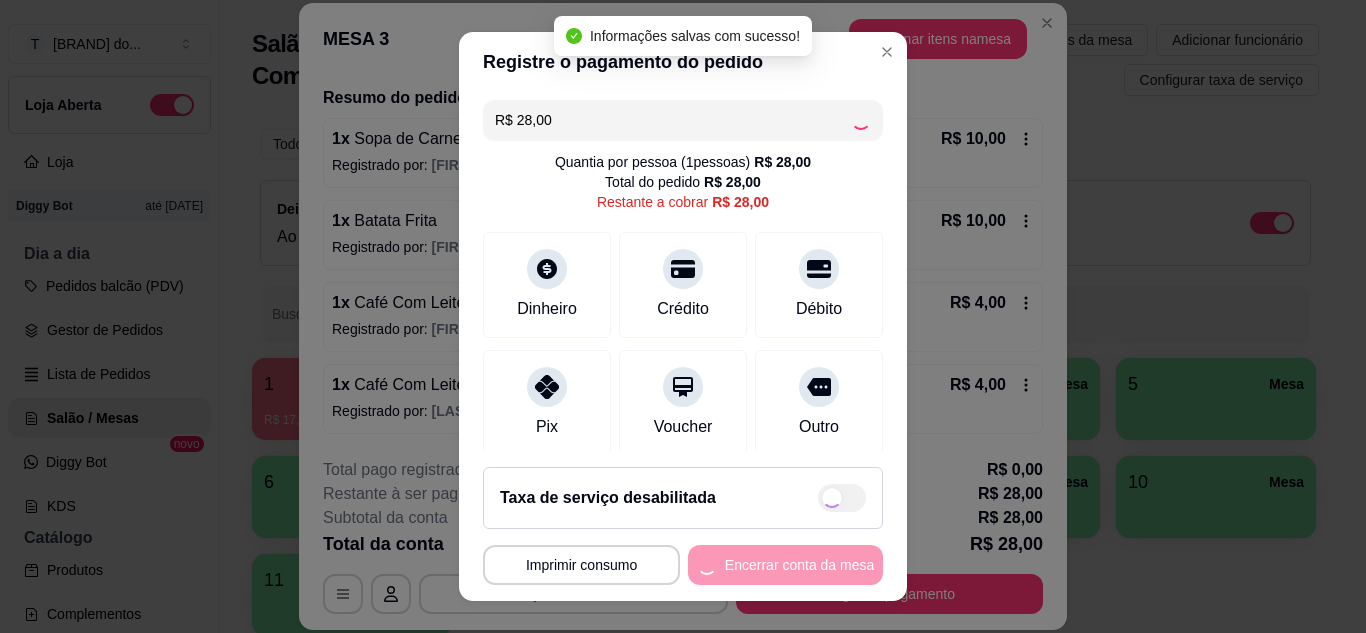 type on "R$ 0,00" 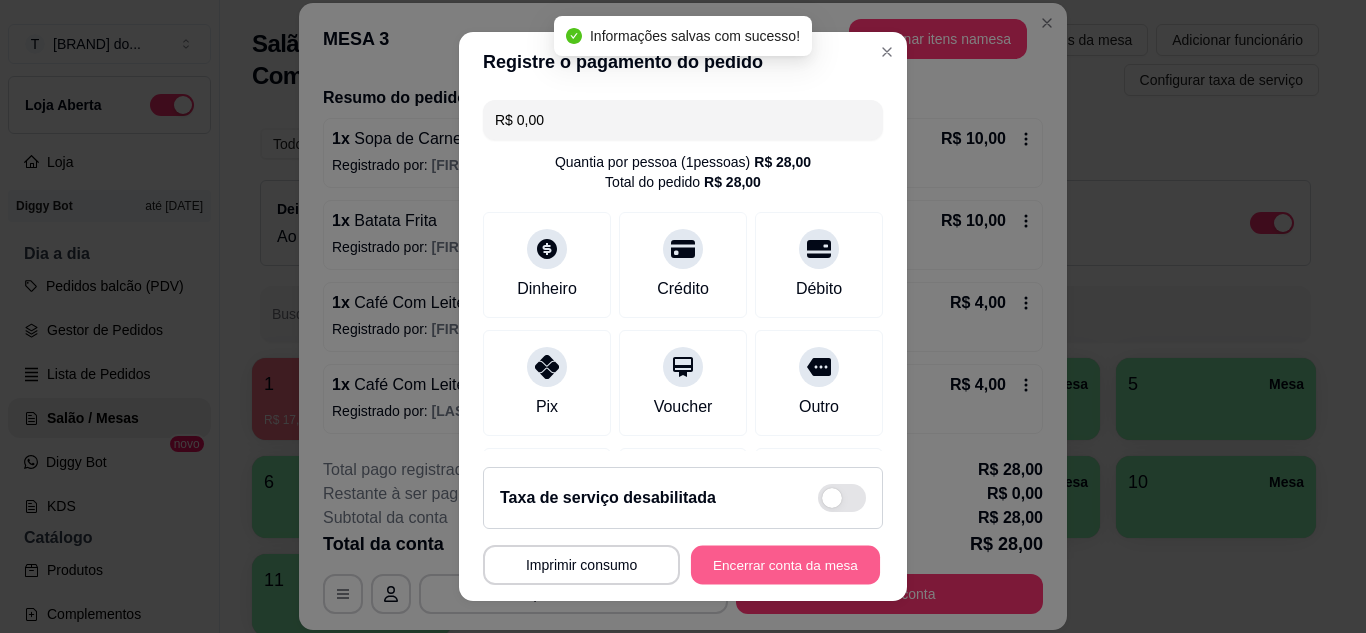 click on "Encerrar conta da mesa" at bounding box center [785, 565] 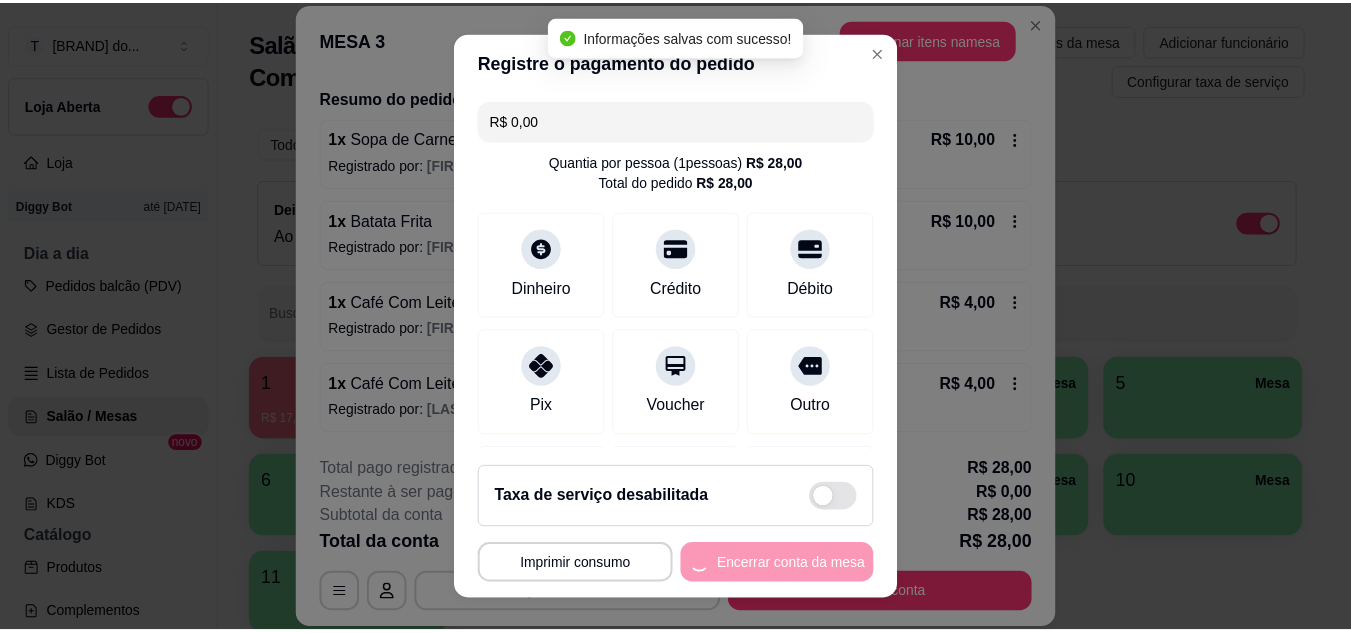 scroll, scrollTop: 0, scrollLeft: 0, axis: both 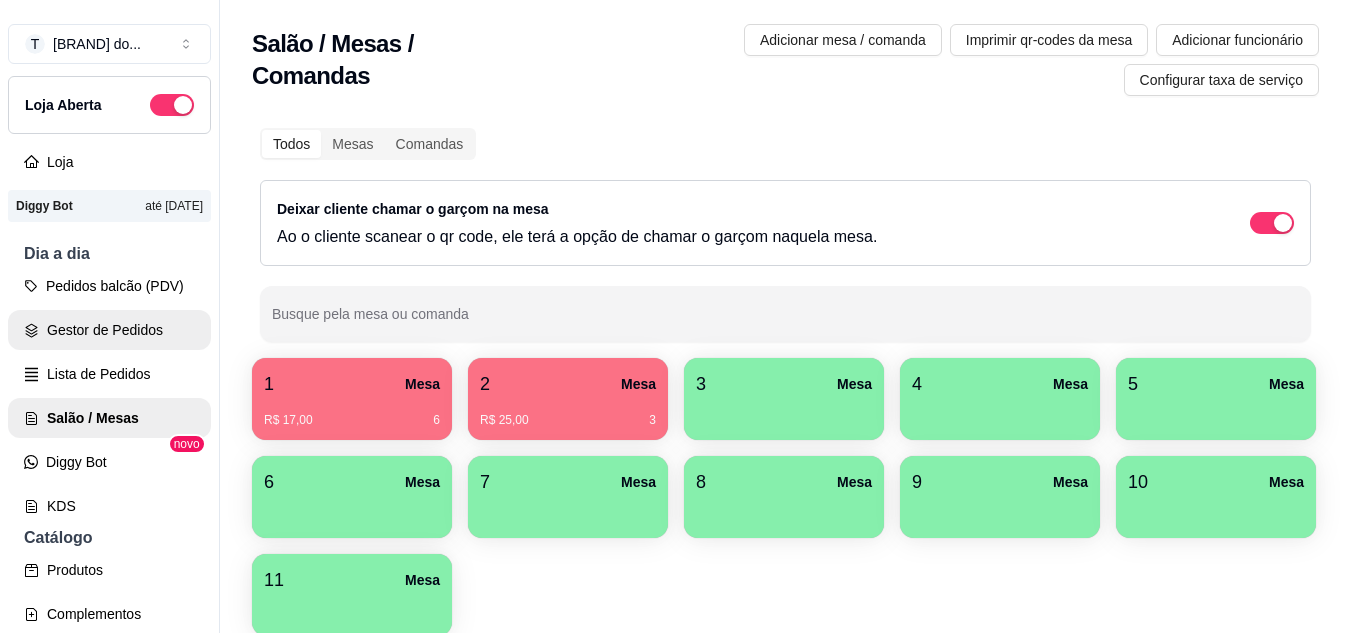 click on "Gestor de Pedidos" at bounding box center (109, 330) 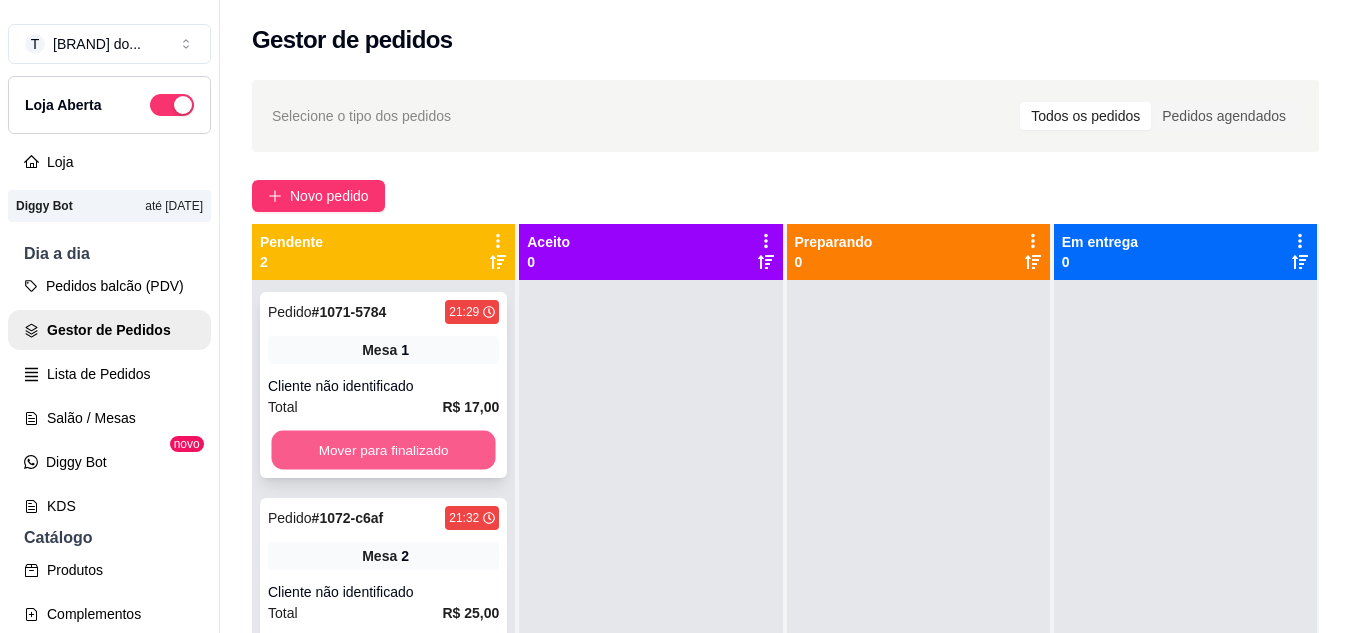 click on "Mover para finalizado" at bounding box center [383, 450] 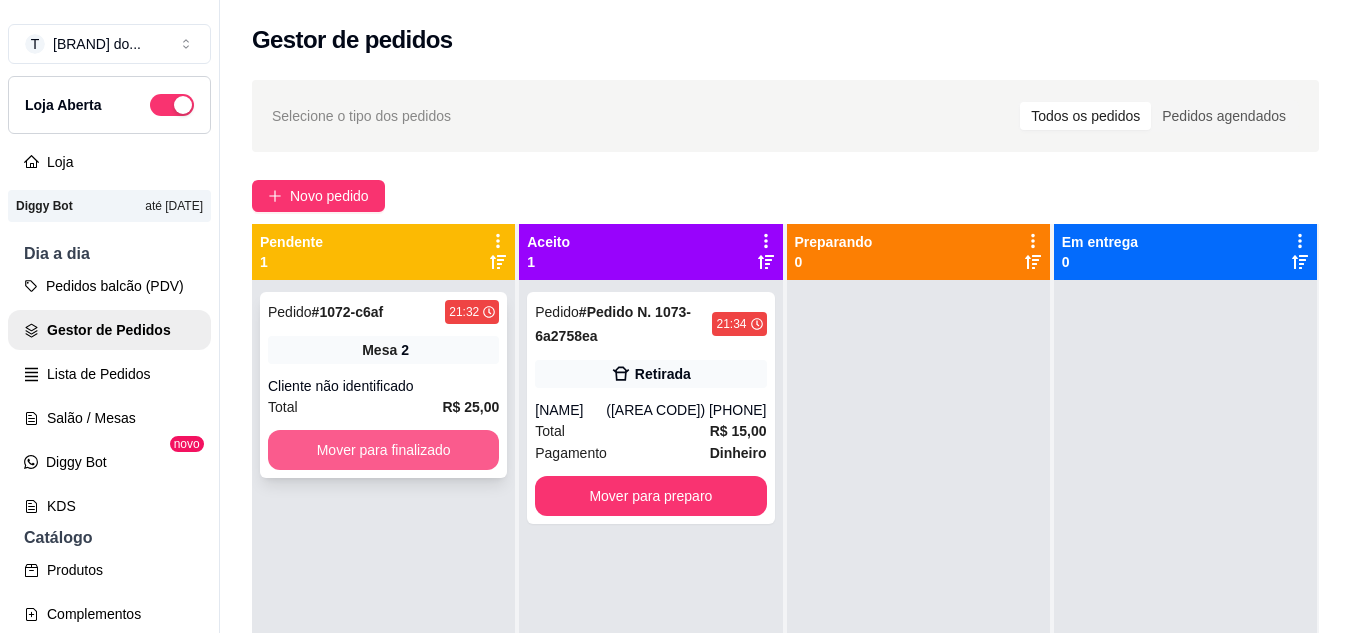 click on "Mover para finalizado" at bounding box center [383, 450] 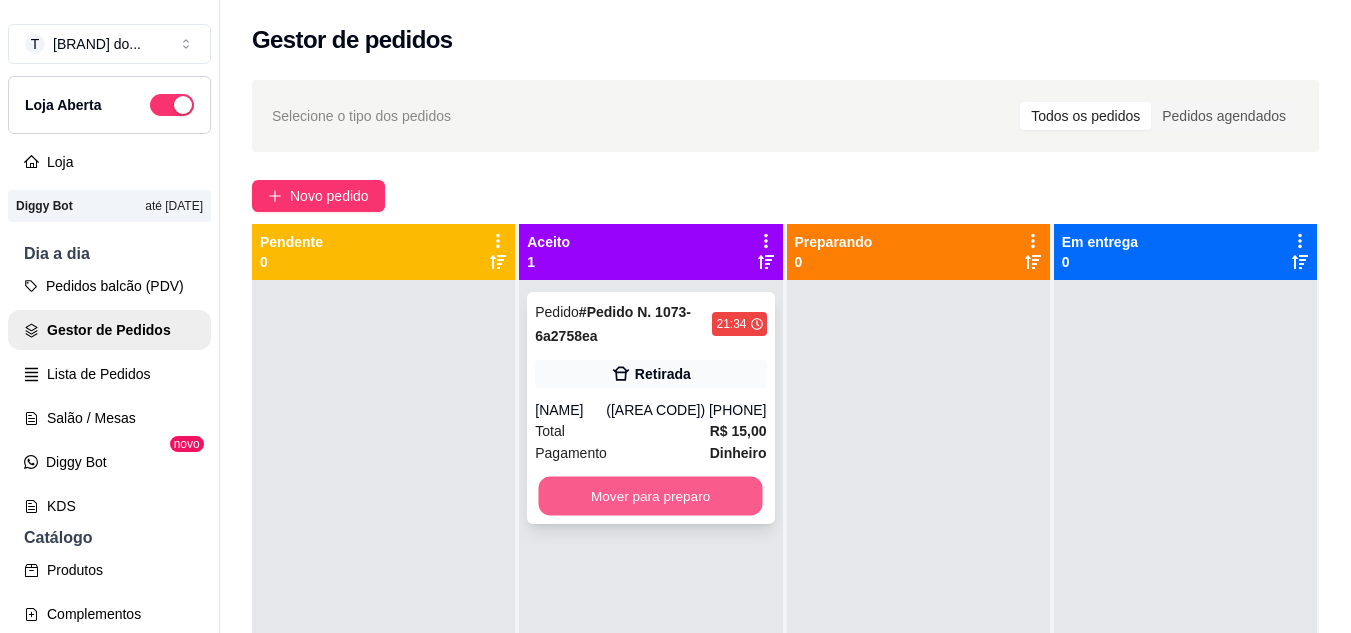 click on "Mover para preparo" at bounding box center (651, 496) 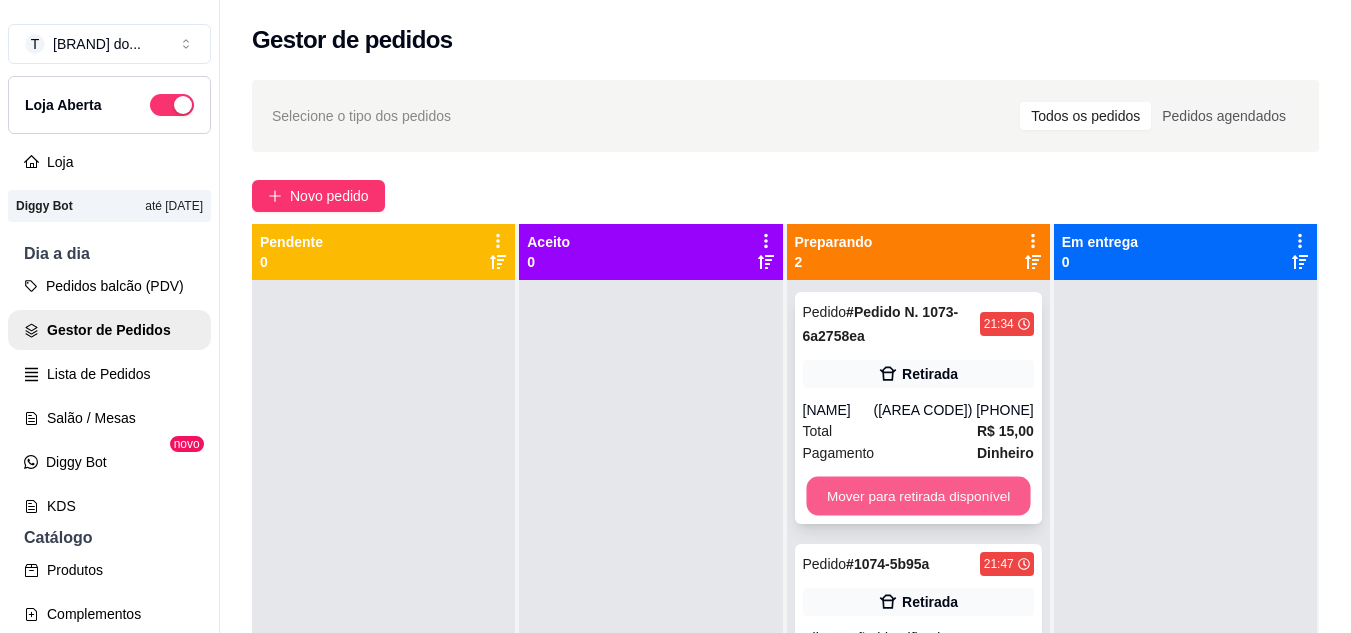 click on "Mover para retirada disponível" at bounding box center [918, 496] 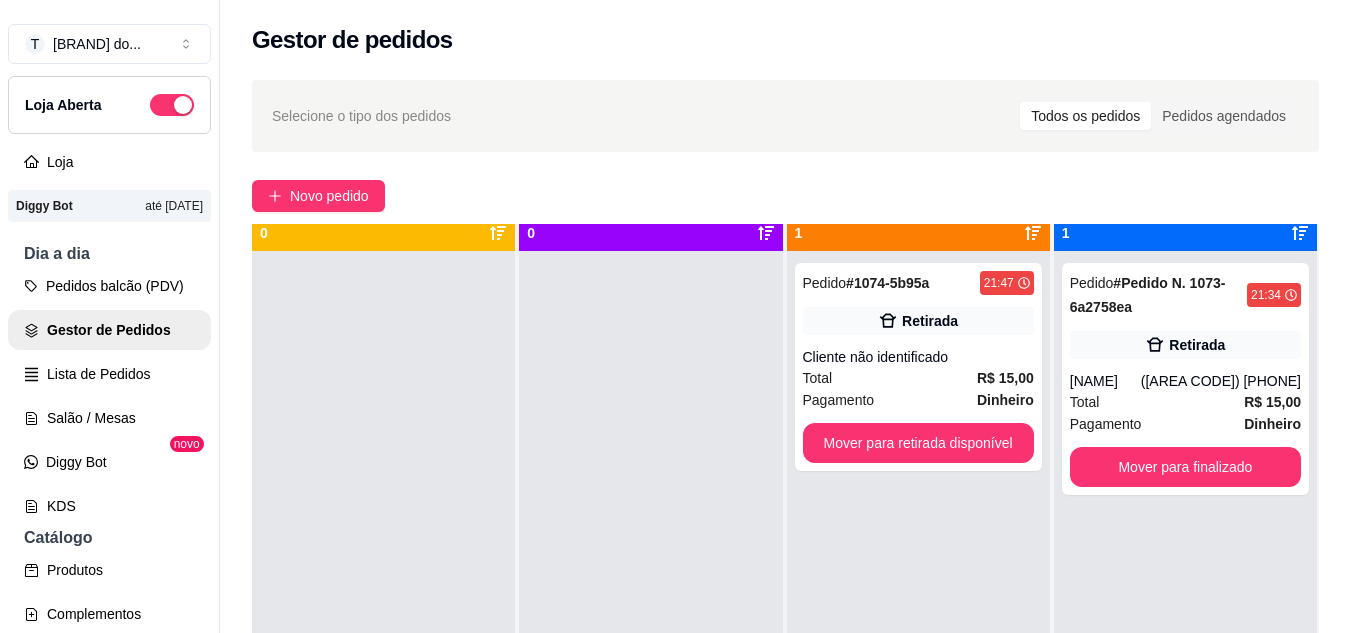 scroll, scrollTop: 56, scrollLeft: 0, axis: vertical 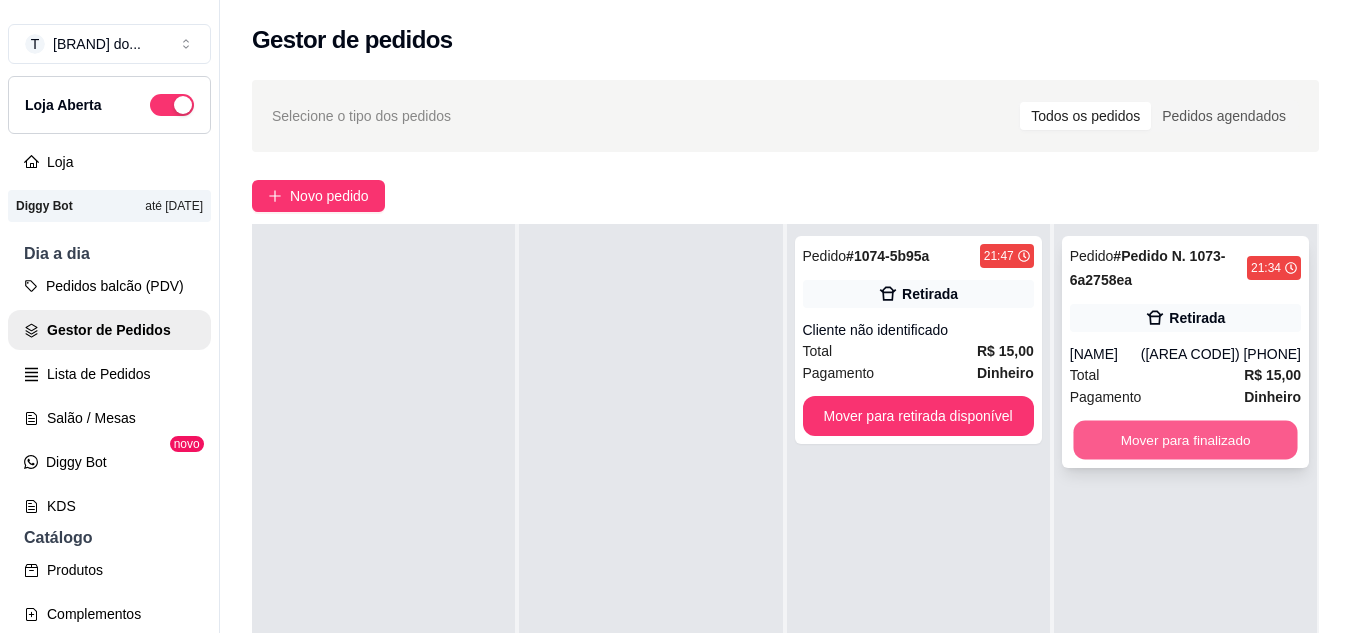 click on "Mover para finalizado" at bounding box center [1185, 440] 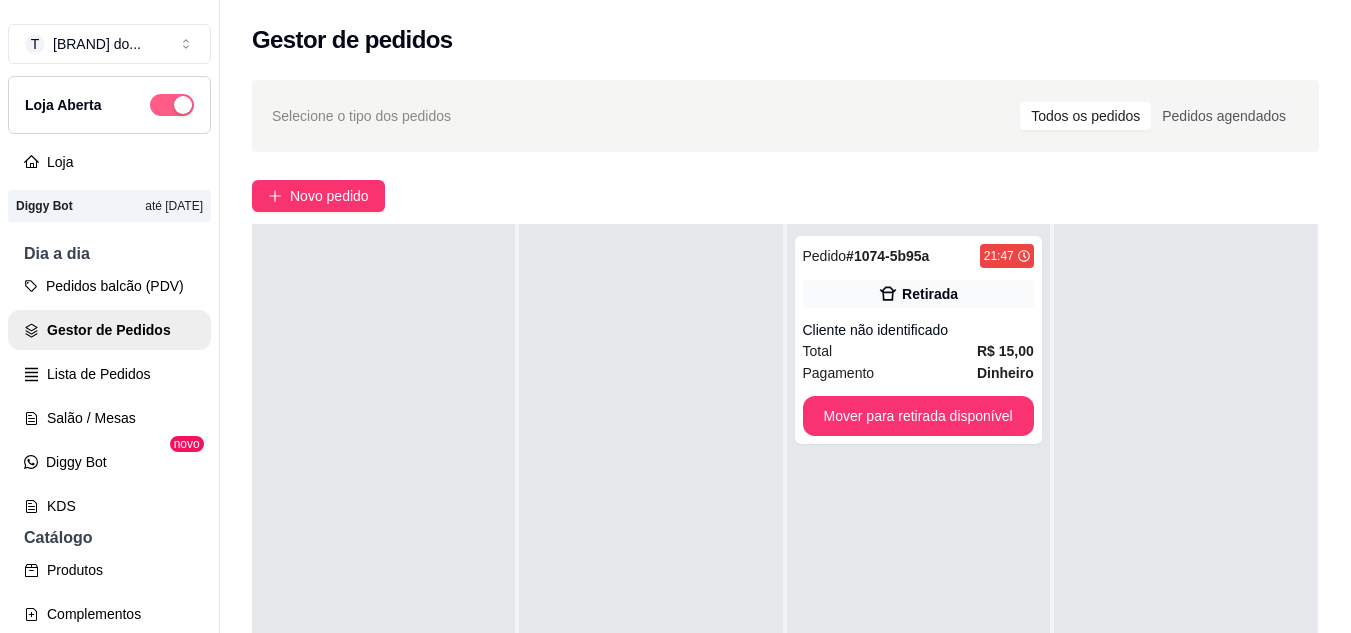 click at bounding box center (172, 105) 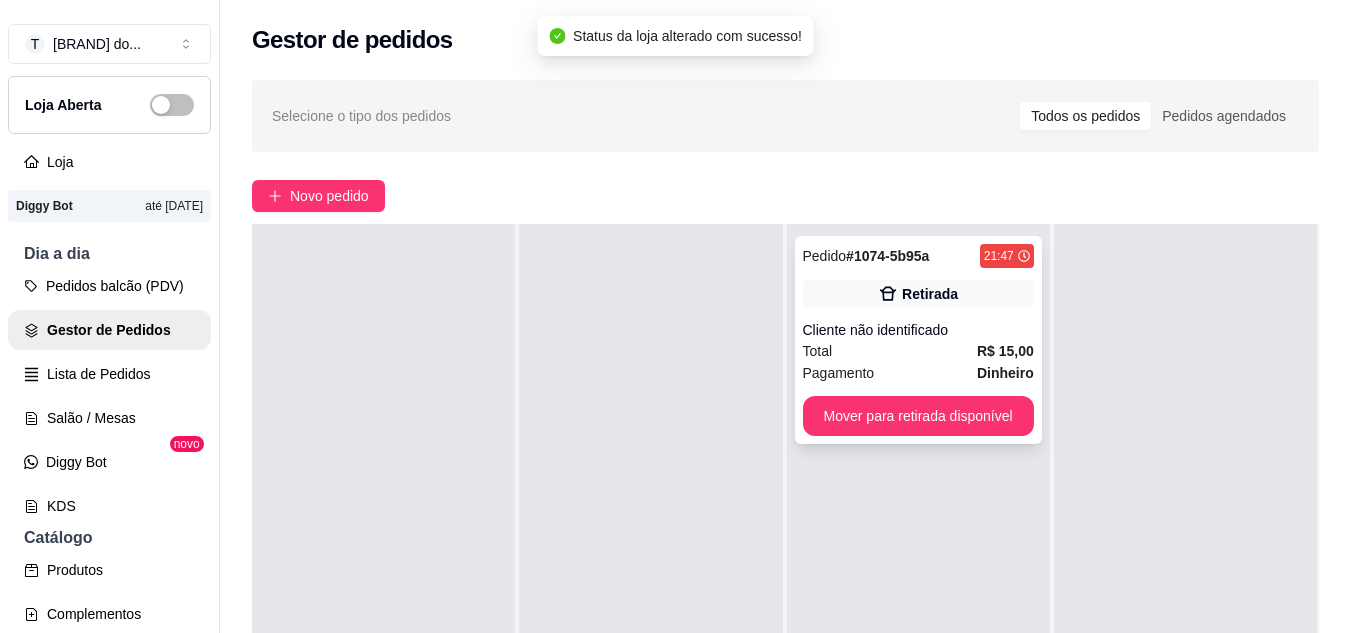 click on "Total R$ 15,00" at bounding box center [918, 351] 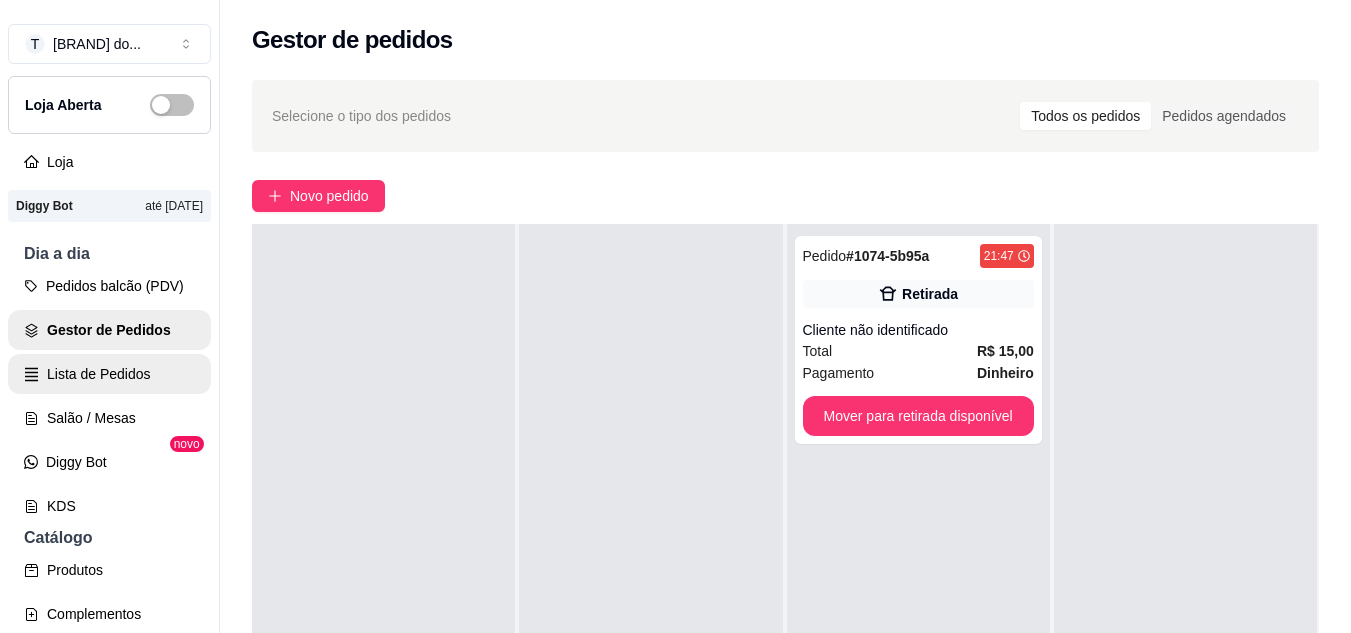 click on "Lista de Pedidos" at bounding box center [109, 374] 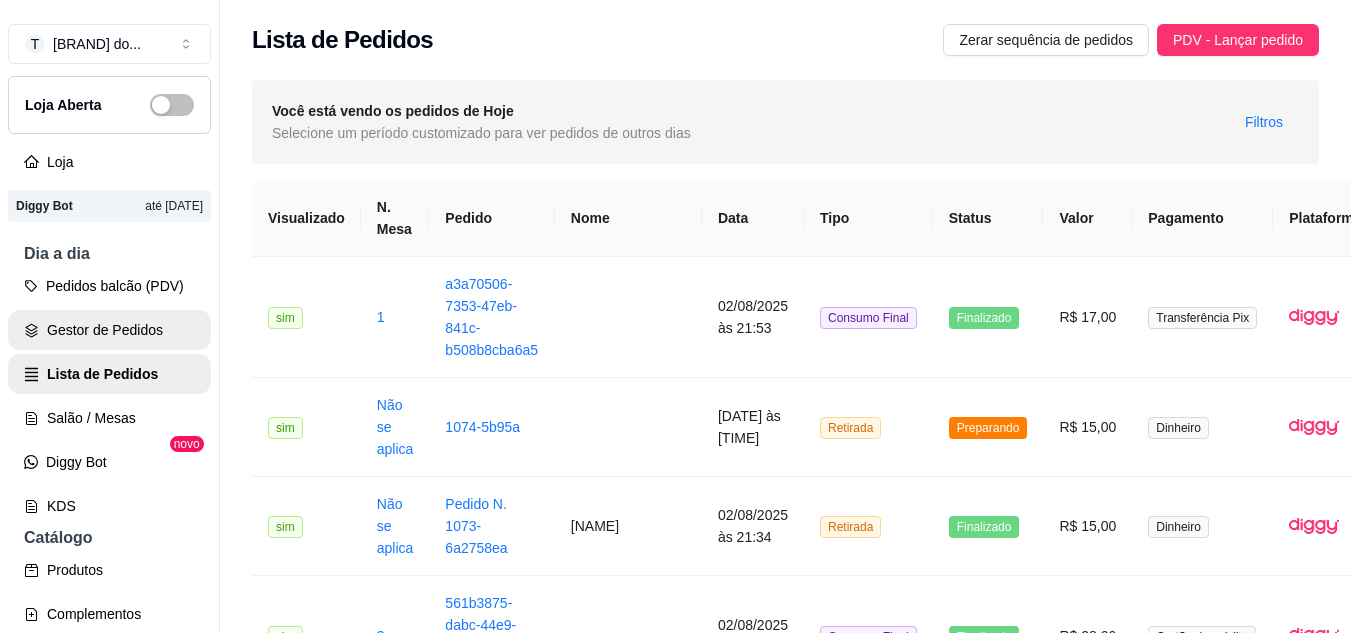 click on "Gestor de Pedidos" at bounding box center [109, 330] 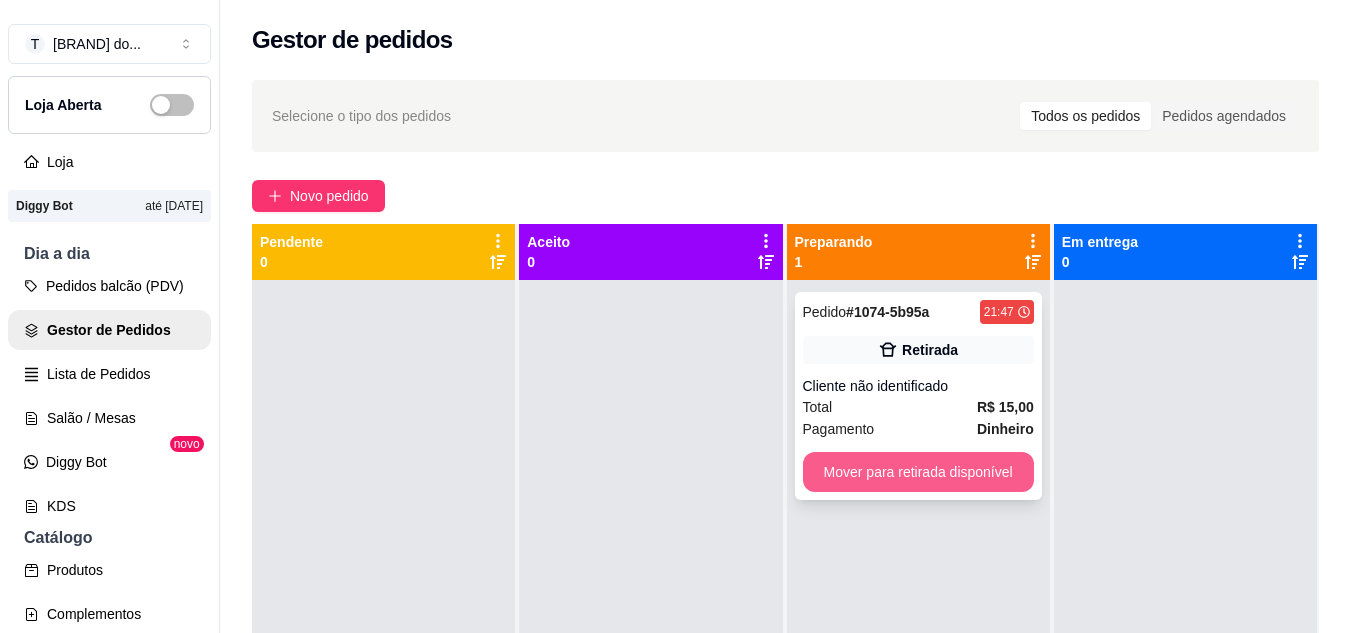 click on "Mover para retirada disponível" at bounding box center (918, 472) 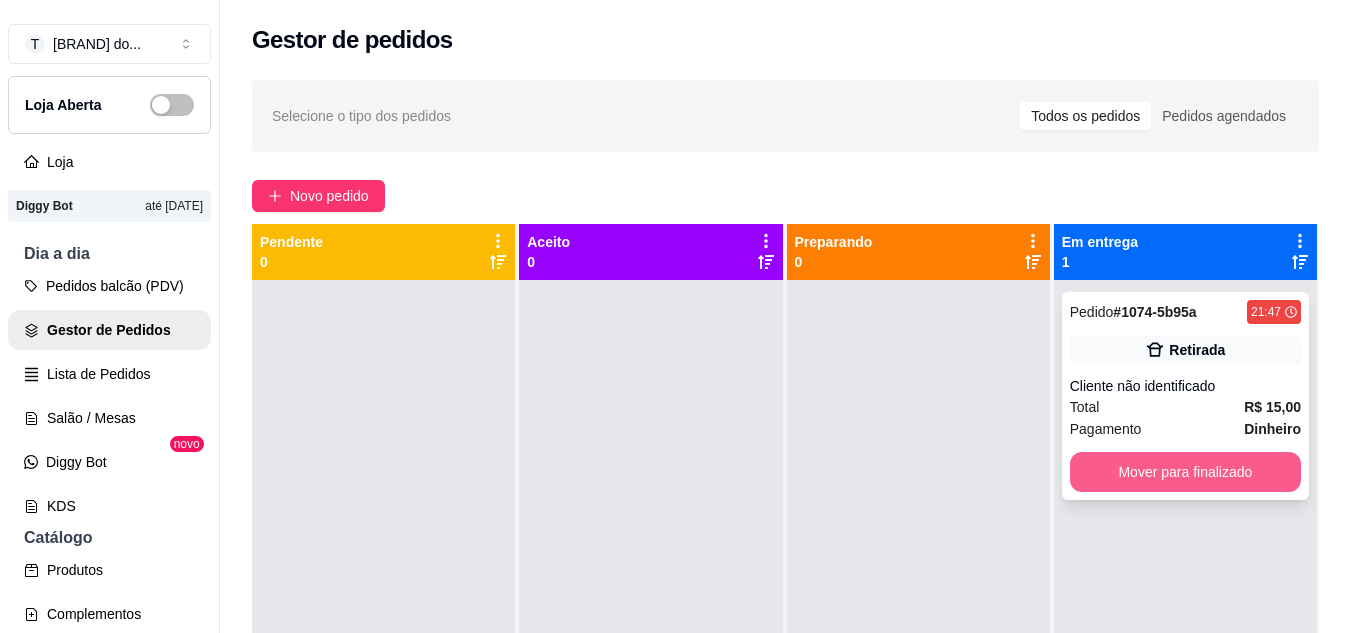 click on "Mover para finalizado" at bounding box center [1185, 472] 